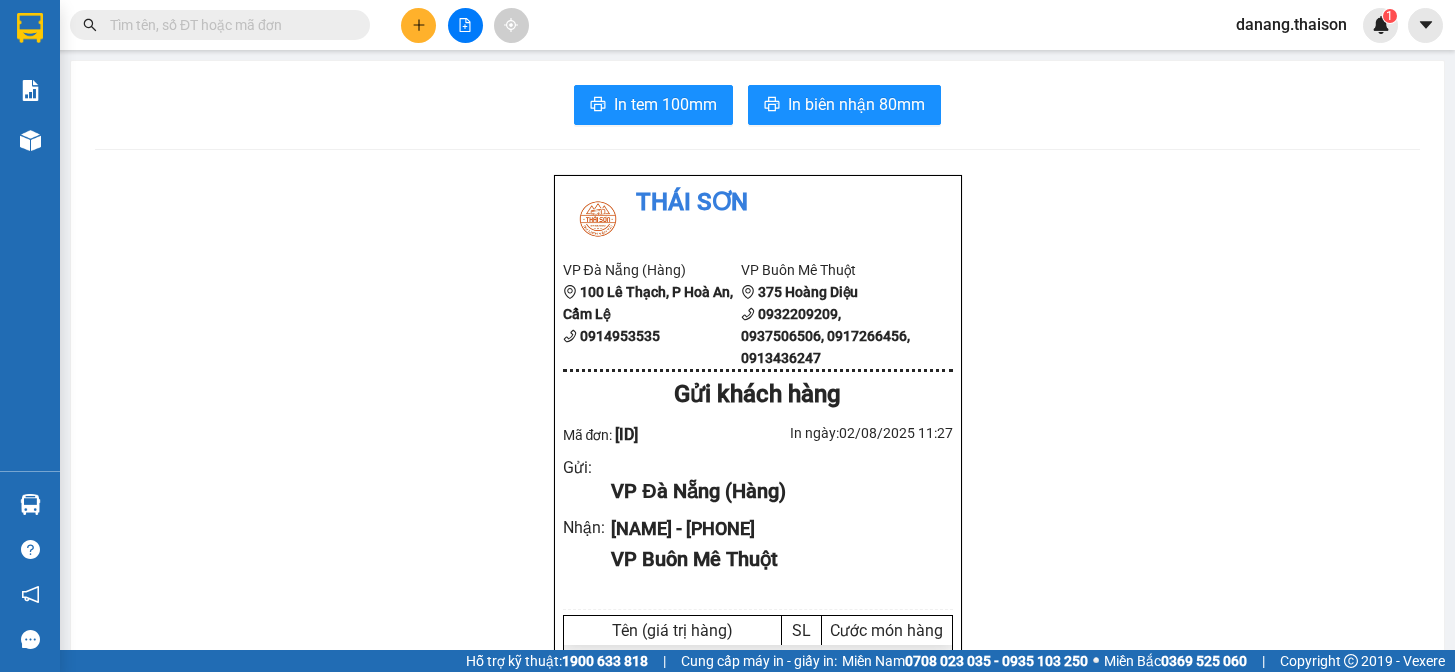 scroll, scrollTop: 0, scrollLeft: 0, axis: both 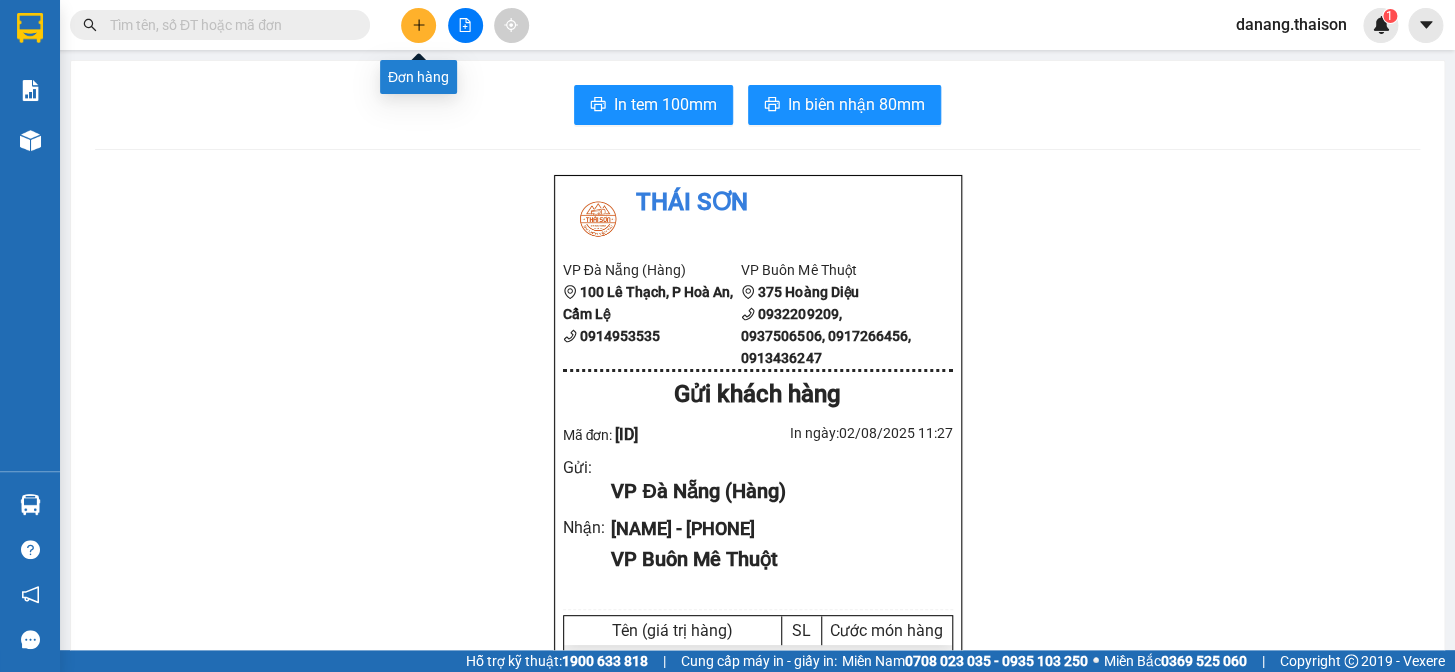 click 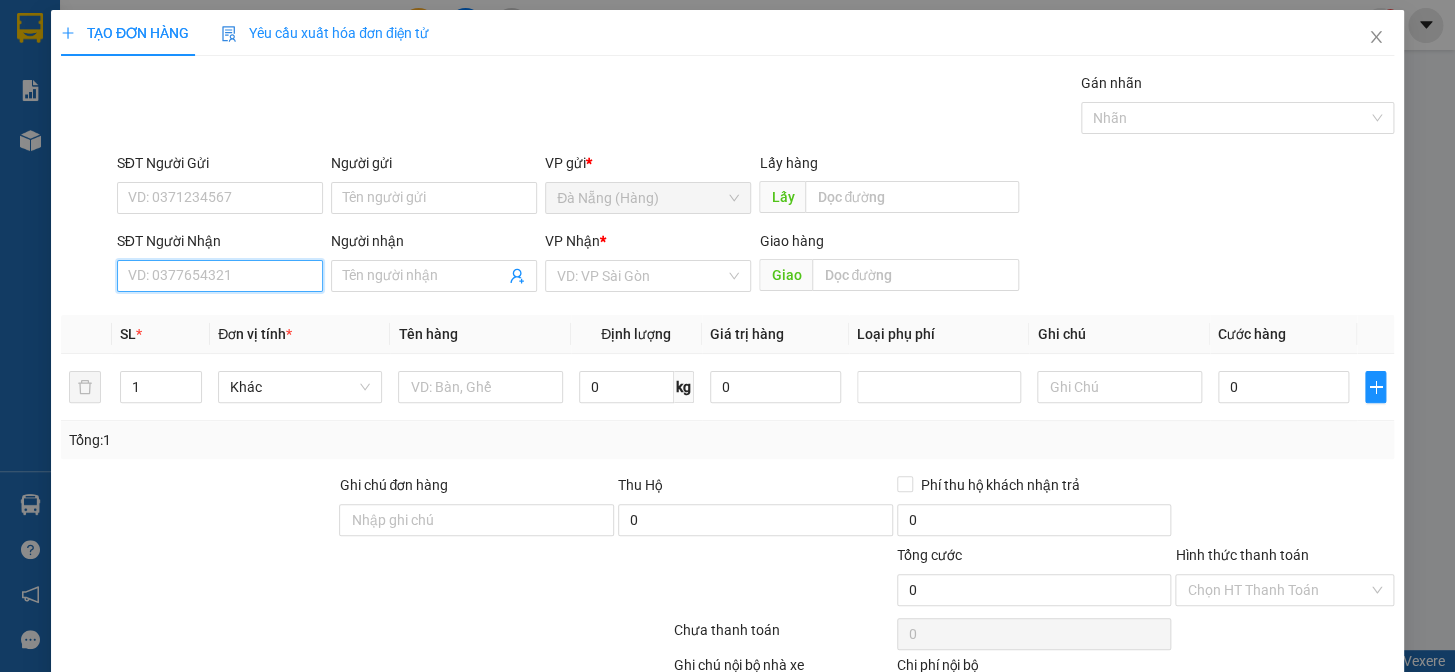 click on "SĐT Người Nhận" at bounding box center [220, 276] 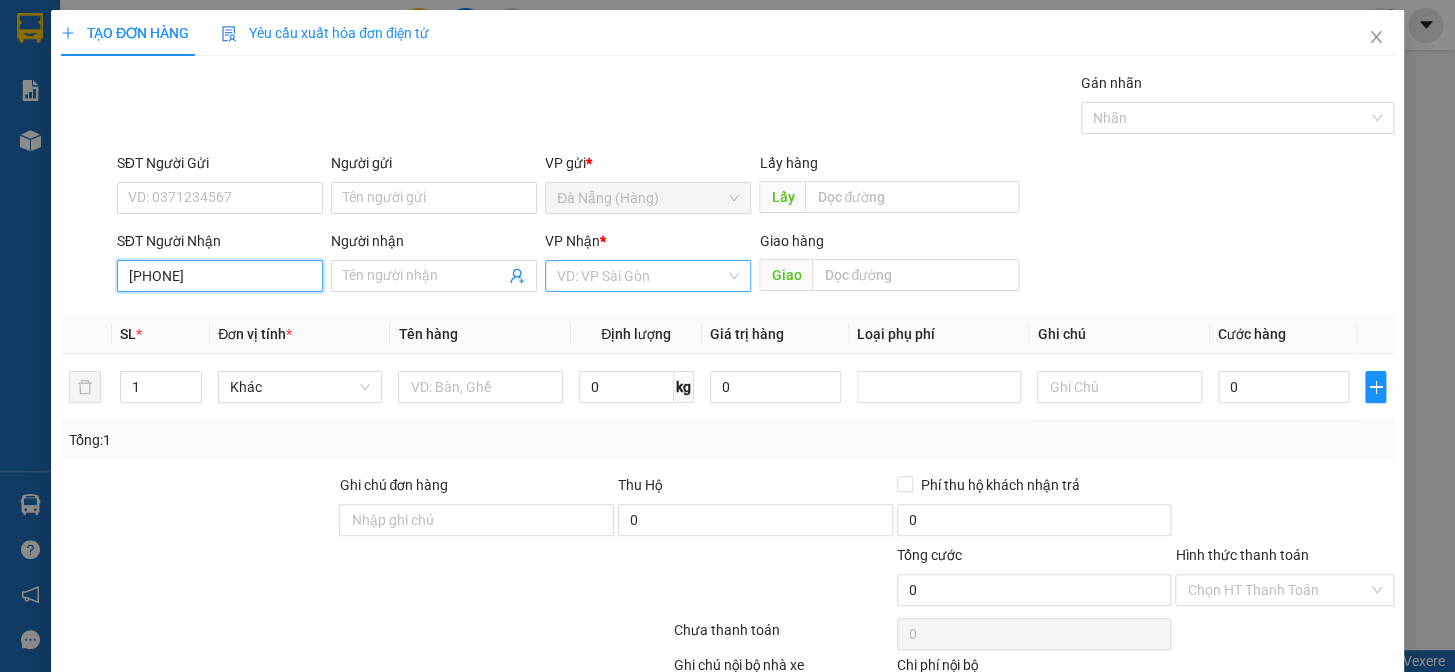 type on "[PHONE]" 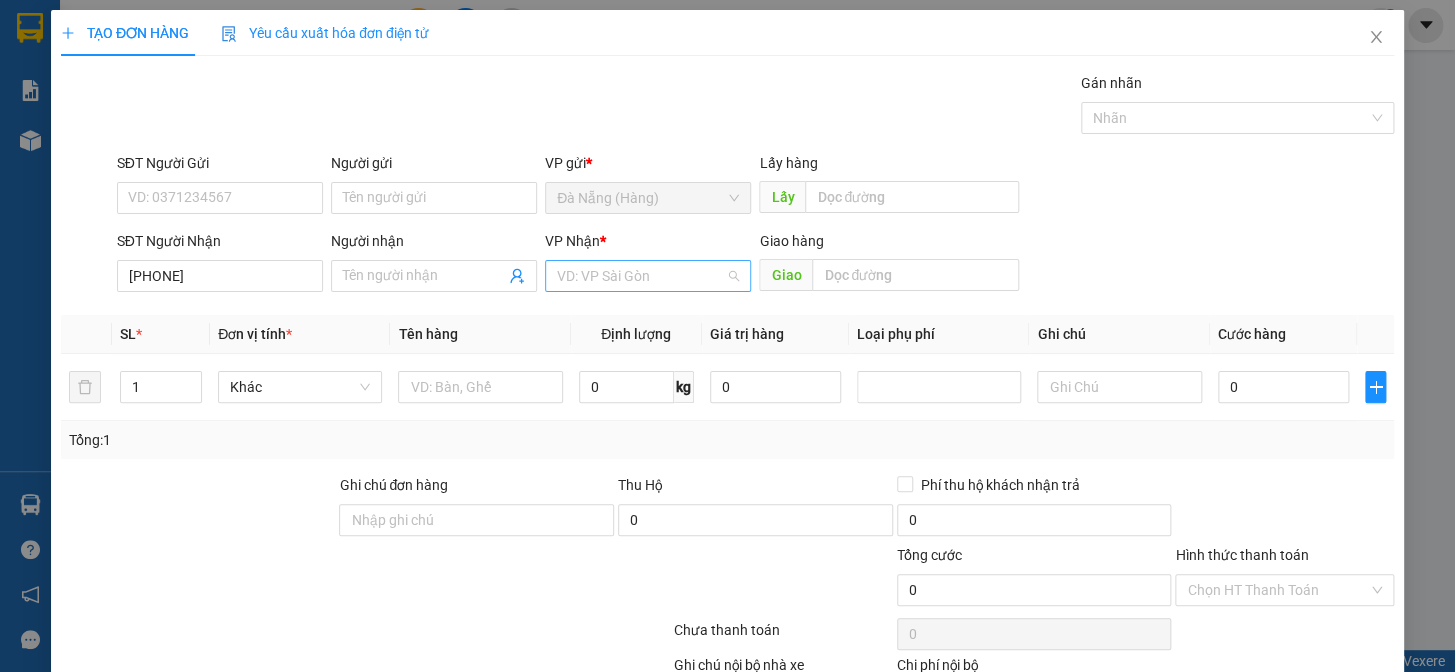 click at bounding box center (641, 276) 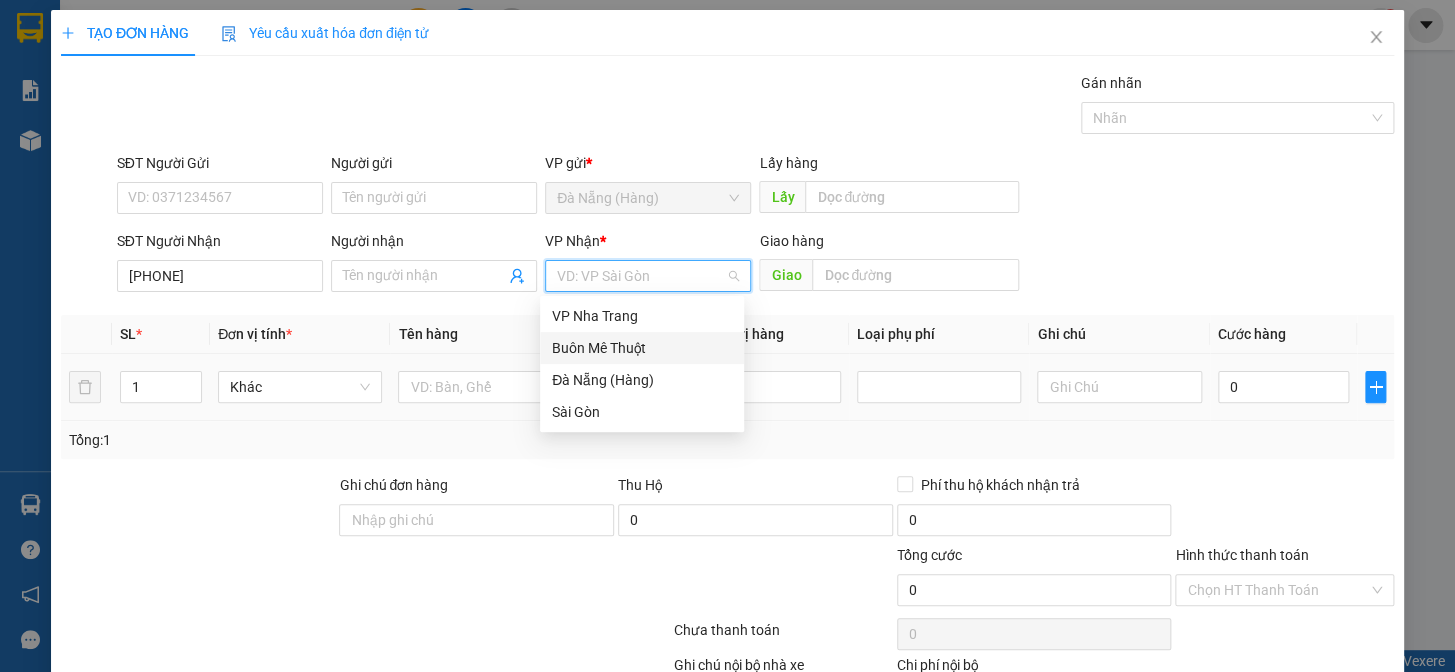 drag, startPoint x: 626, startPoint y: 345, endPoint x: 530, endPoint y: 409, distance: 115.37764 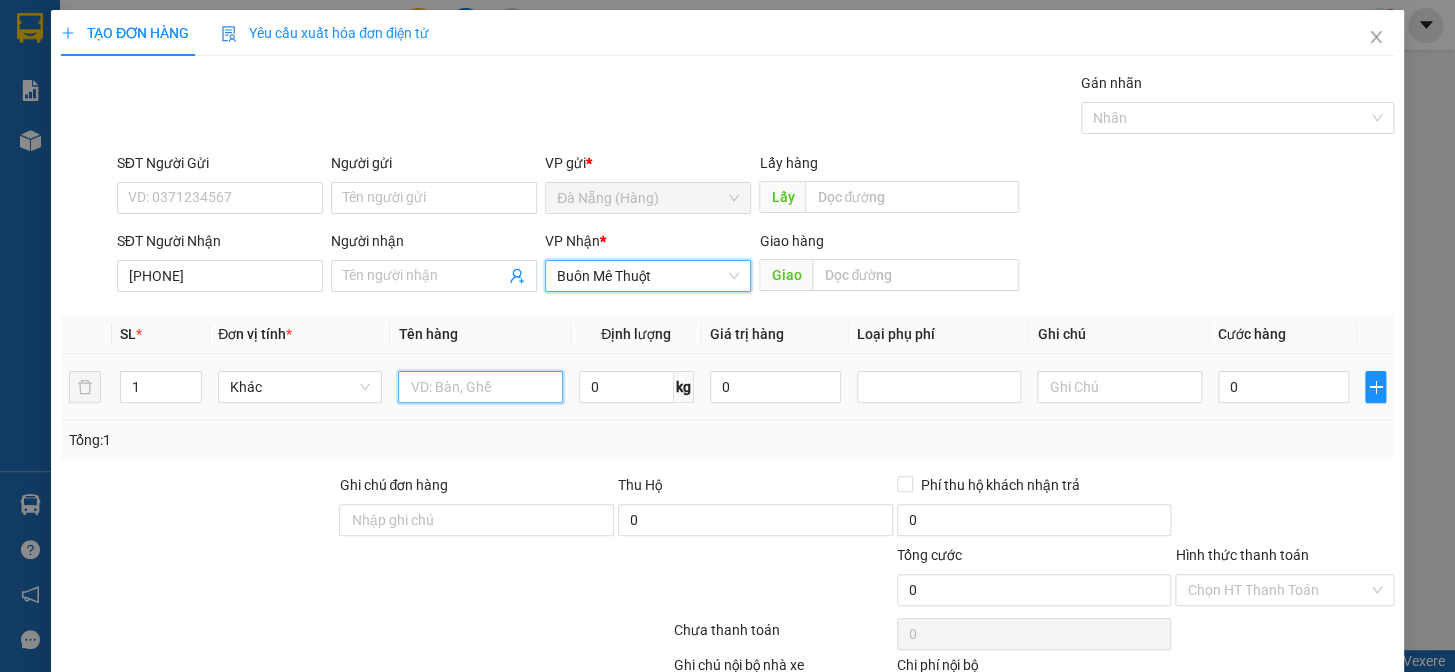 click at bounding box center [480, 387] 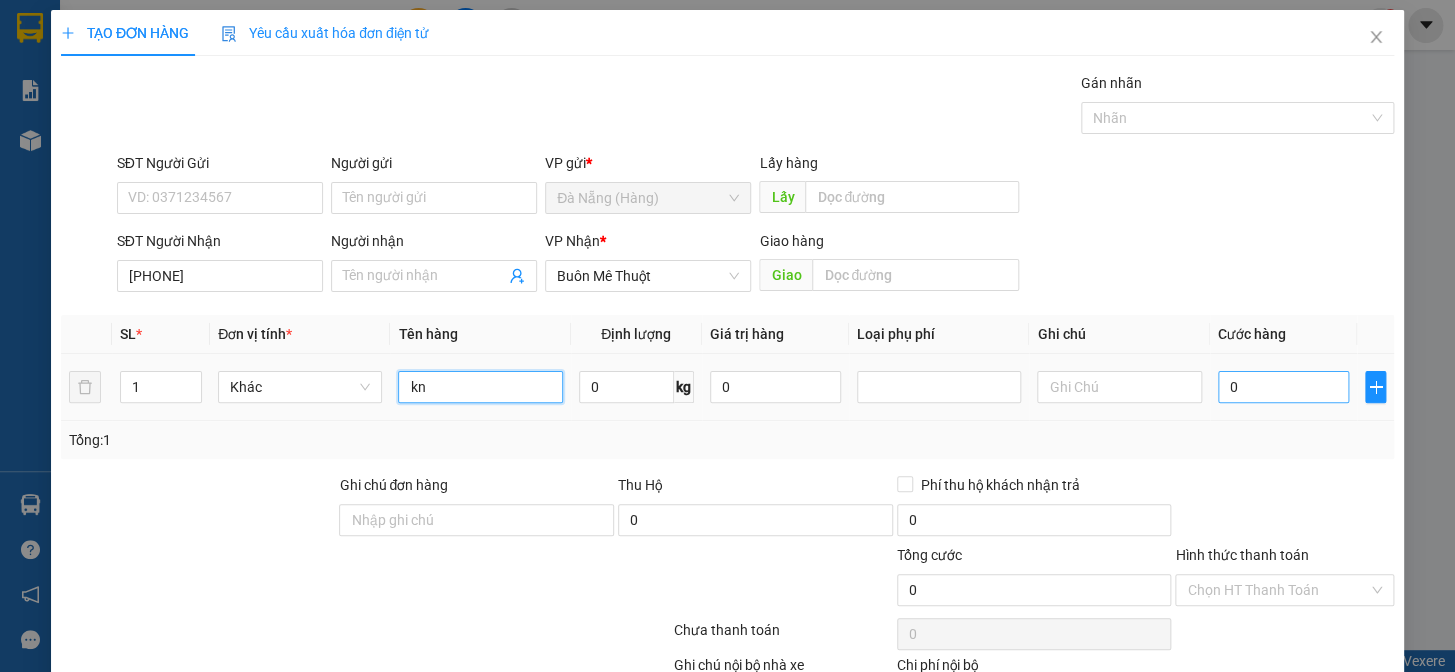 type on "kn" 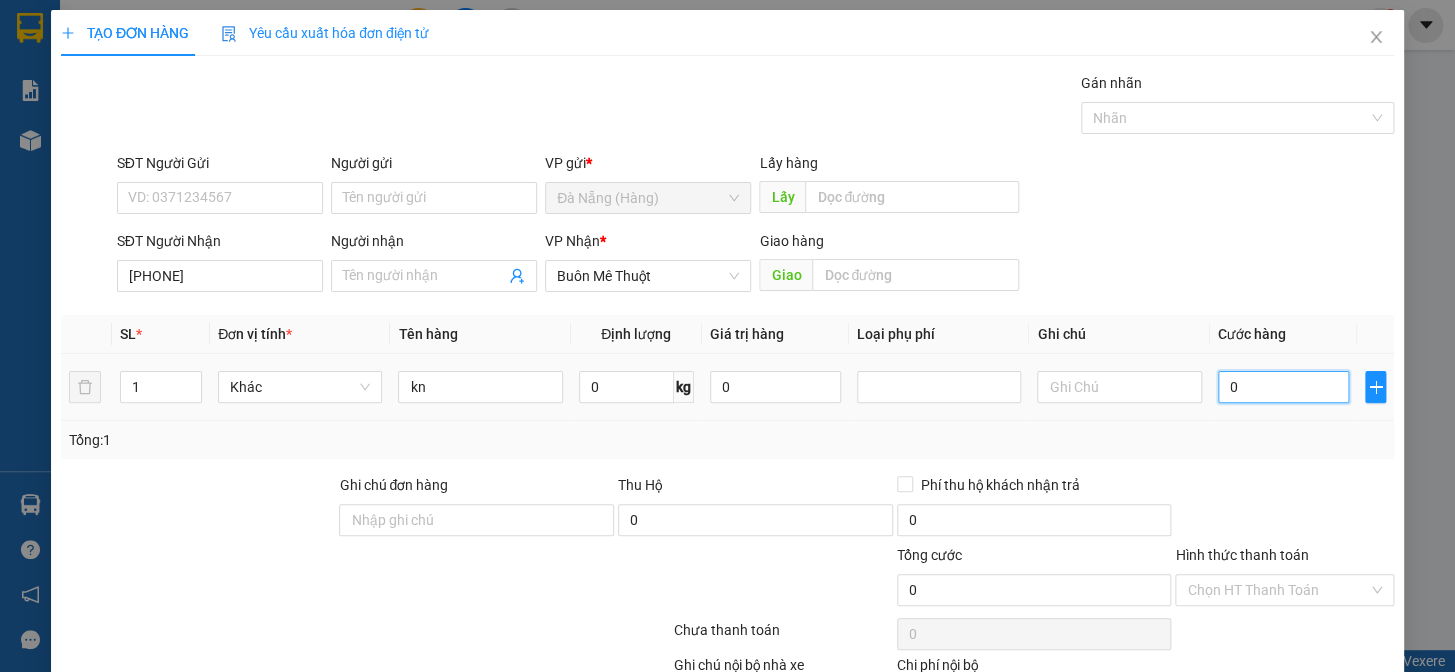 click on "0" at bounding box center [1283, 387] 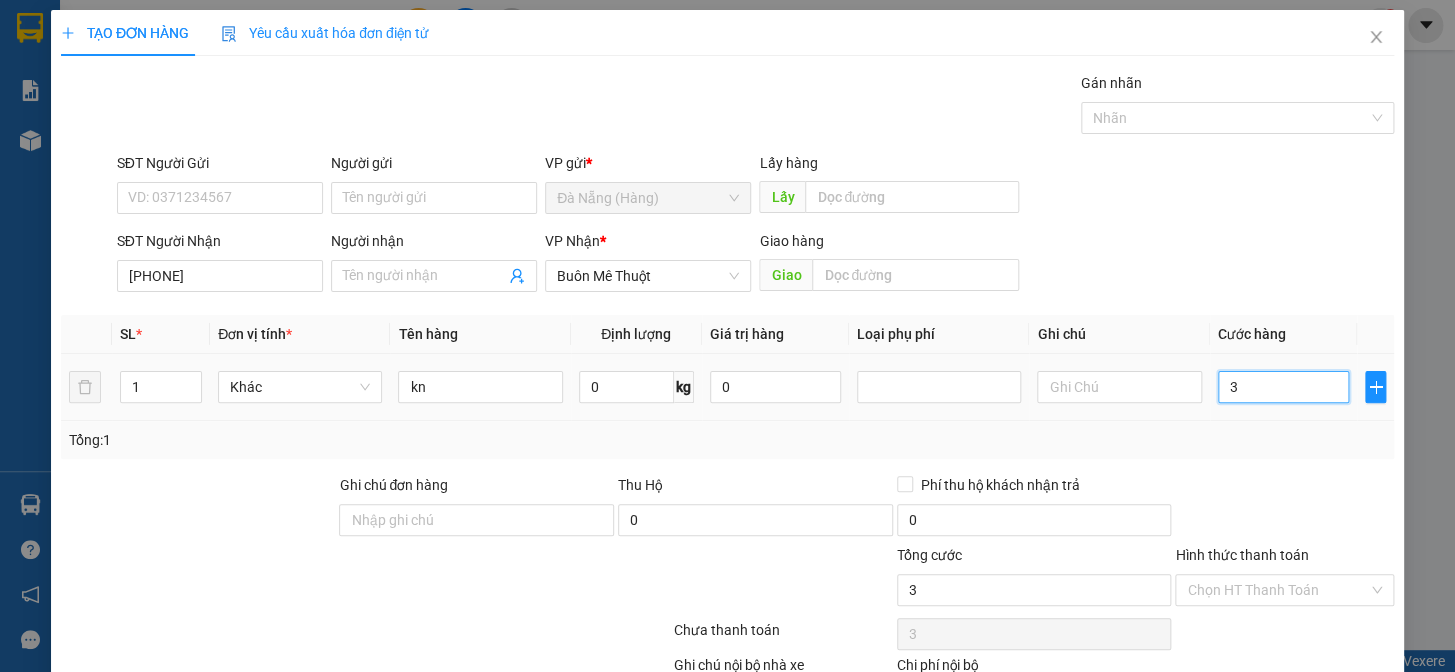type on "30" 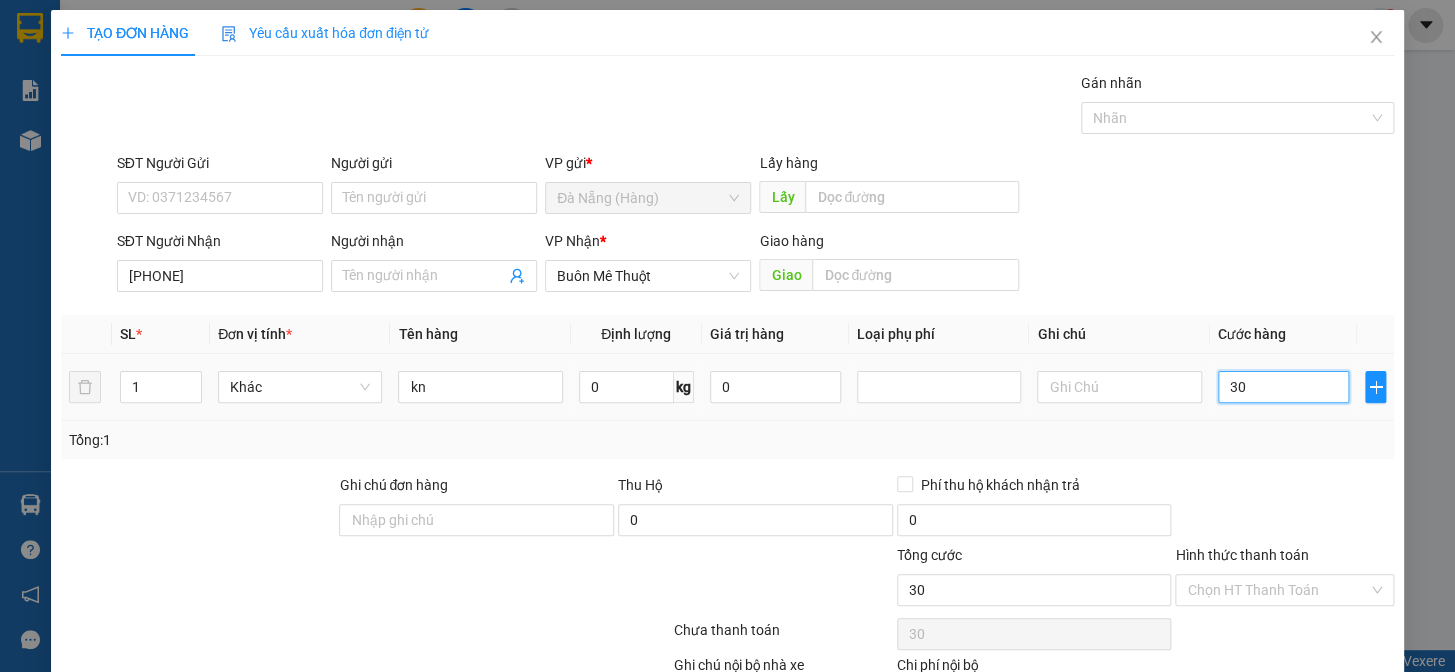type on "300" 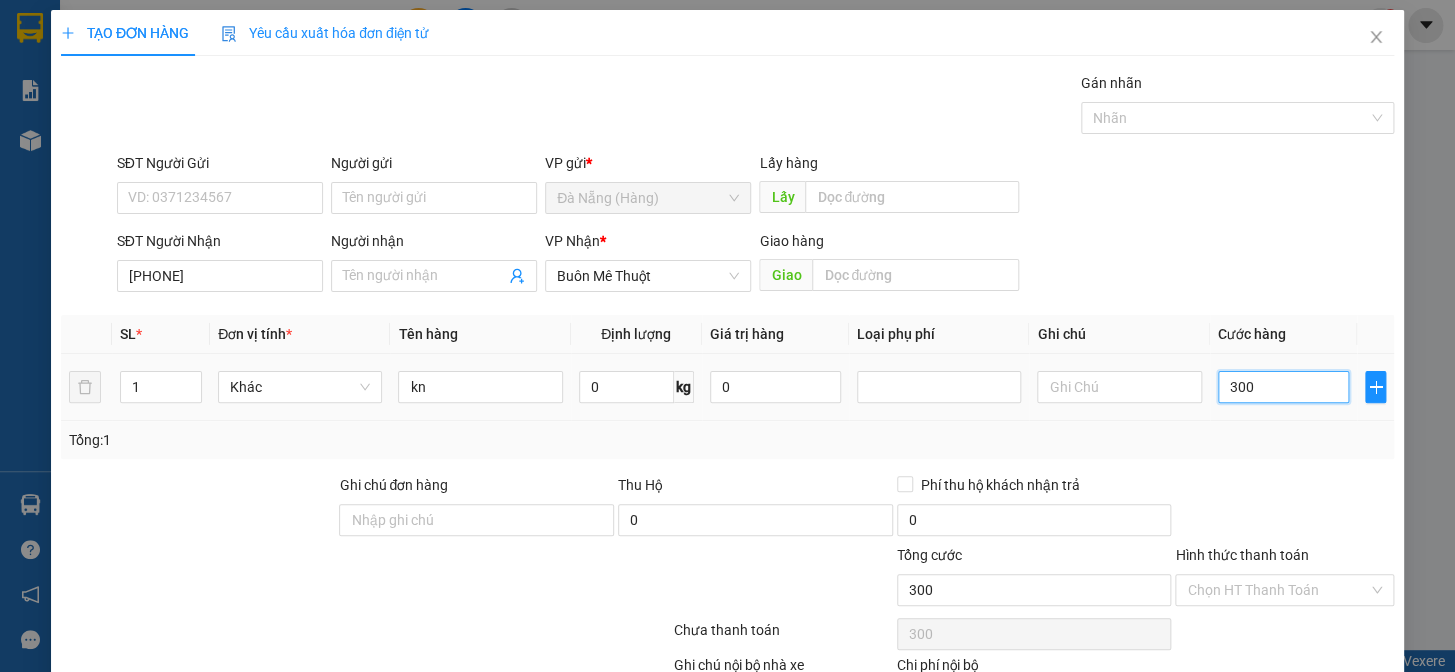 type on "3.000" 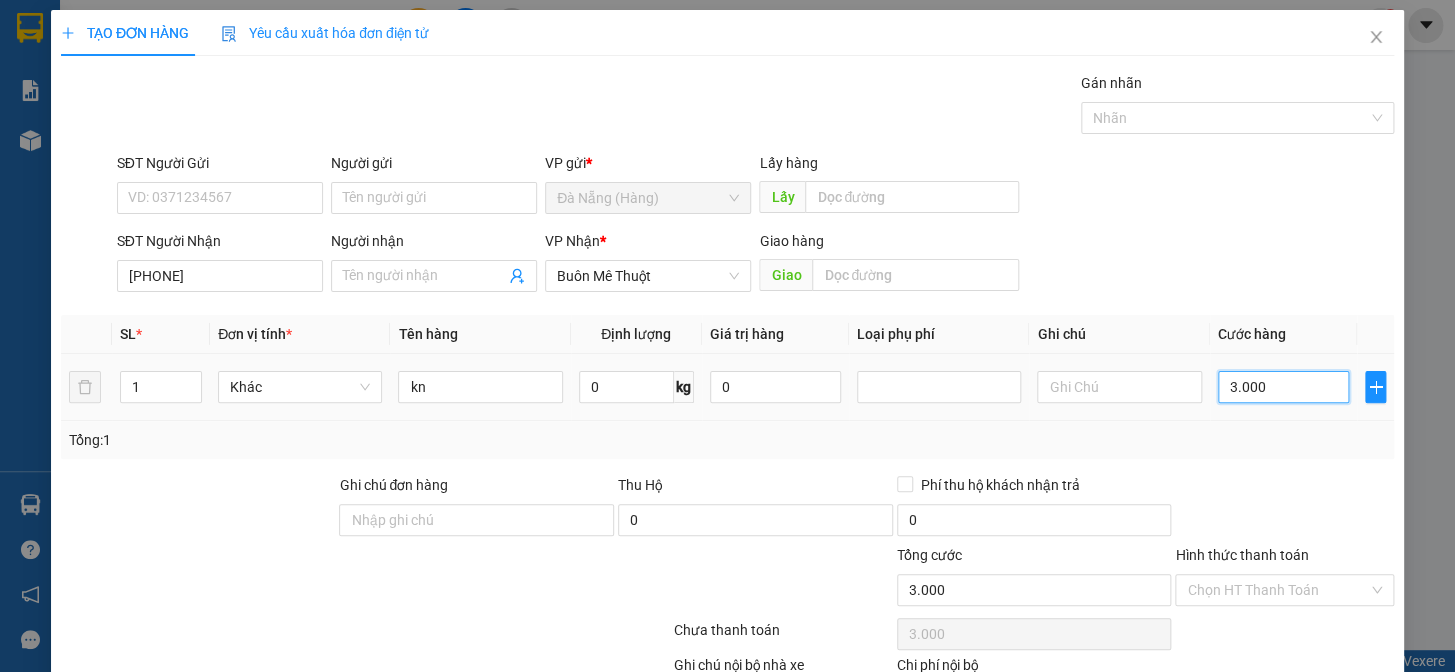 type on "30.000" 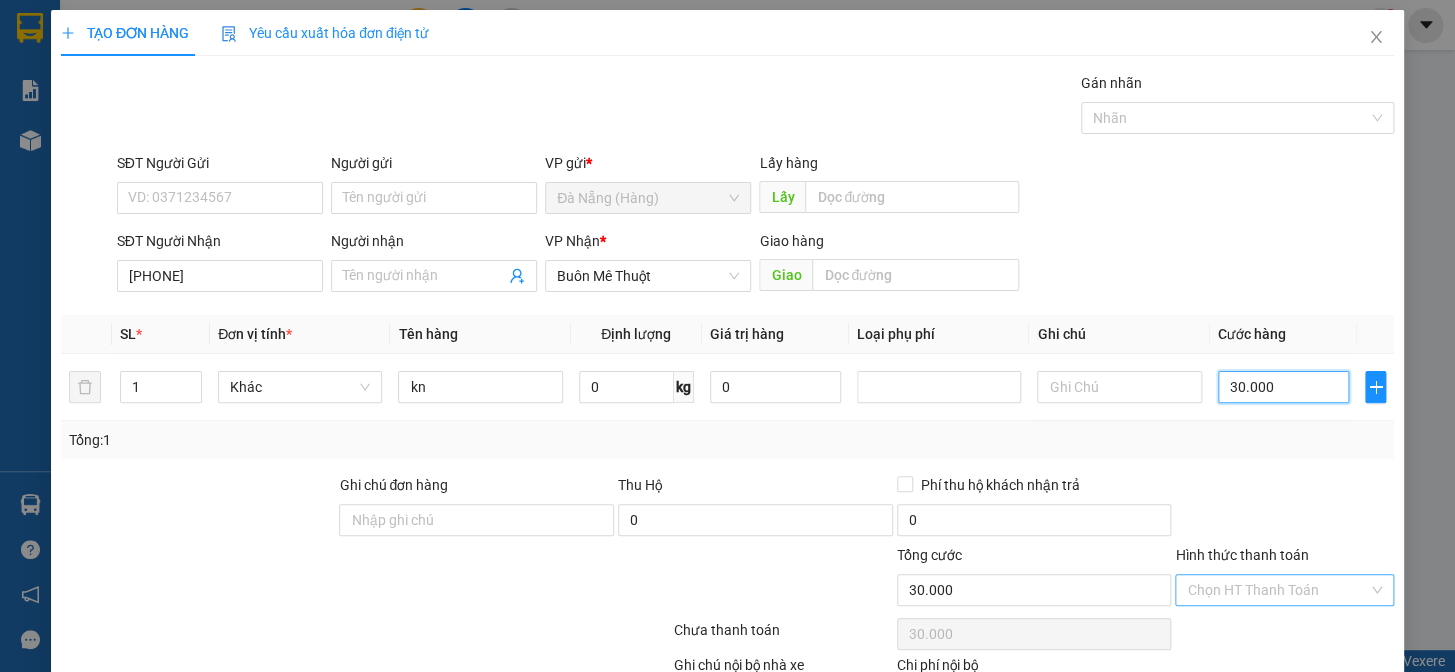 type on "30.000" 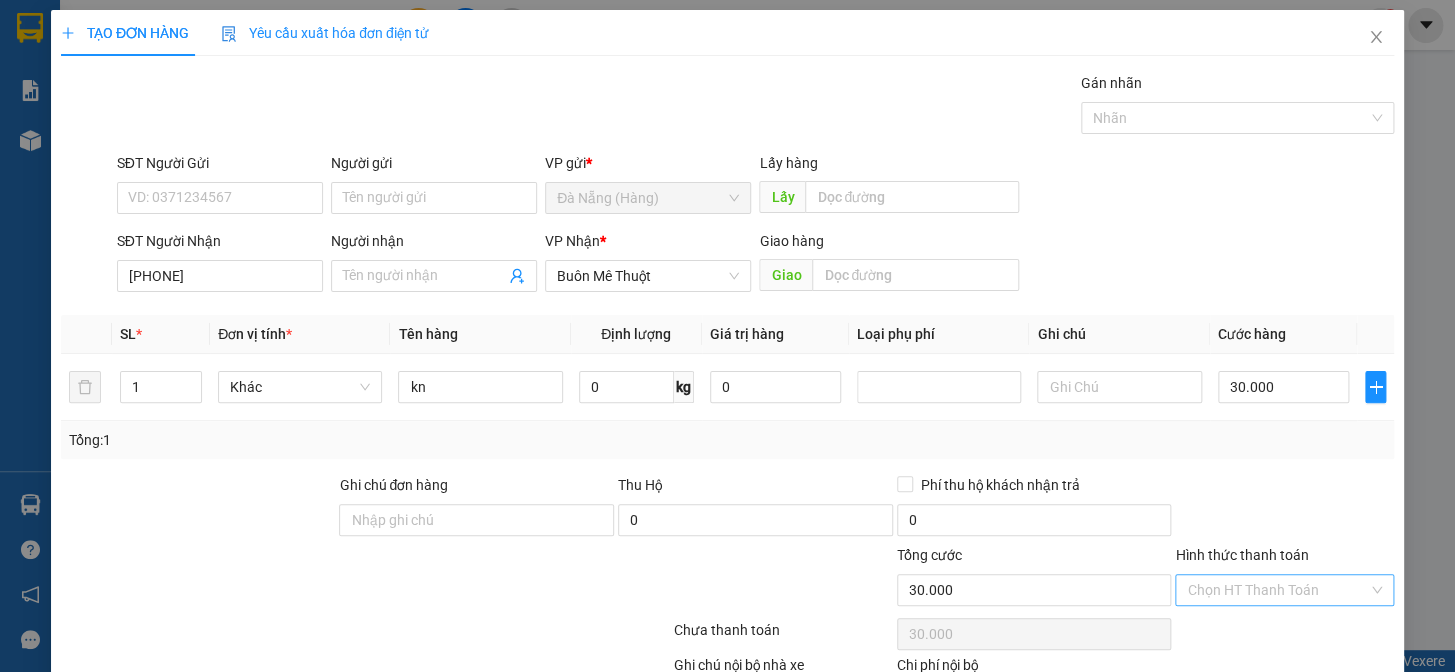 drag, startPoint x: 1223, startPoint y: 586, endPoint x: 1221, endPoint y: 603, distance: 17.117243 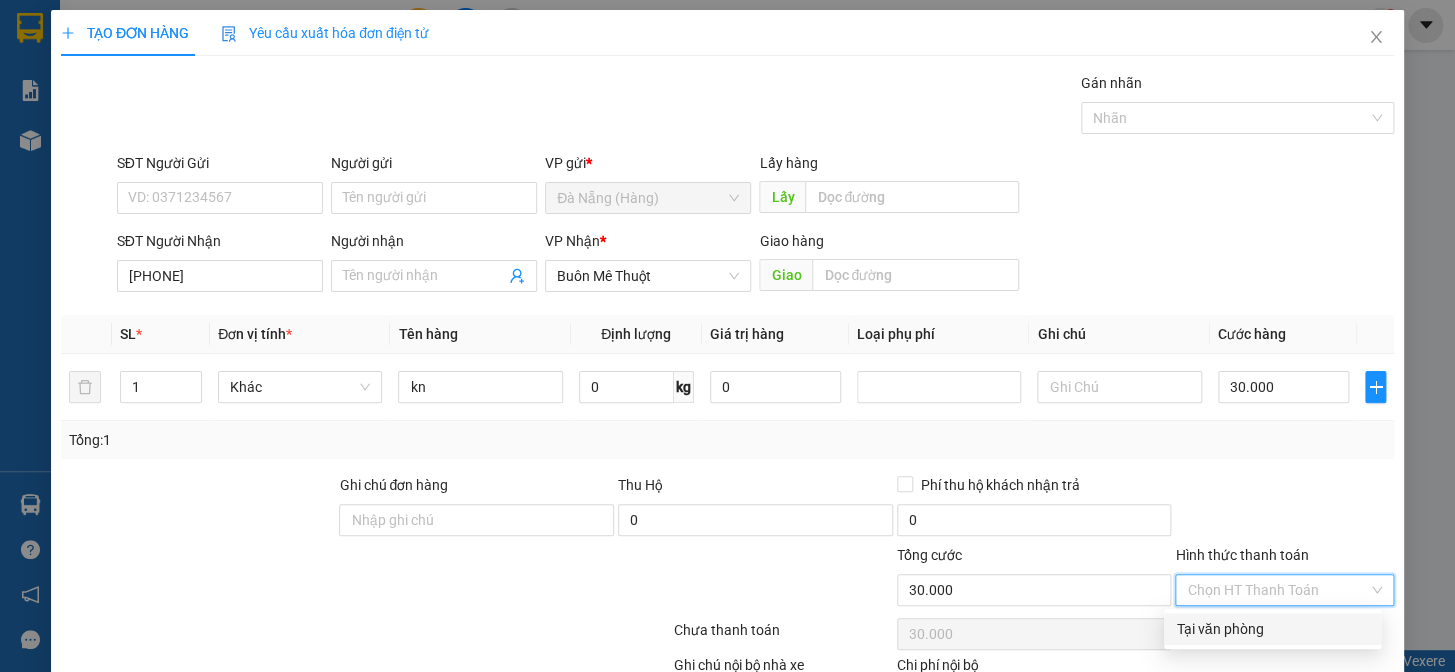 click on "Tại văn phòng" at bounding box center (1272, 629) 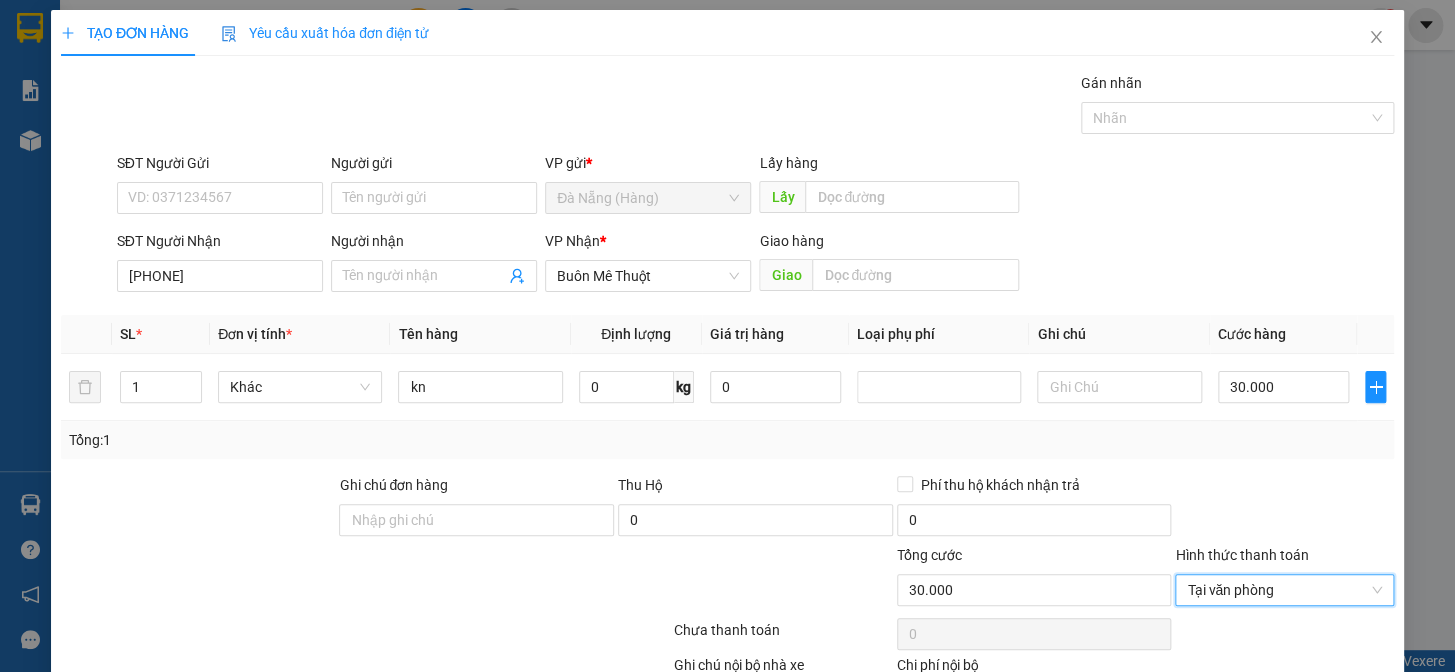 scroll, scrollTop: 129, scrollLeft: 0, axis: vertical 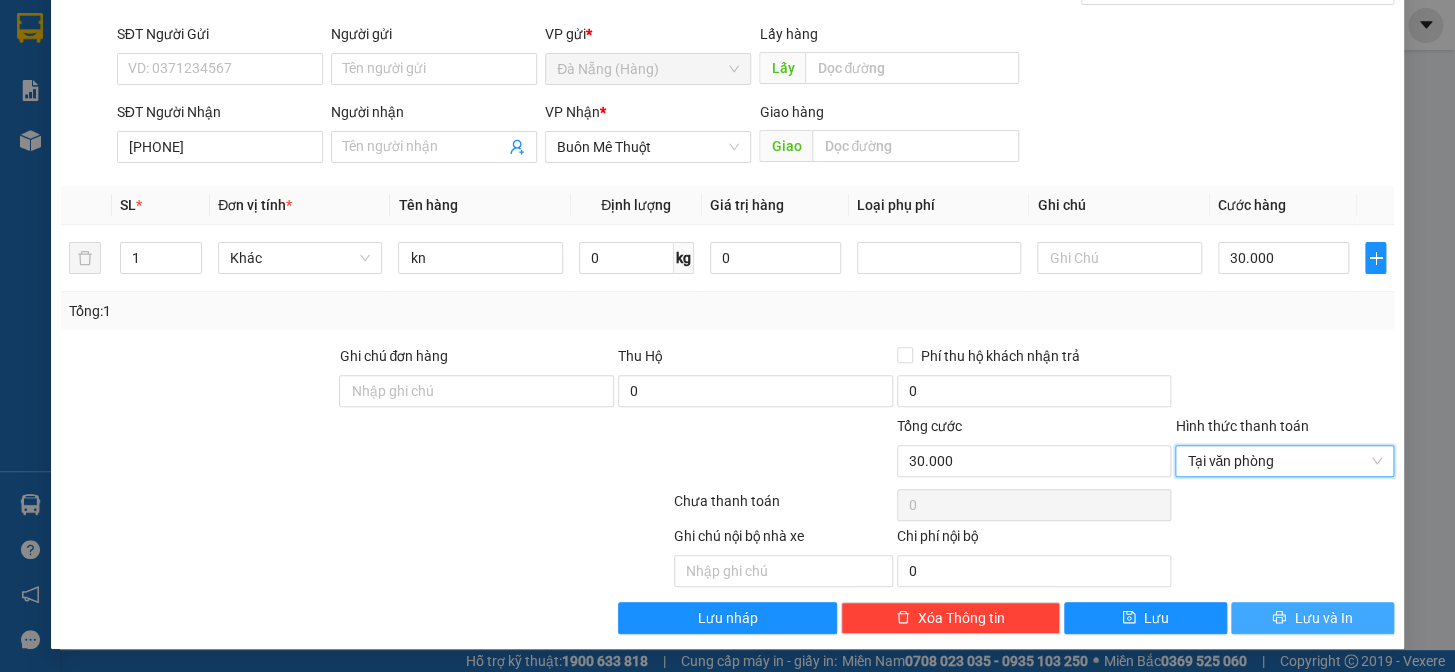 drag, startPoint x: 1298, startPoint y: 625, endPoint x: 1292, endPoint y: 569, distance: 56.32051 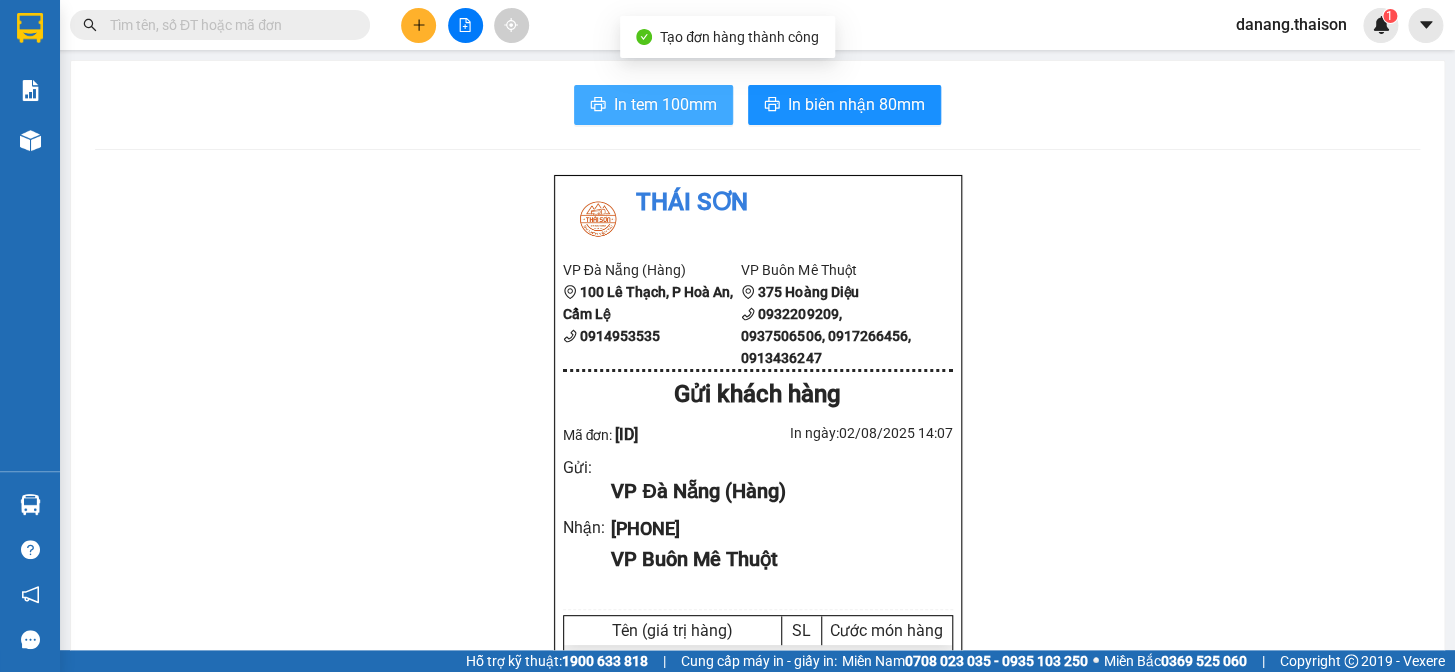 click on "In tem 100mm" at bounding box center (665, 104) 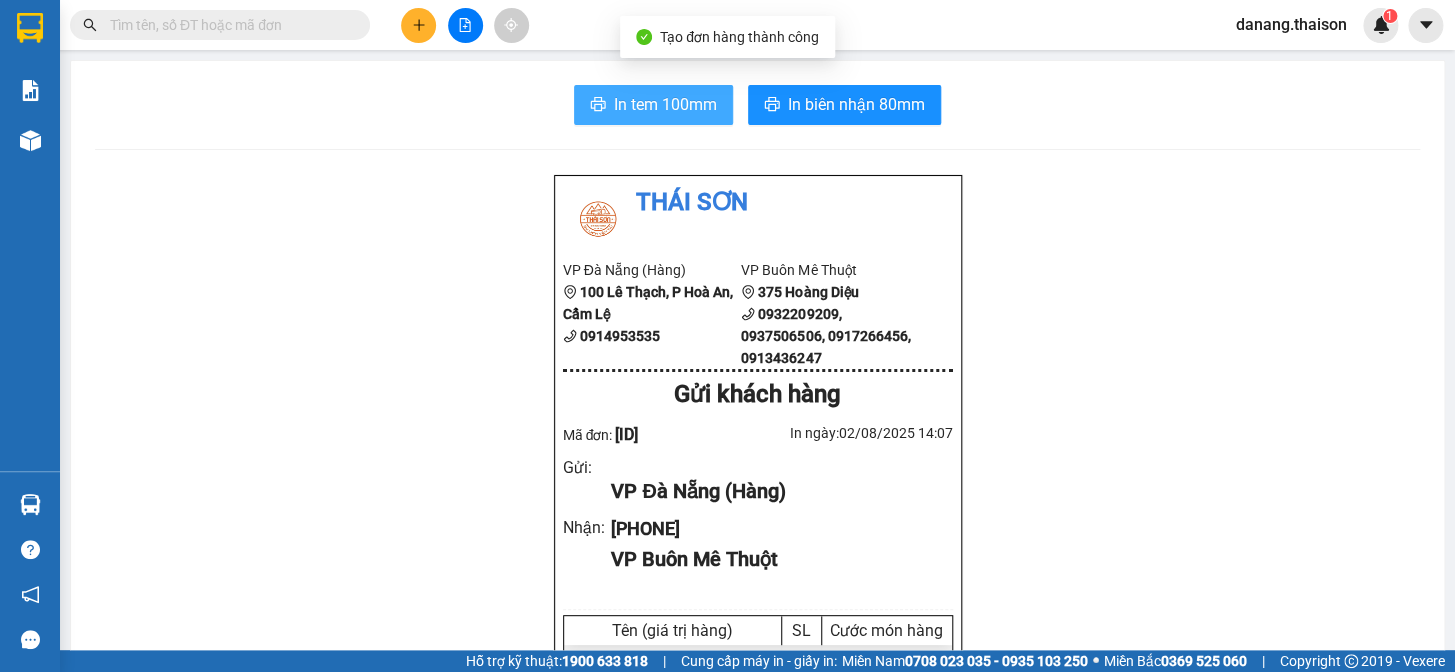scroll, scrollTop: 0, scrollLeft: 0, axis: both 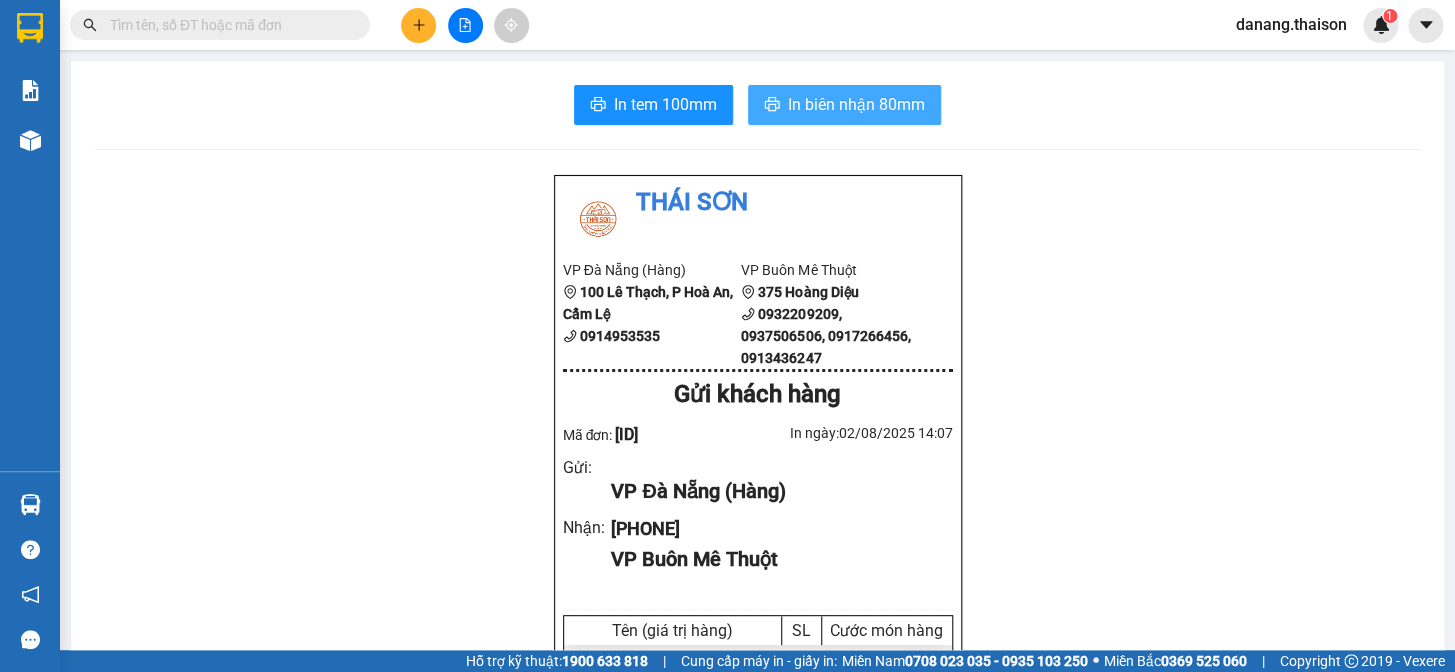 click on "In biên nhận 80mm" at bounding box center (856, 104) 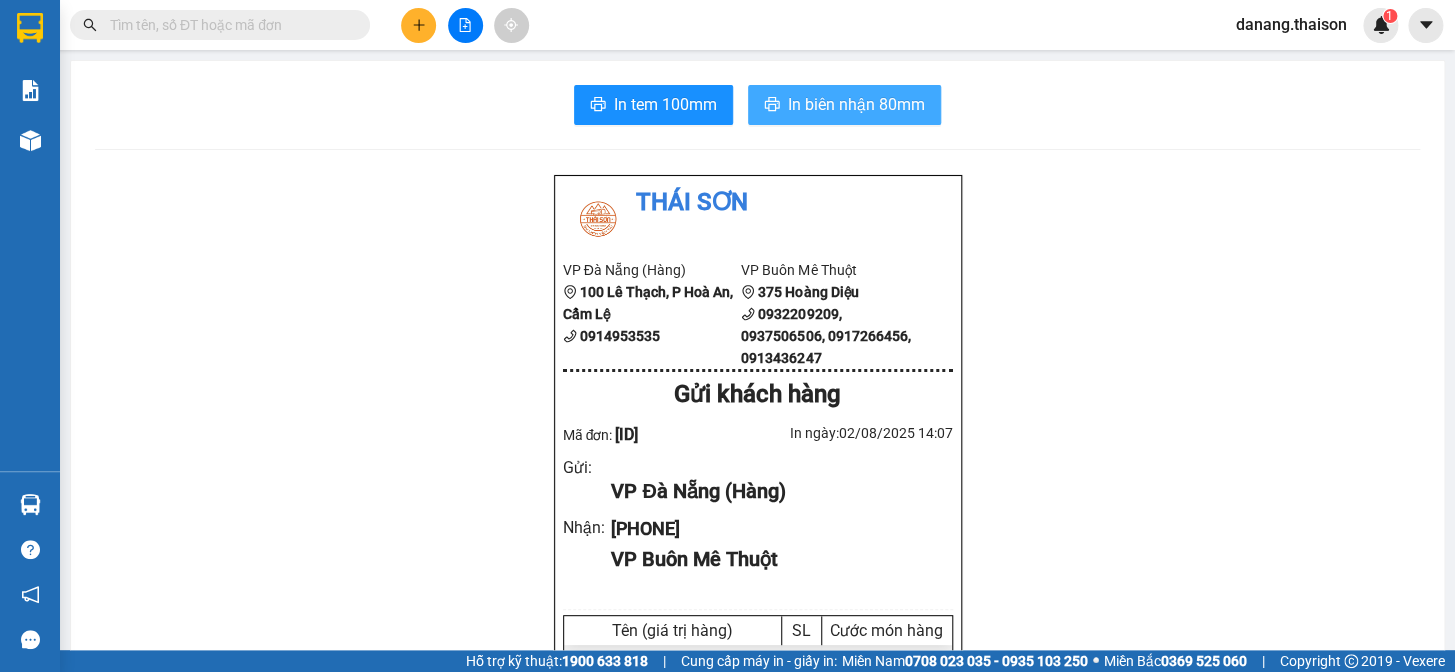 scroll, scrollTop: 0, scrollLeft: 0, axis: both 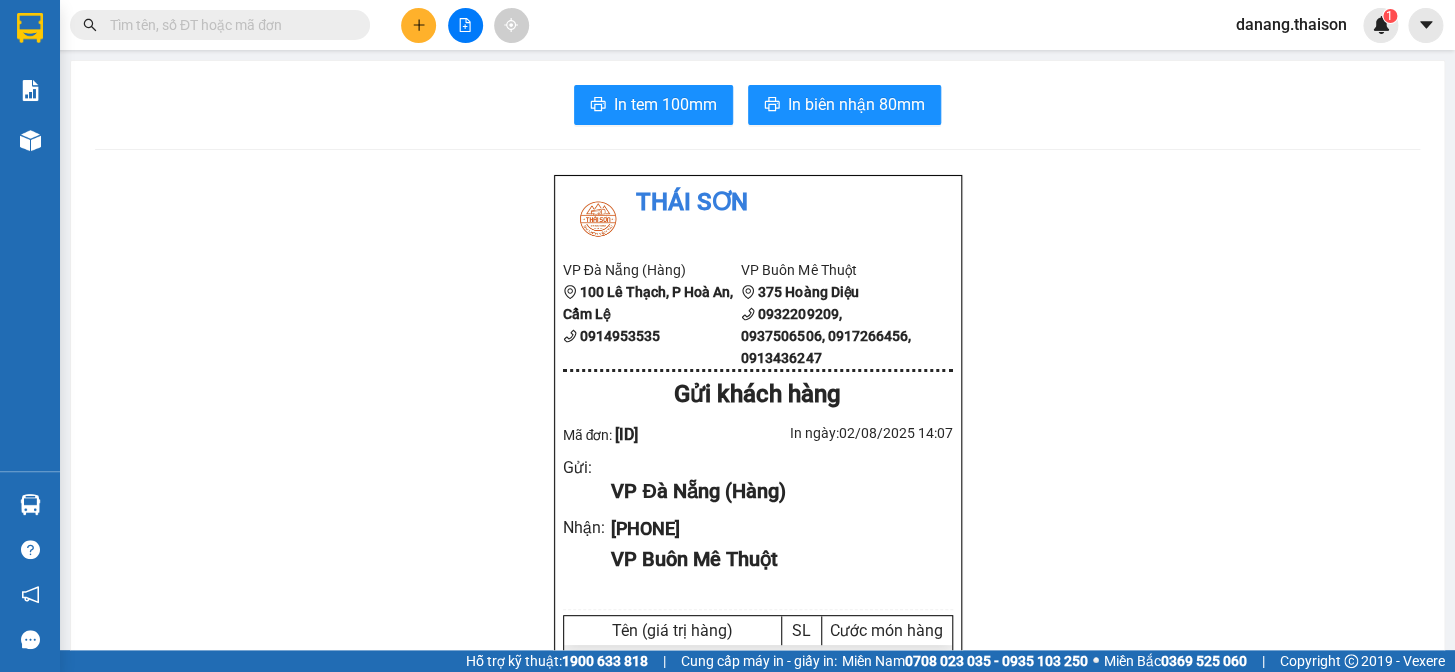 drag, startPoint x: 0, startPoint y: 438, endPoint x: 387, endPoint y: 127, distance: 496.4776 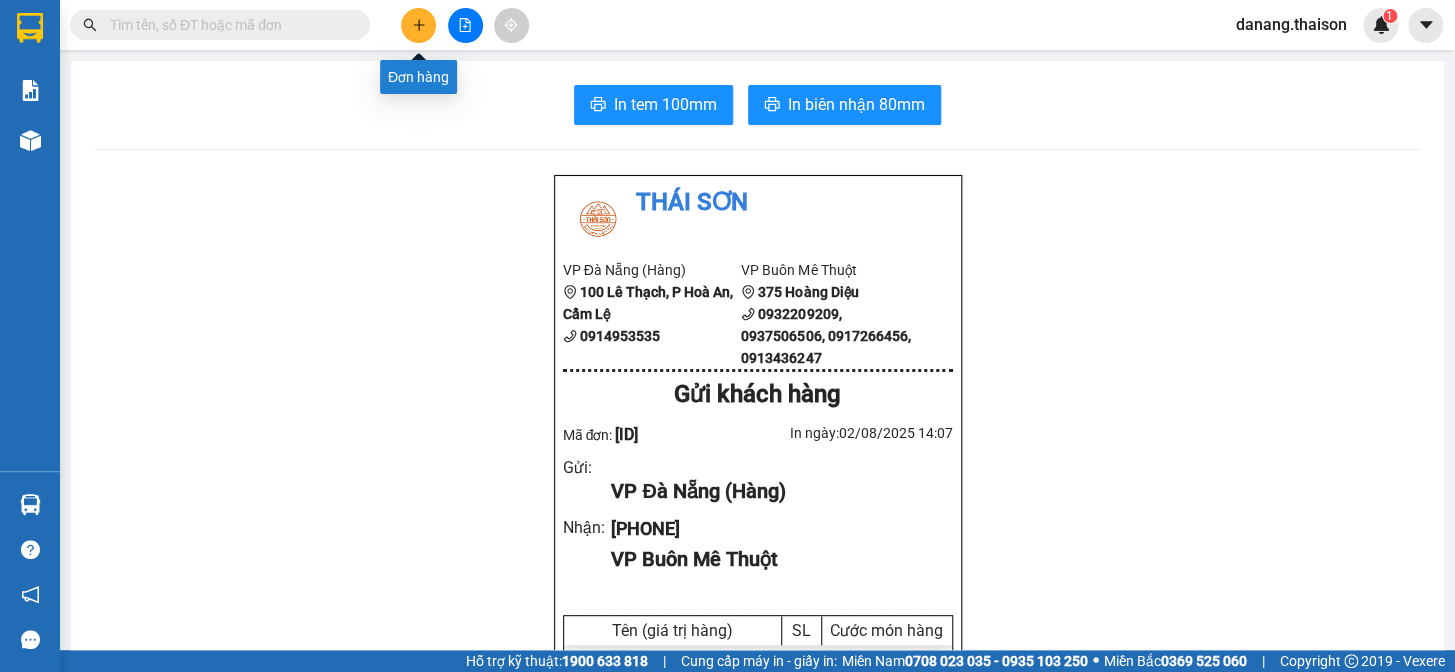click at bounding box center (418, 25) 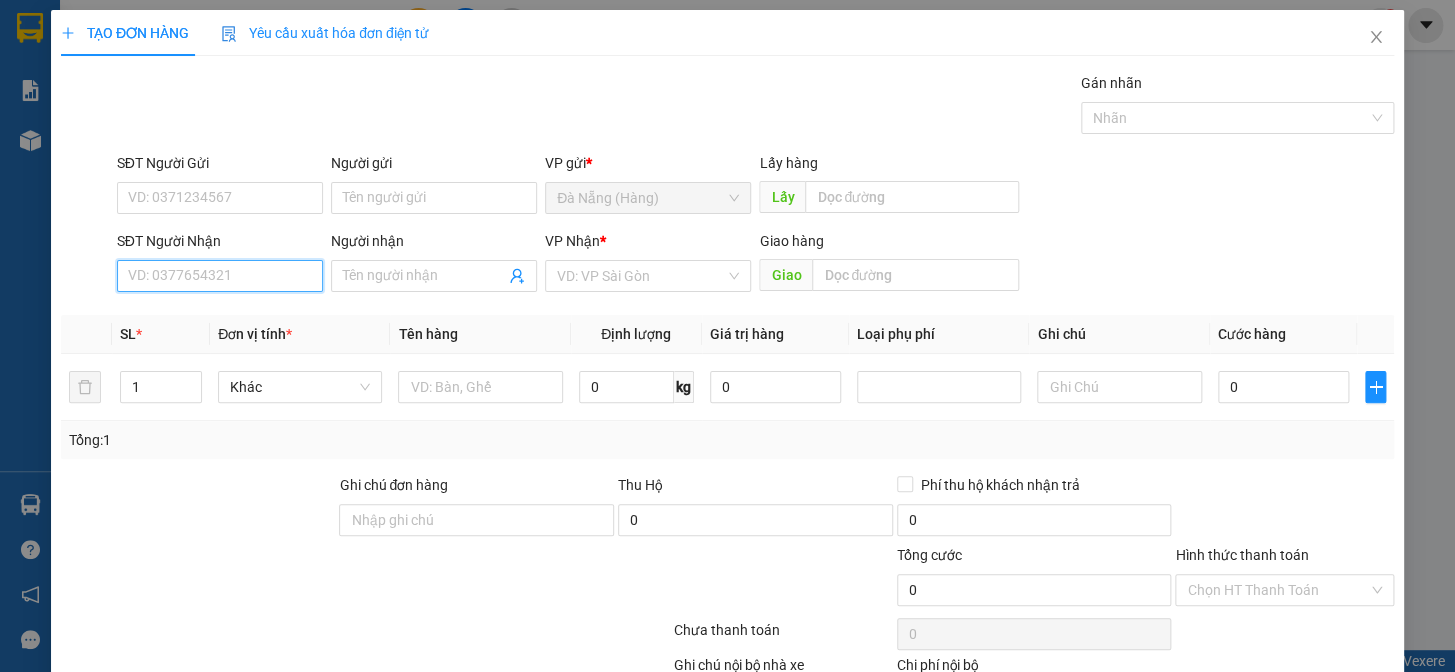 click on "SĐT Người Nhận" at bounding box center (220, 276) 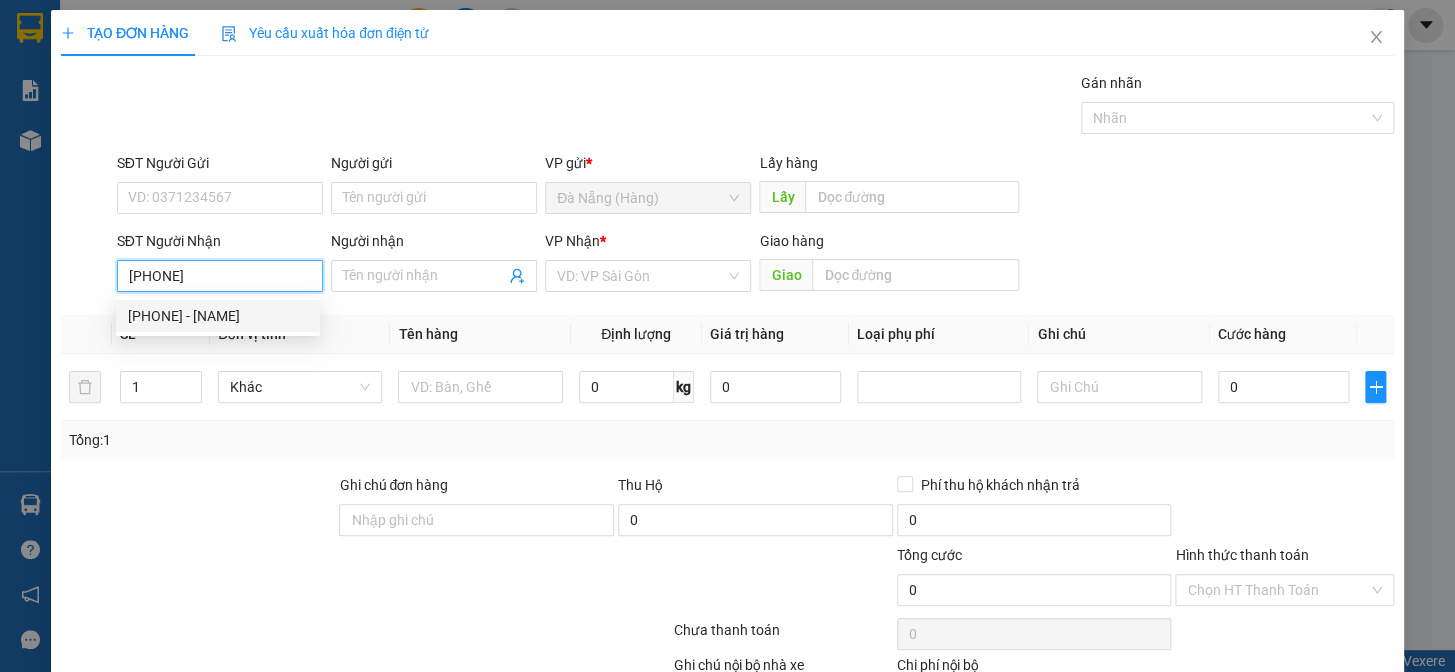 click on "[PHONE] - [NAME]" at bounding box center [218, 316] 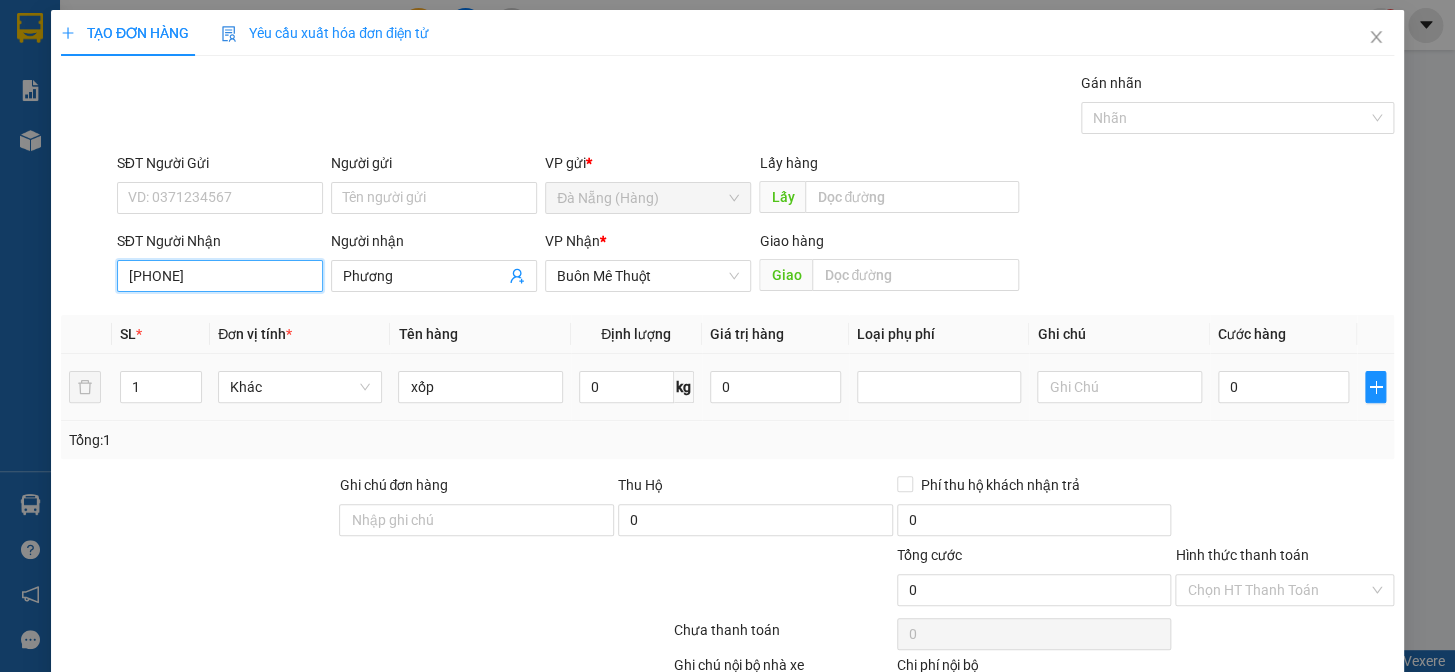 scroll, scrollTop: 129, scrollLeft: 0, axis: vertical 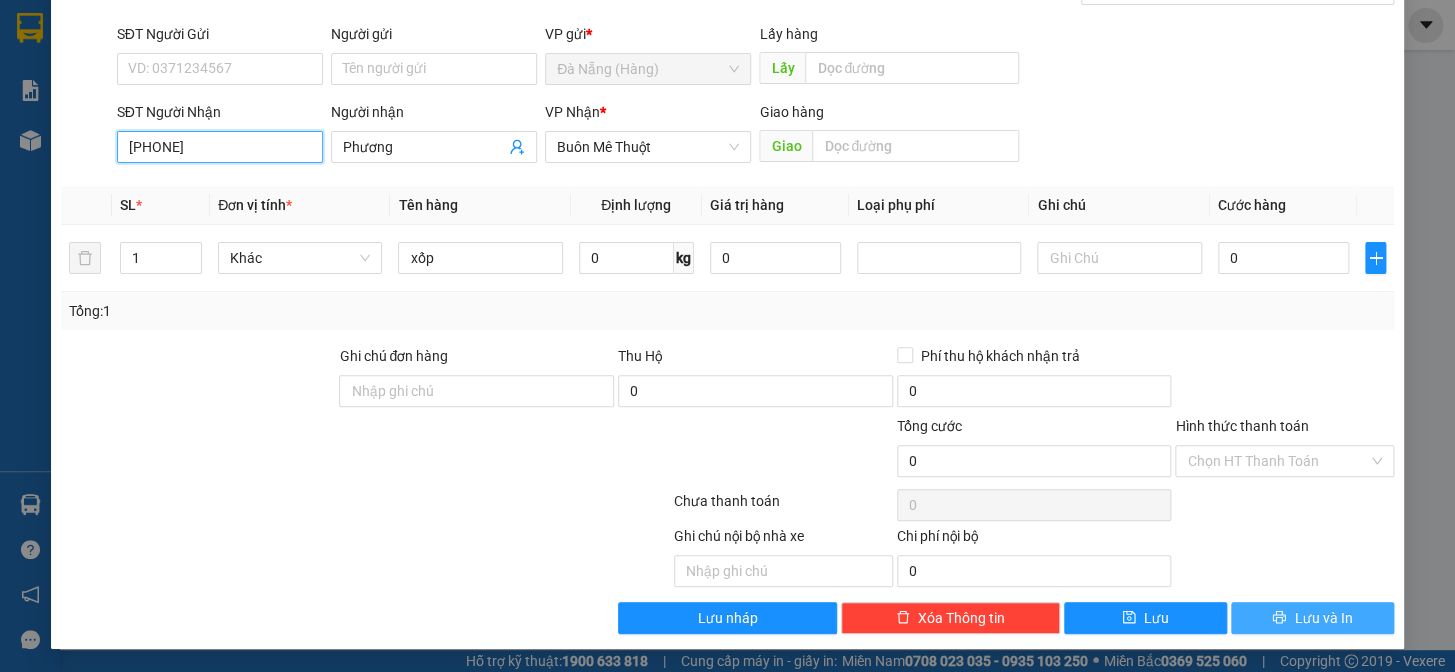type on "[PHONE]" 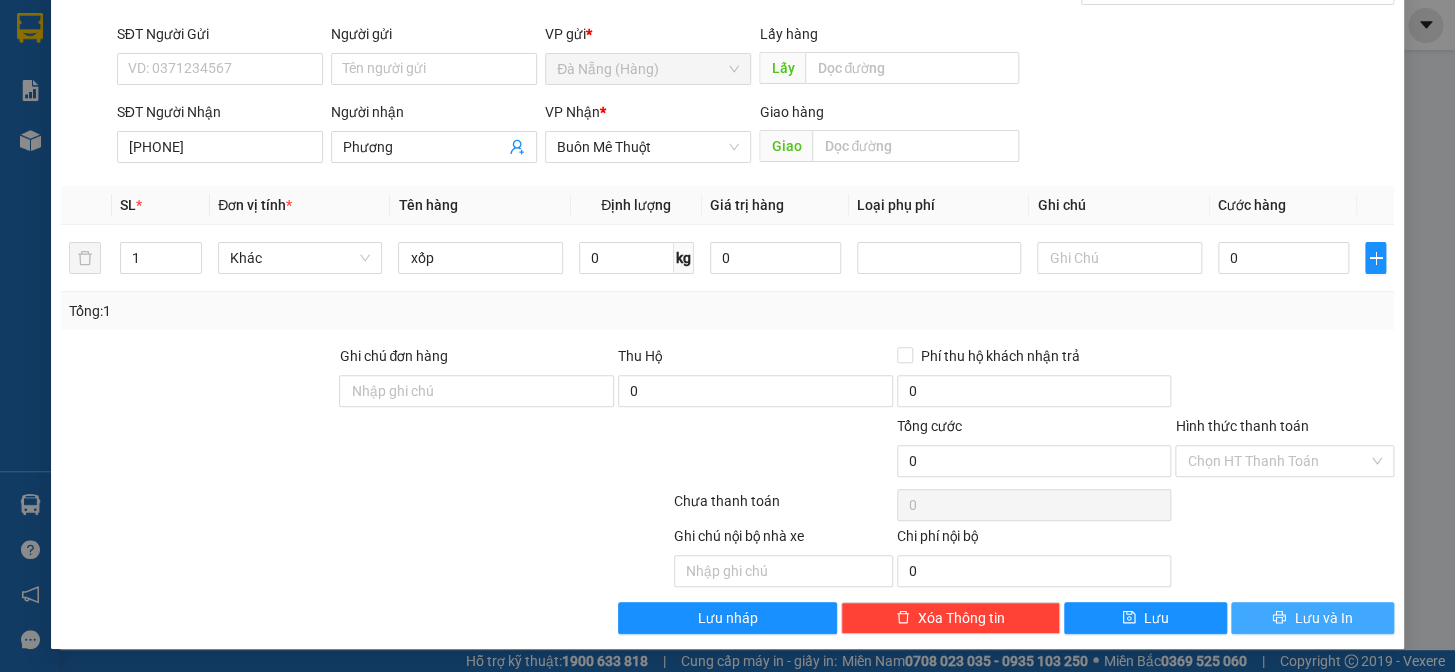 click on "Lưu và In" at bounding box center (1323, 618) 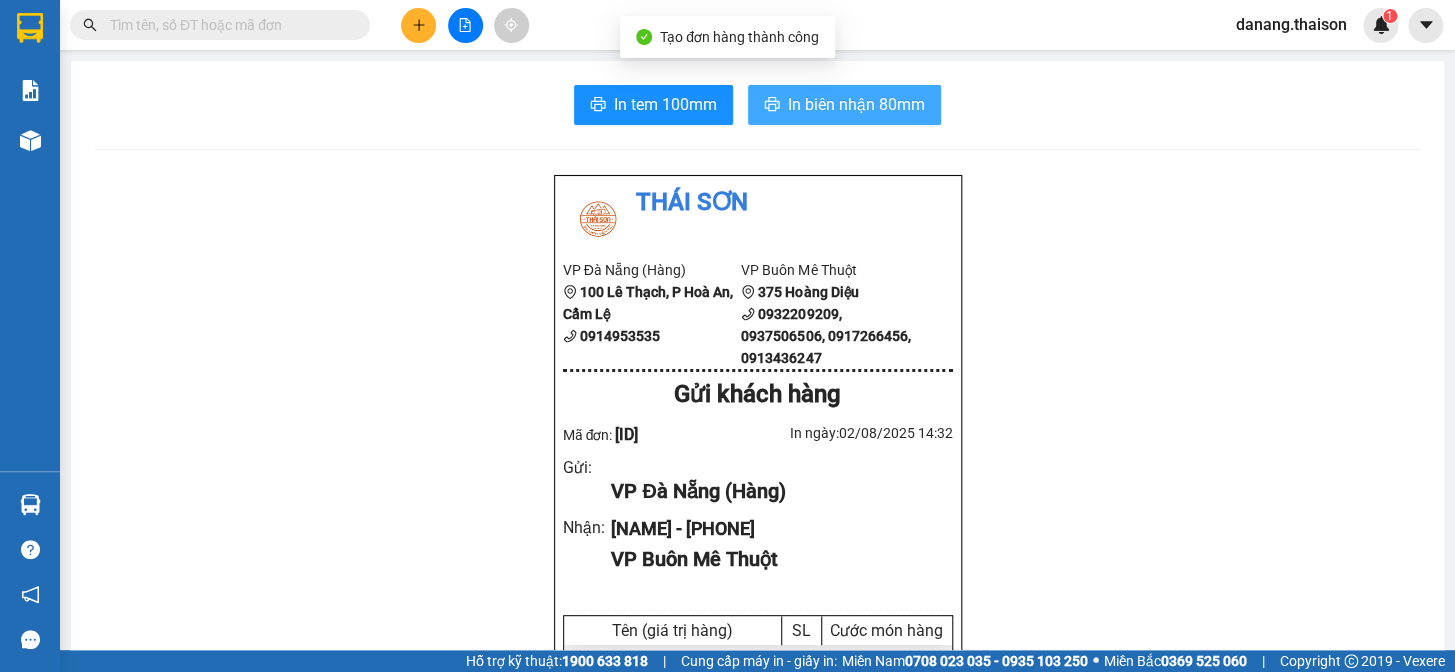 click on "In biên nhận 80mm" at bounding box center (856, 104) 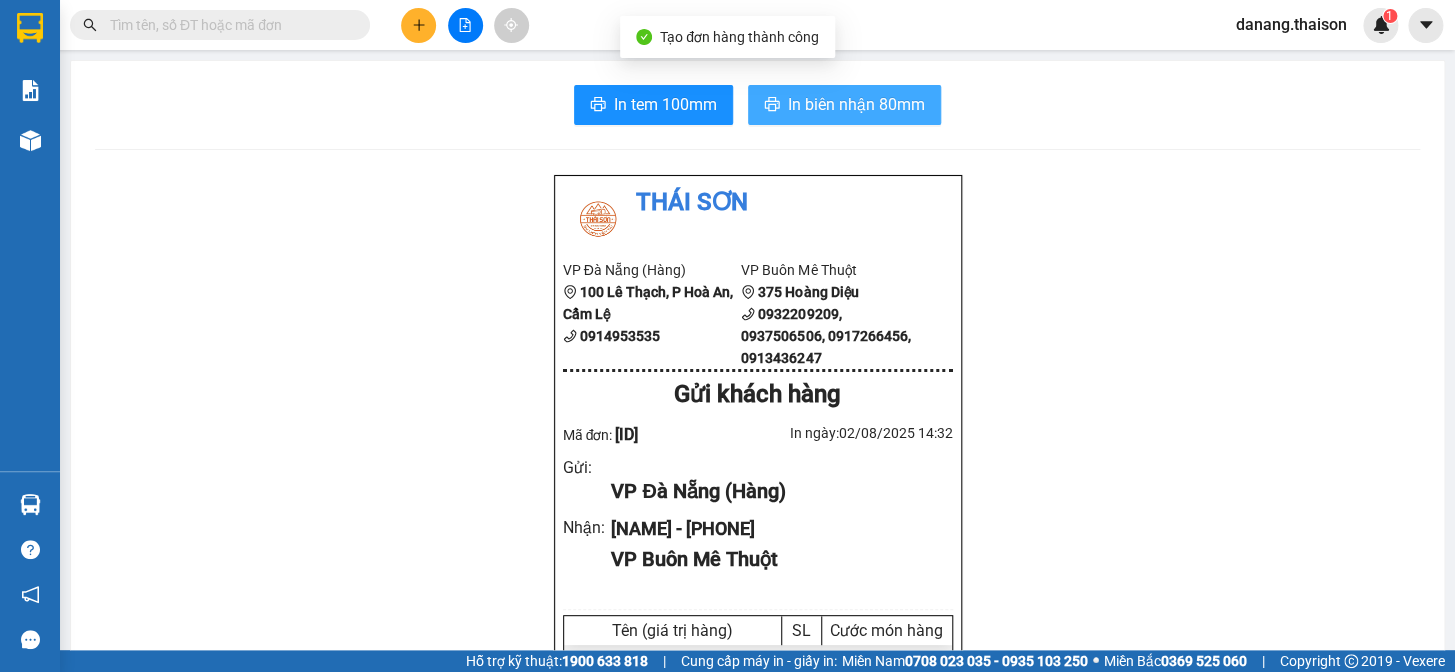 scroll, scrollTop: 0, scrollLeft: 0, axis: both 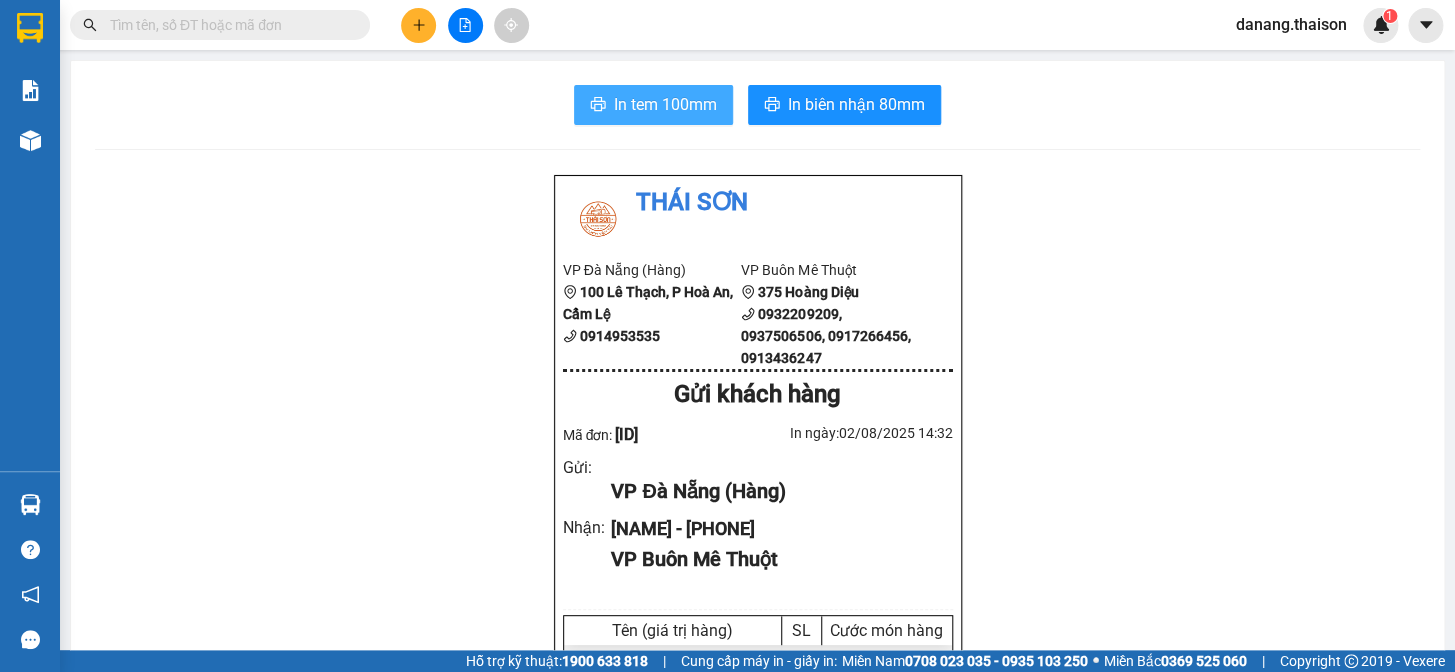 click on "In tem 100mm" at bounding box center [665, 104] 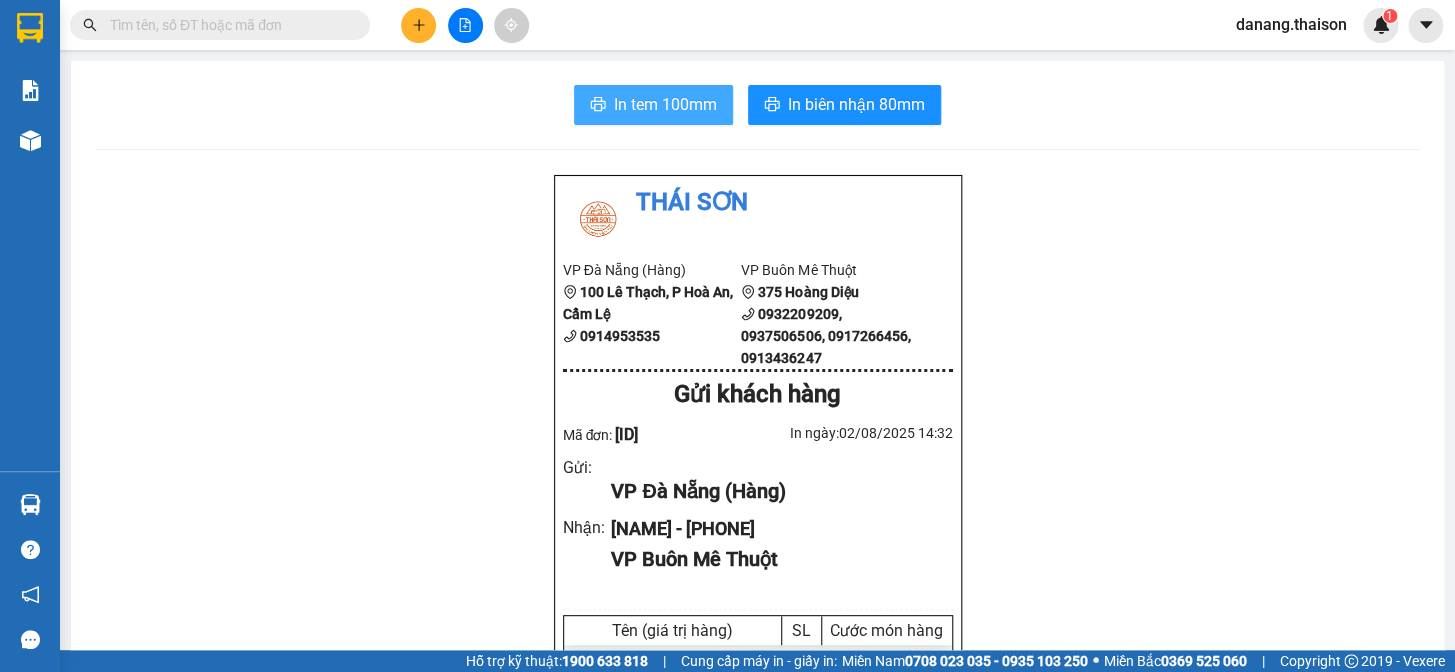 scroll, scrollTop: 0, scrollLeft: 0, axis: both 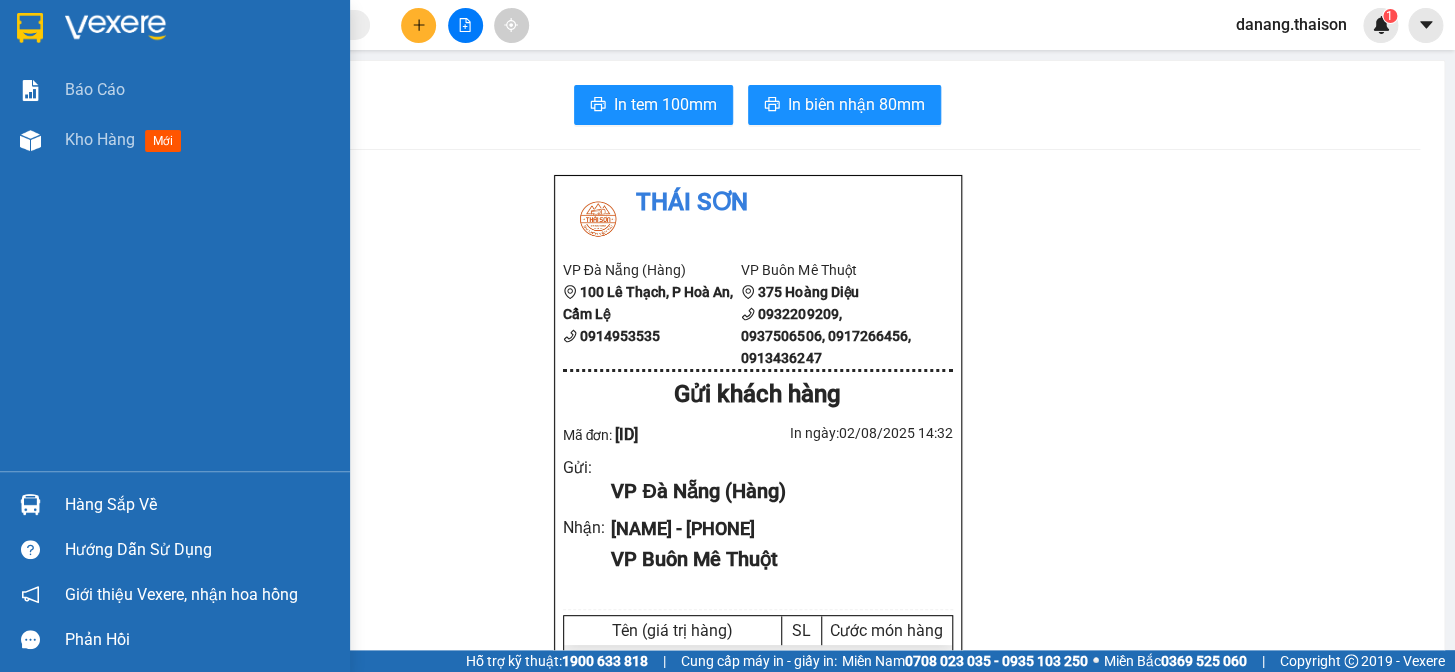 drag, startPoint x: 0, startPoint y: 455, endPoint x: 0, endPoint y: 410, distance: 45 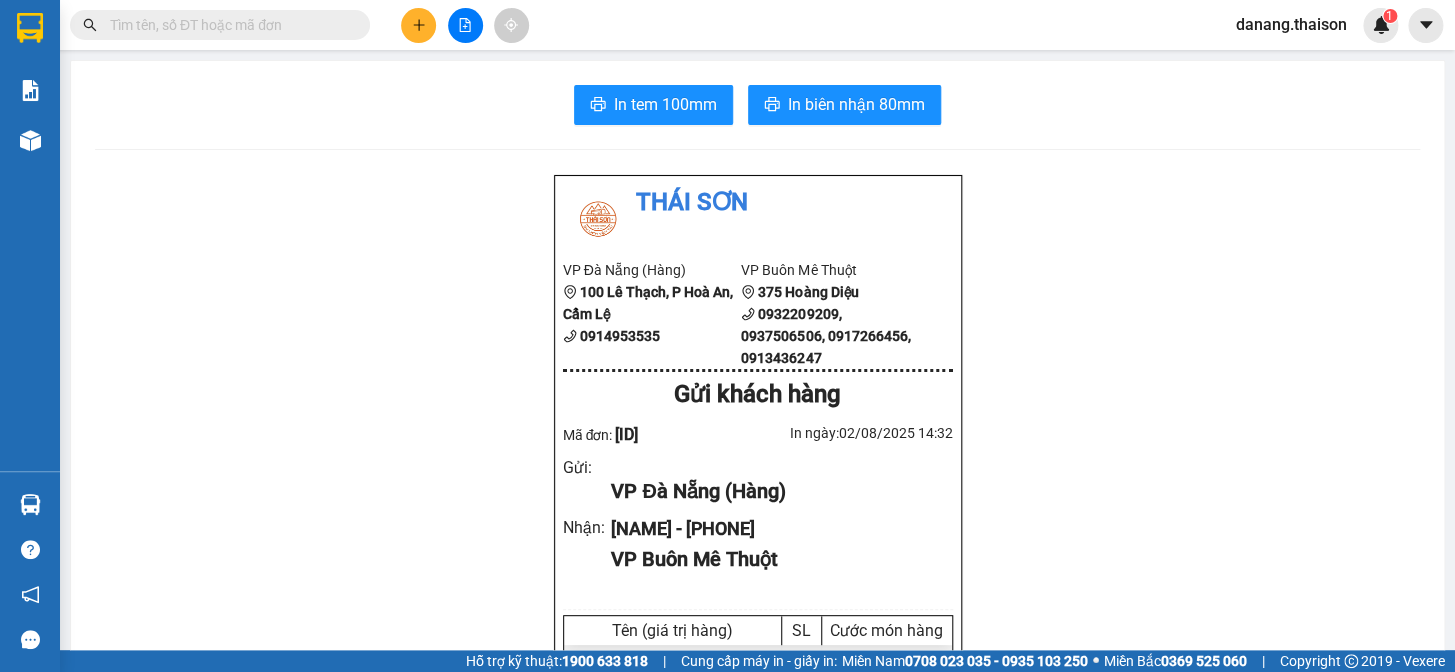 drag, startPoint x: 0, startPoint y: 410, endPoint x: 416, endPoint y: 15, distance: 573.6558 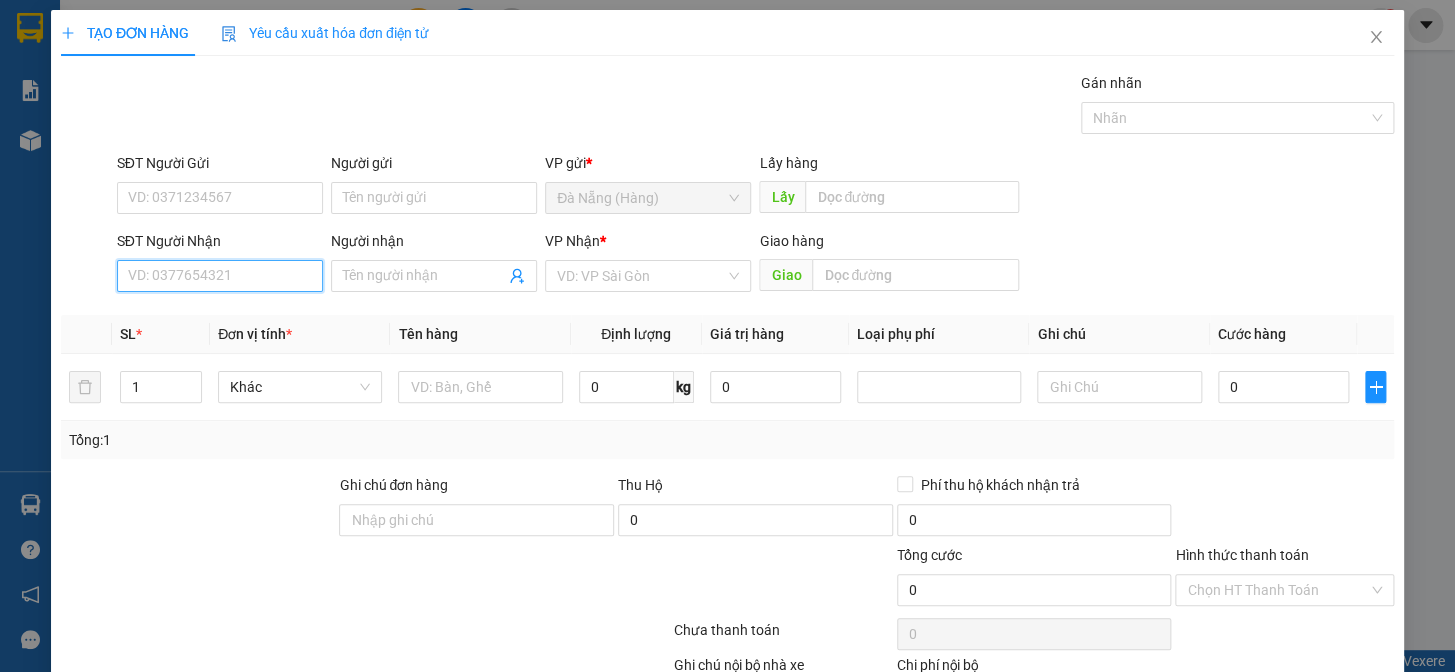click on "SĐT Người Nhận" at bounding box center [220, 276] 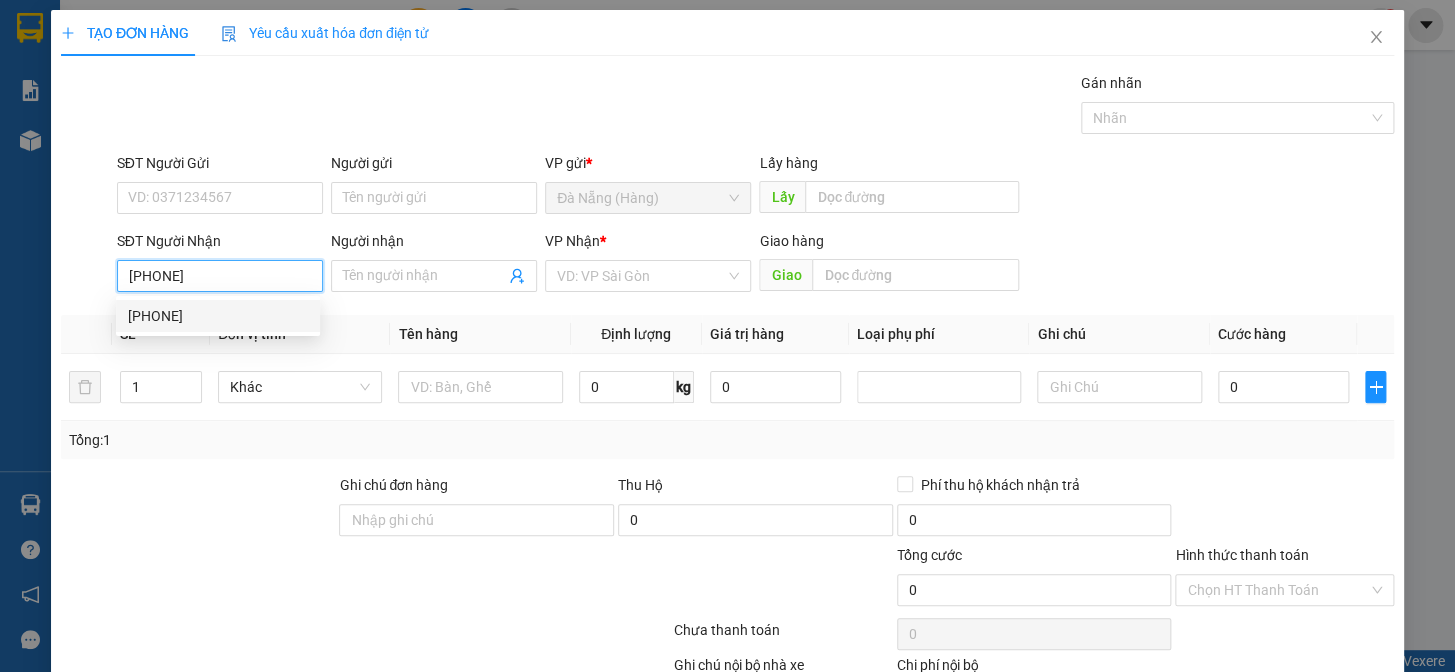 click on "[PHONE]" at bounding box center [218, 316] 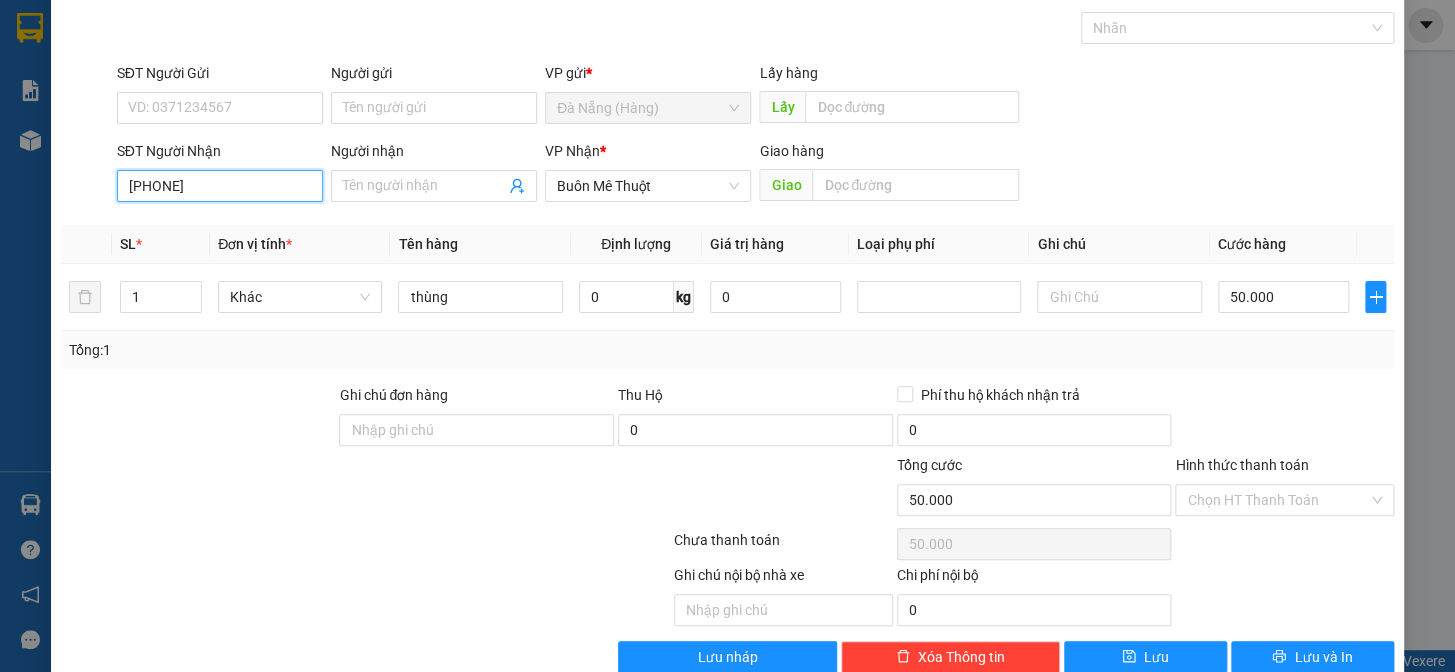 scroll, scrollTop: 129, scrollLeft: 0, axis: vertical 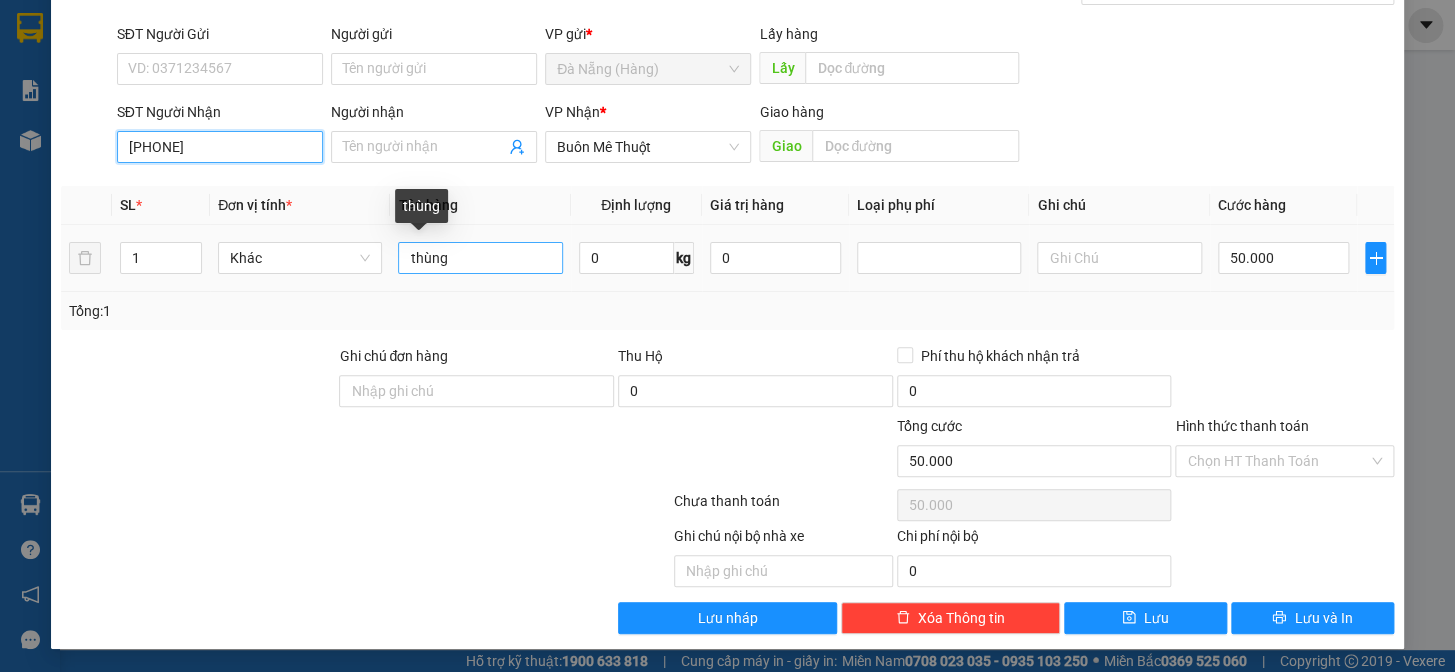 type on "[PHONE]" 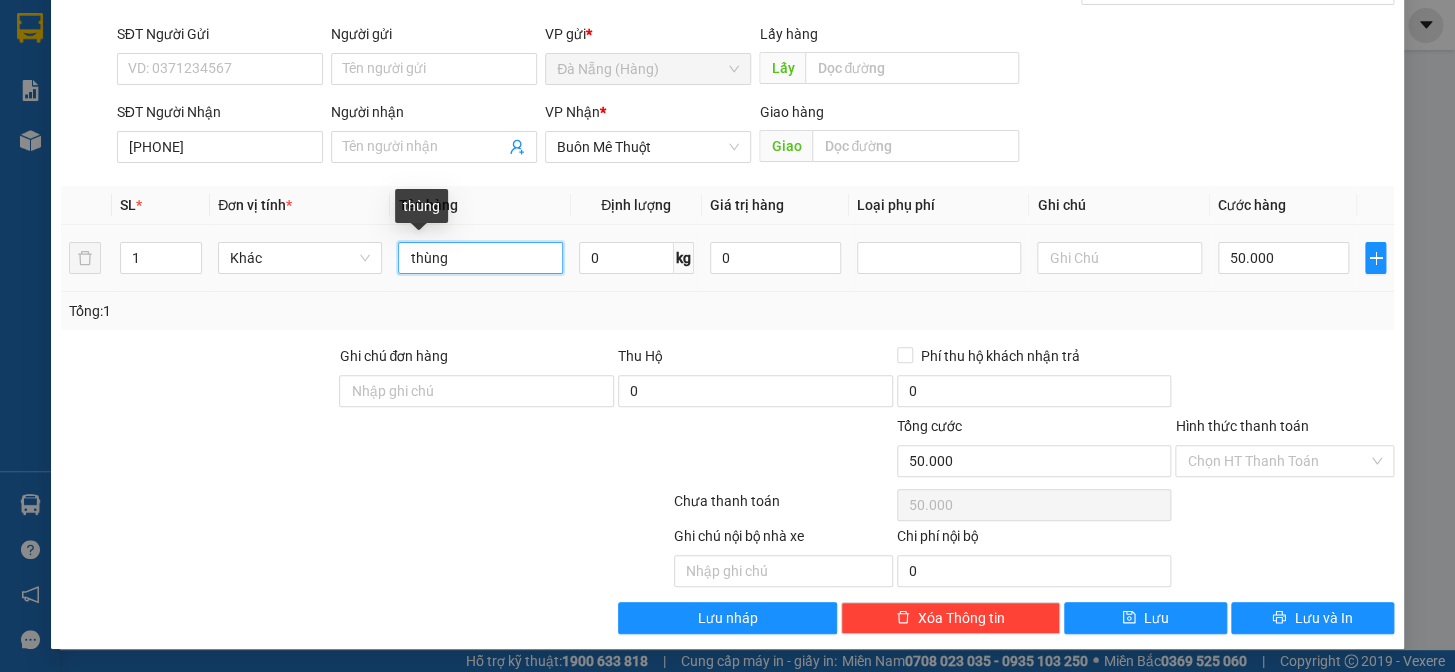 click on "thùng" at bounding box center (480, 258) 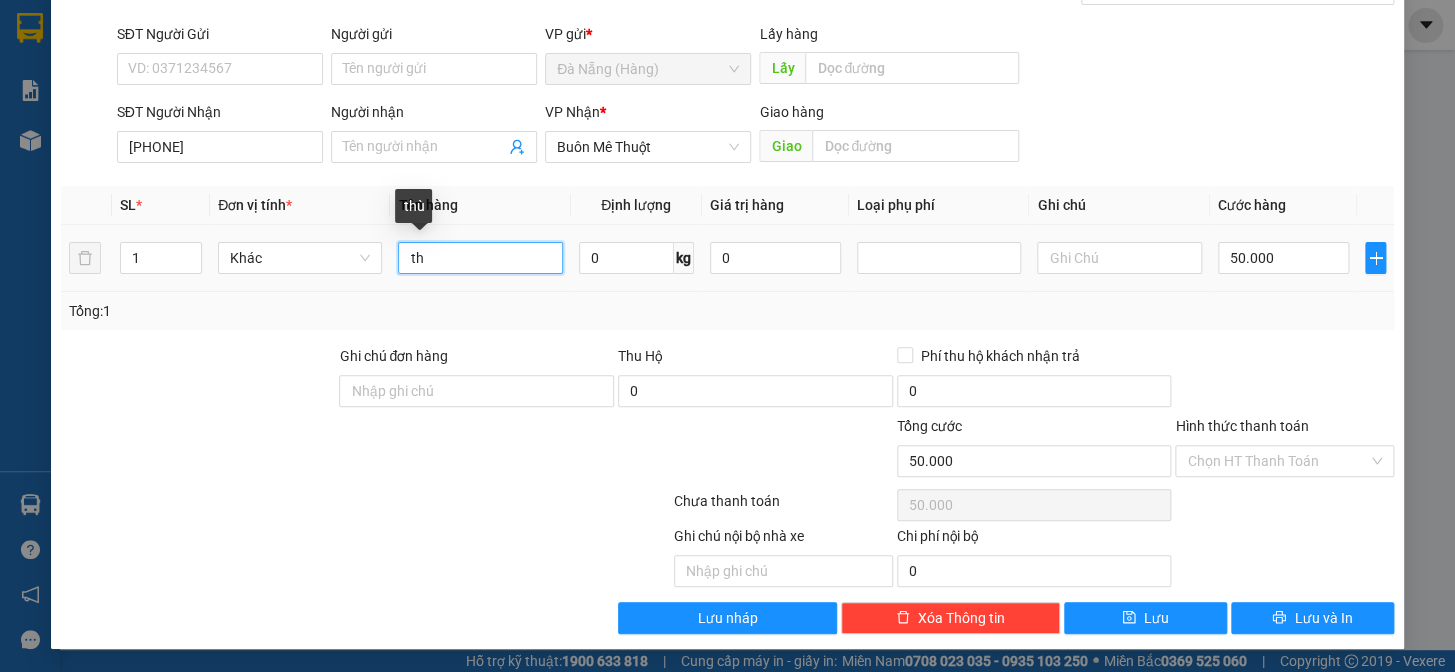 type on "t" 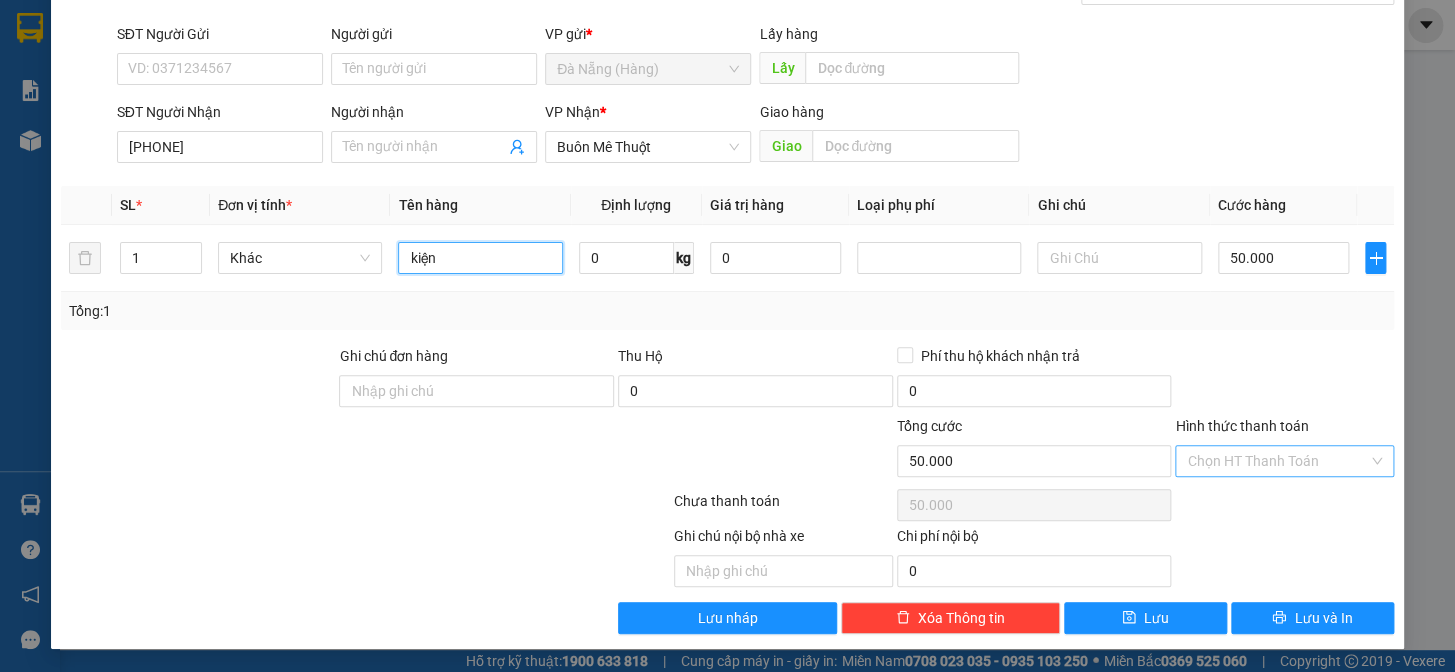 type on "kiện" 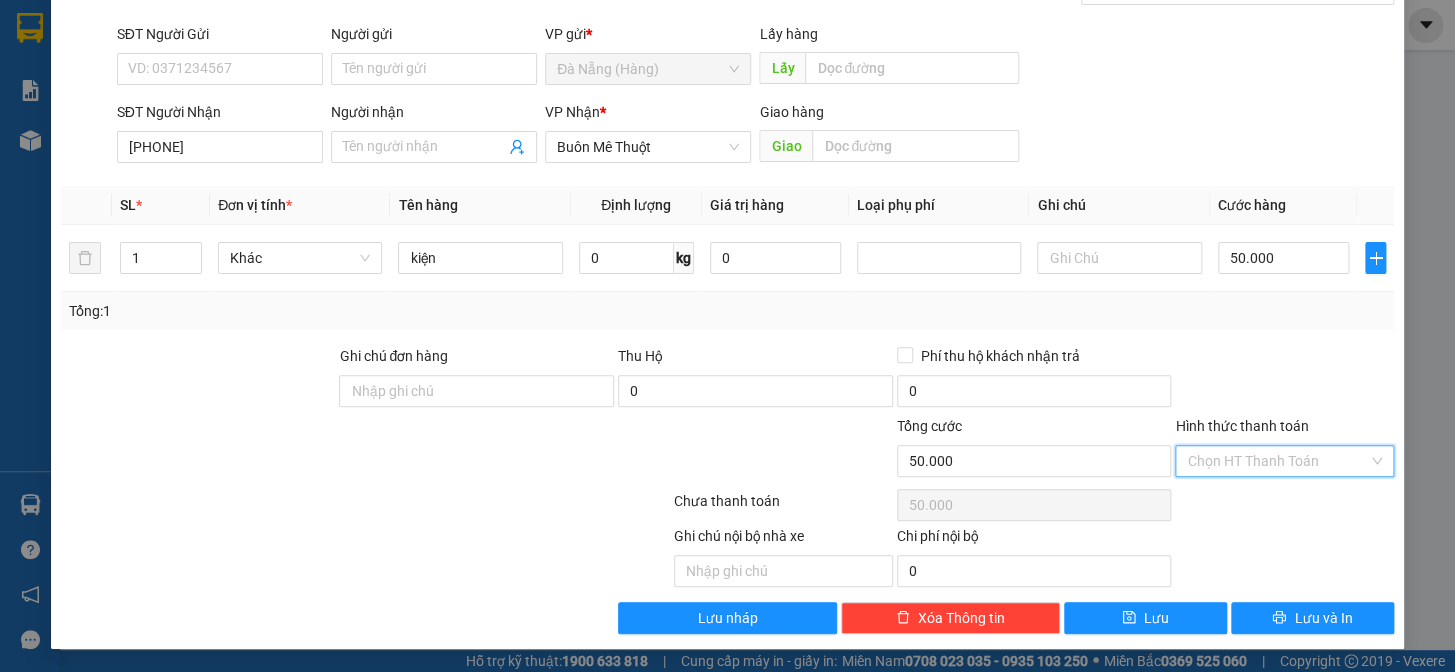 click on "Hình thức thanh toán" at bounding box center [1277, 461] 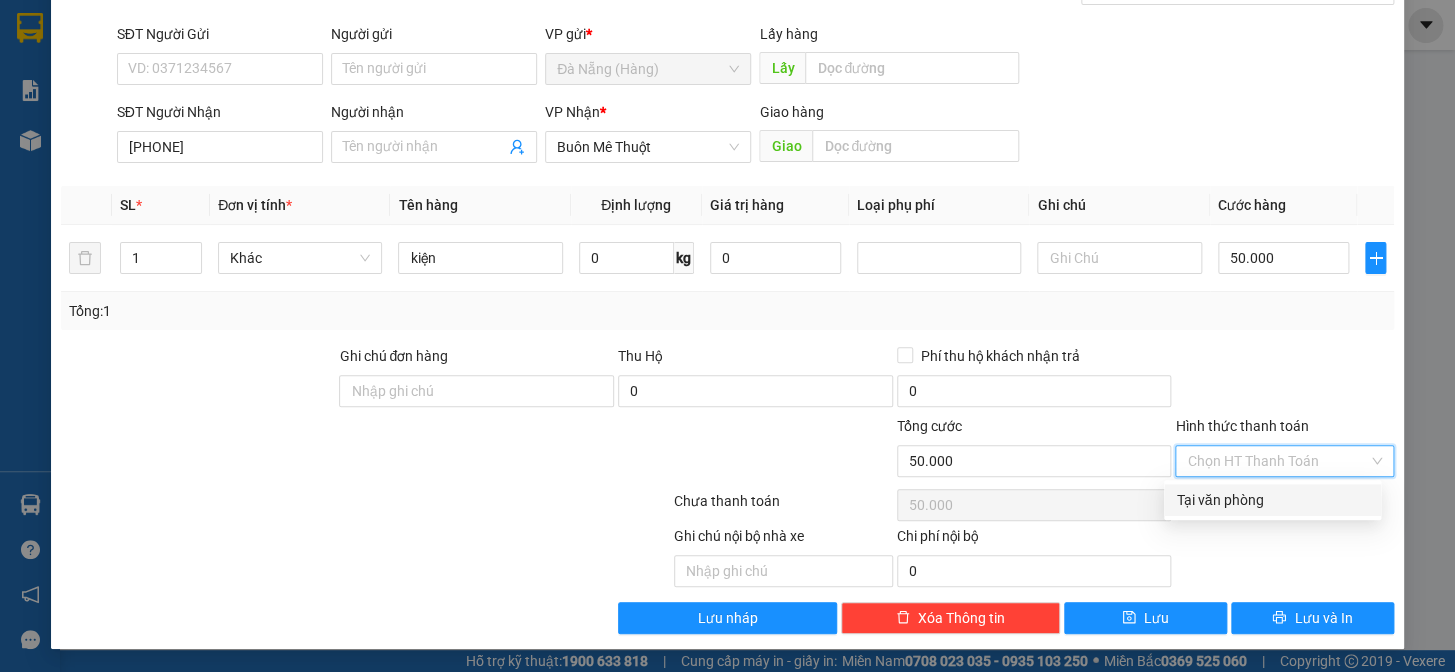click on "Tại văn phòng" at bounding box center [1272, 500] 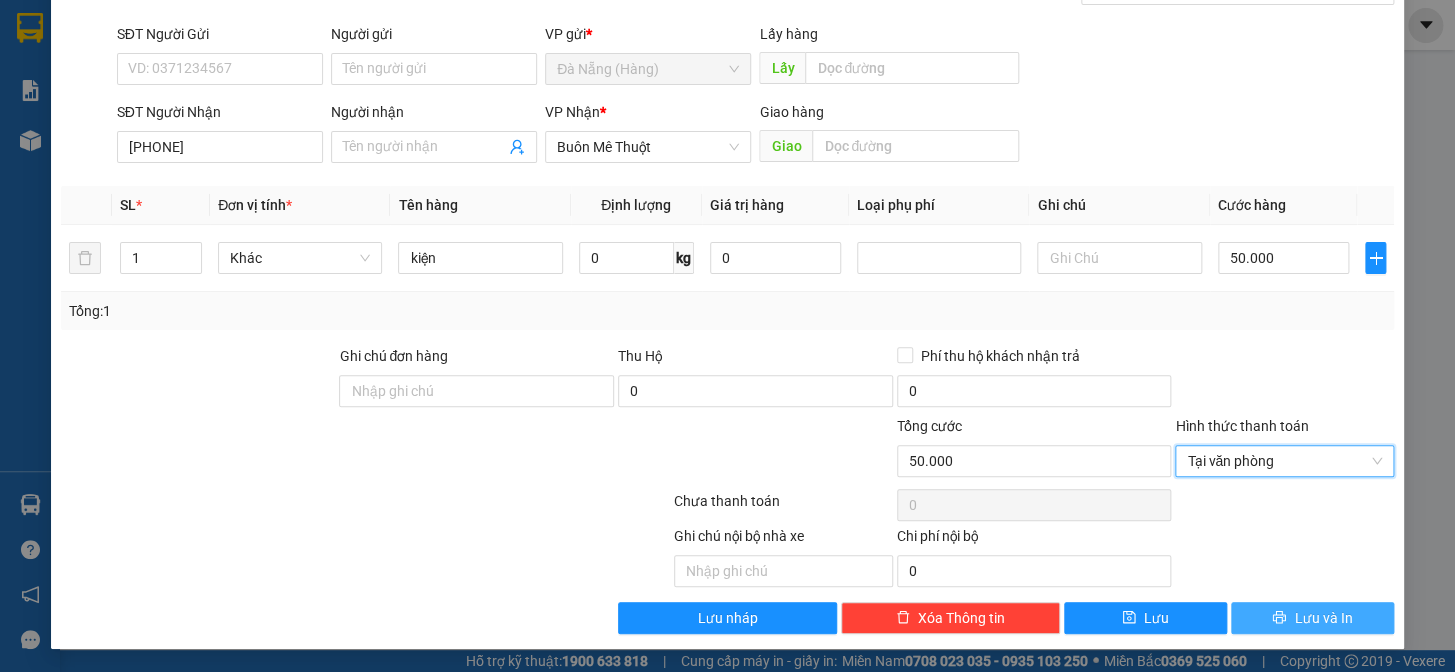 drag, startPoint x: 1297, startPoint y: 627, endPoint x: 1298, endPoint y: 607, distance: 20.024984 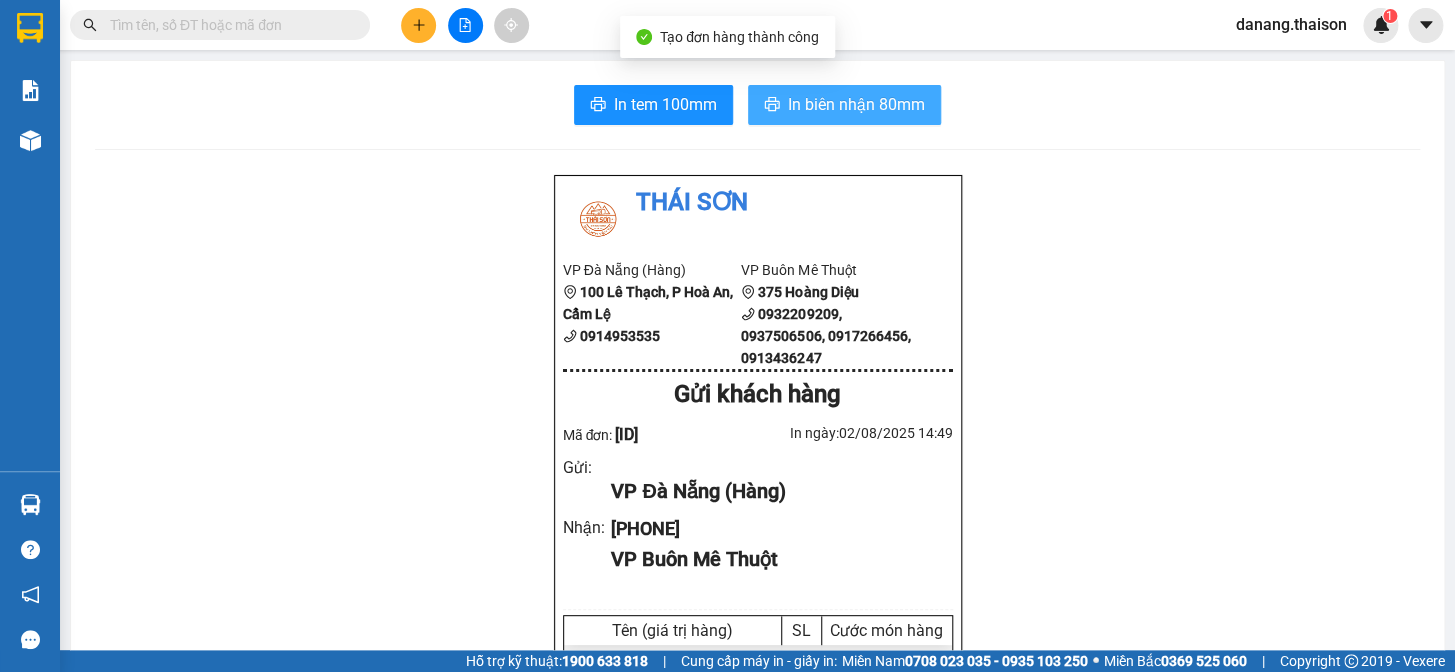 click on "In biên nhận 80mm" at bounding box center (856, 104) 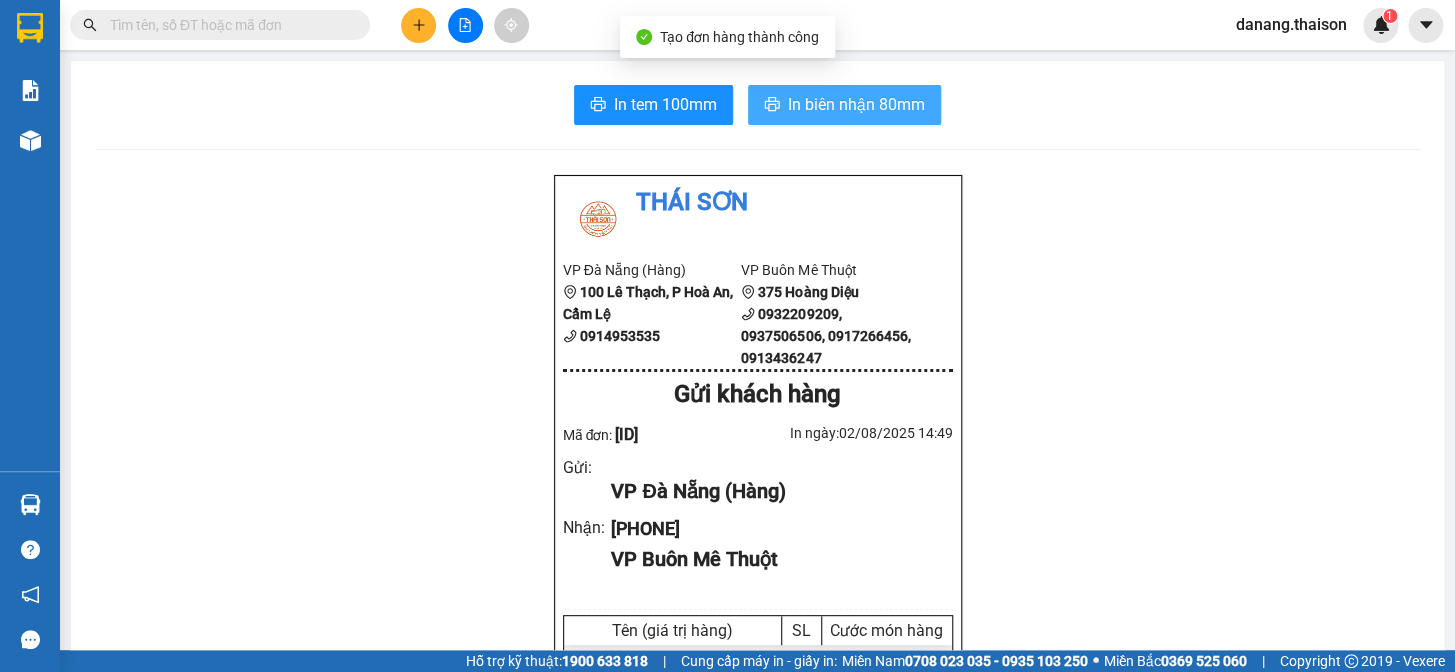 scroll, scrollTop: 0, scrollLeft: 0, axis: both 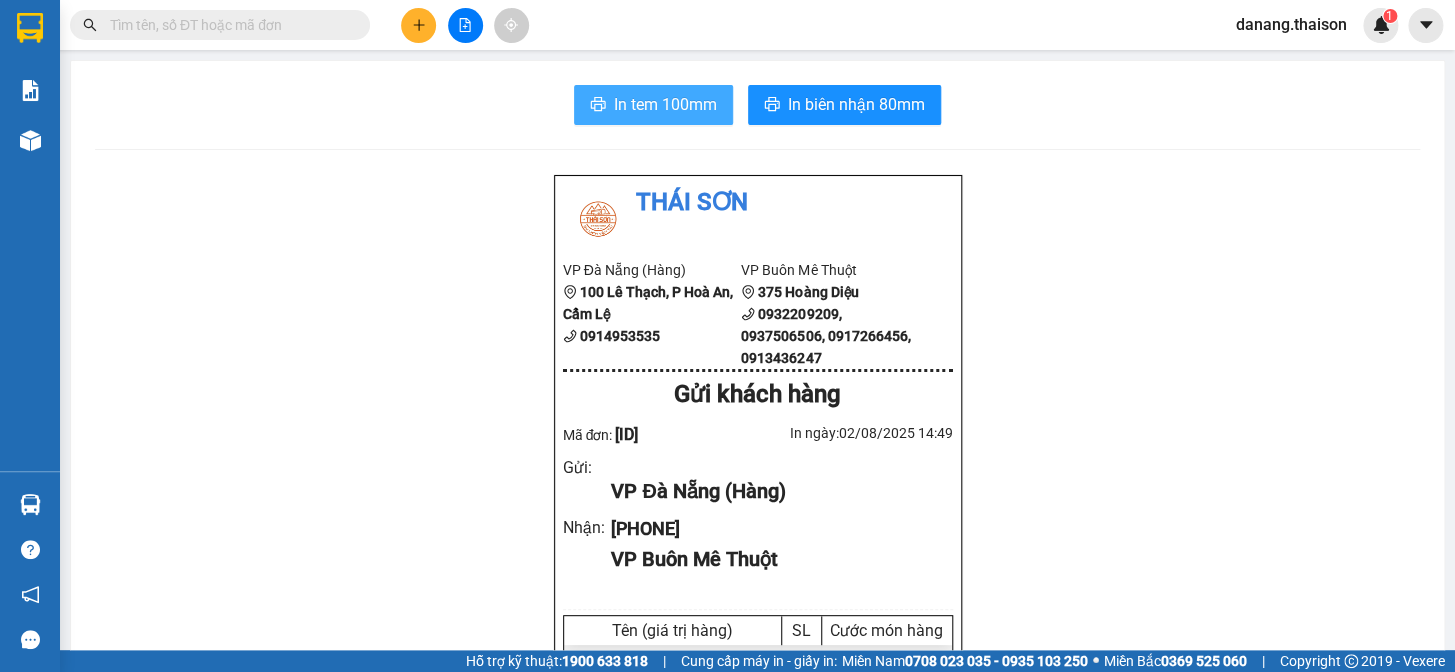 click on "In tem 100mm" at bounding box center [665, 104] 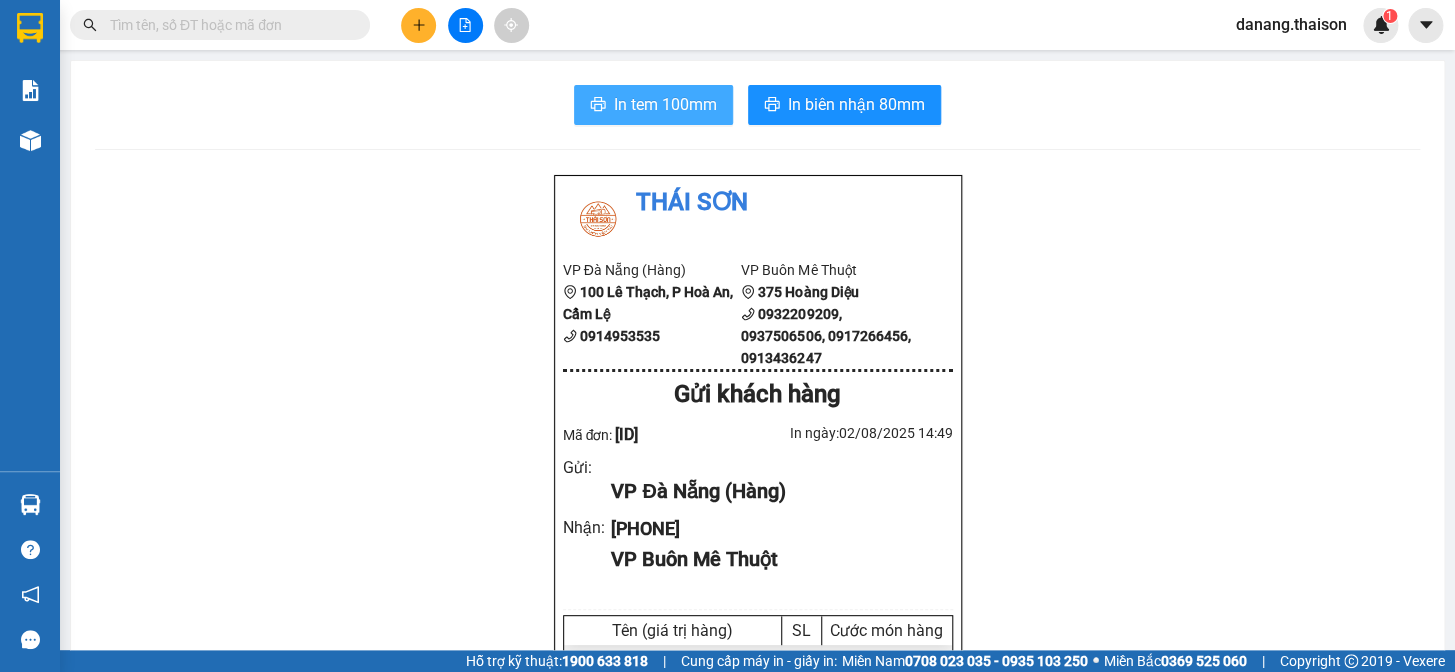 scroll, scrollTop: 0, scrollLeft: 0, axis: both 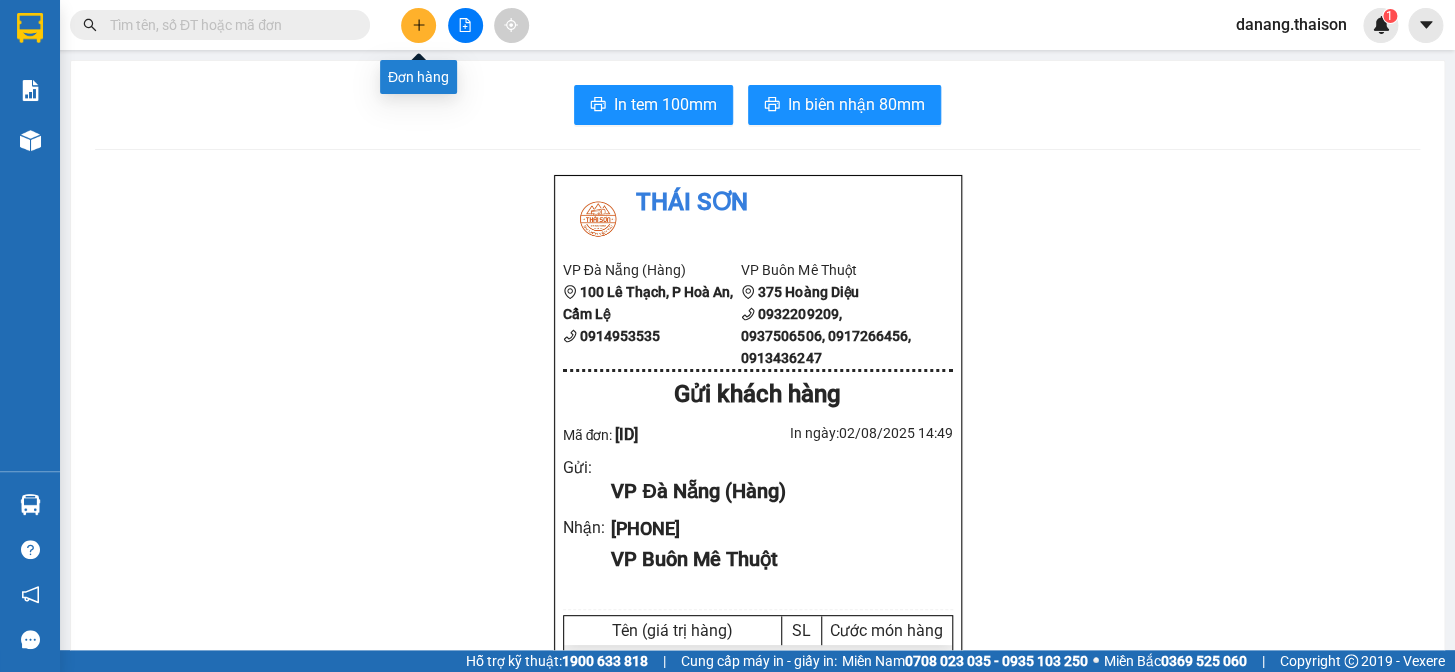 click at bounding box center [418, 25] 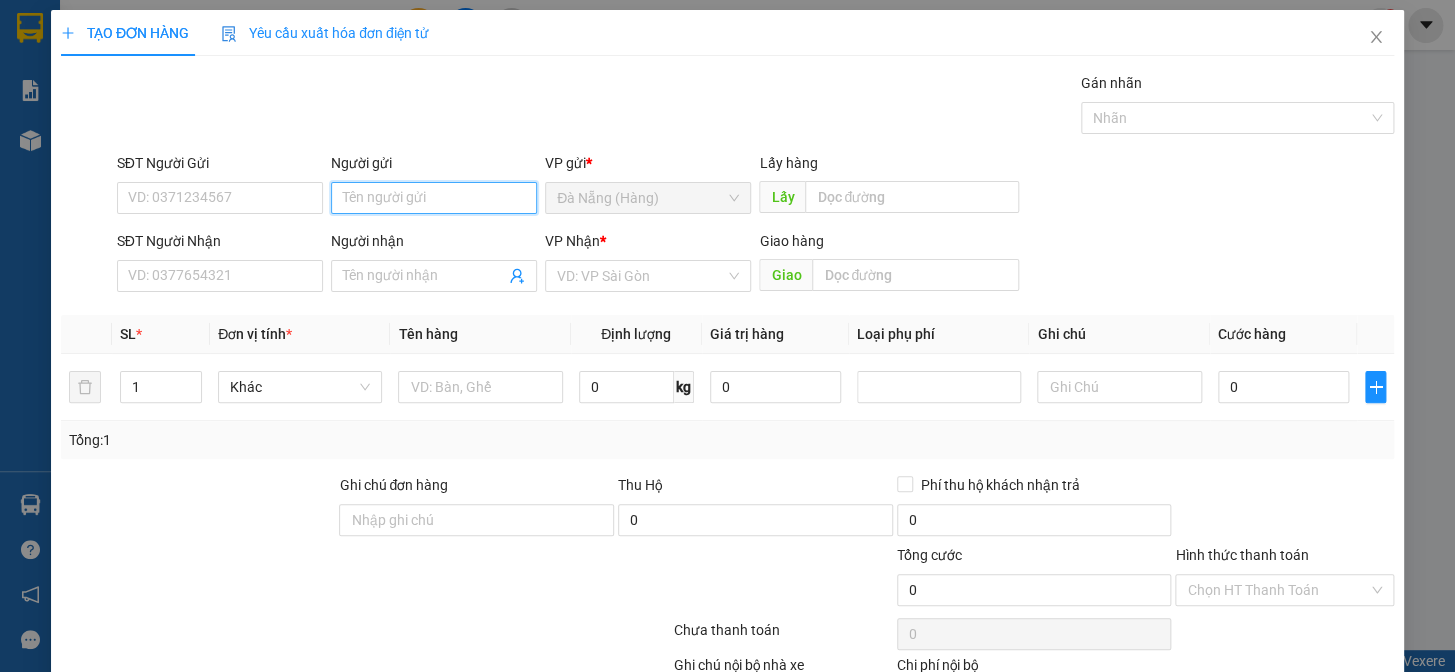 click on "Người gửi" at bounding box center [434, 198] 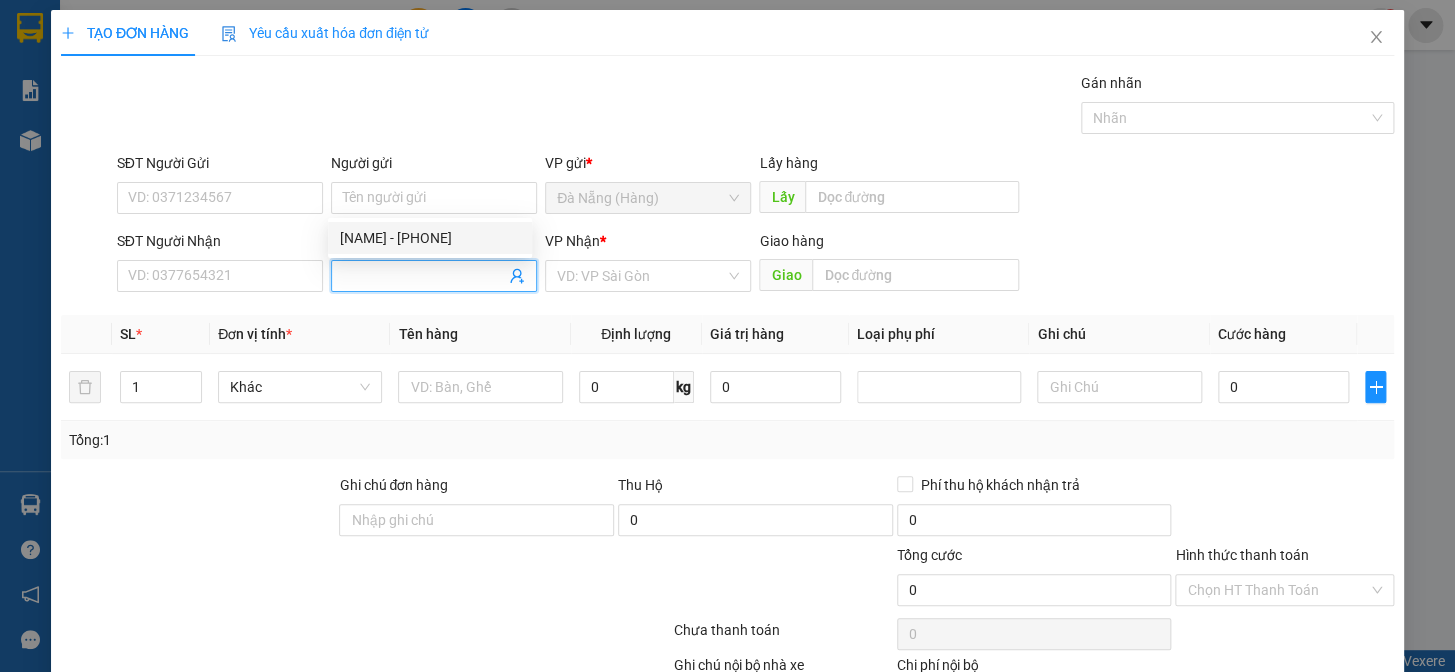 click on "Người nhận" at bounding box center [424, 276] 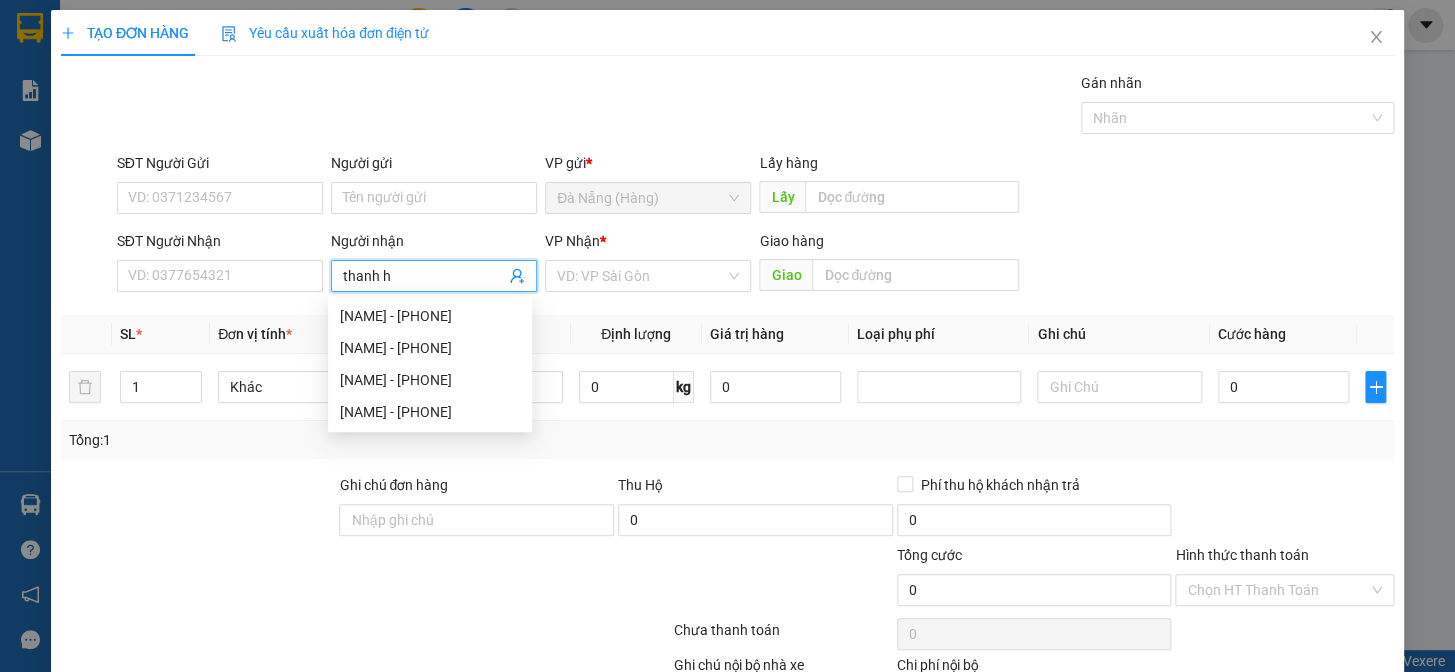 type on "[NAME]" 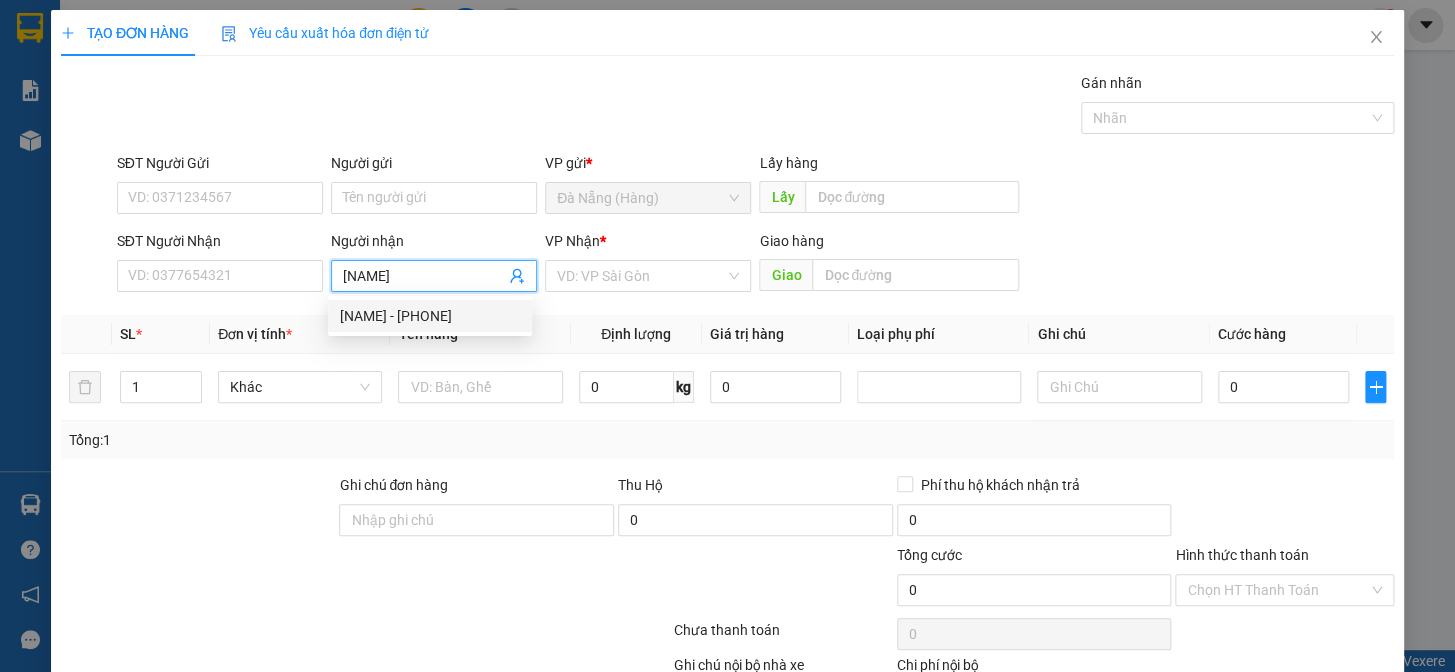 click on "[NAME] - [PHONE]" at bounding box center [430, 316] 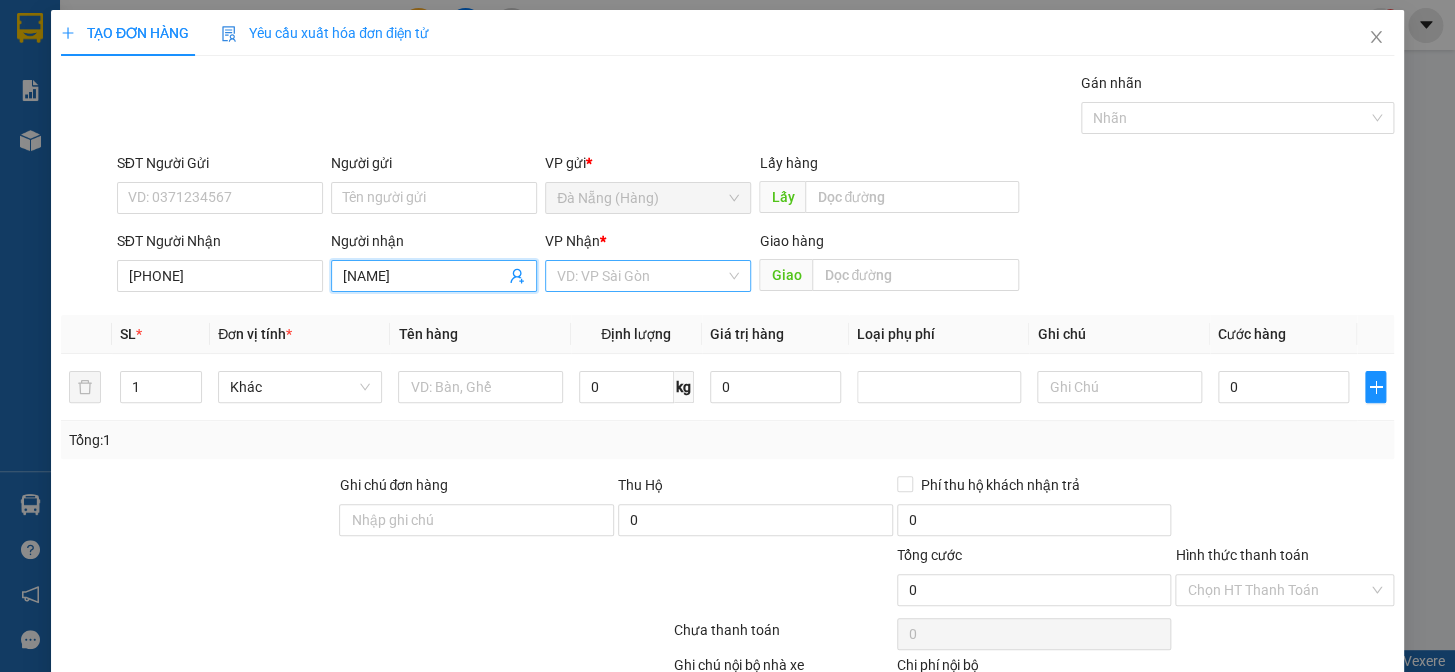 type on "[NAME]" 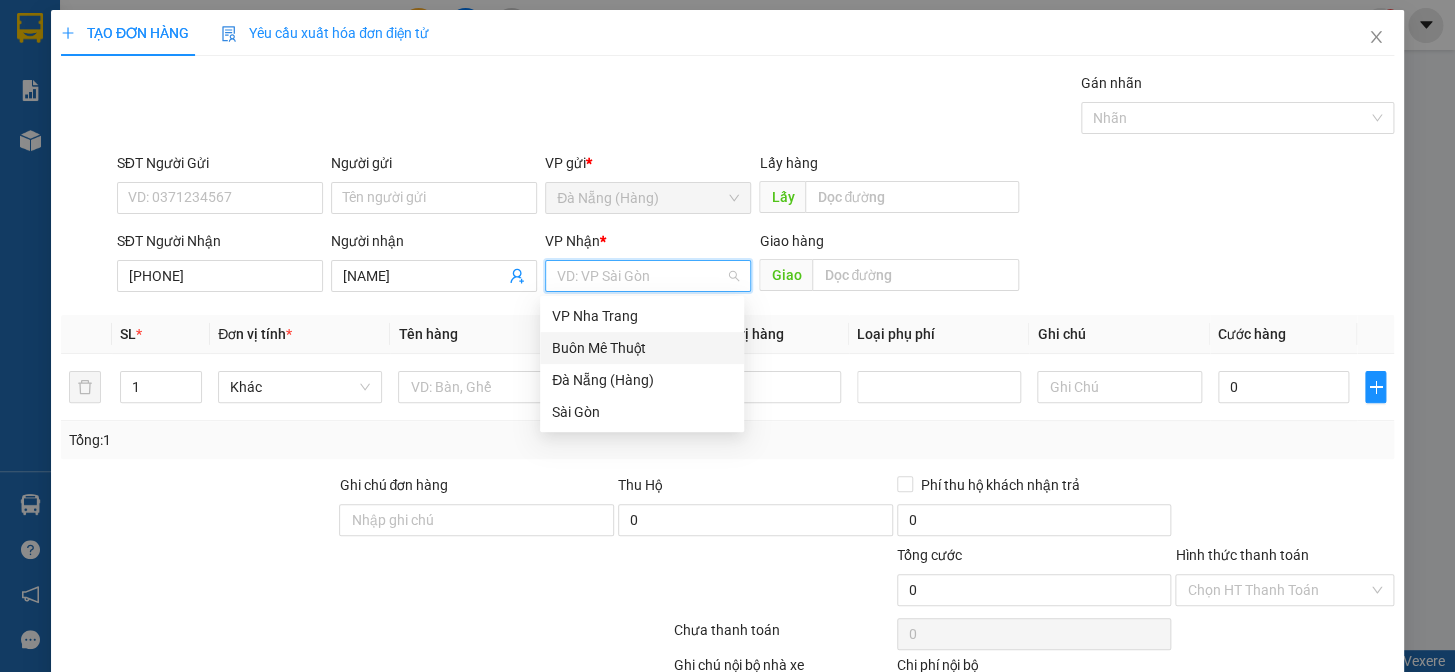 click on "Buôn Mê Thuột" at bounding box center (642, 348) 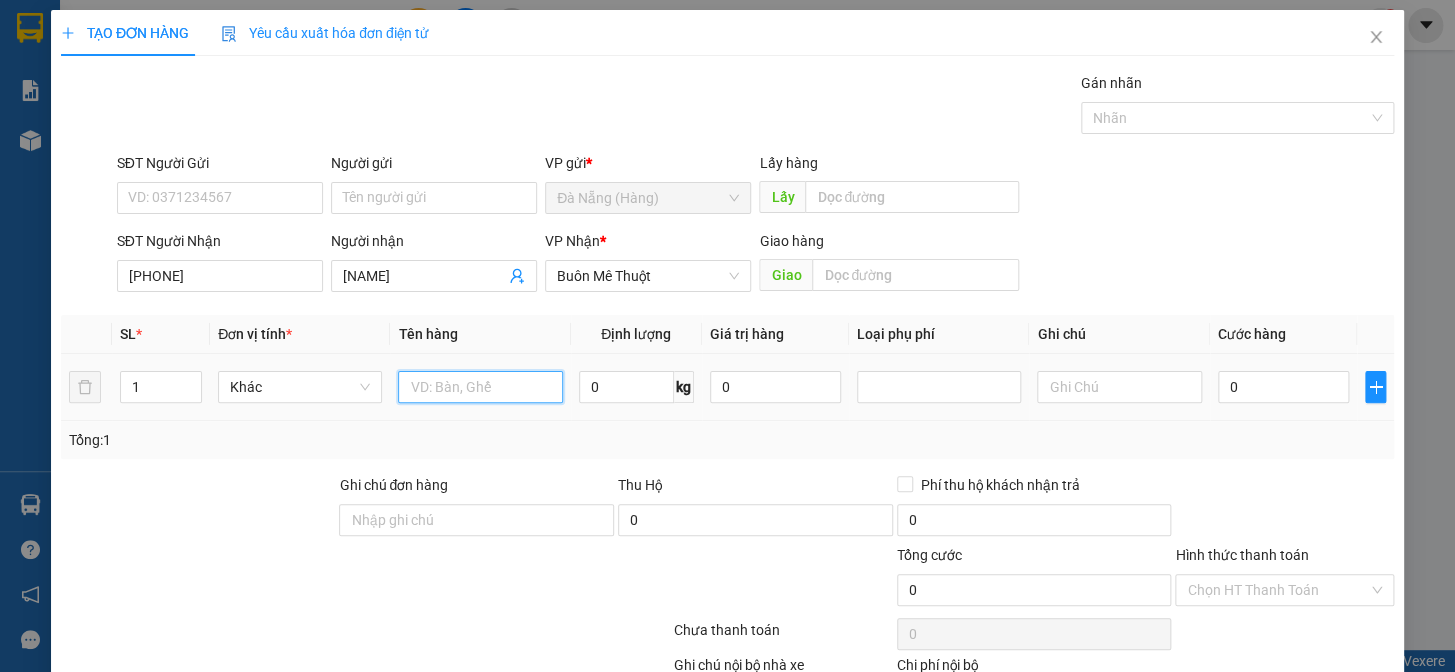 click at bounding box center (480, 387) 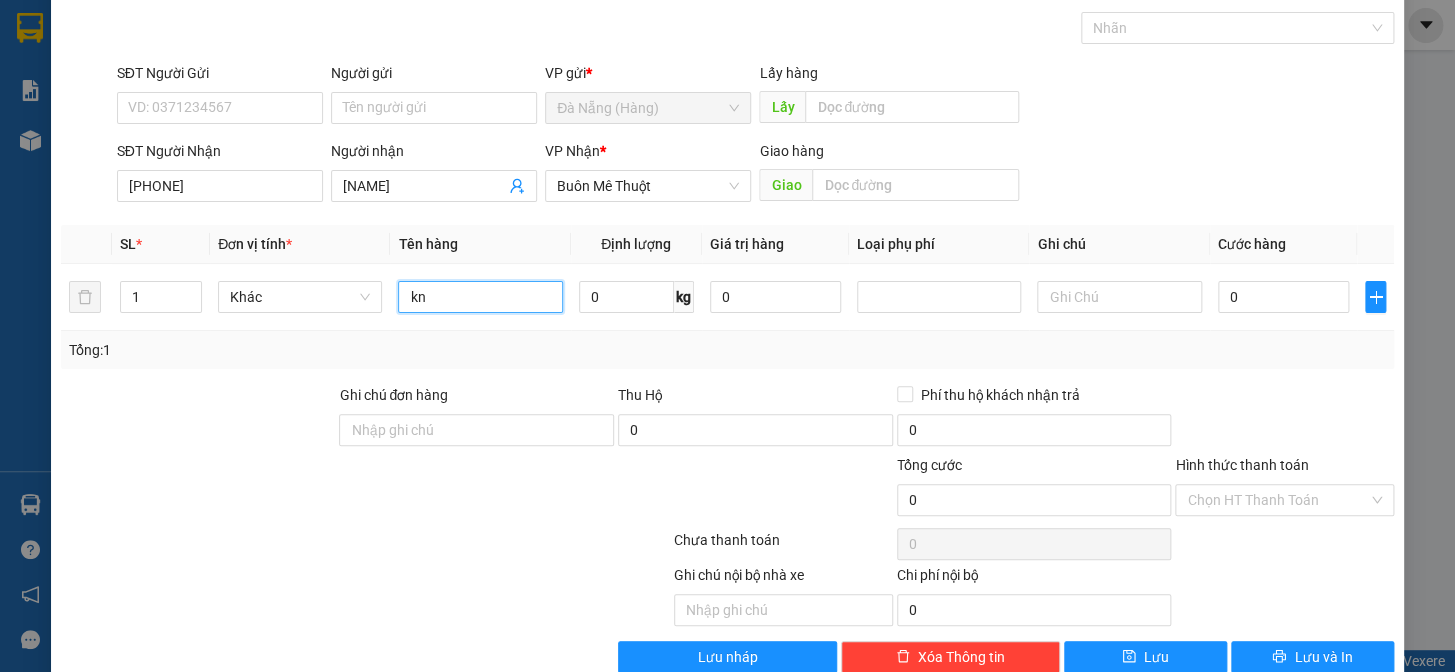 scroll, scrollTop: 129, scrollLeft: 0, axis: vertical 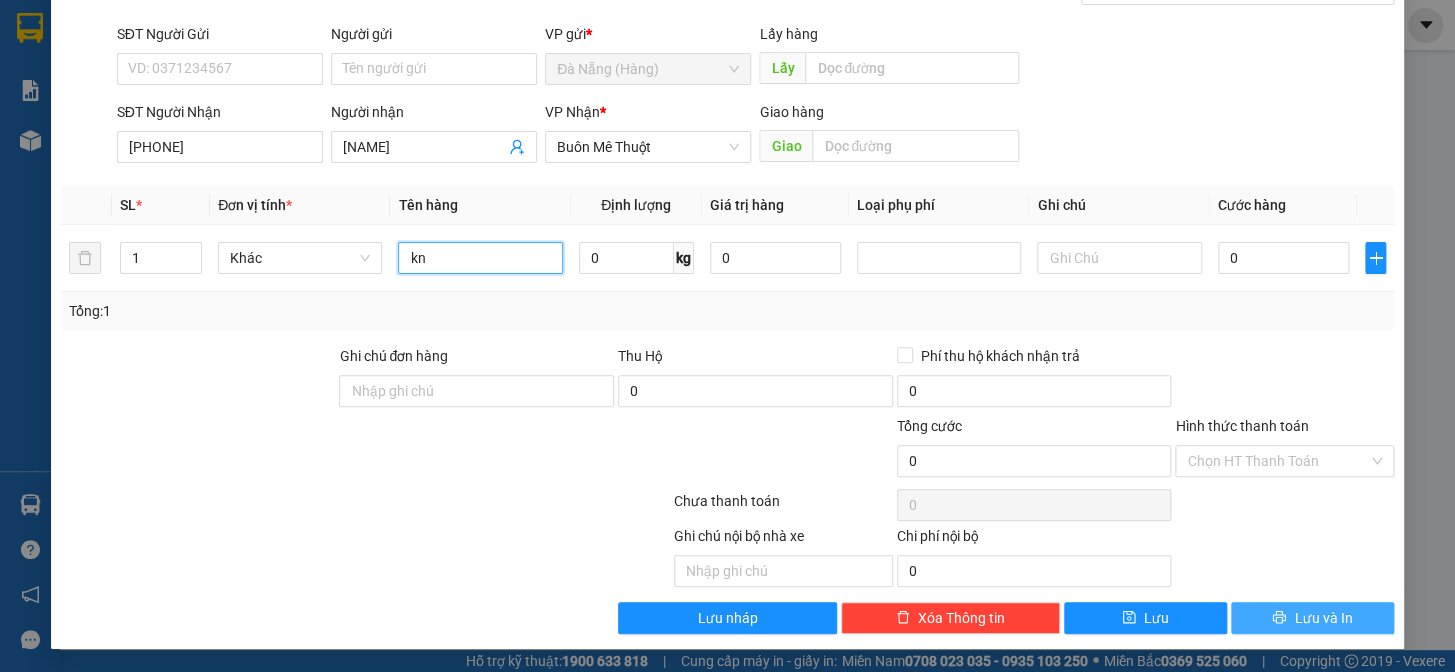 type on "kn" 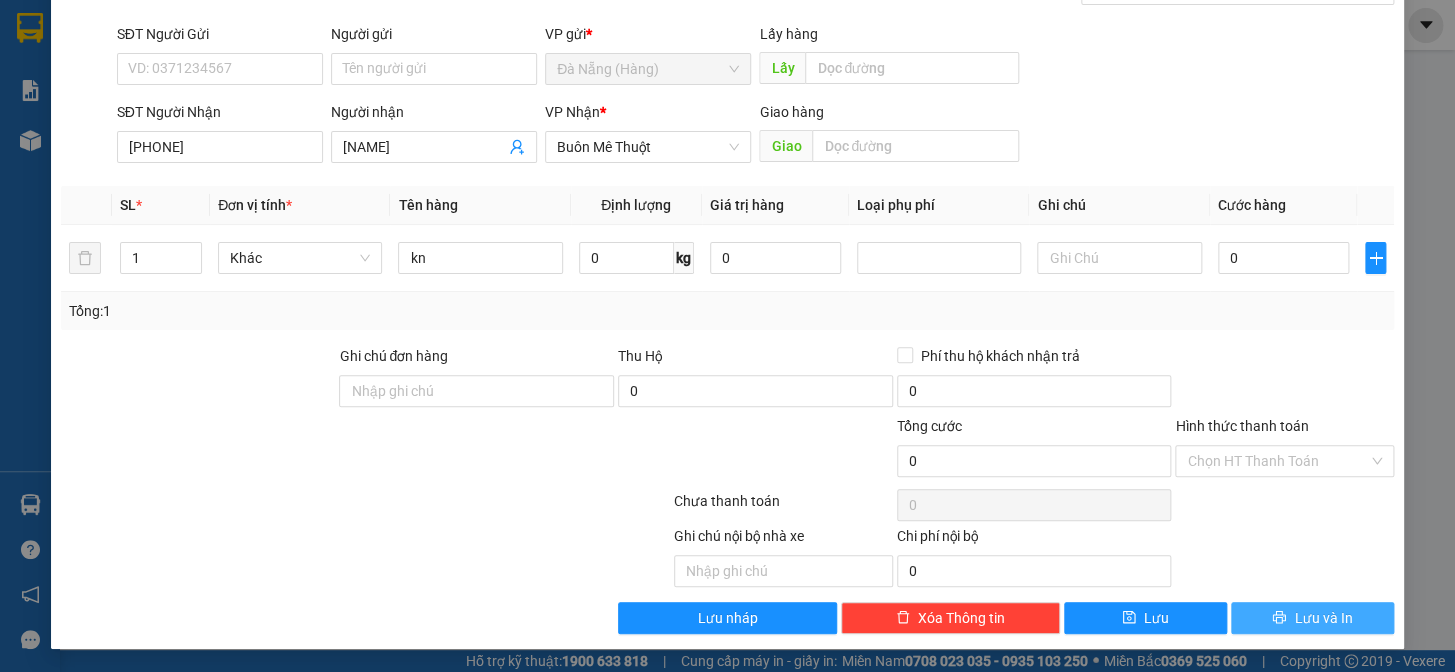 click on "Lưu và In" at bounding box center (1323, 618) 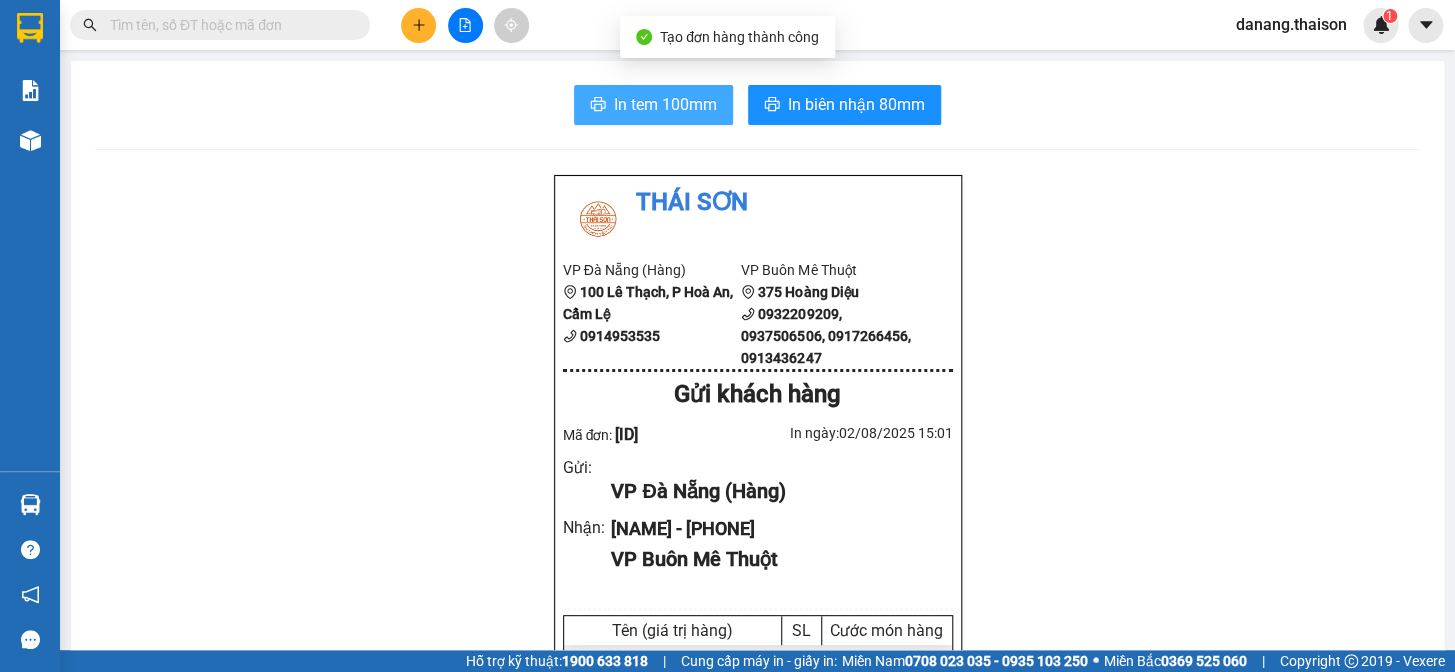 click on "In tem 100mm" at bounding box center (665, 104) 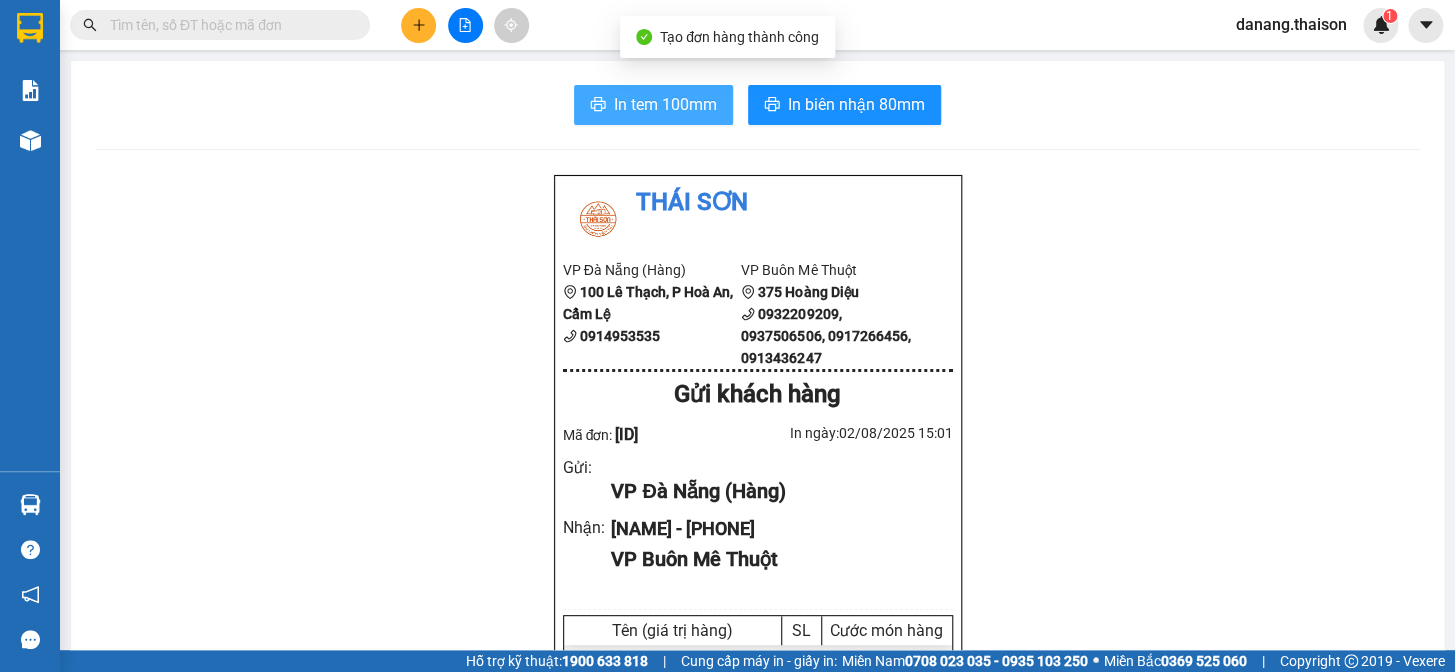 scroll, scrollTop: 0, scrollLeft: 0, axis: both 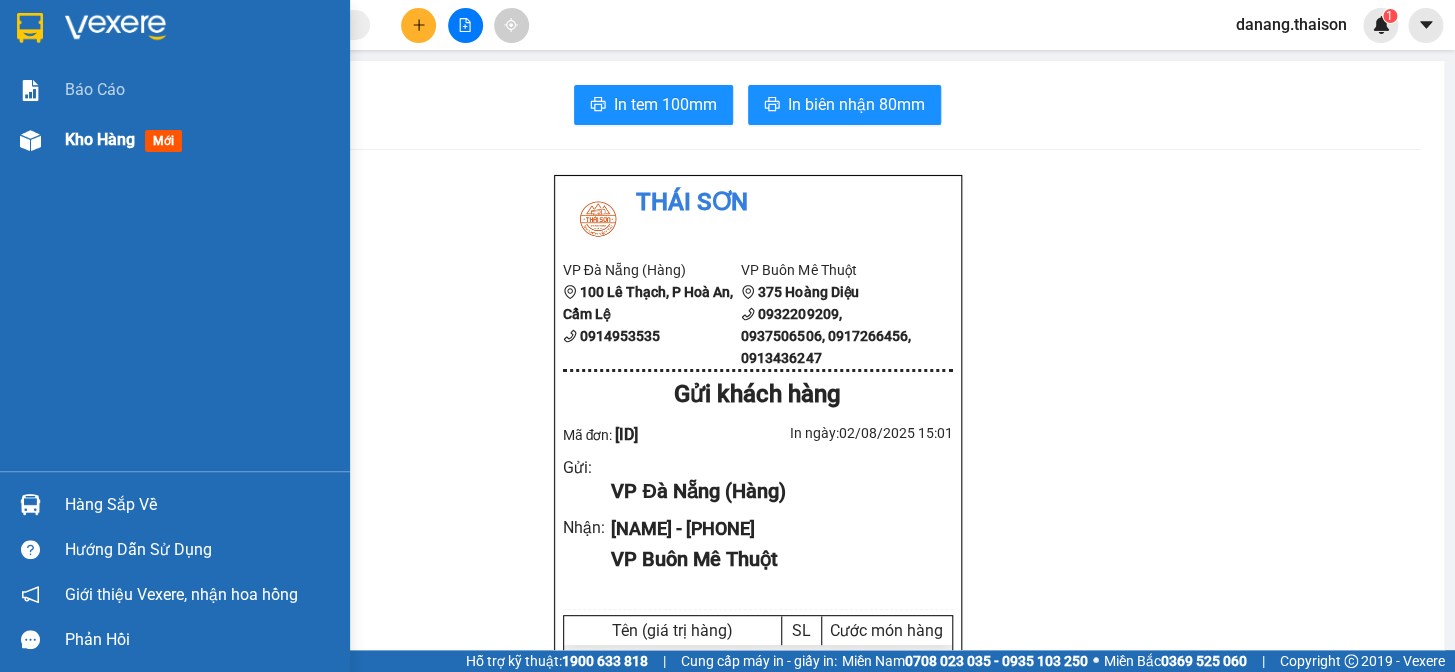 click on "Kho hàng" at bounding box center [100, 139] 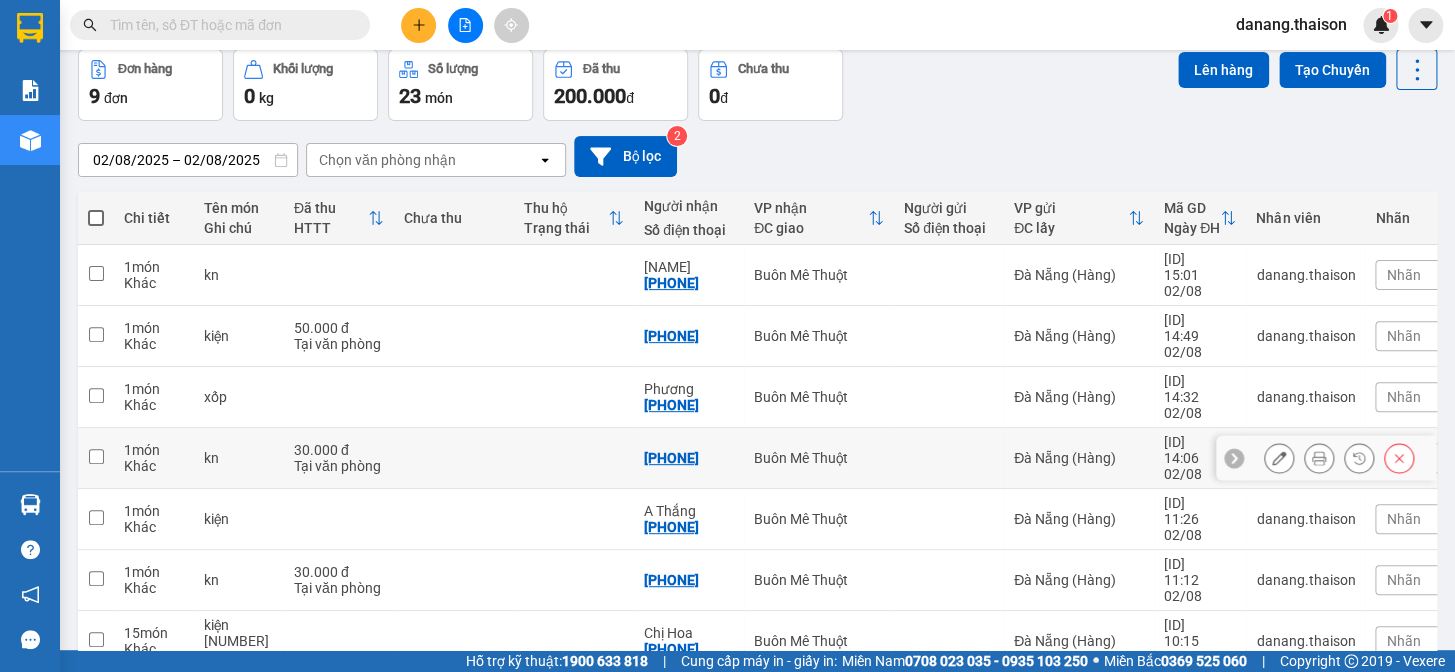 scroll, scrollTop: 193, scrollLeft: 0, axis: vertical 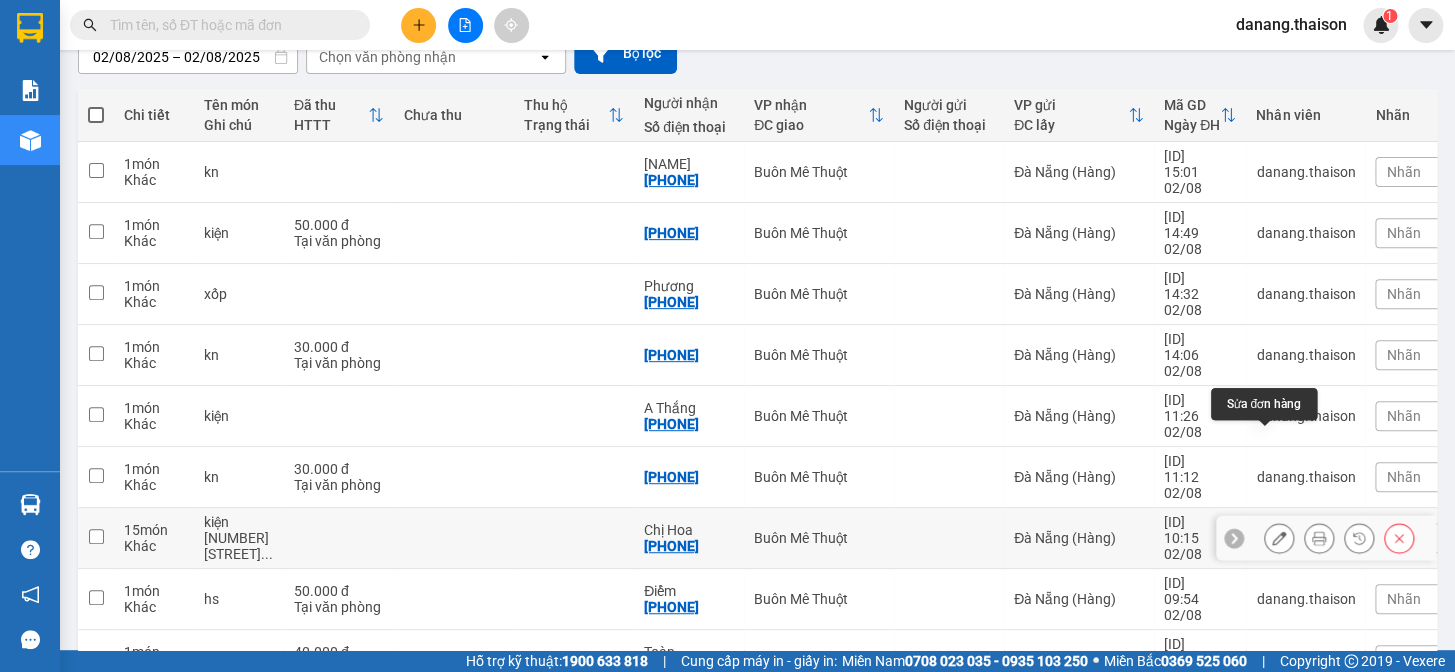 click 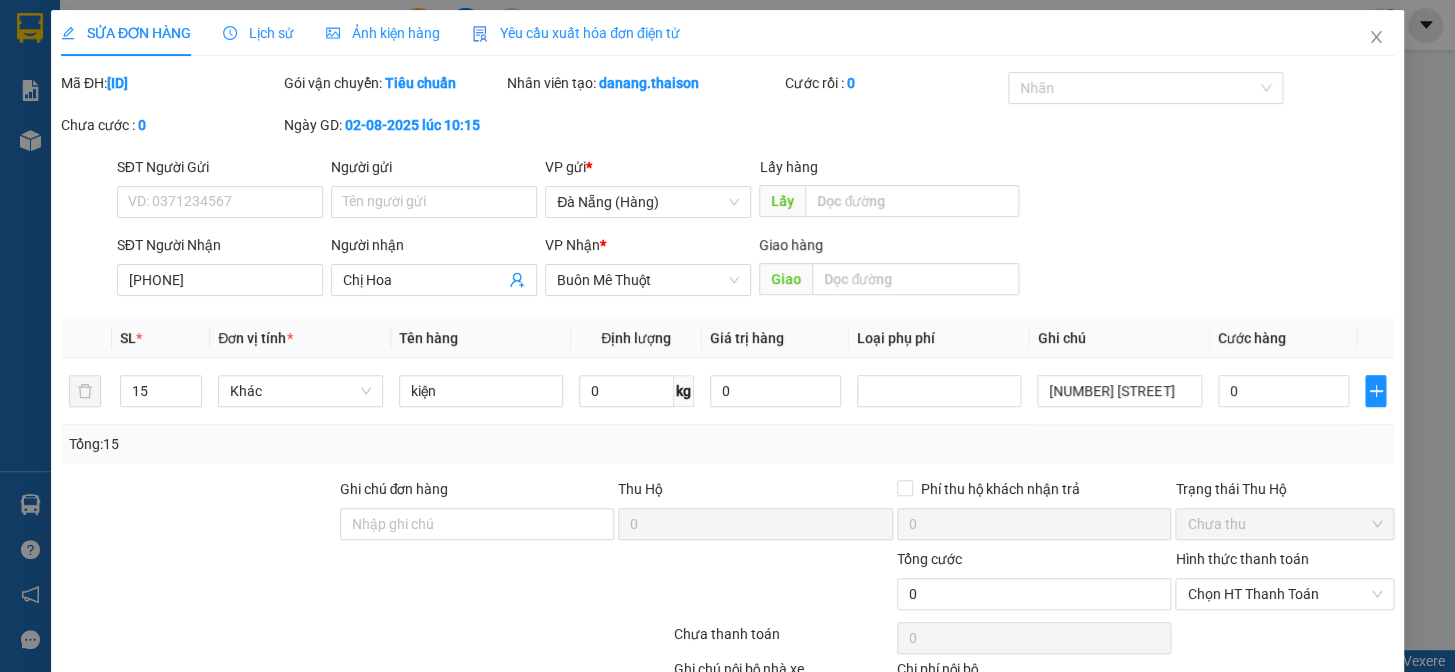 scroll, scrollTop: 0, scrollLeft: 0, axis: both 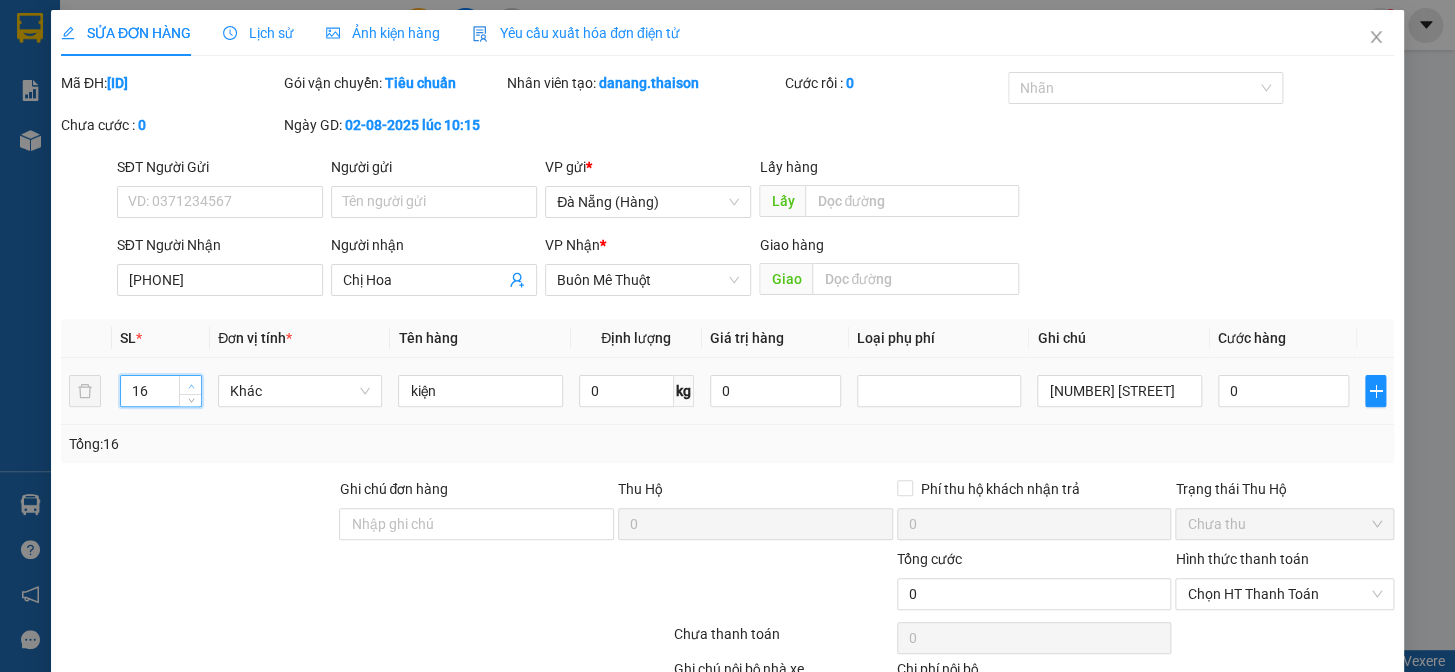 click at bounding box center (190, 385) 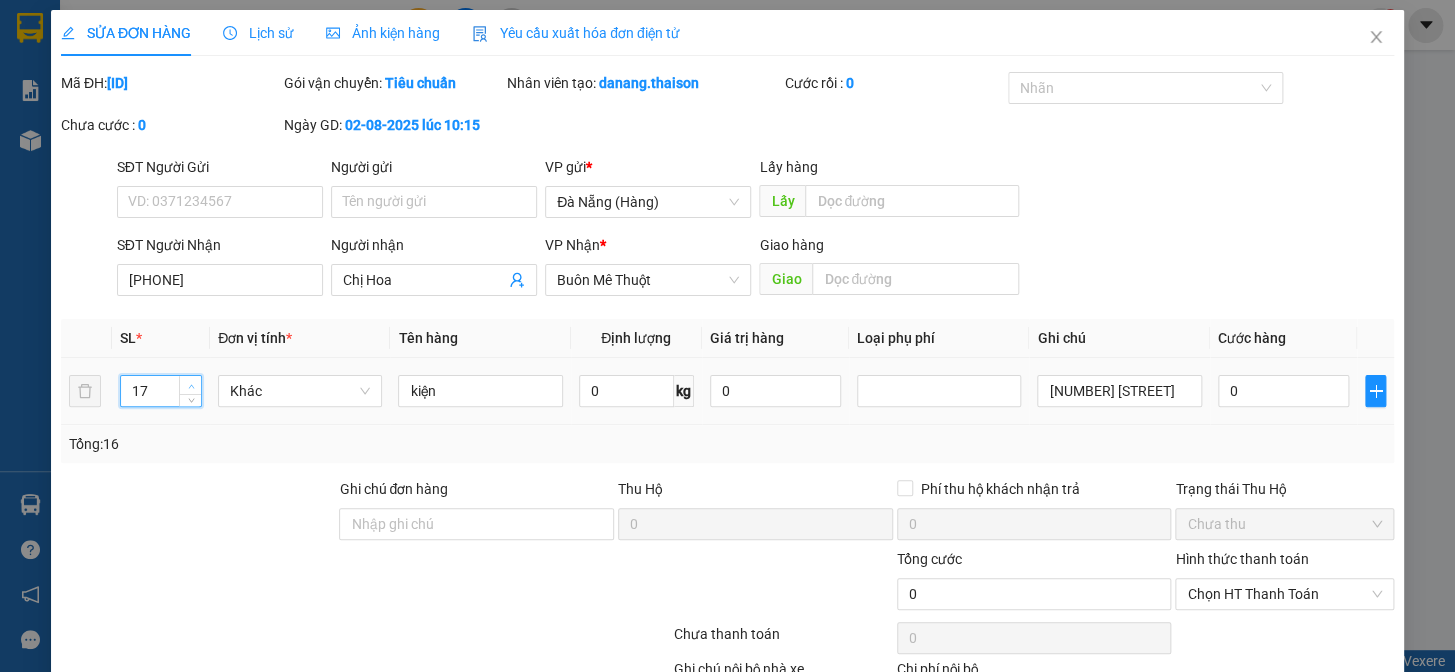 click at bounding box center [190, 385] 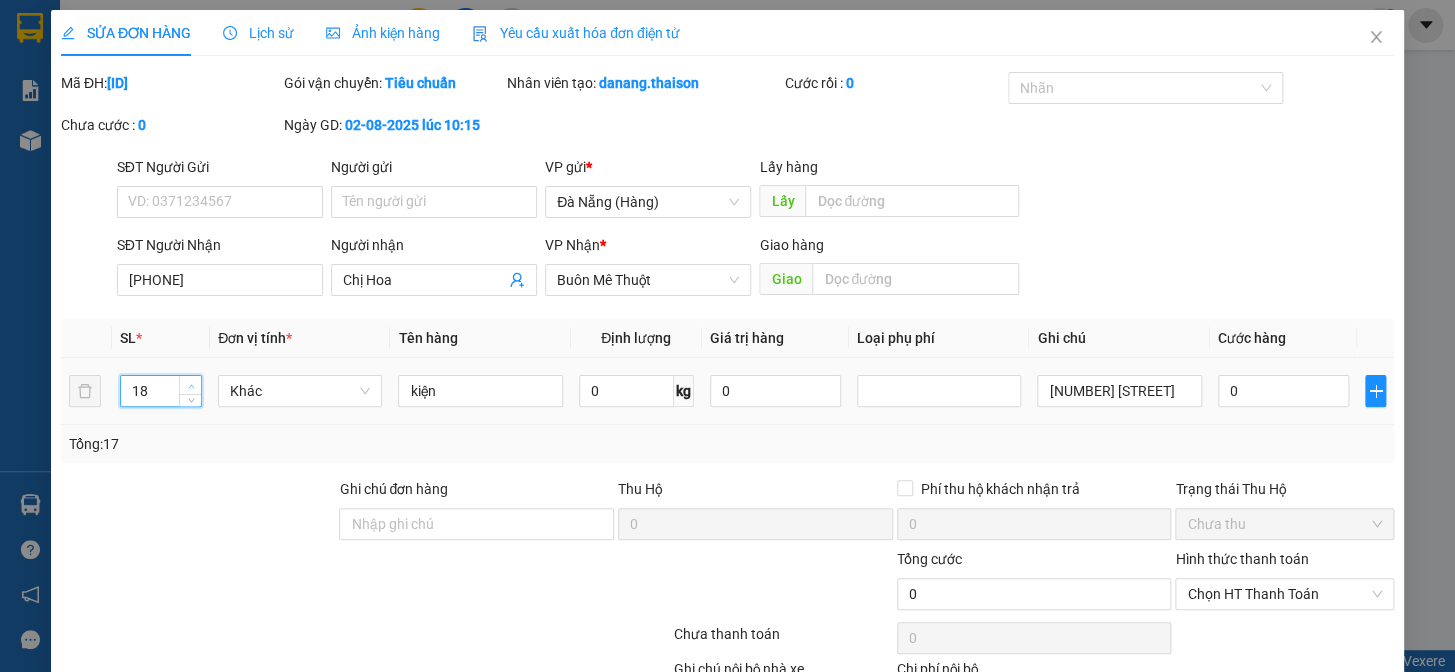 click at bounding box center [190, 385] 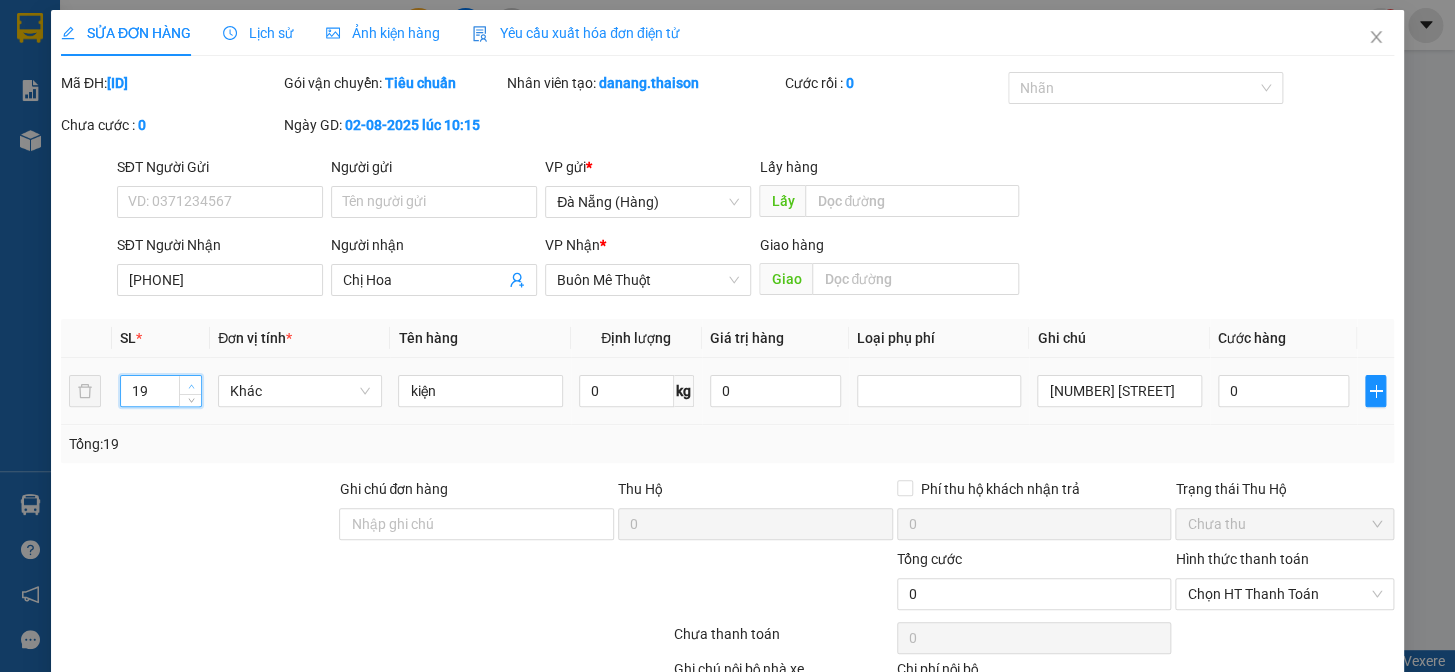 click at bounding box center [190, 385] 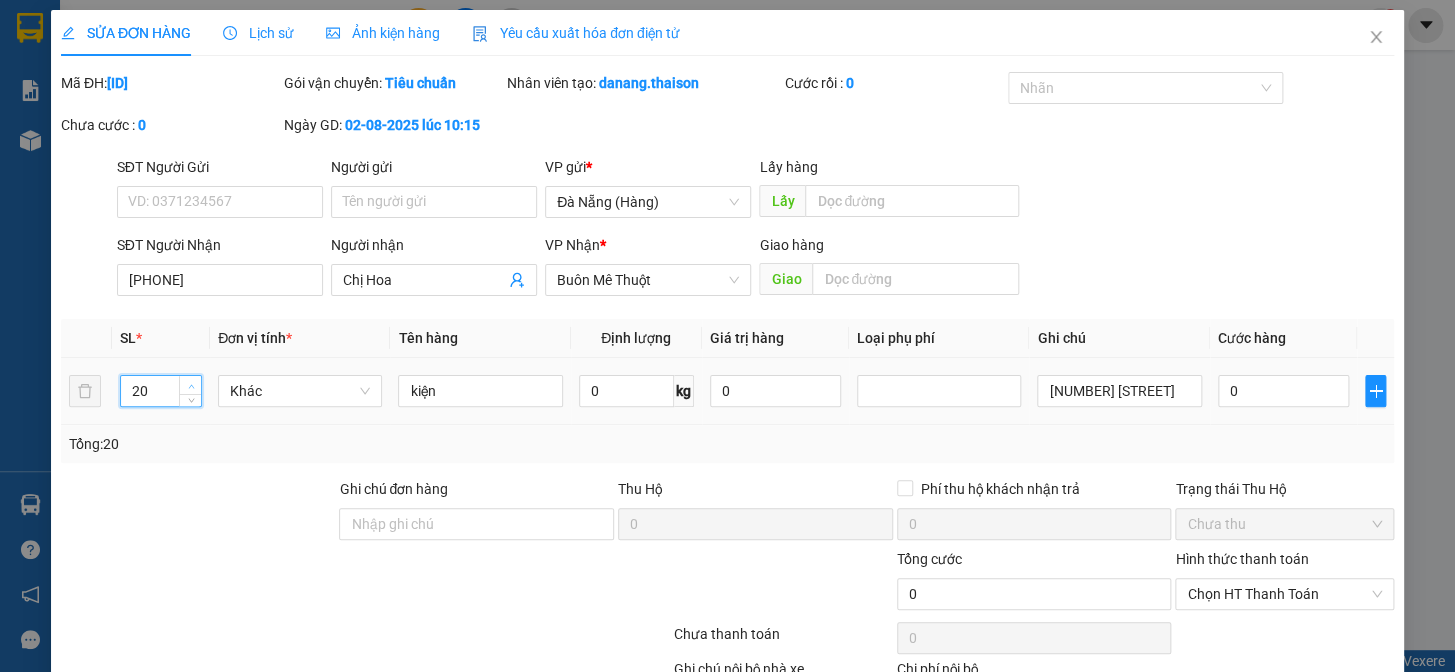 click at bounding box center [190, 385] 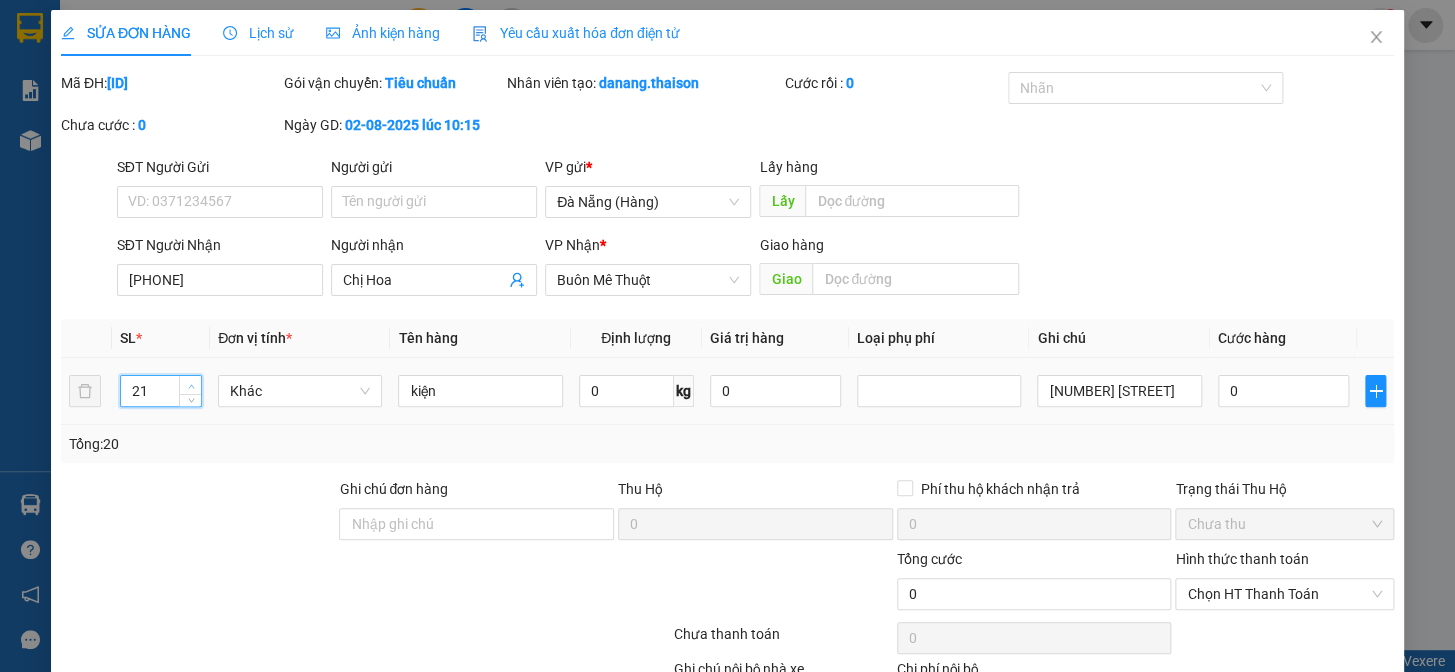 click at bounding box center [190, 385] 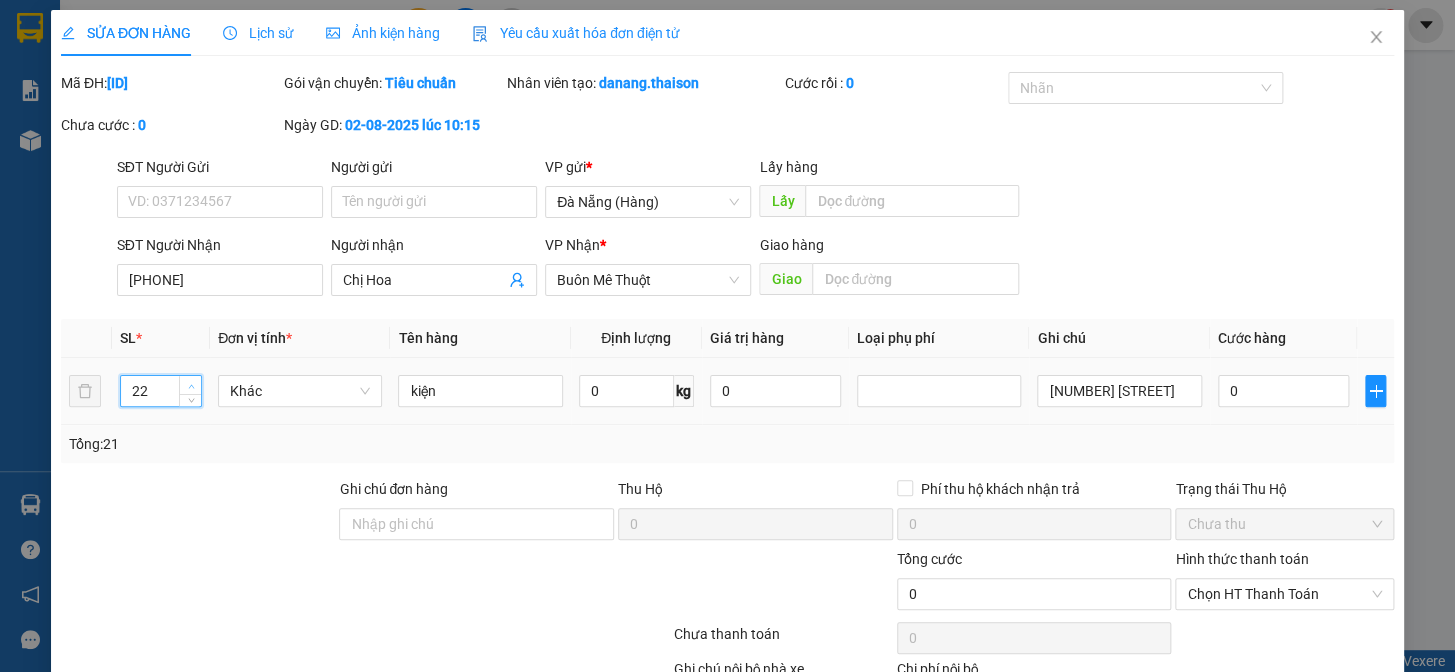 click at bounding box center [190, 385] 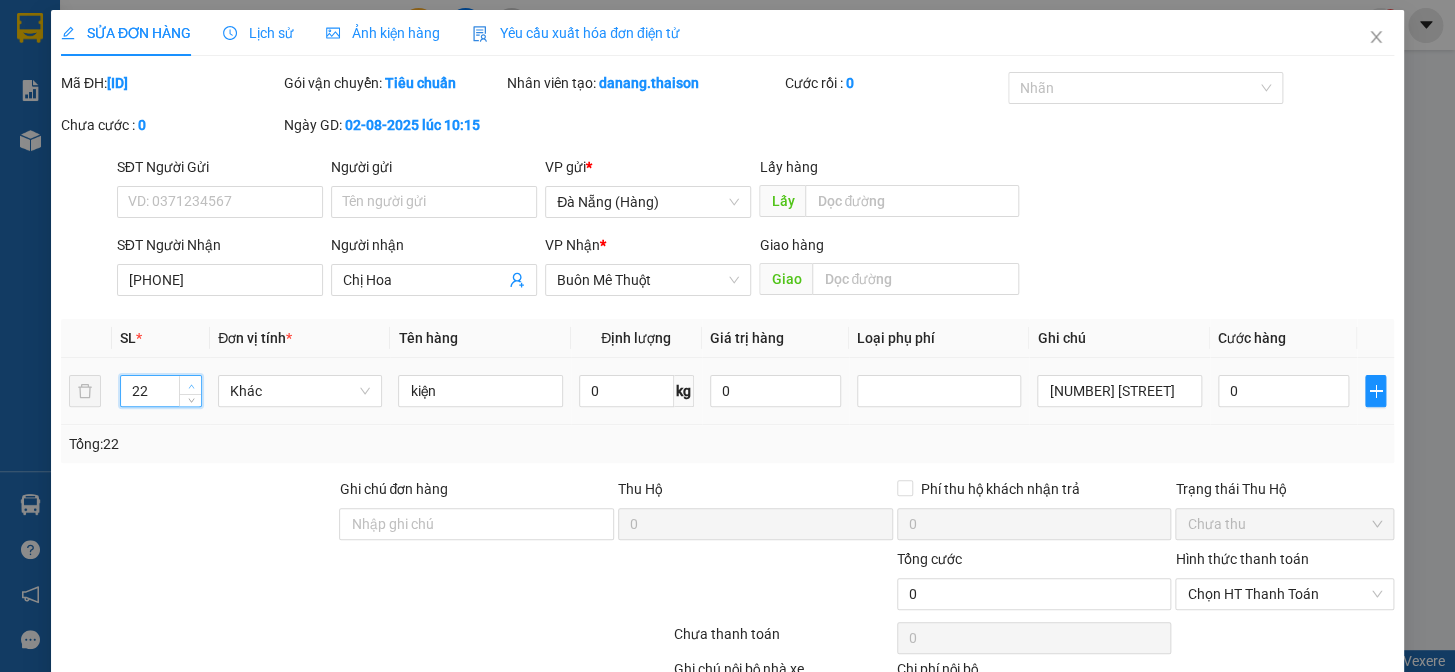 type on "23" 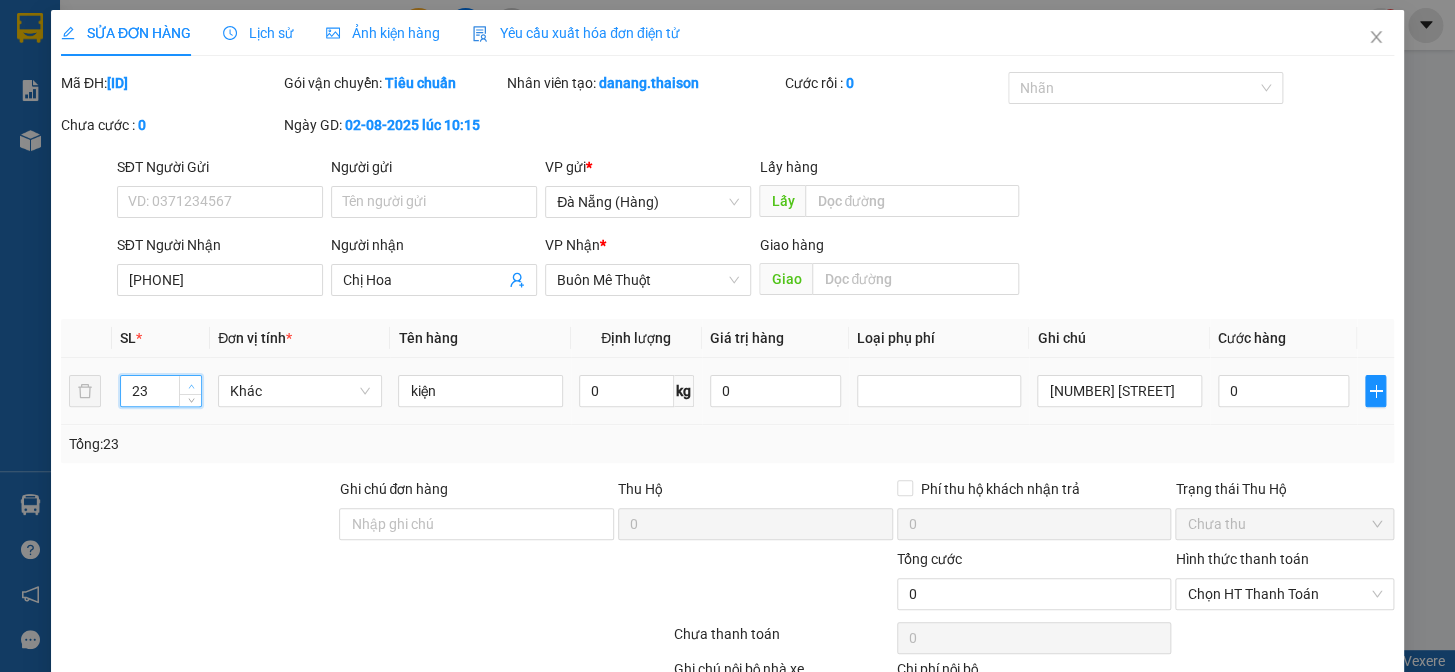 click at bounding box center (190, 385) 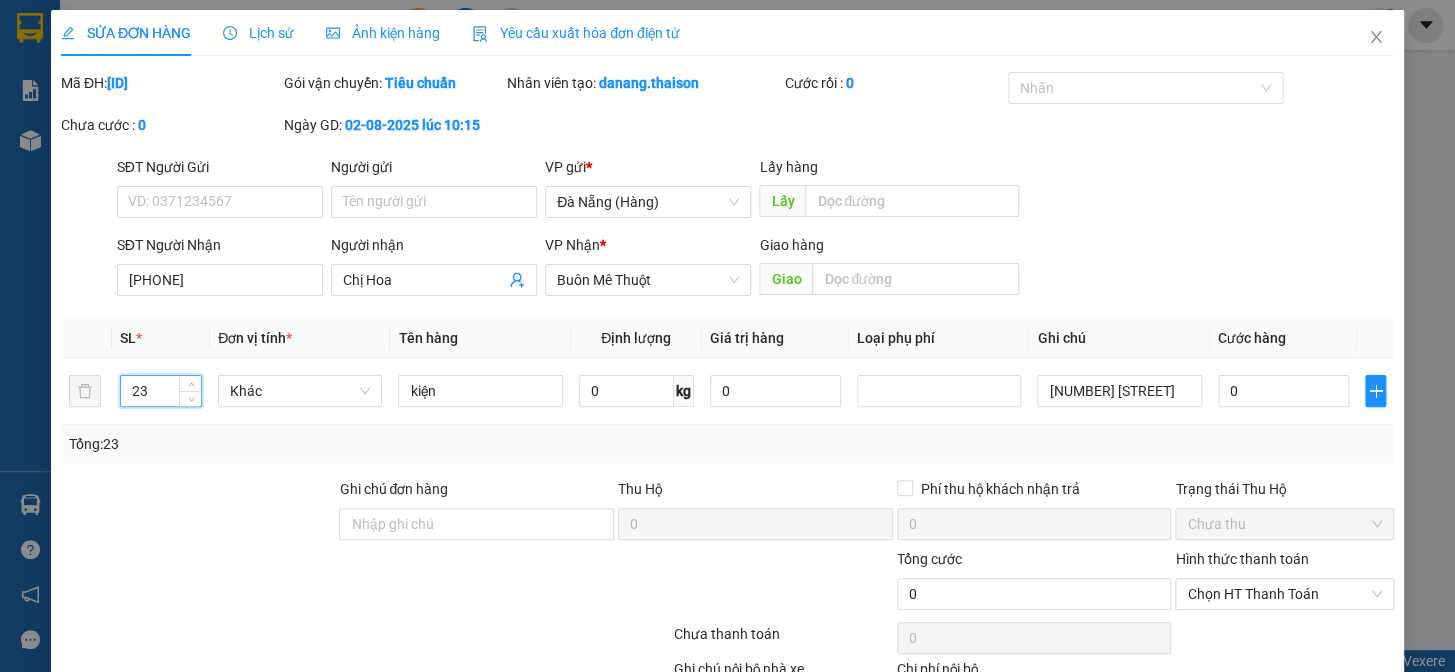 scroll, scrollTop: 132, scrollLeft: 0, axis: vertical 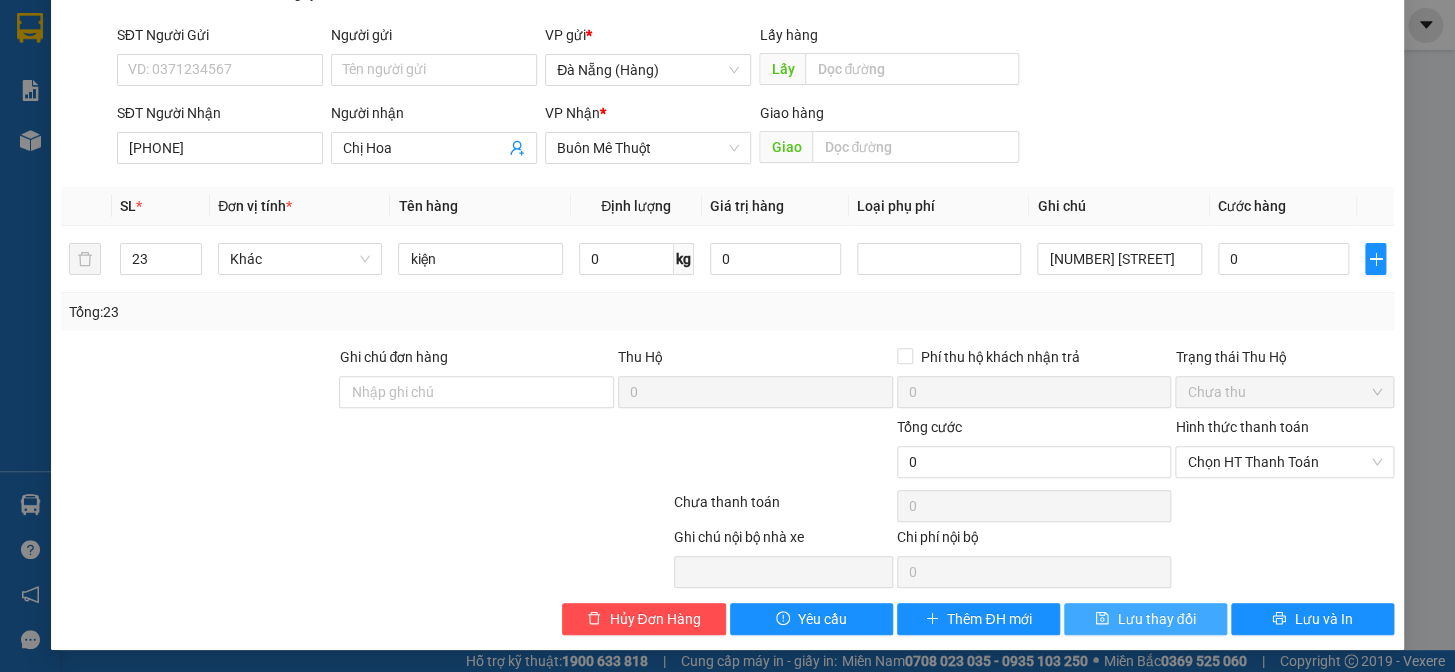 click on "Lưu thay đổi" at bounding box center [1156, 619] 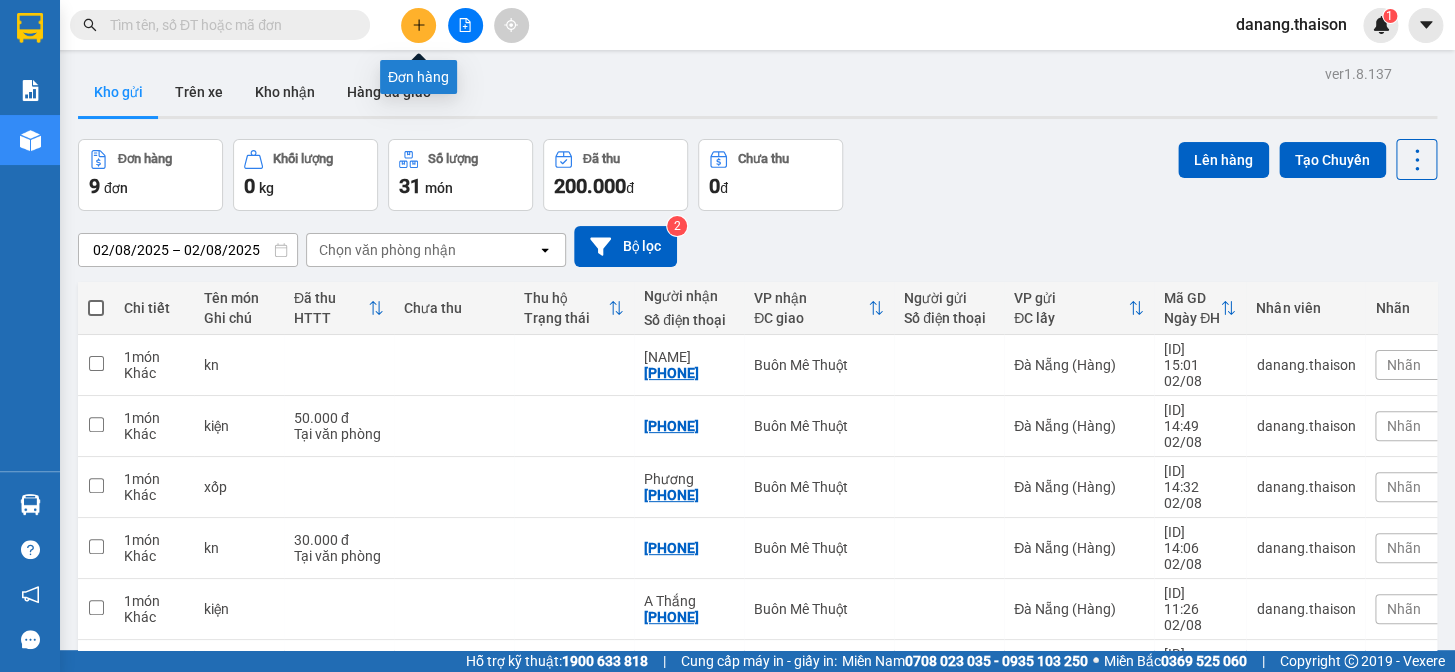 click 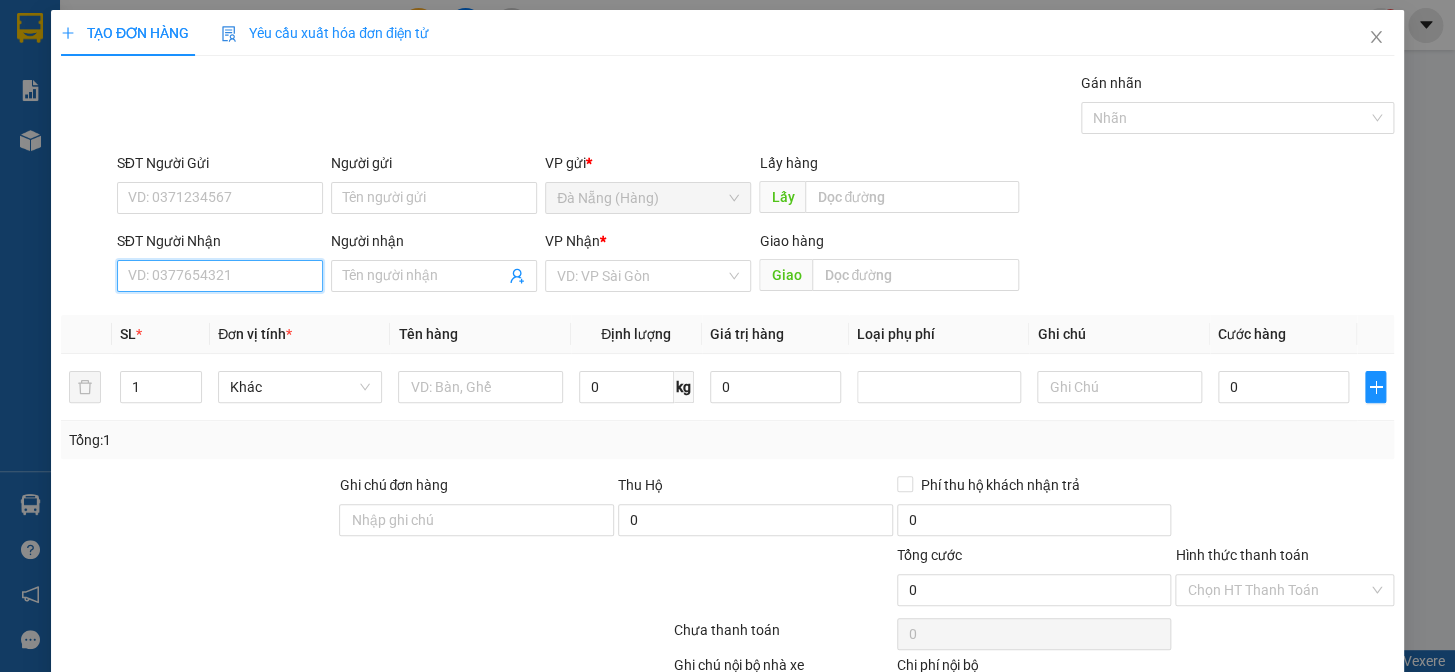 click on "SĐT Người Nhận" at bounding box center (220, 276) 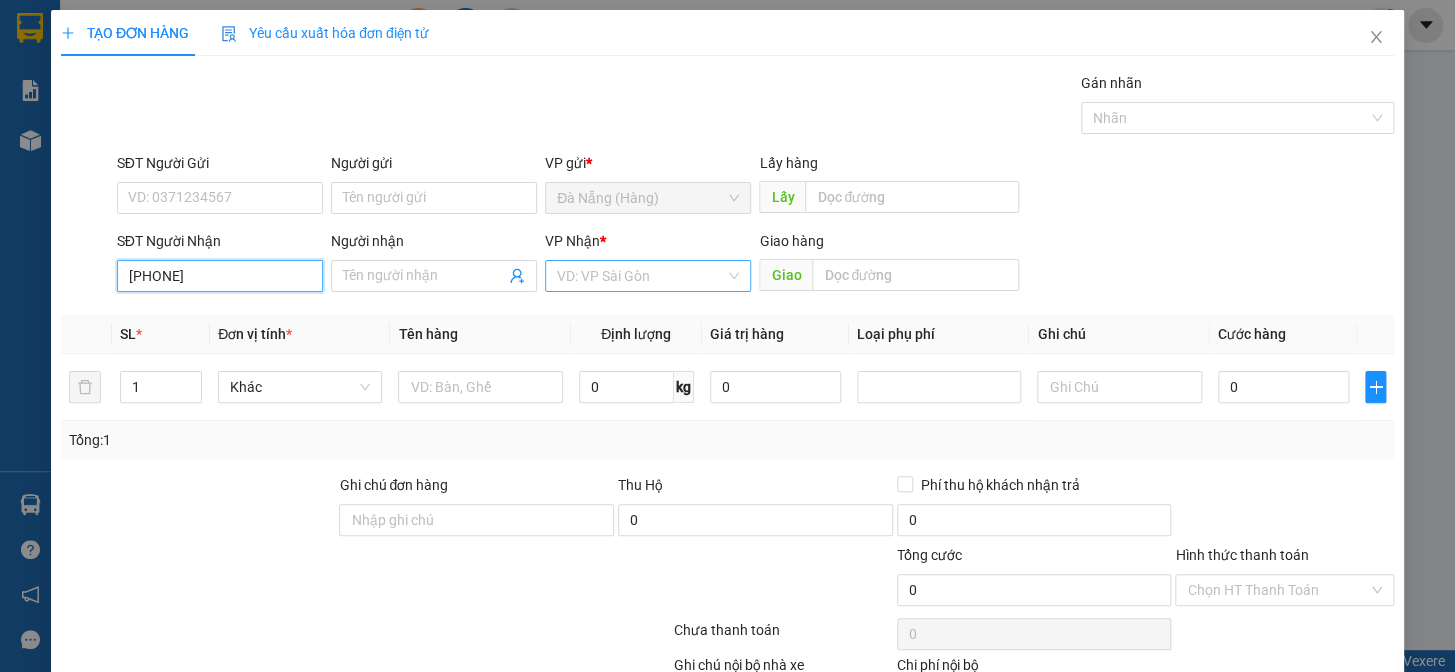 type on "[PHONE]" 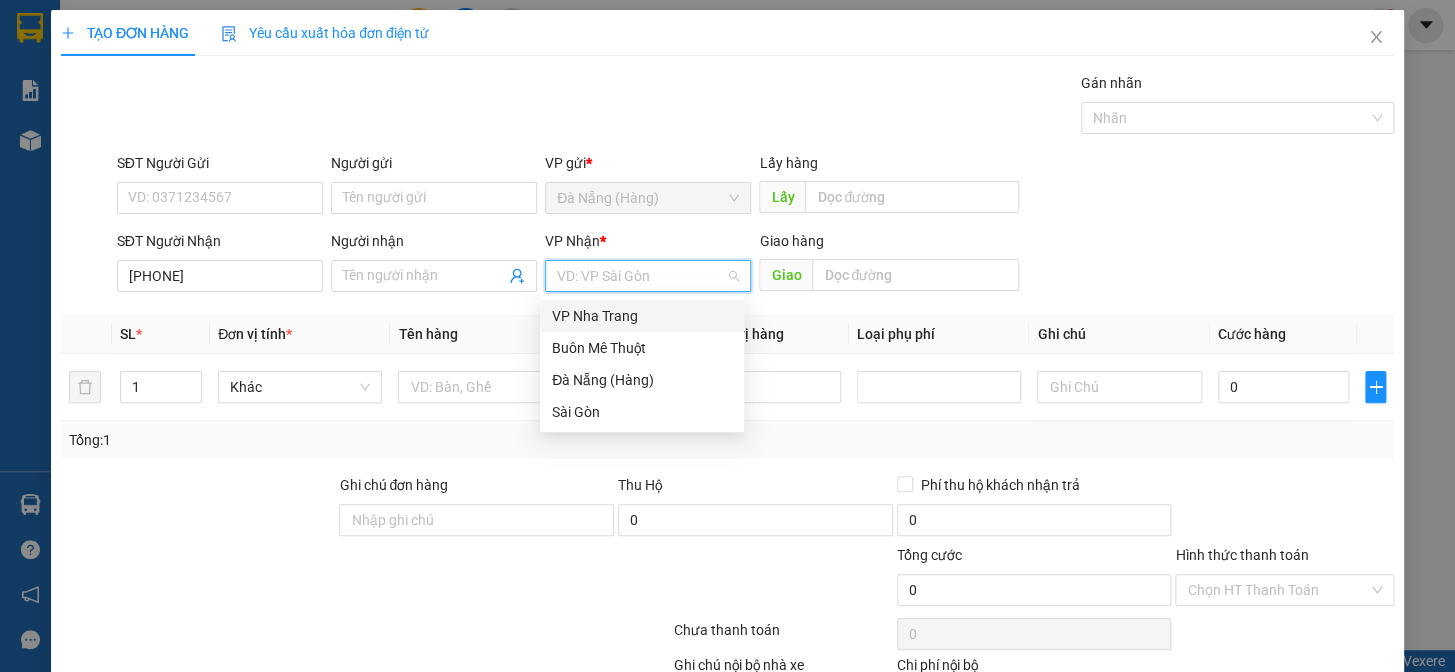 click at bounding box center (641, 276) 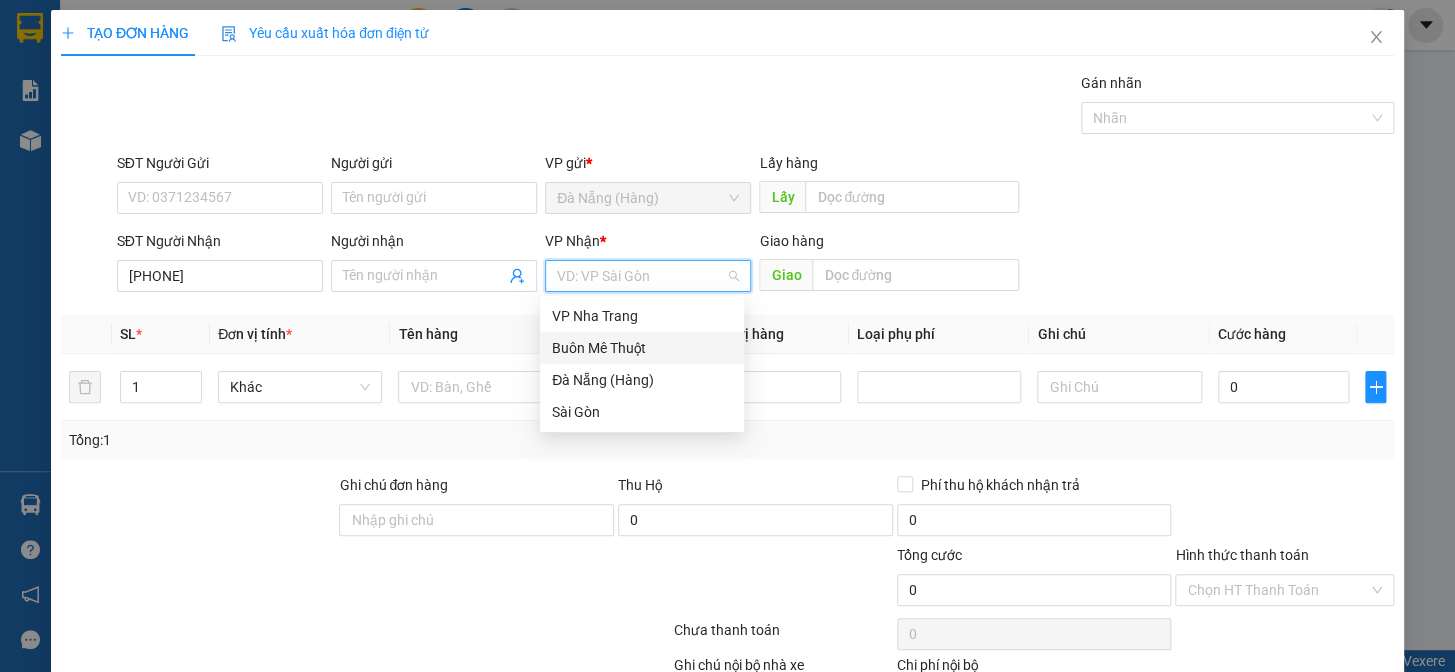 click on "Buôn Mê Thuột" at bounding box center (642, 348) 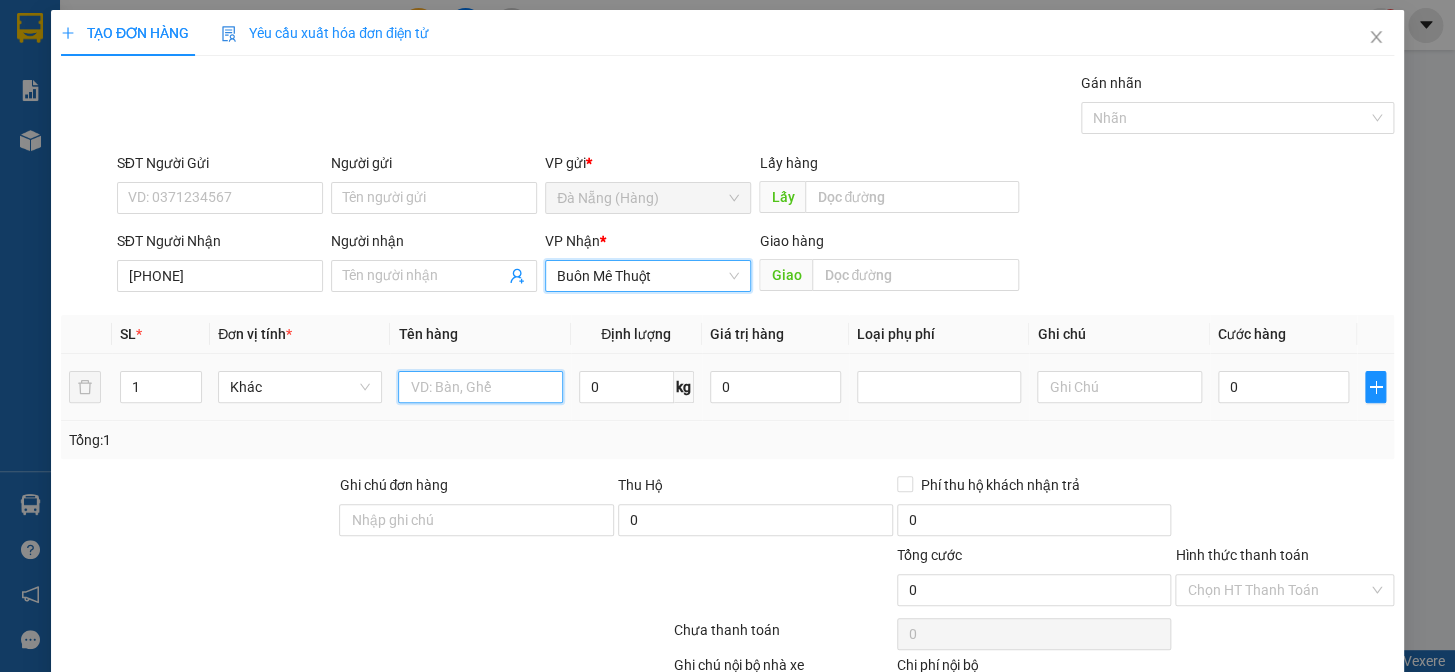 click at bounding box center [480, 387] 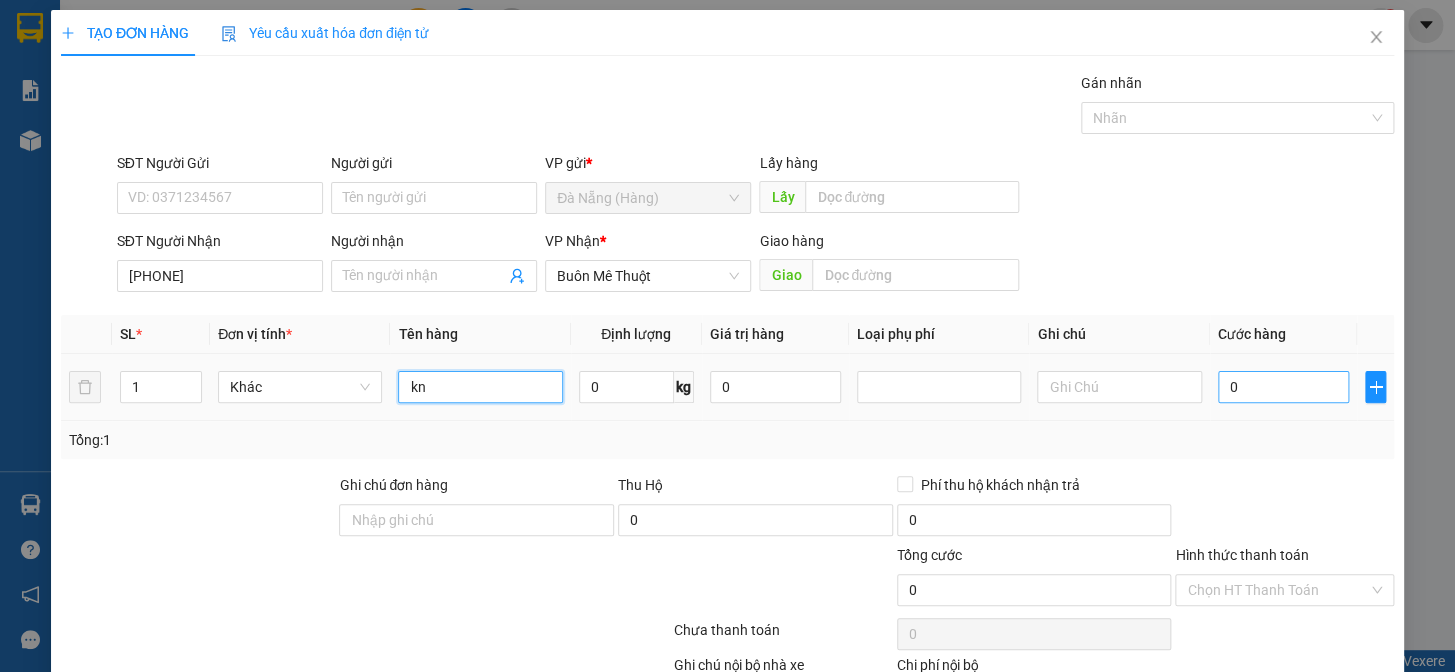 scroll, scrollTop: 129, scrollLeft: 0, axis: vertical 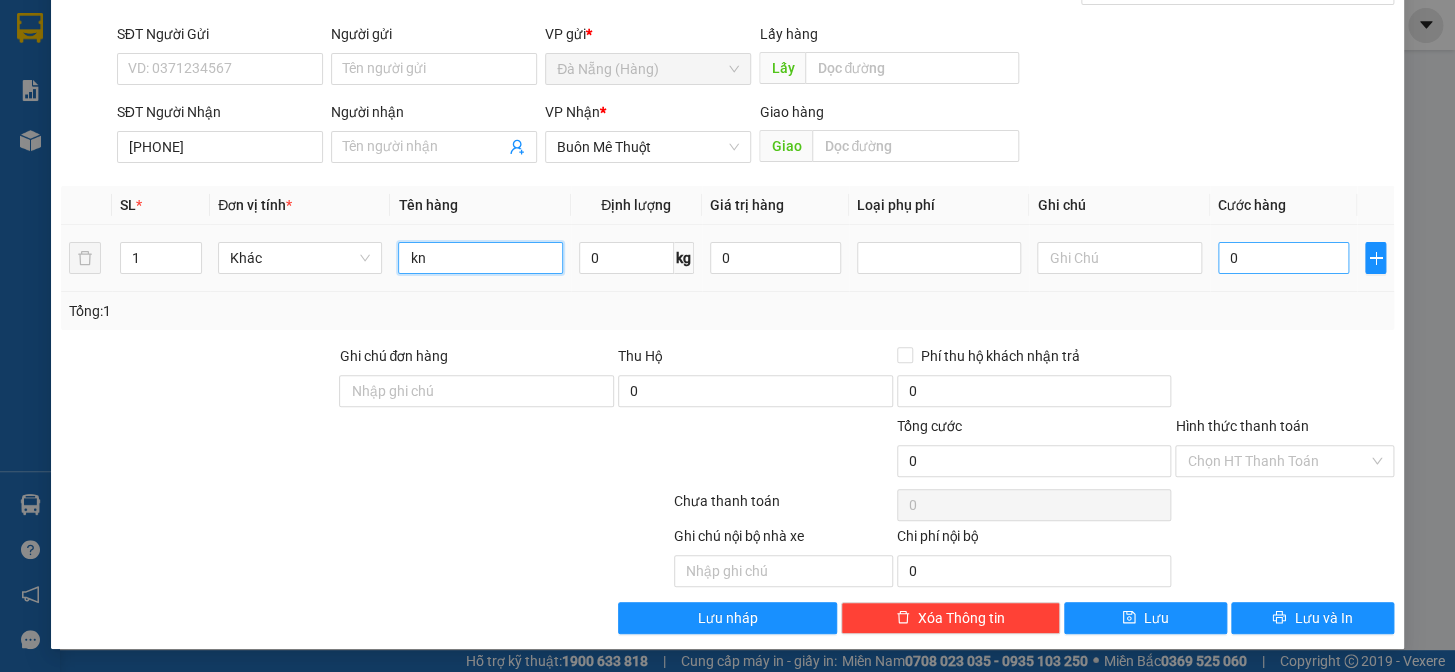 type on "kn" 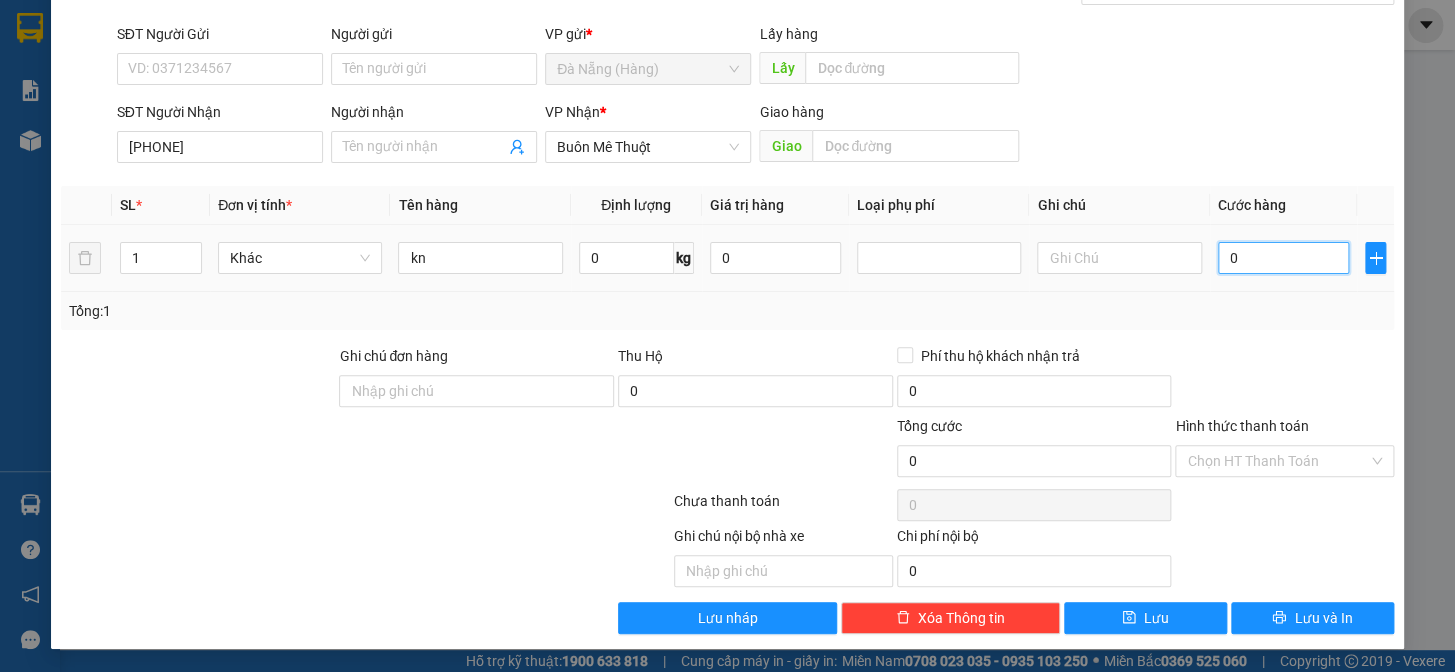 click on "0" at bounding box center [1283, 258] 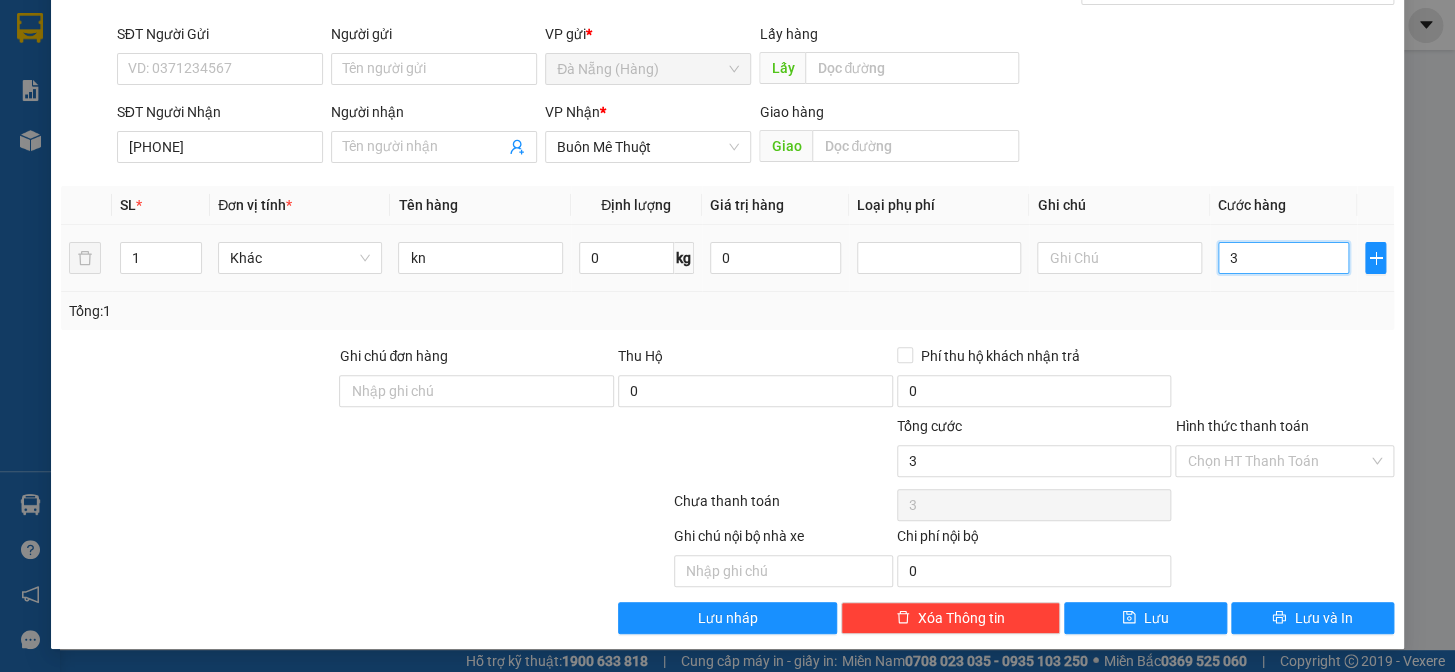 type on "30" 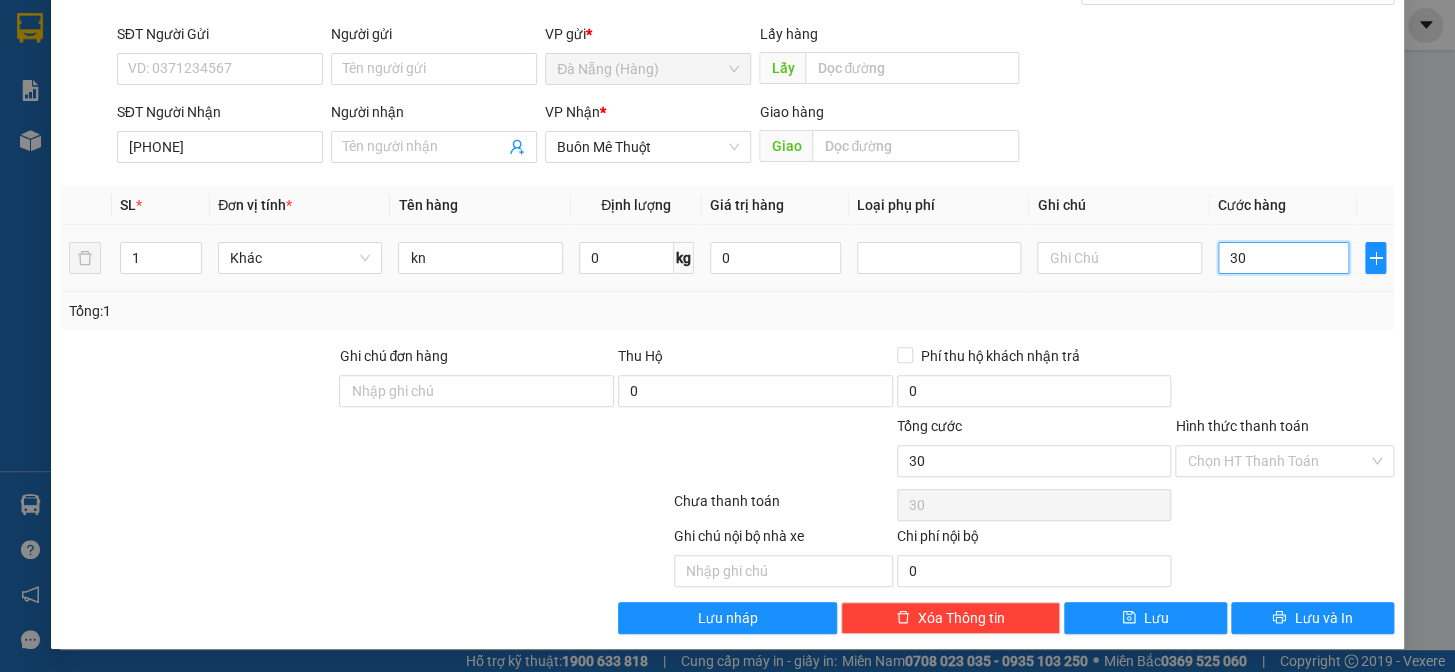 type on "300" 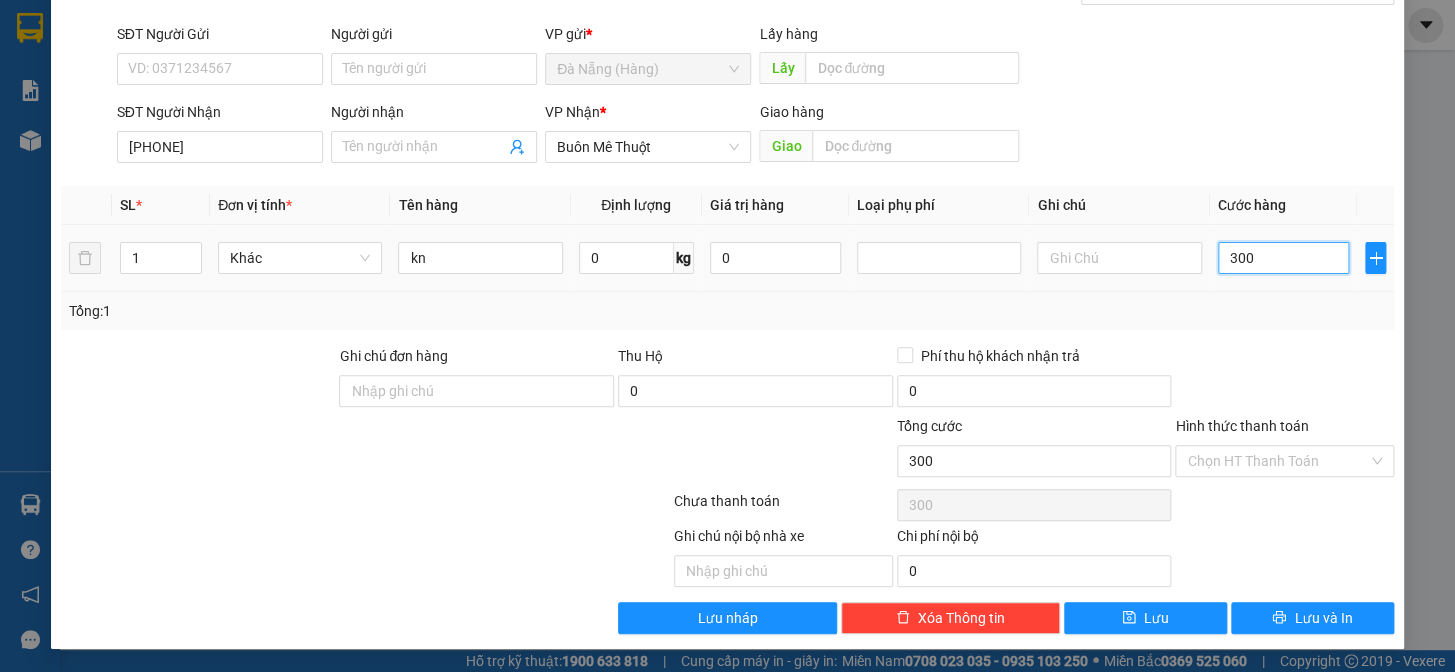 type on "3.000" 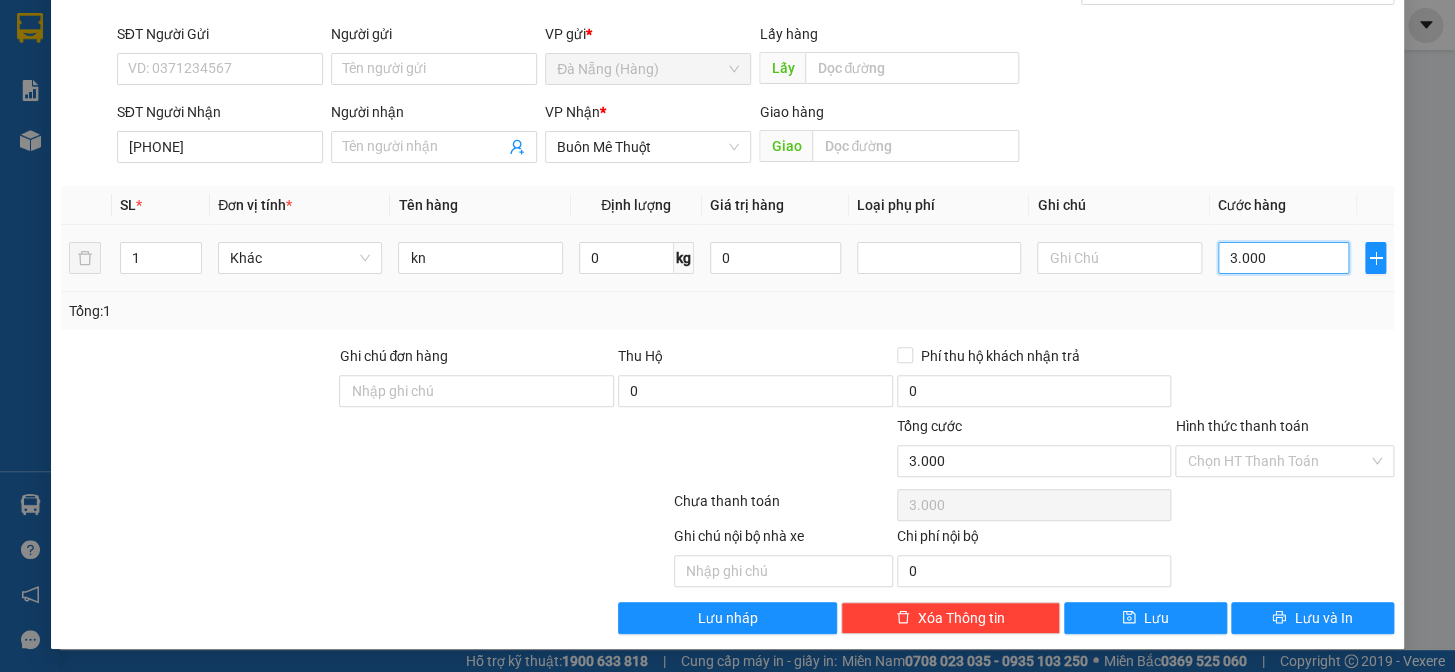 type on "30.000" 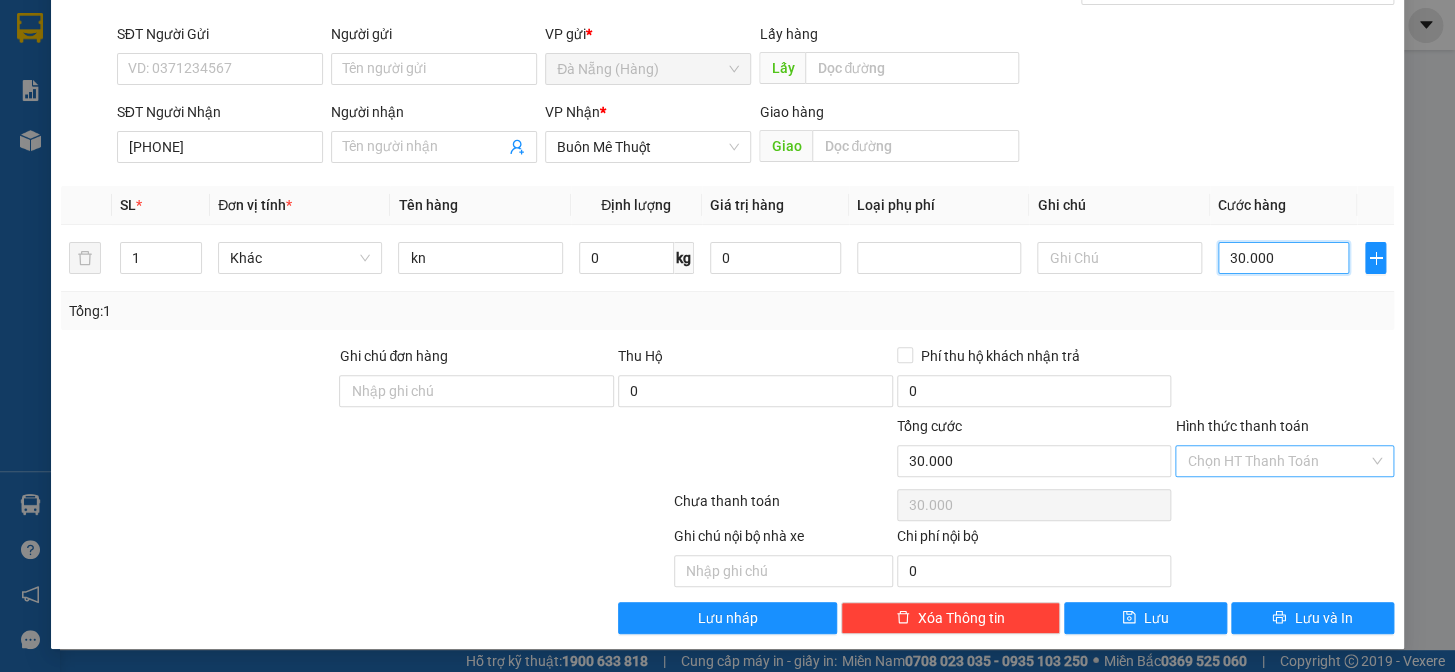 type on "30.000" 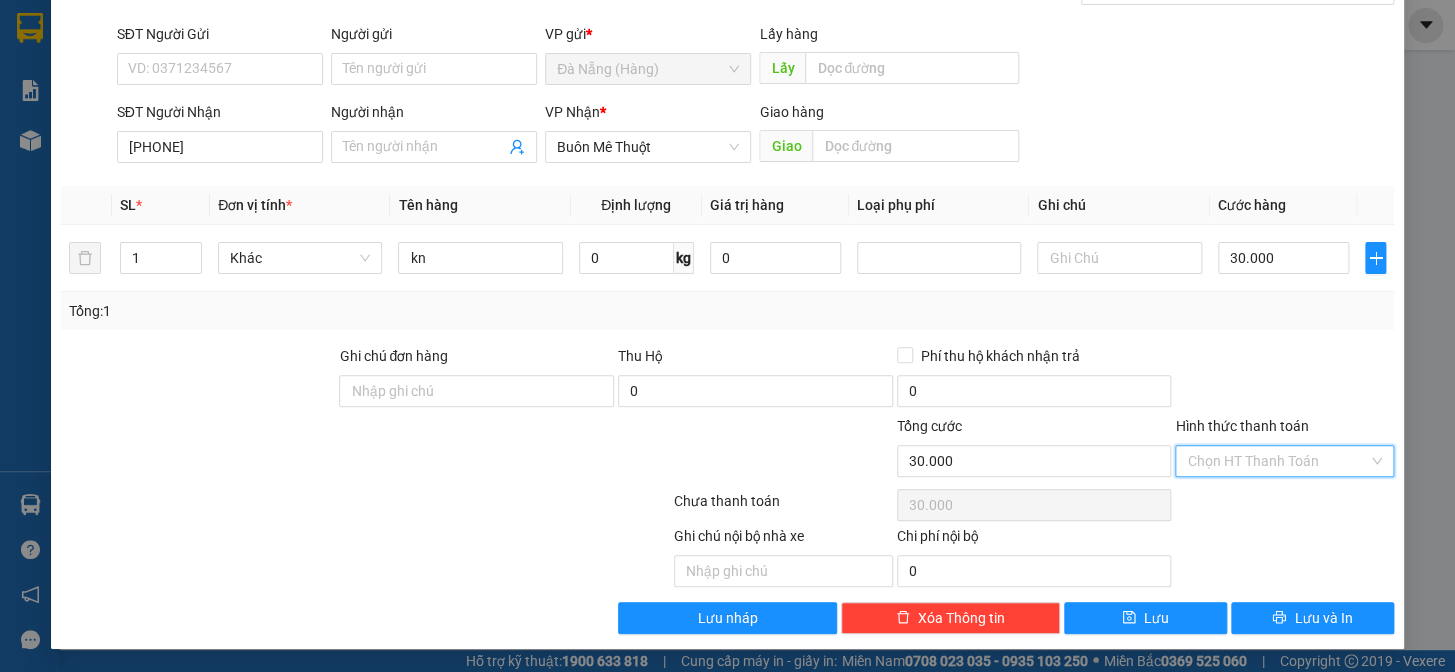 click on "Hình thức thanh toán" at bounding box center [1277, 461] 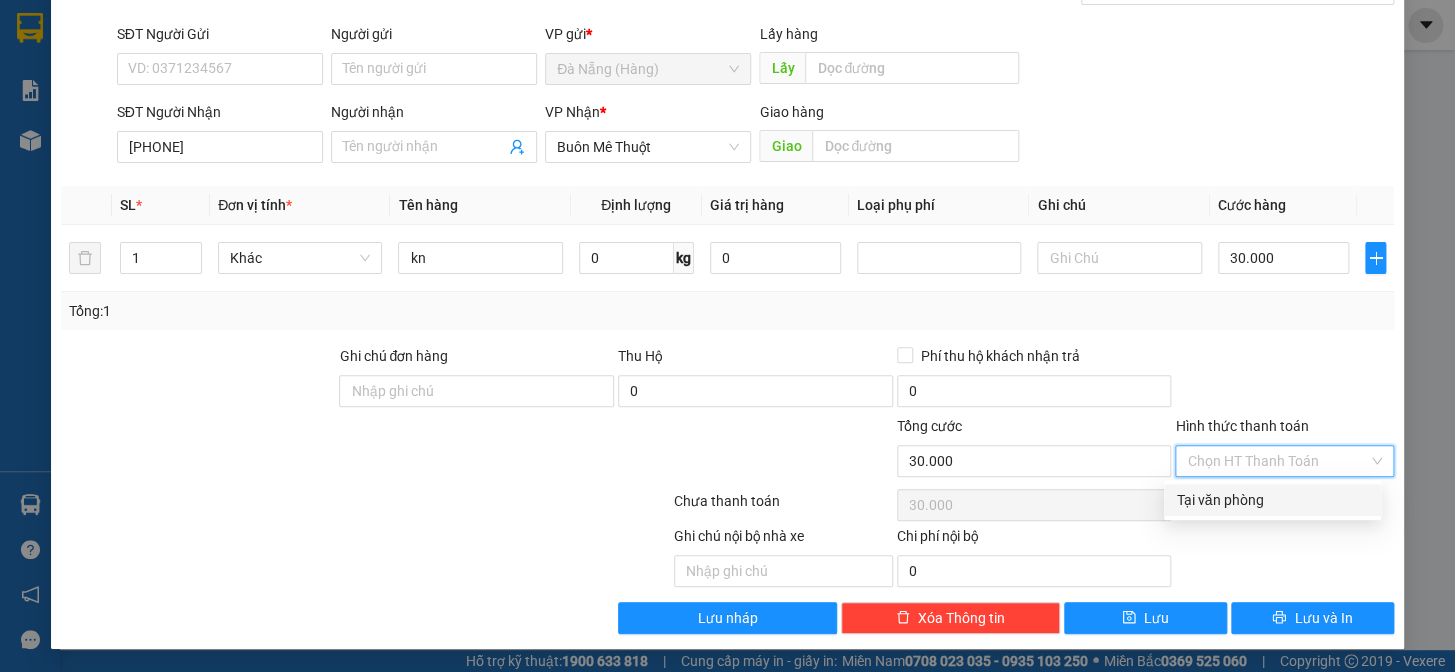 click on "Tại văn phòng" at bounding box center (1272, 500) 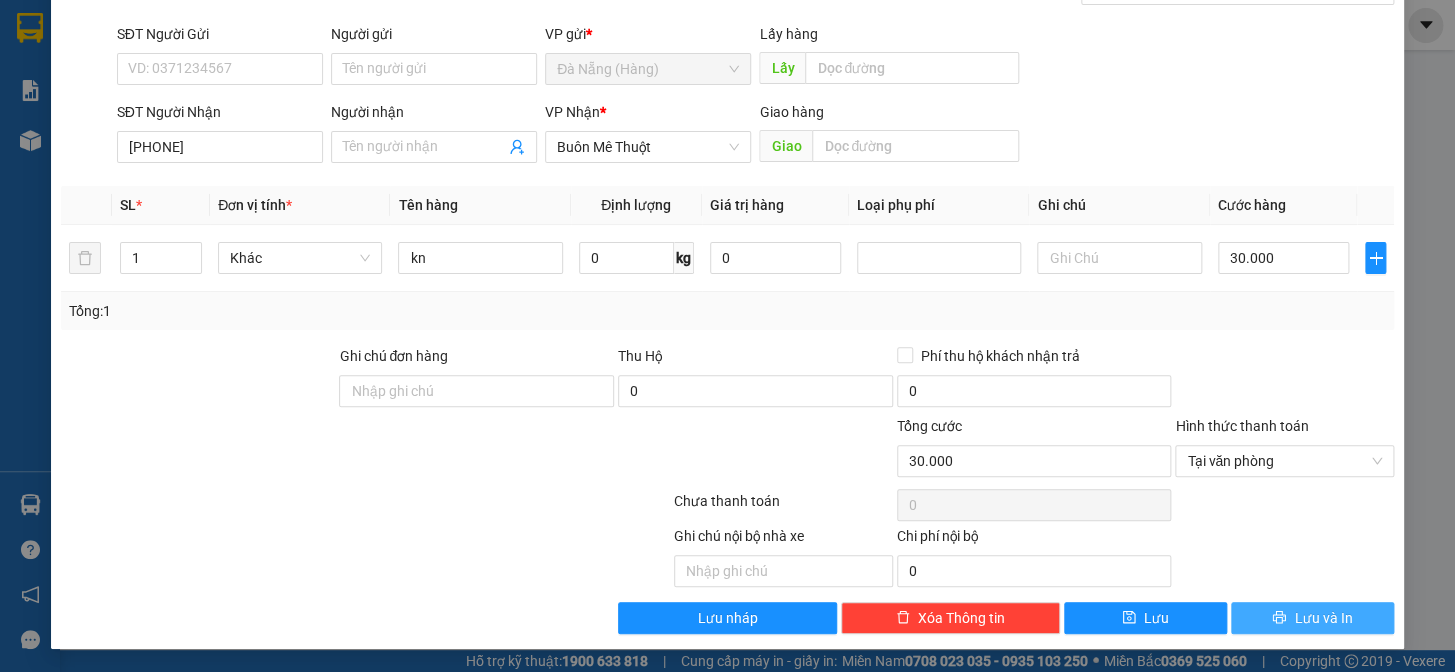 click on "Lưu và In" at bounding box center (1323, 618) 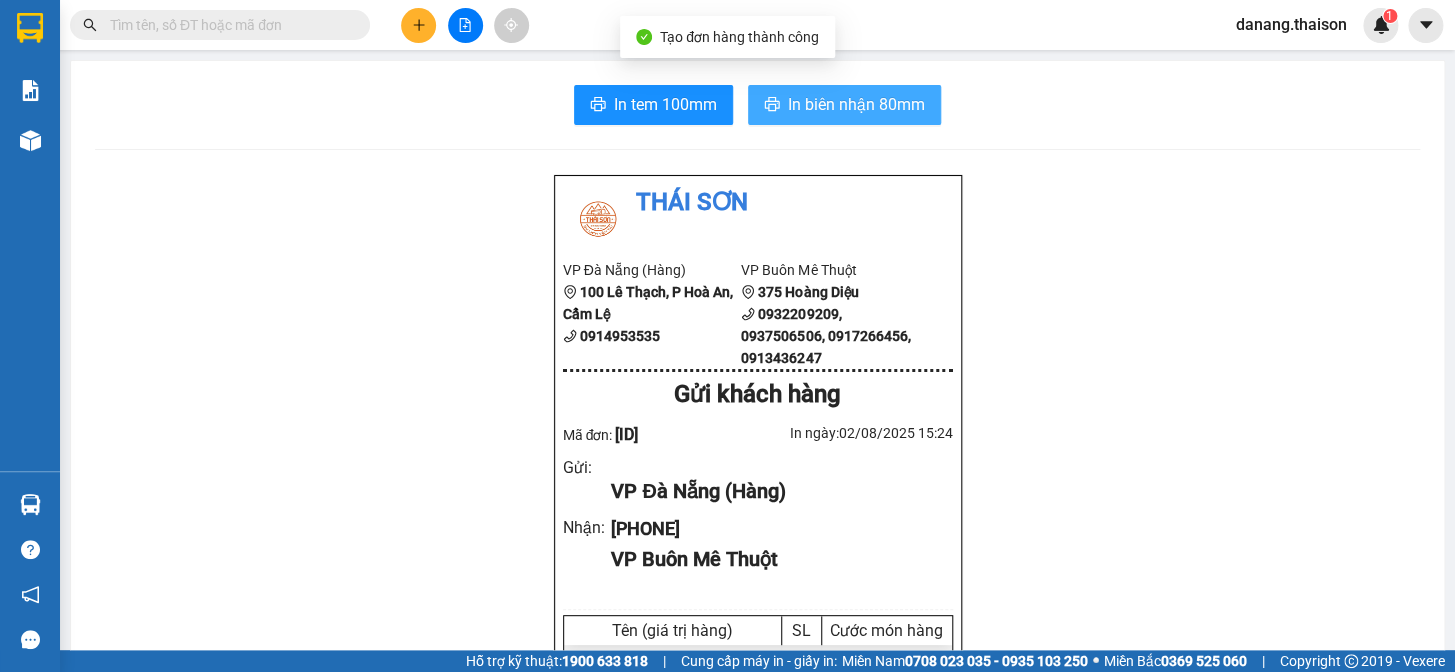 click on "In biên nhận 80mm" at bounding box center (856, 104) 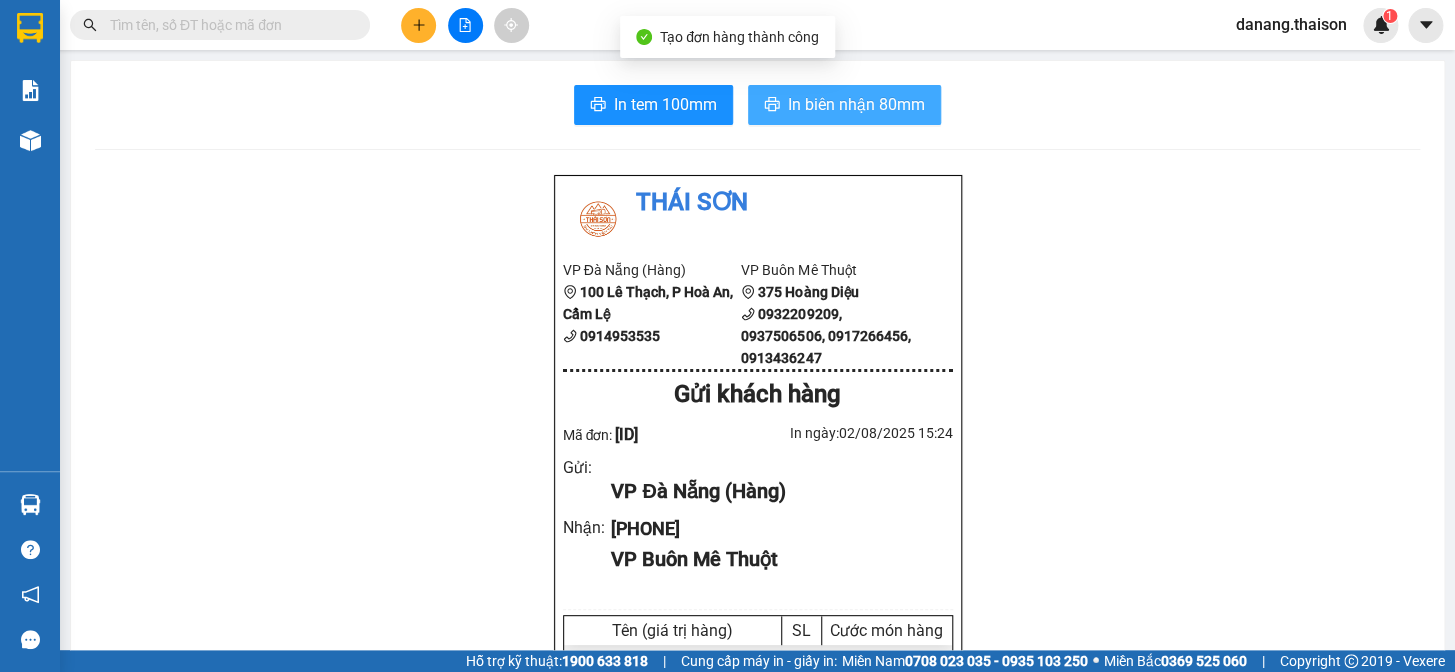 scroll, scrollTop: 0, scrollLeft: 0, axis: both 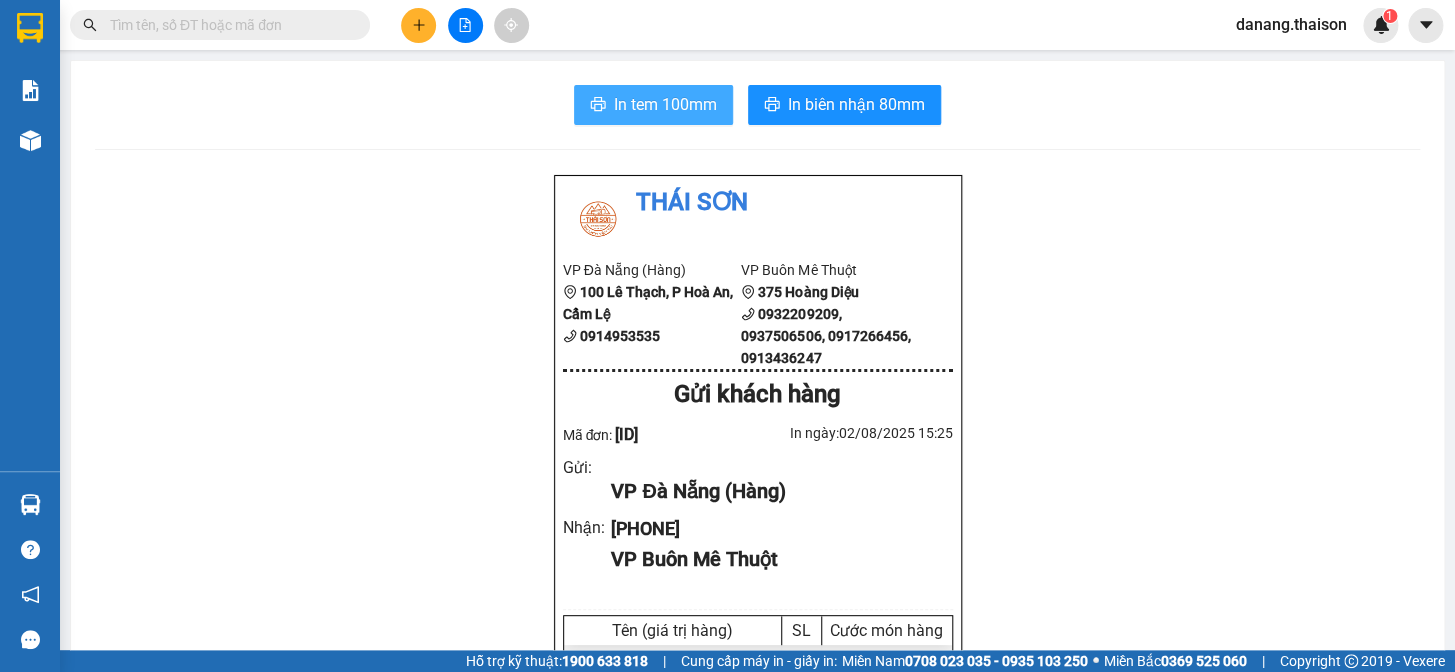 click on "In tem 100mm" at bounding box center (665, 104) 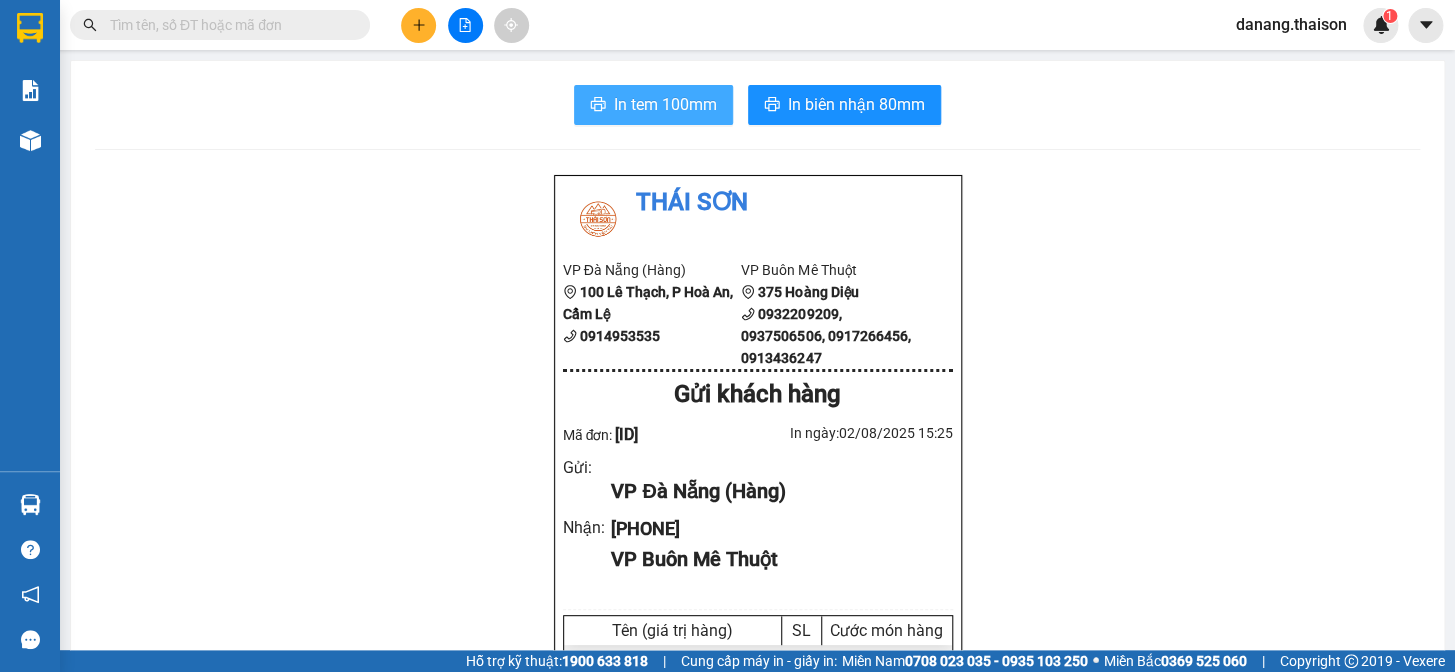 scroll, scrollTop: 0, scrollLeft: 0, axis: both 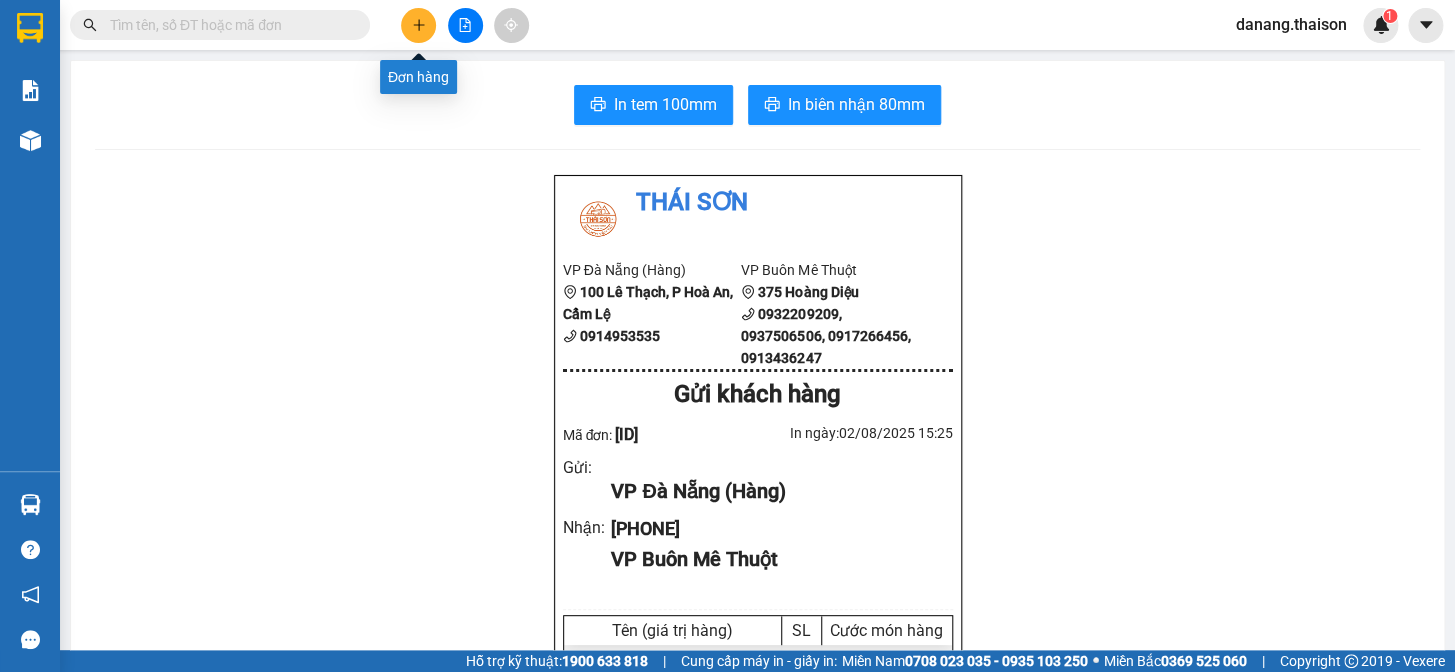click at bounding box center (418, 25) 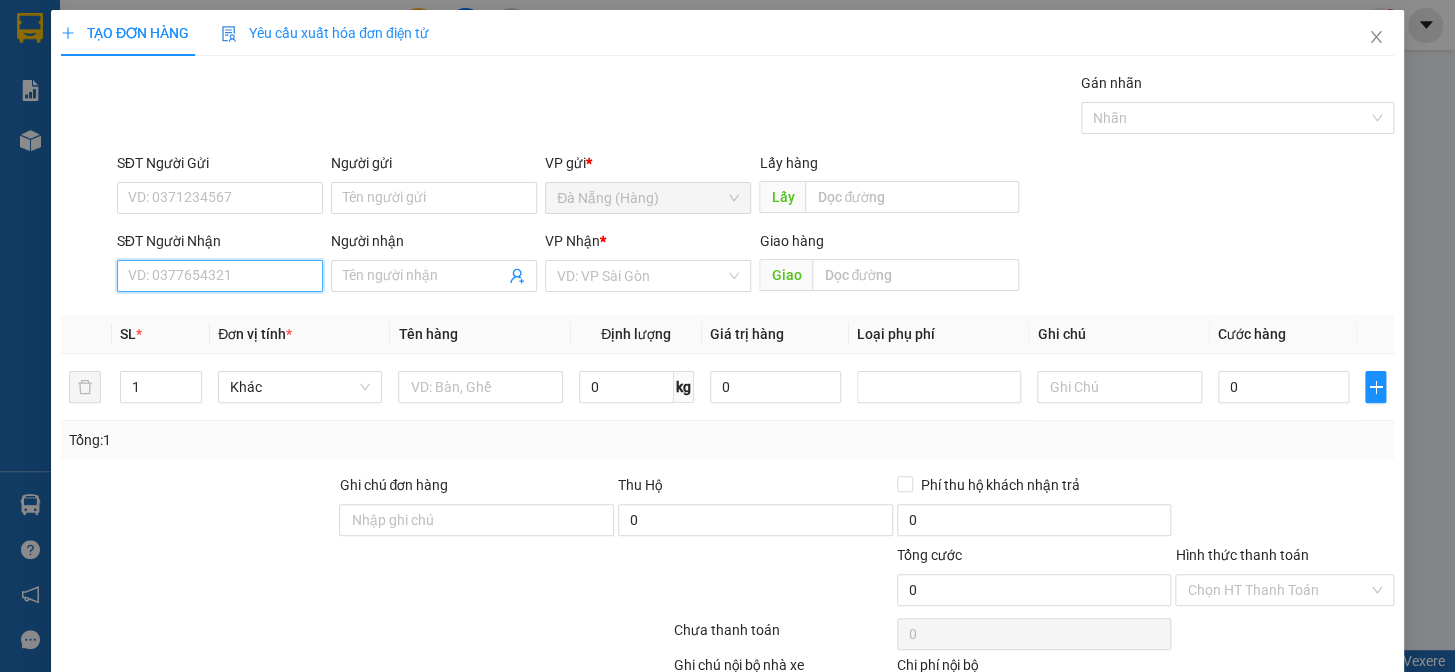 click on "SĐT Người Nhận" at bounding box center [220, 276] 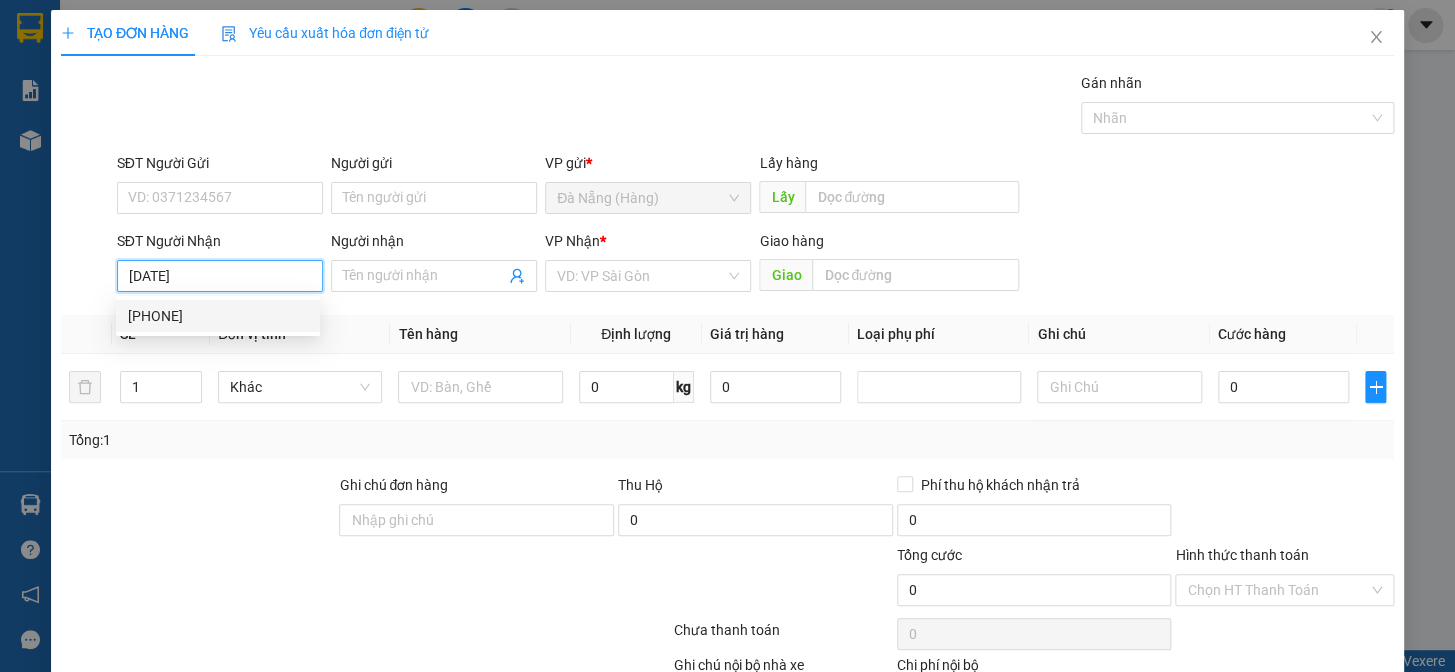 click on "[PHONE]" at bounding box center (218, 316) 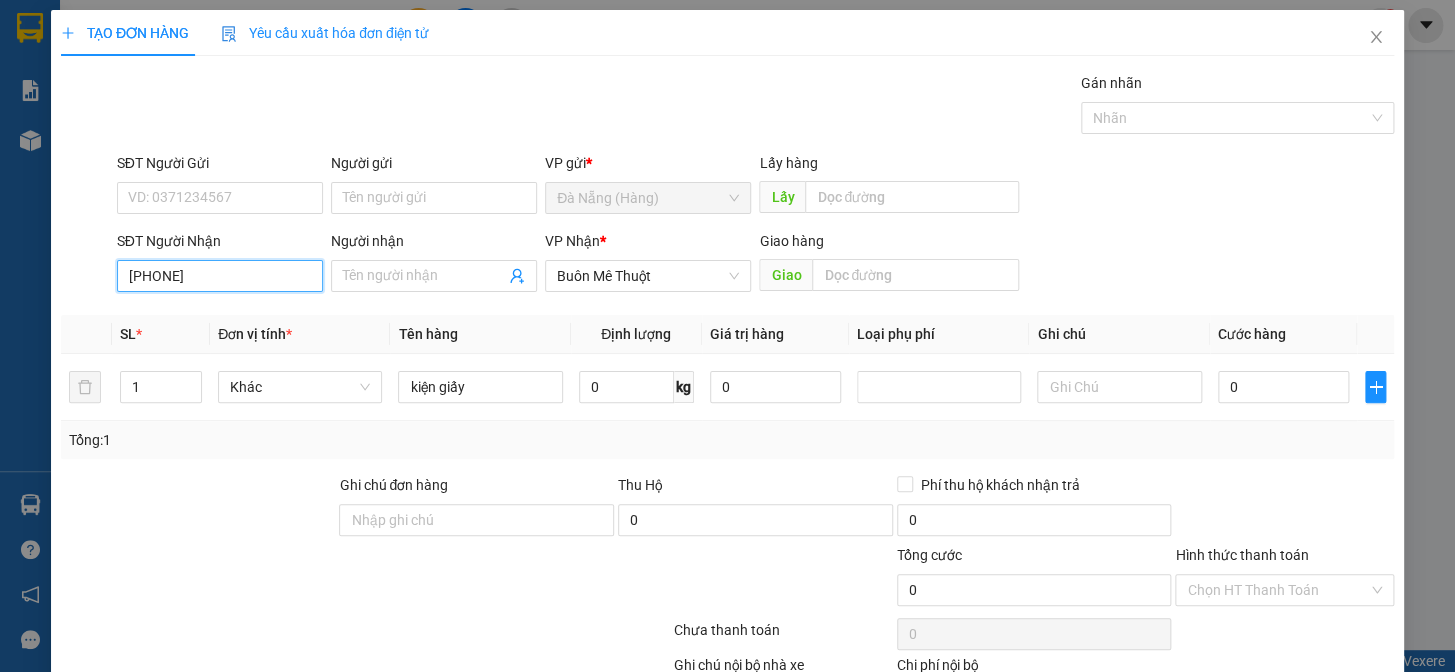 scroll, scrollTop: 129, scrollLeft: 0, axis: vertical 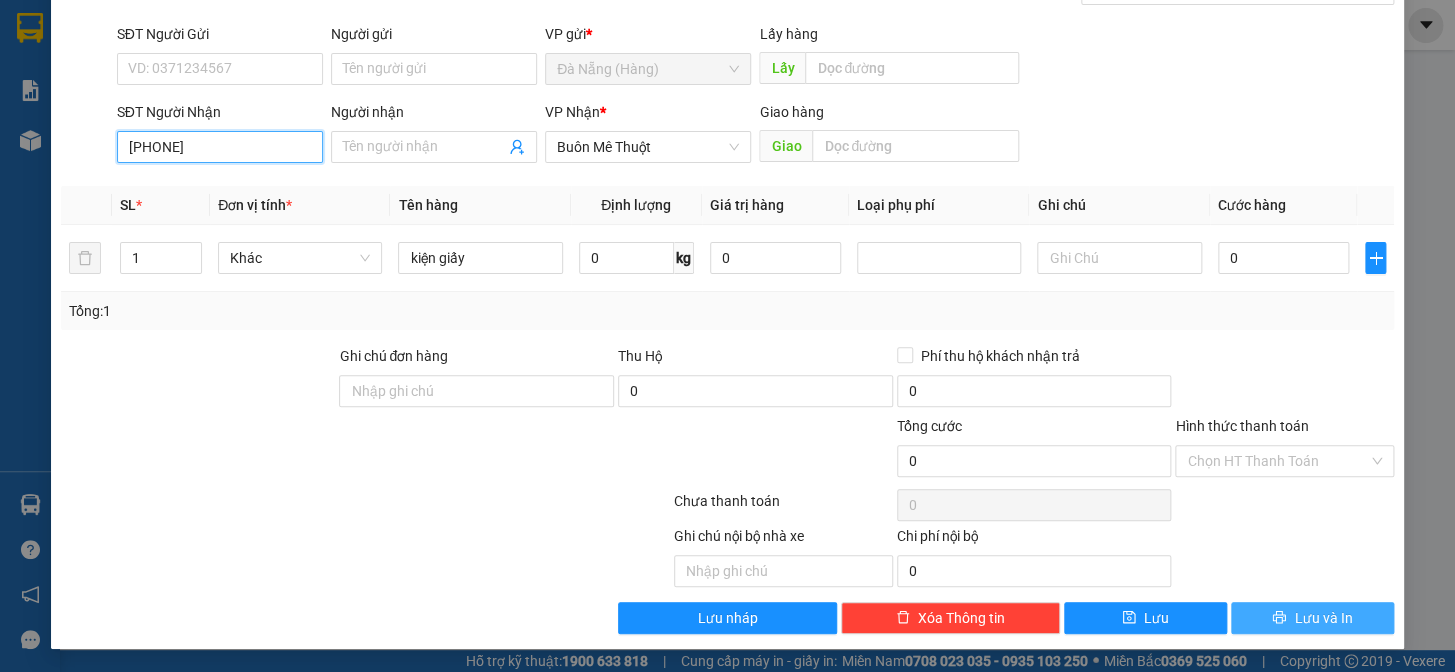 type on "[PHONE]" 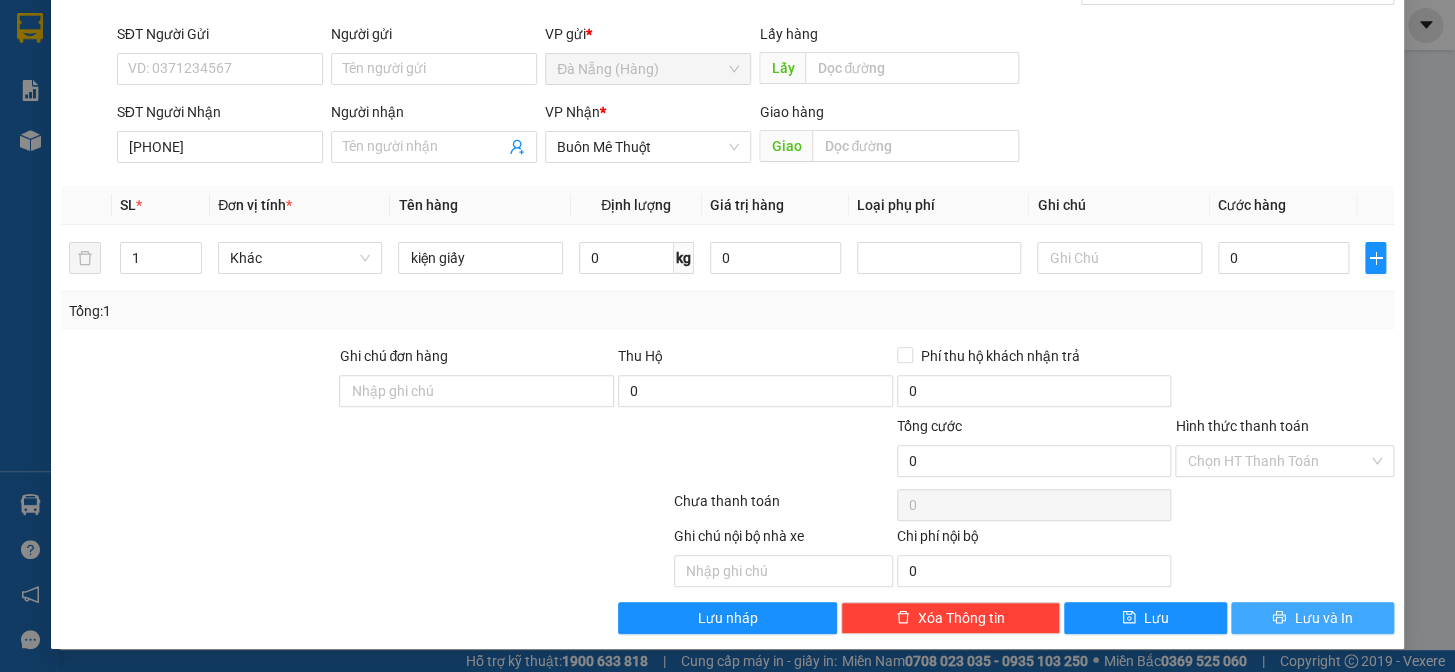 click on "Lưu và In" at bounding box center [1312, 618] 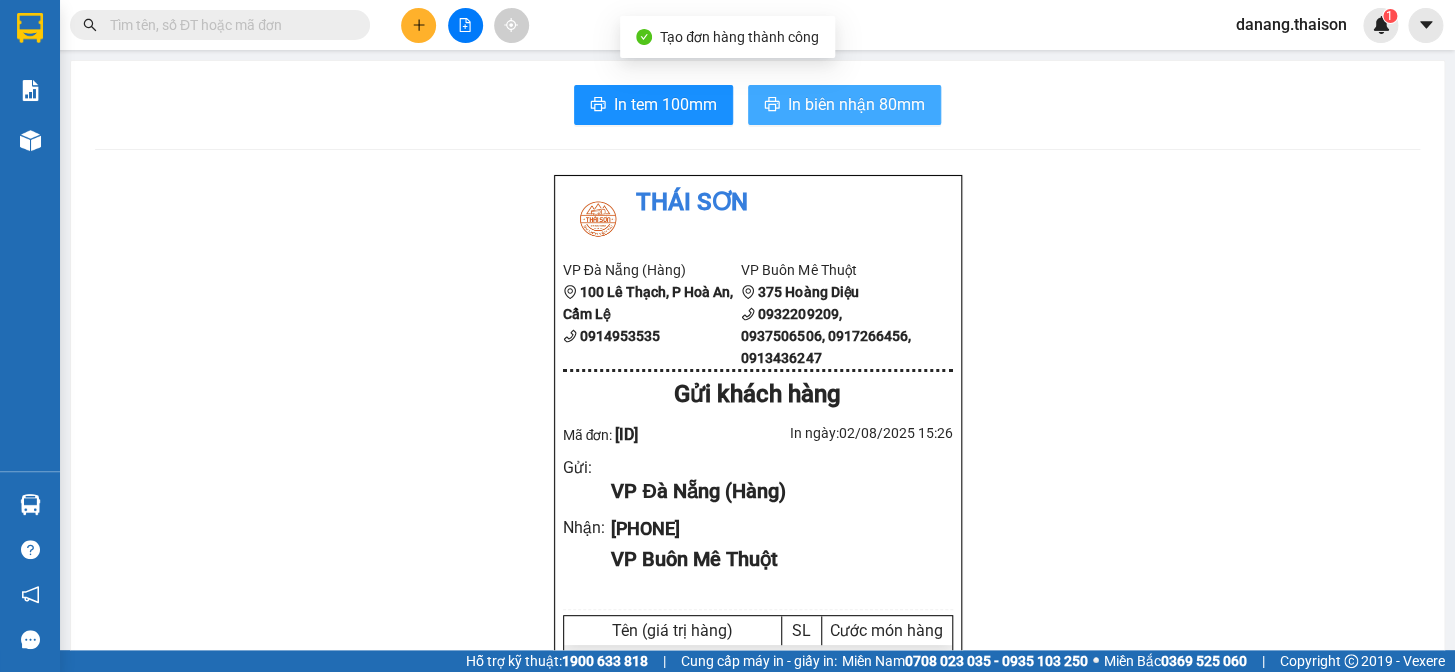 click on "In biên nhận 80mm" at bounding box center (856, 104) 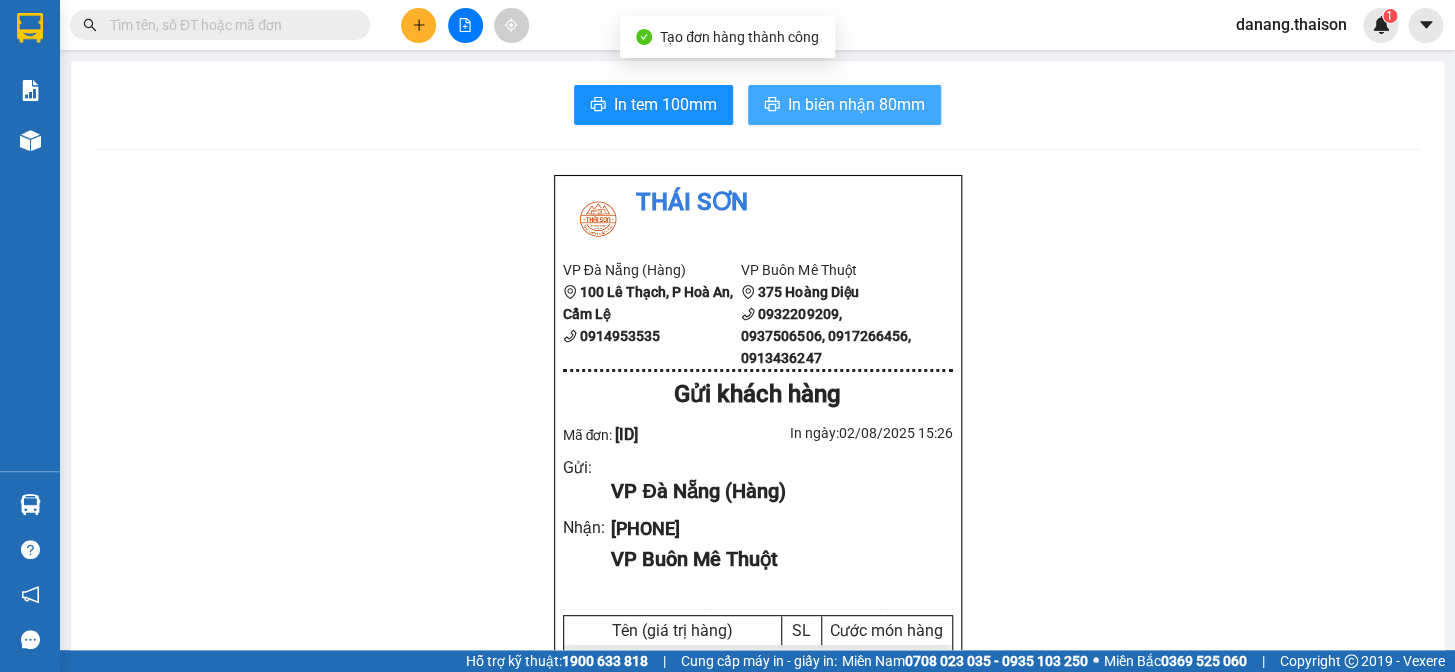 scroll, scrollTop: 0, scrollLeft: 0, axis: both 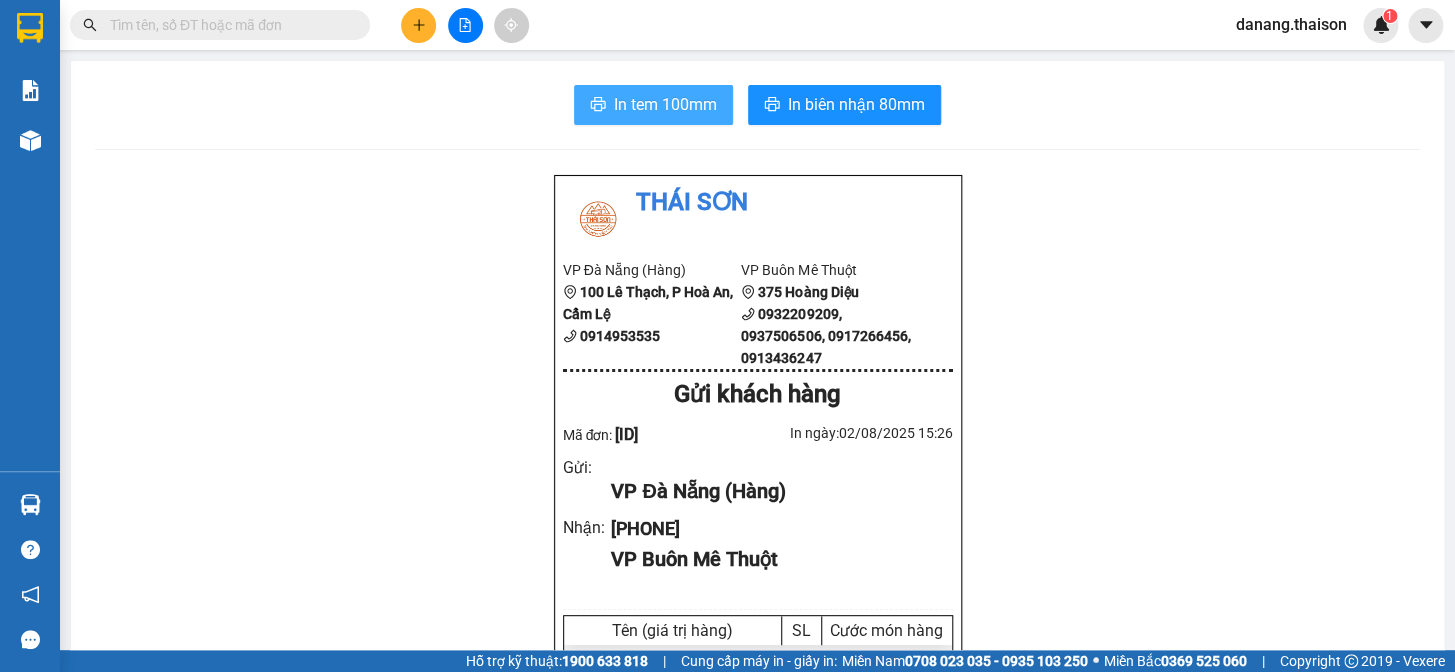 click on "In tem 100mm" at bounding box center [653, 105] 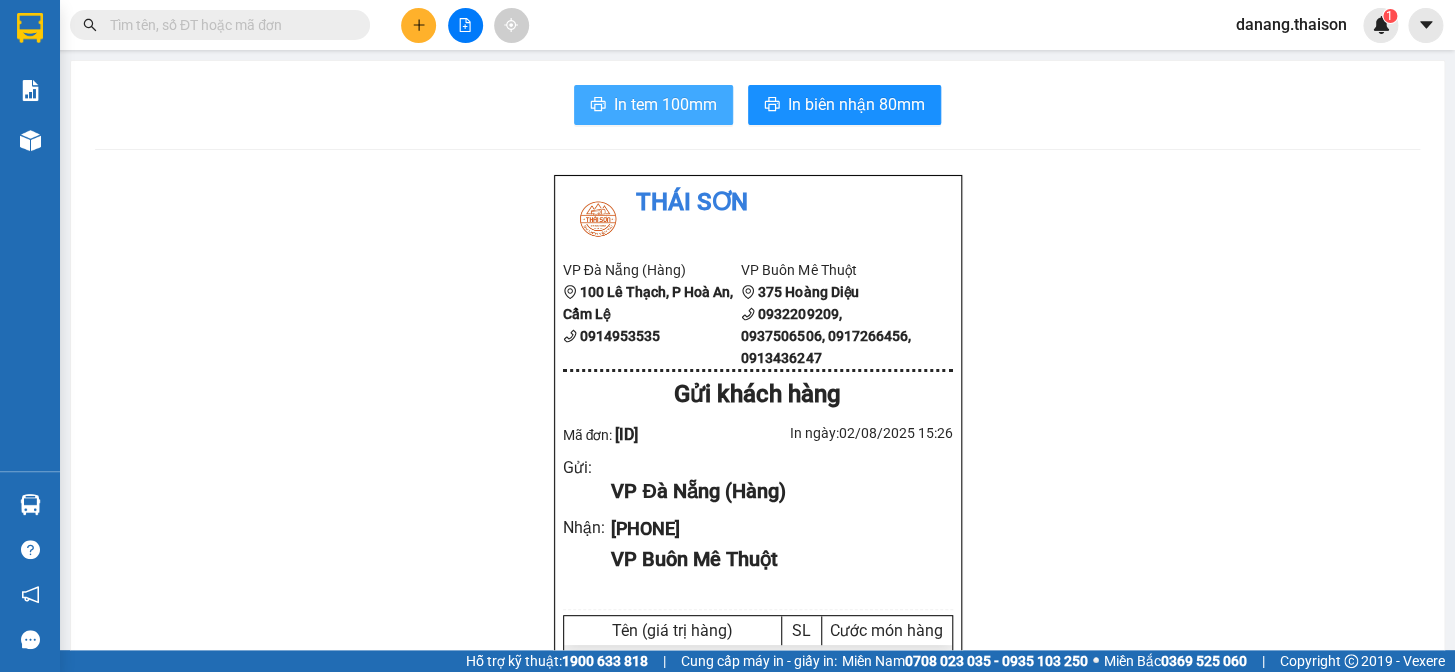 scroll, scrollTop: 0, scrollLeft: 0, axis: both 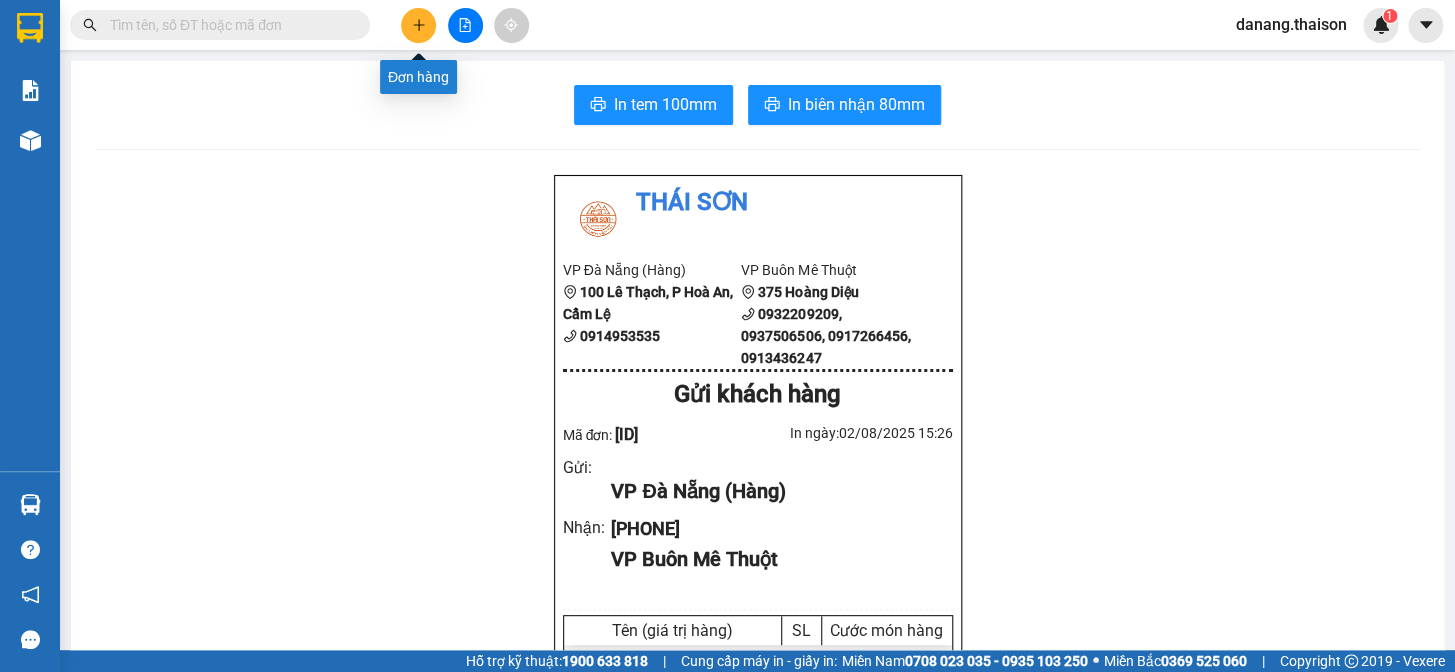 click 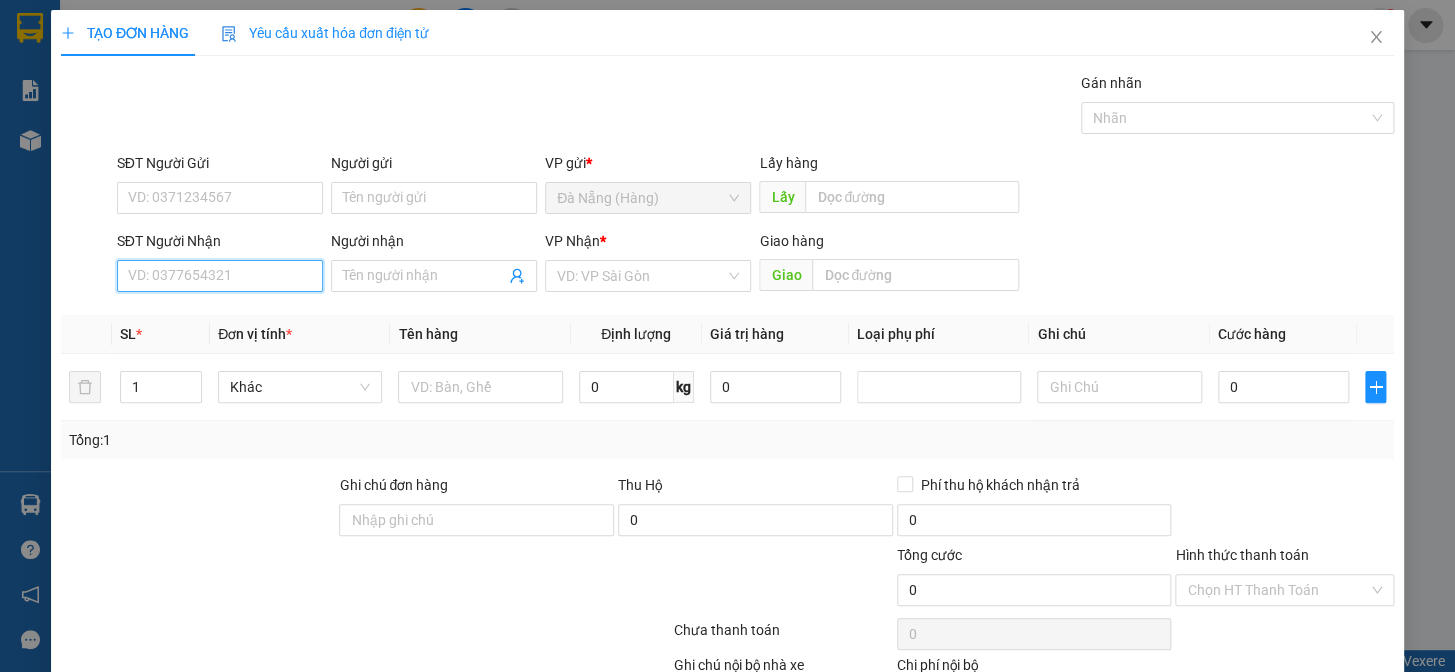 click on "SĐT Người Nhận" at bounding box center [220, 276] 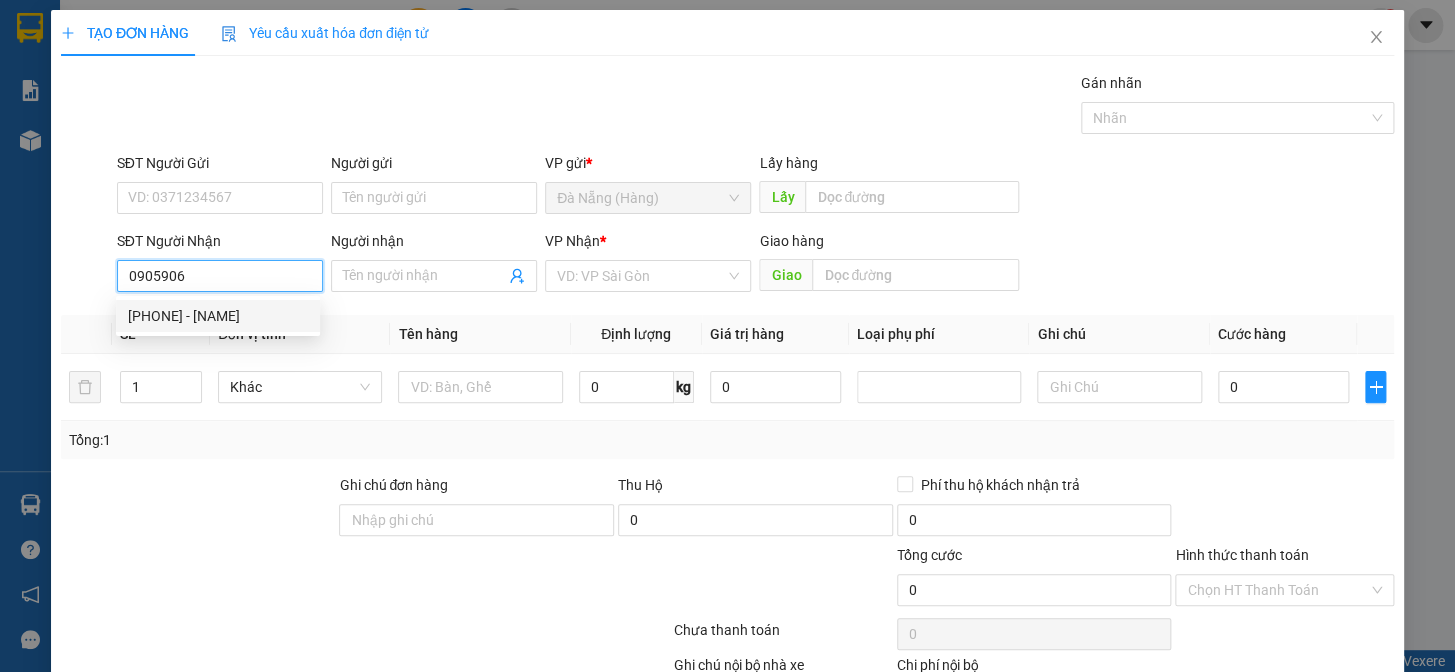 click on "[PHONE] - [NAME]" at bounding box center (218, 316) 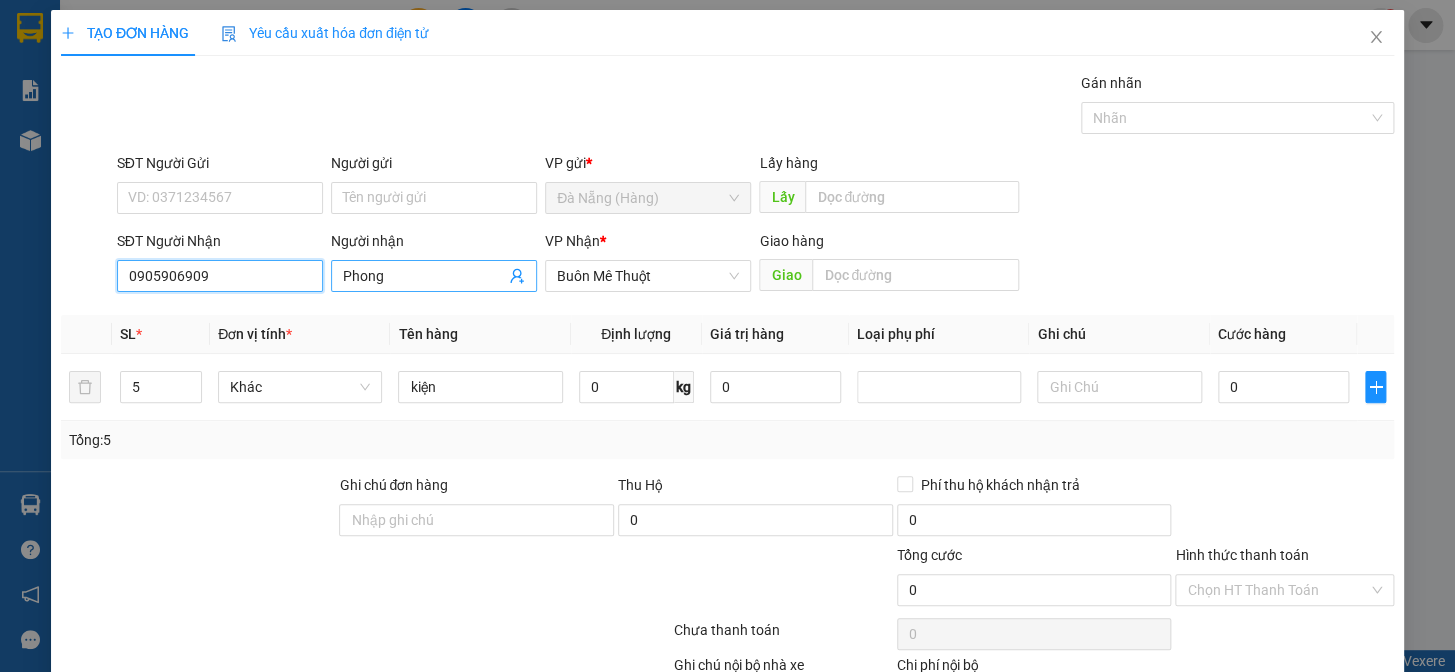 type on "0905906909" 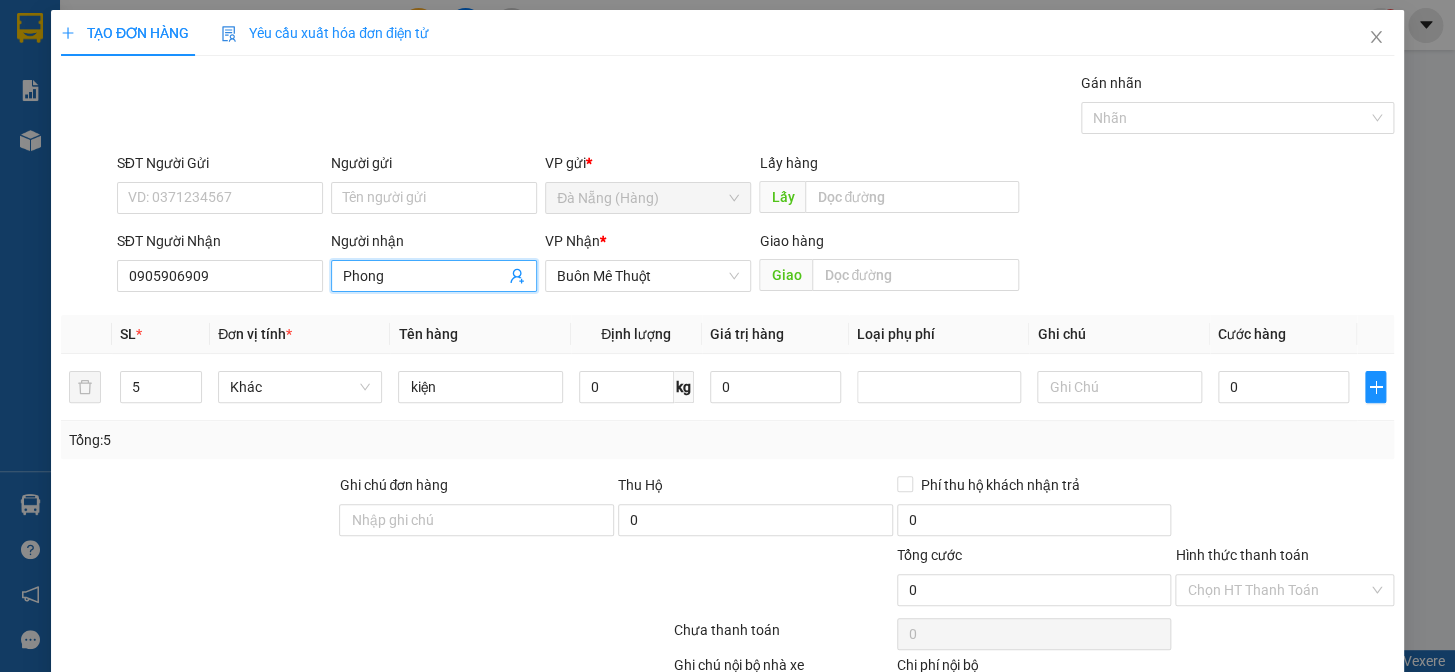 click on "Phong" at bounding box center [424, 276] 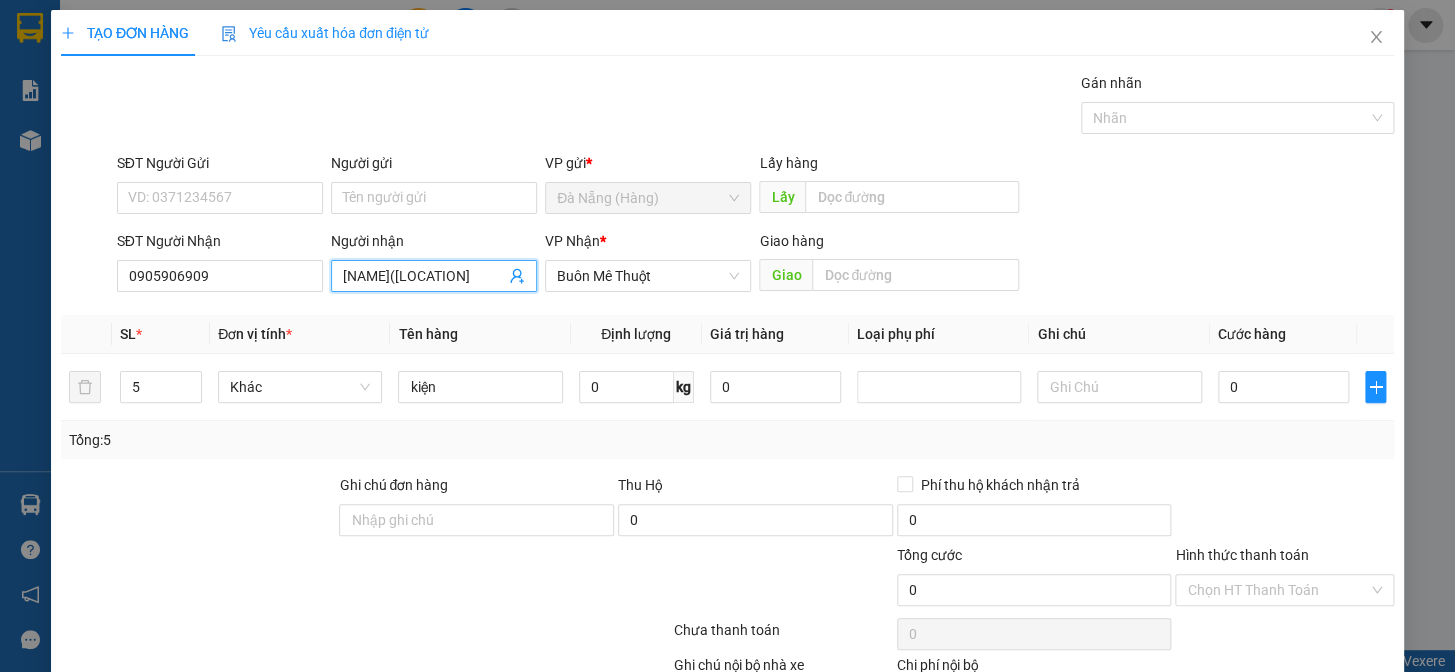 scroll, scrollTop: 129, scrollLeft: 0, axis: vertical 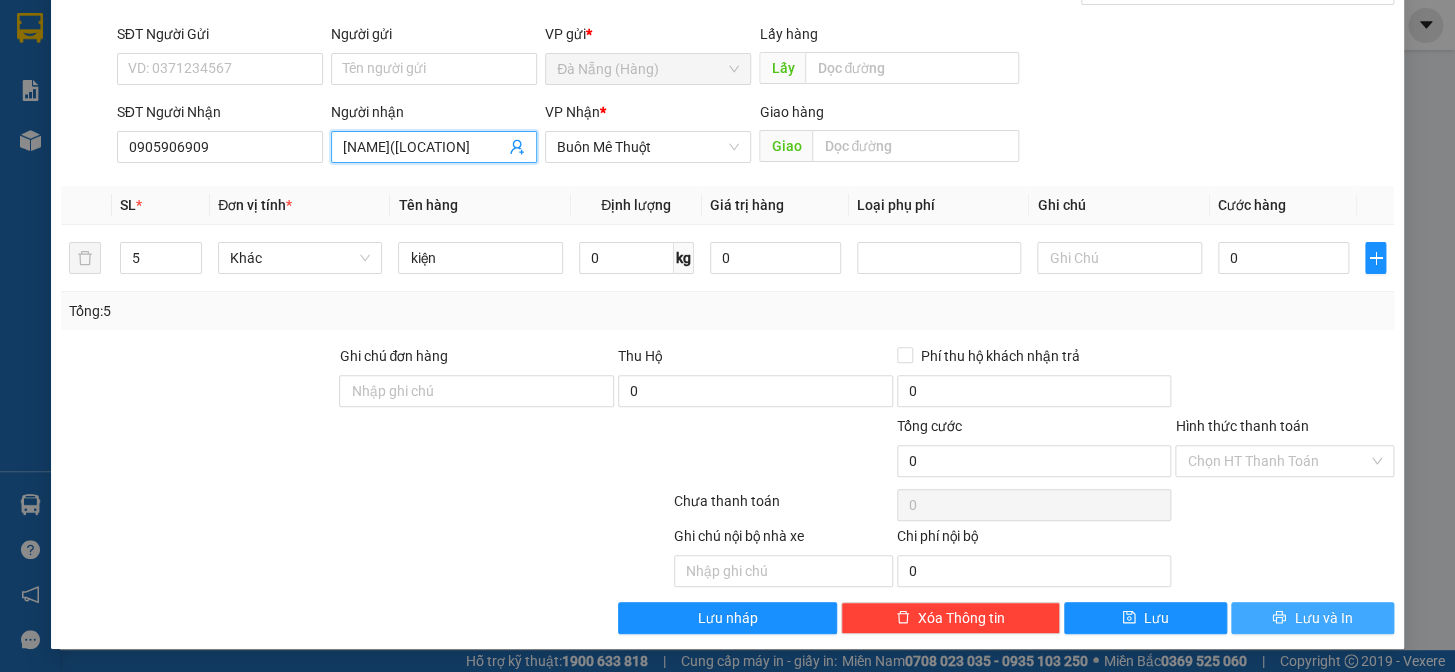 type on "[NAME]([LOCATION]" 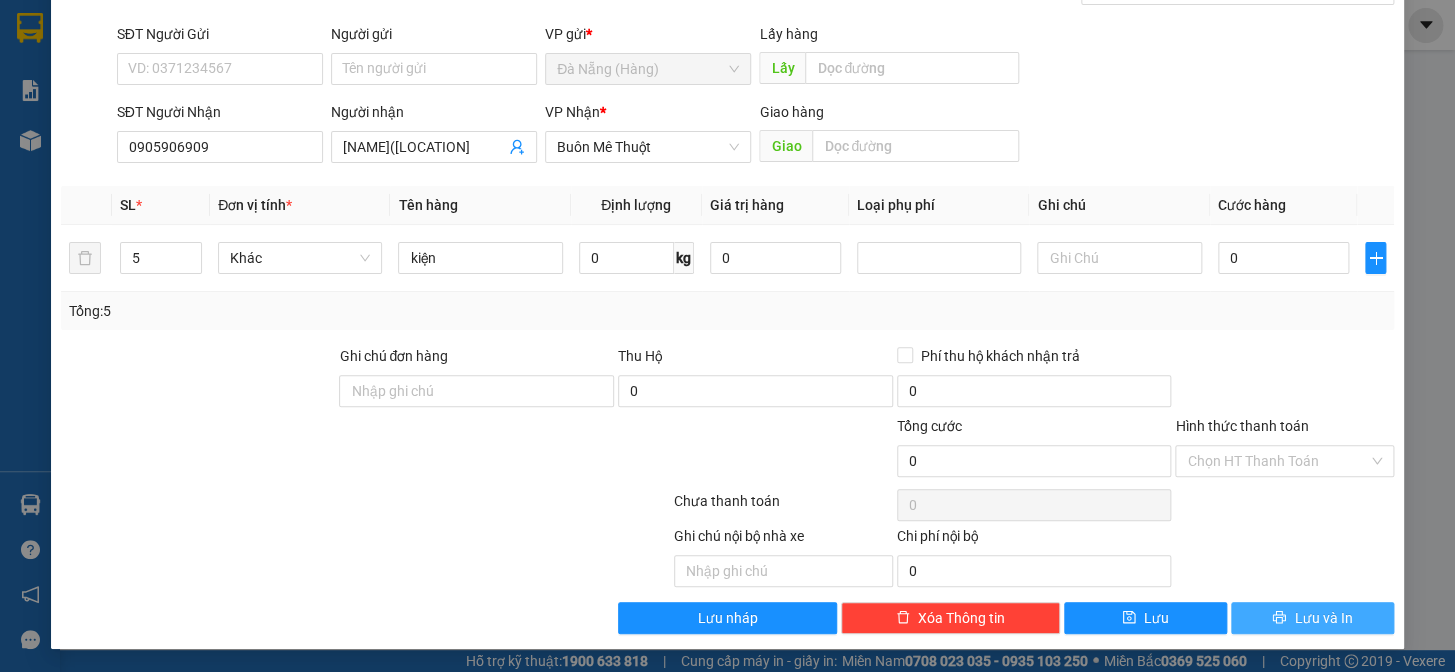 click on "Lưu và In" at bounding box center [1323, 618] 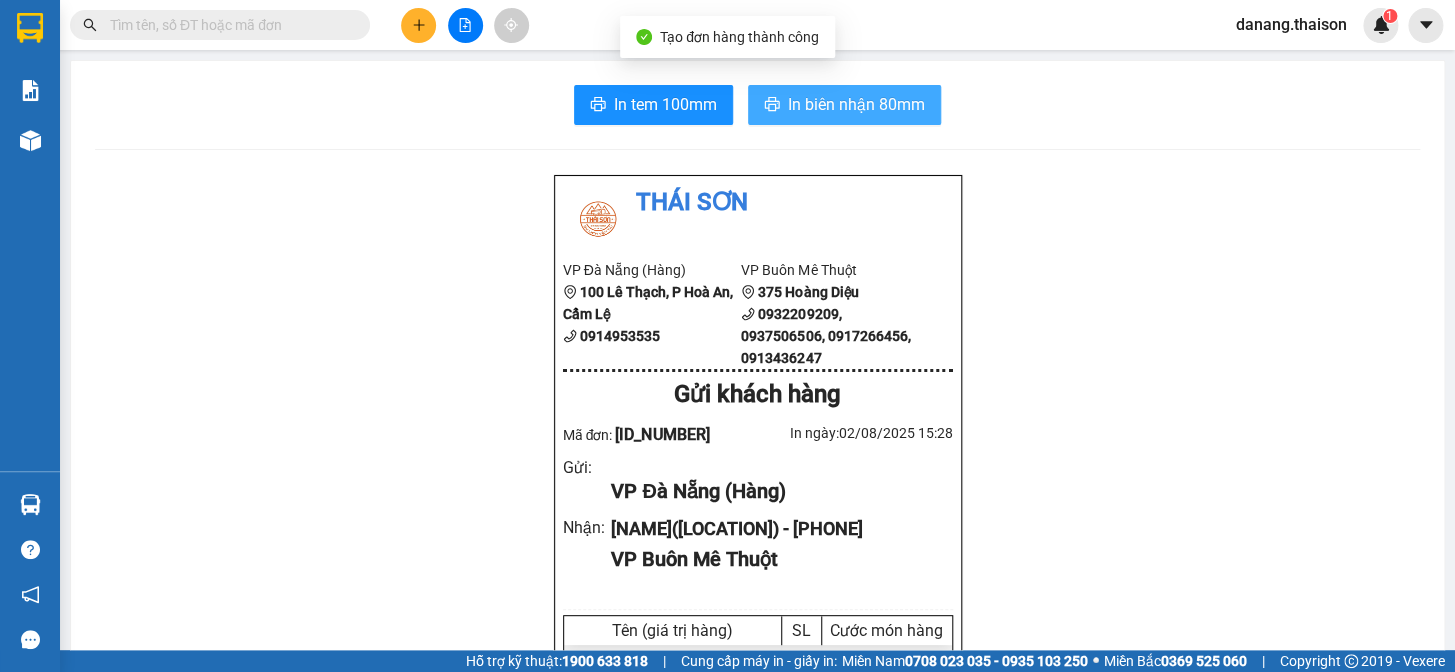 click on "In biên nhận 80mm" at bounding box center [856, 104] 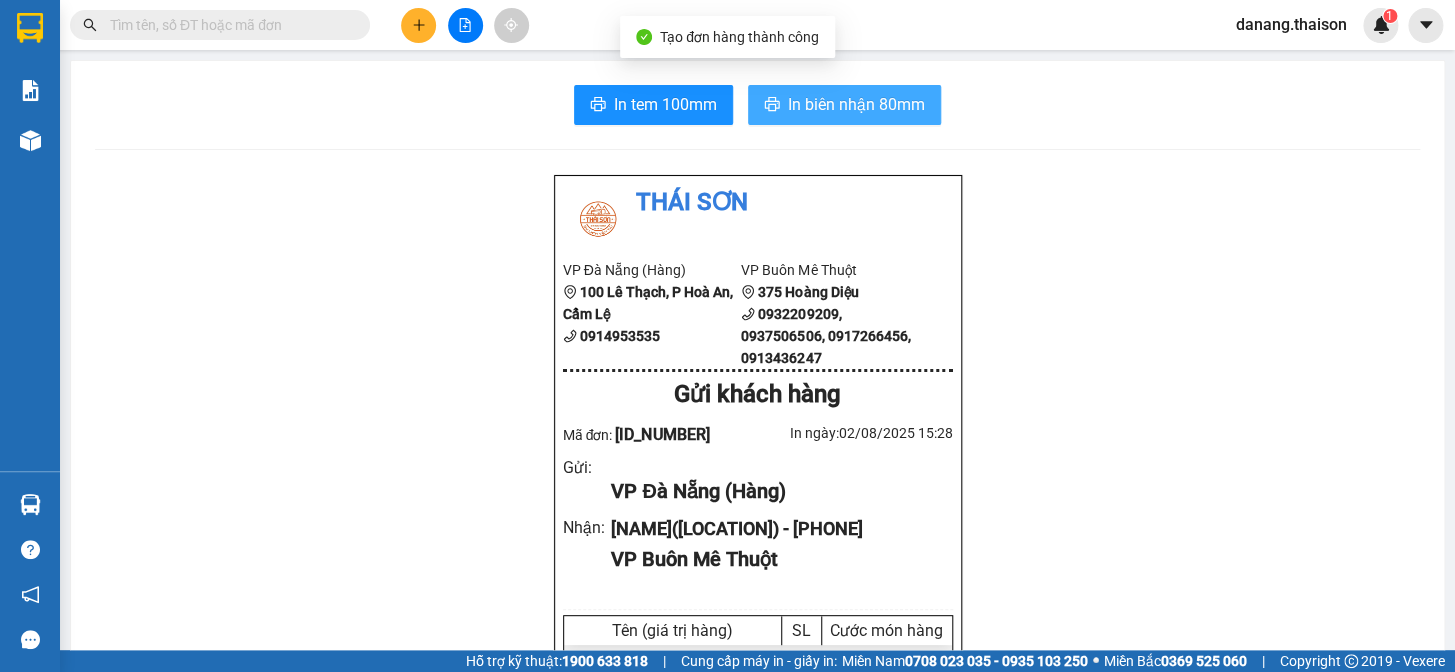 scroll, scrollTop: 0, scrollLeft: 0, axis: both 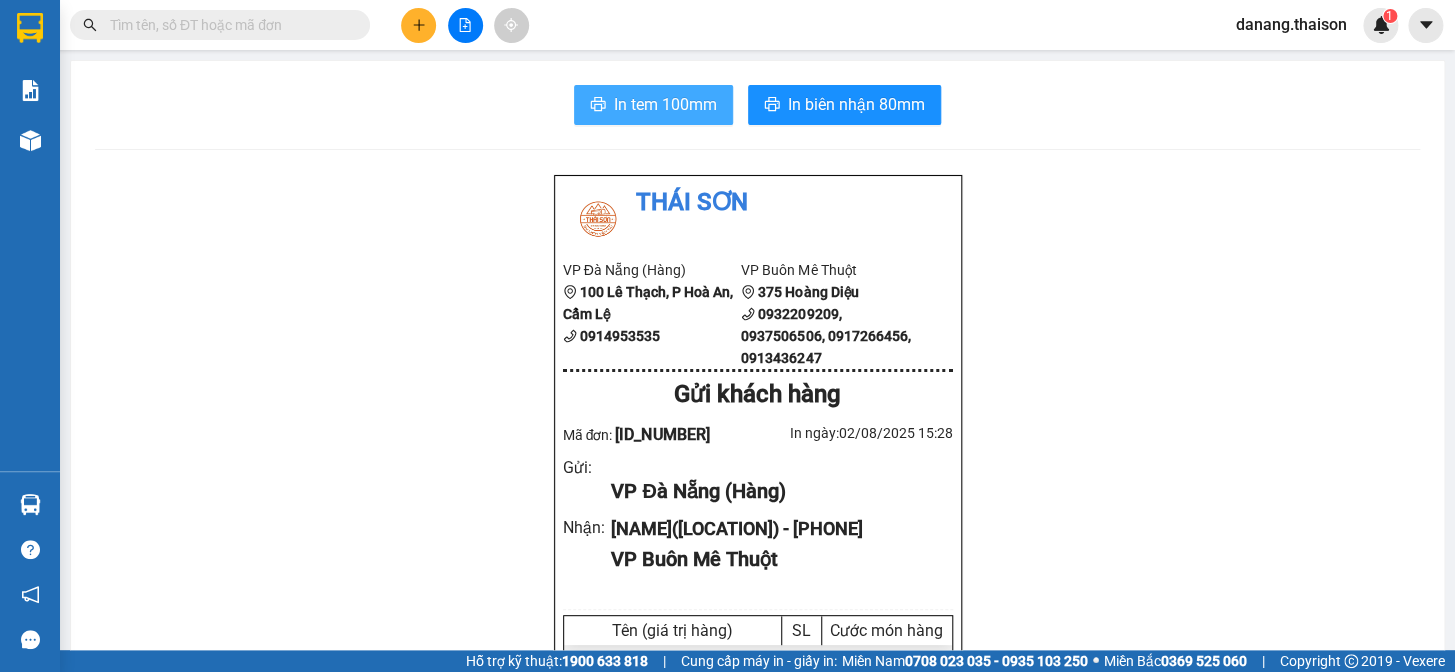 click on "In tem 100mm" at bounding box center (665, 104) 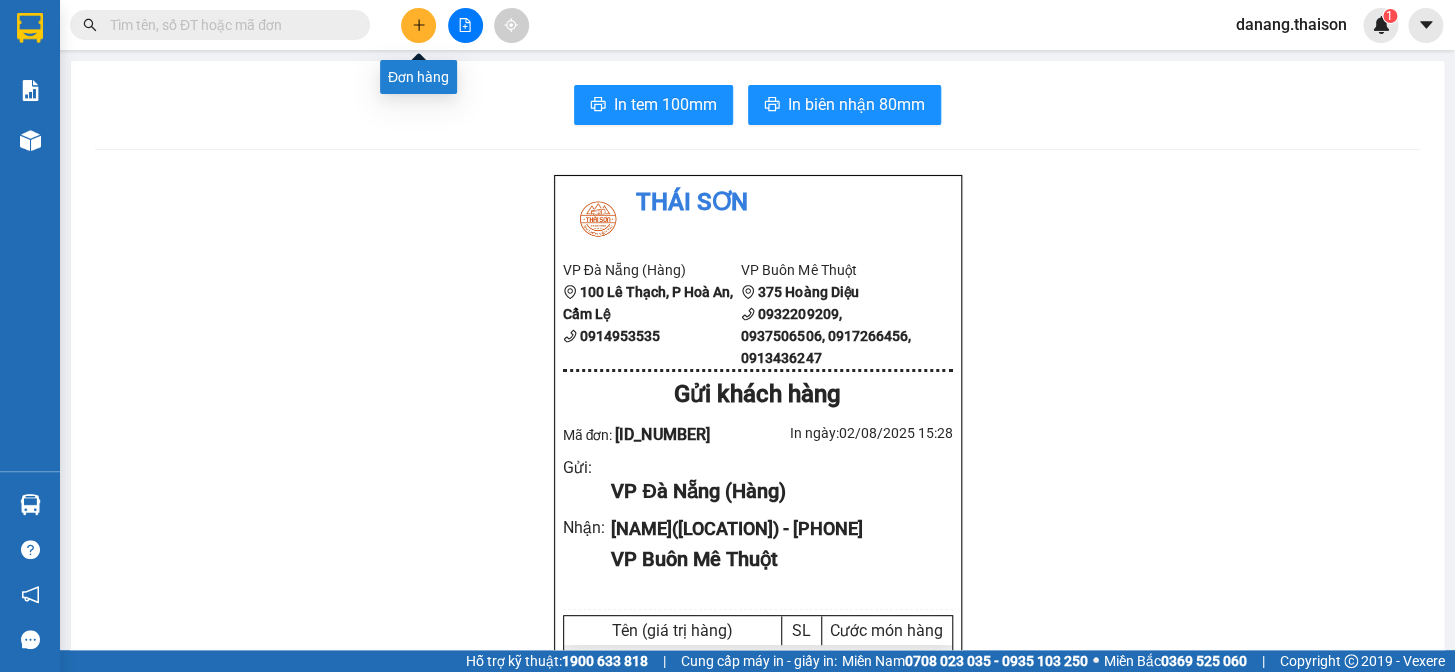 click at bounding box center [418, 25] 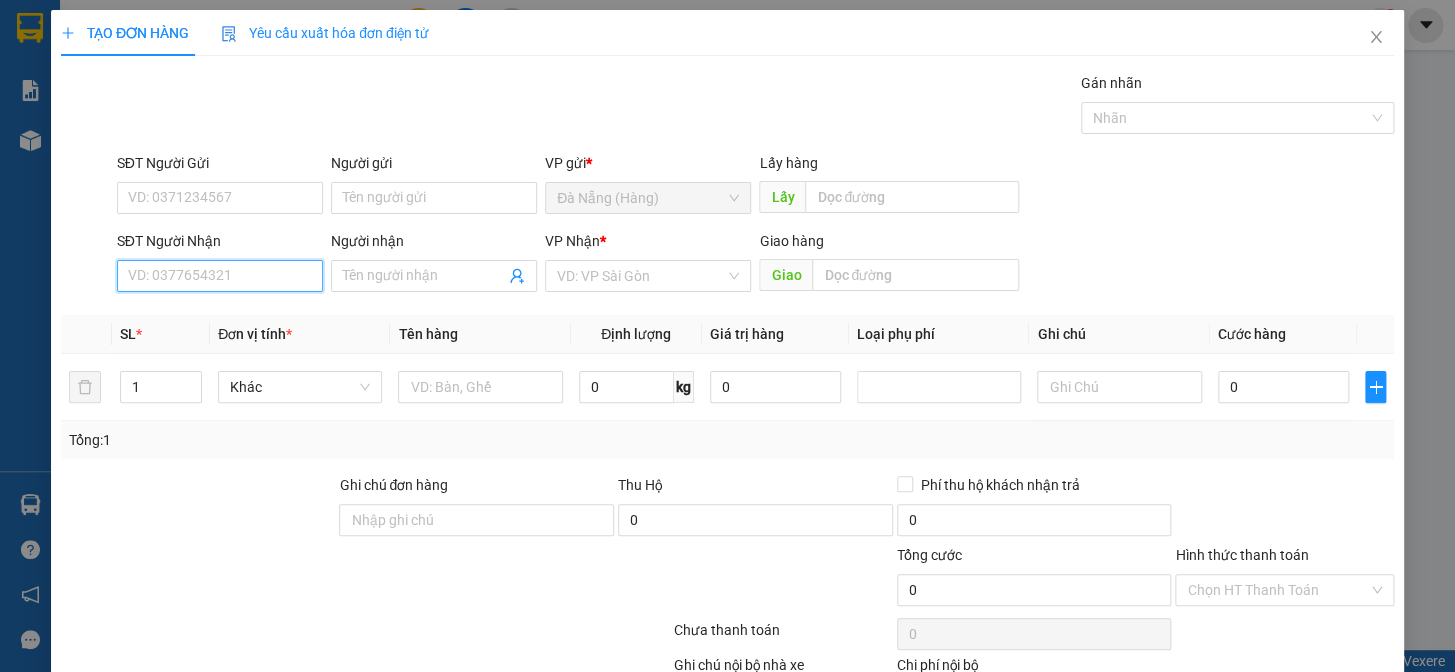 click on "SĐT Người Nhận" at bounding box center [220, 276] 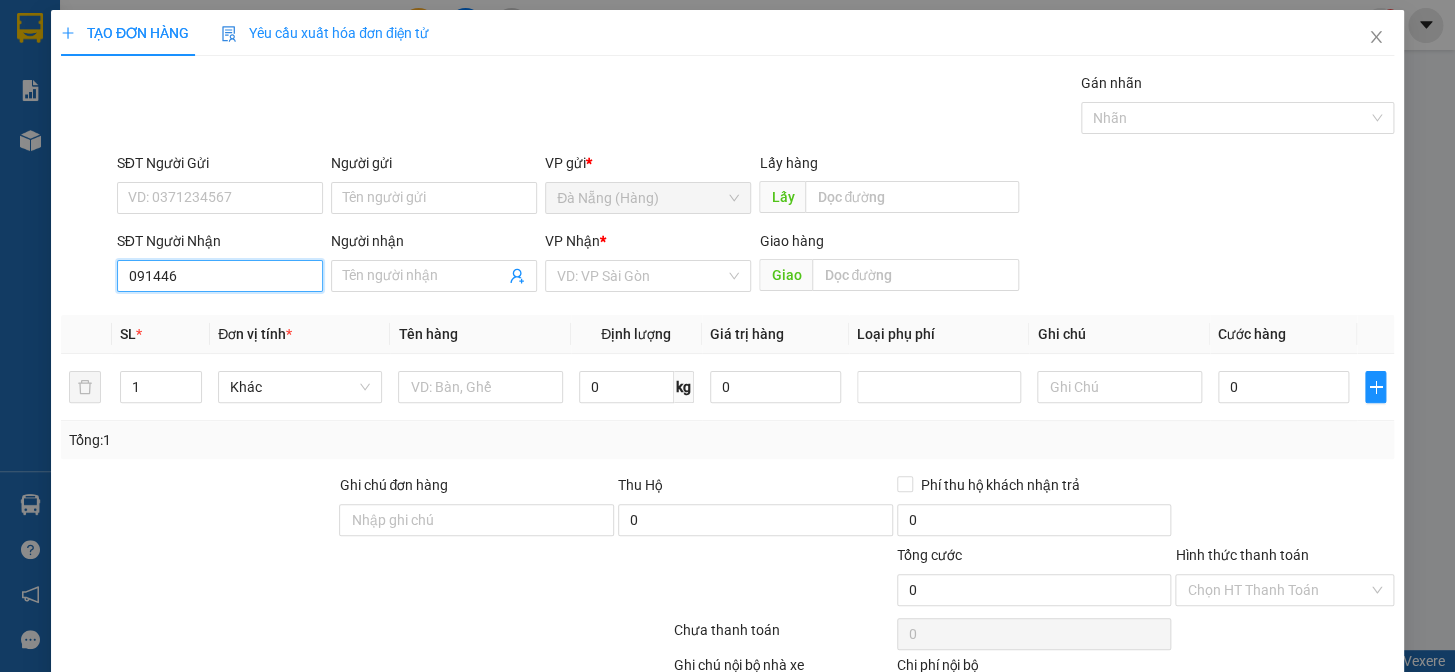 type on "0914464" 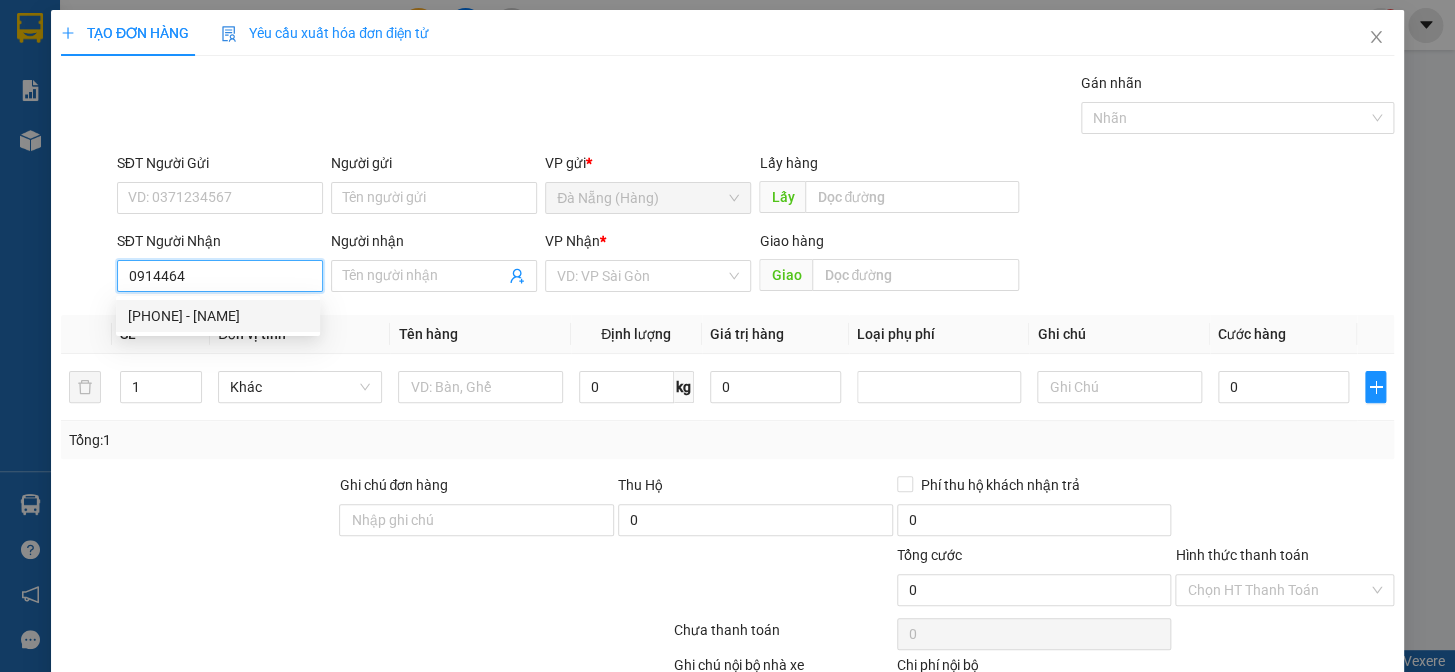 click on "[PHONE] - [NAME]" at bounding box center [218, 316] 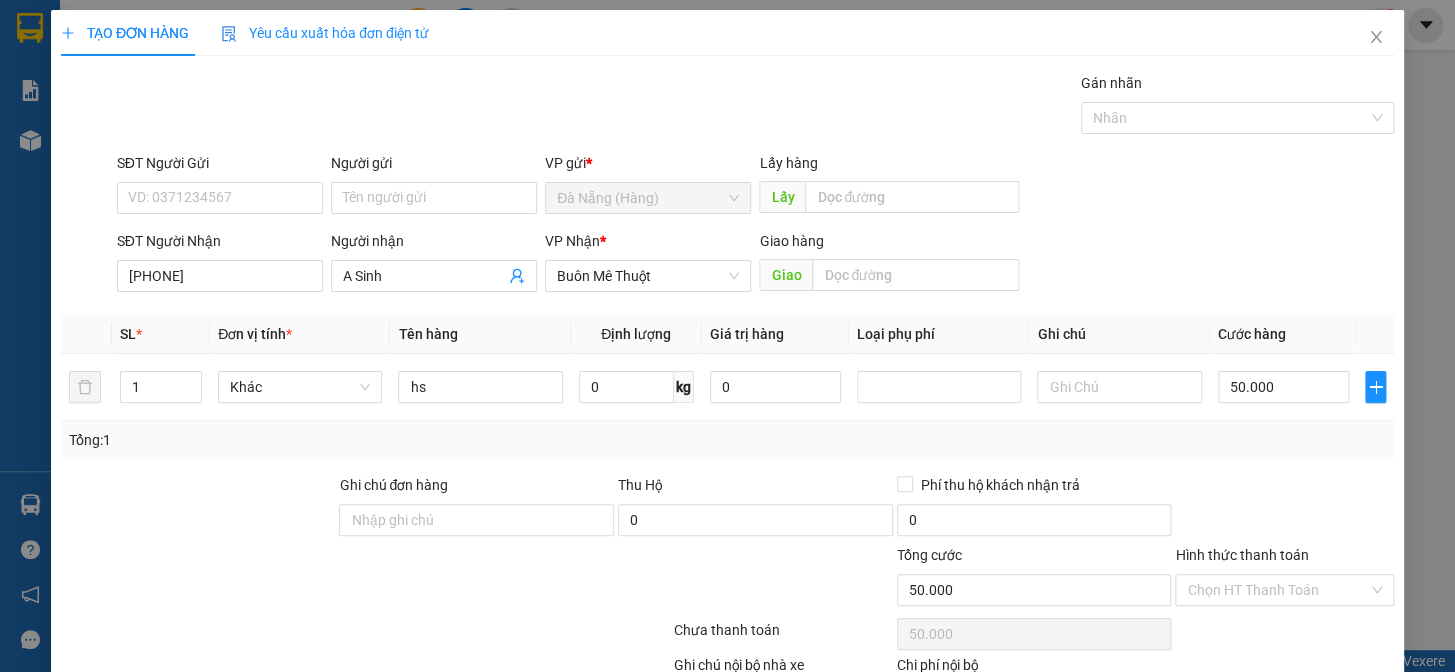 click on "Lưu và In" at bounding box center (1323, 747) 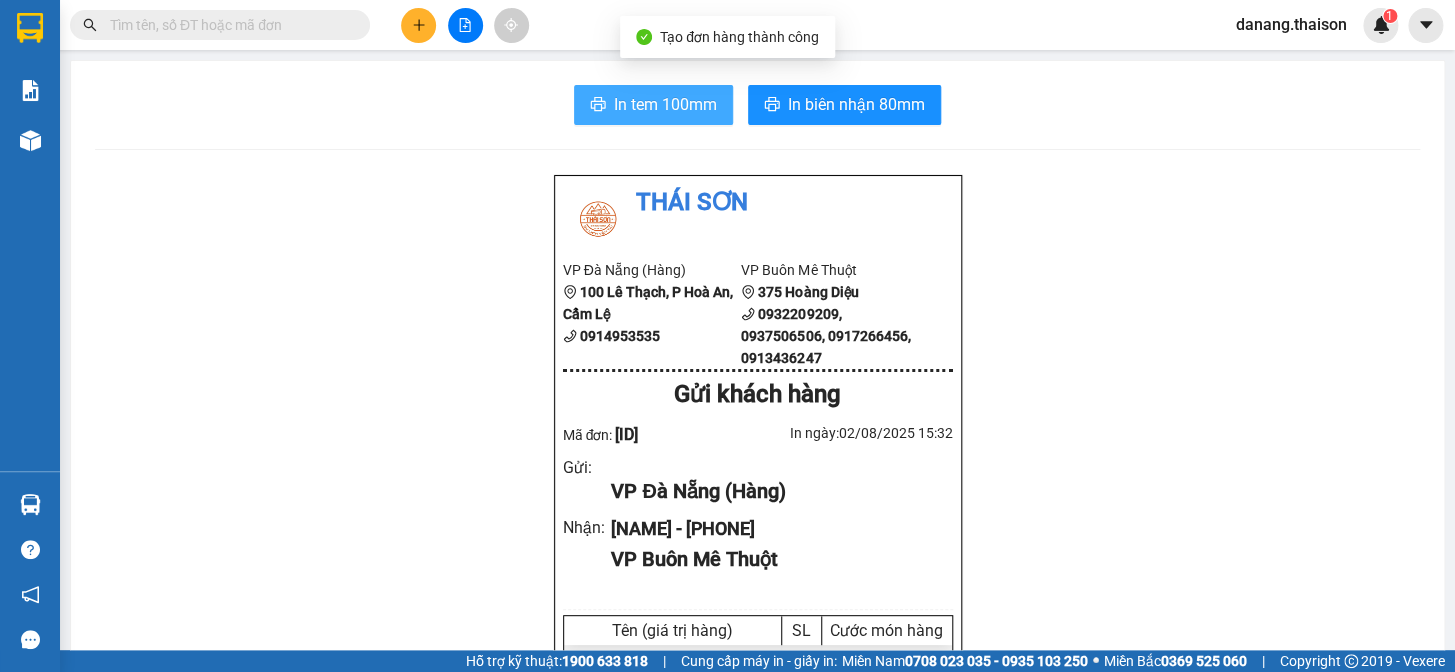 click on "In tem 100mm" at bounding box center [665, 104] 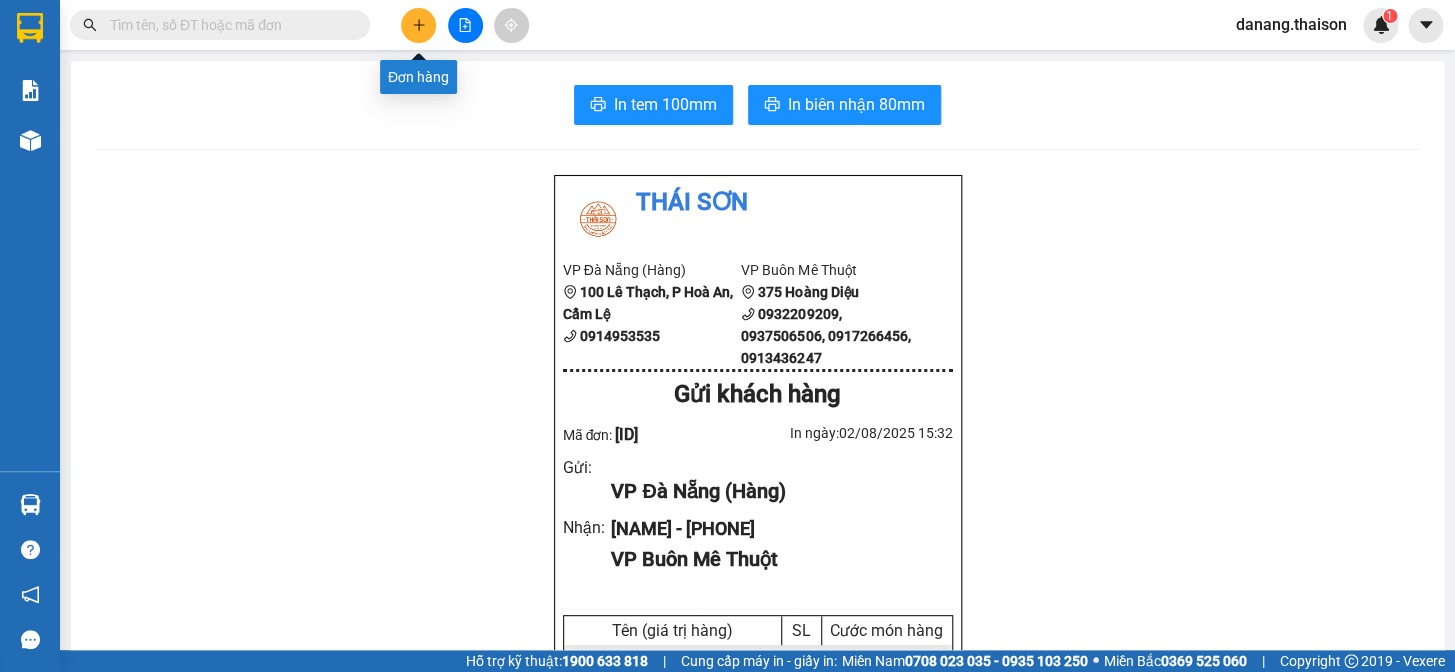 click 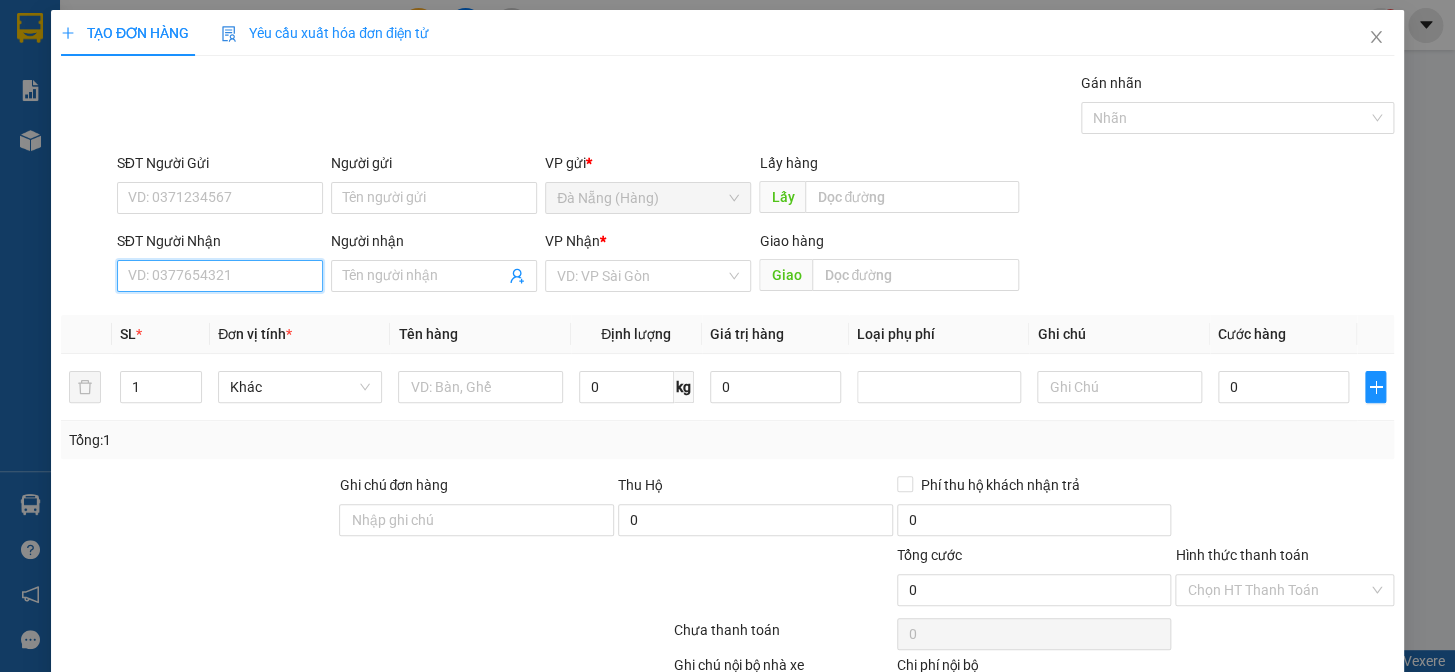 click on "SĐT Người Nhận" at bounding box center [220, 276] 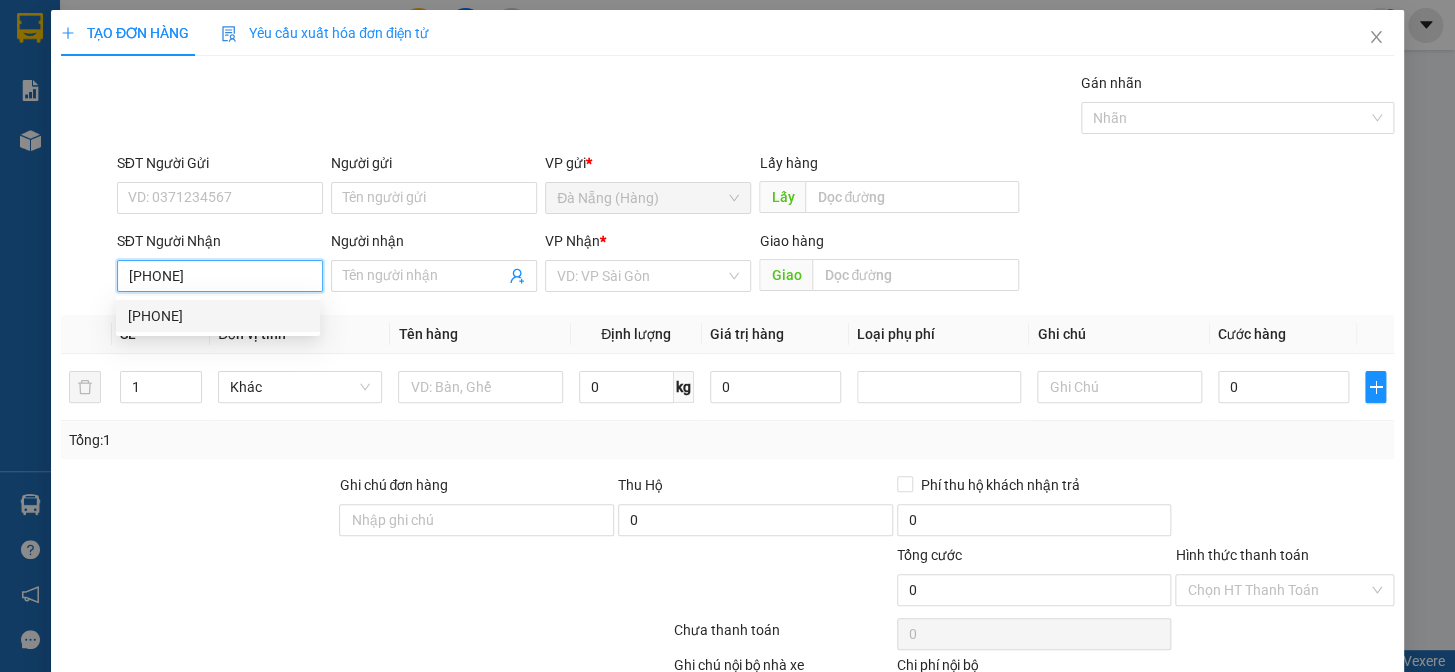 click on "[PHONE]" at bounding box center [218, 316] 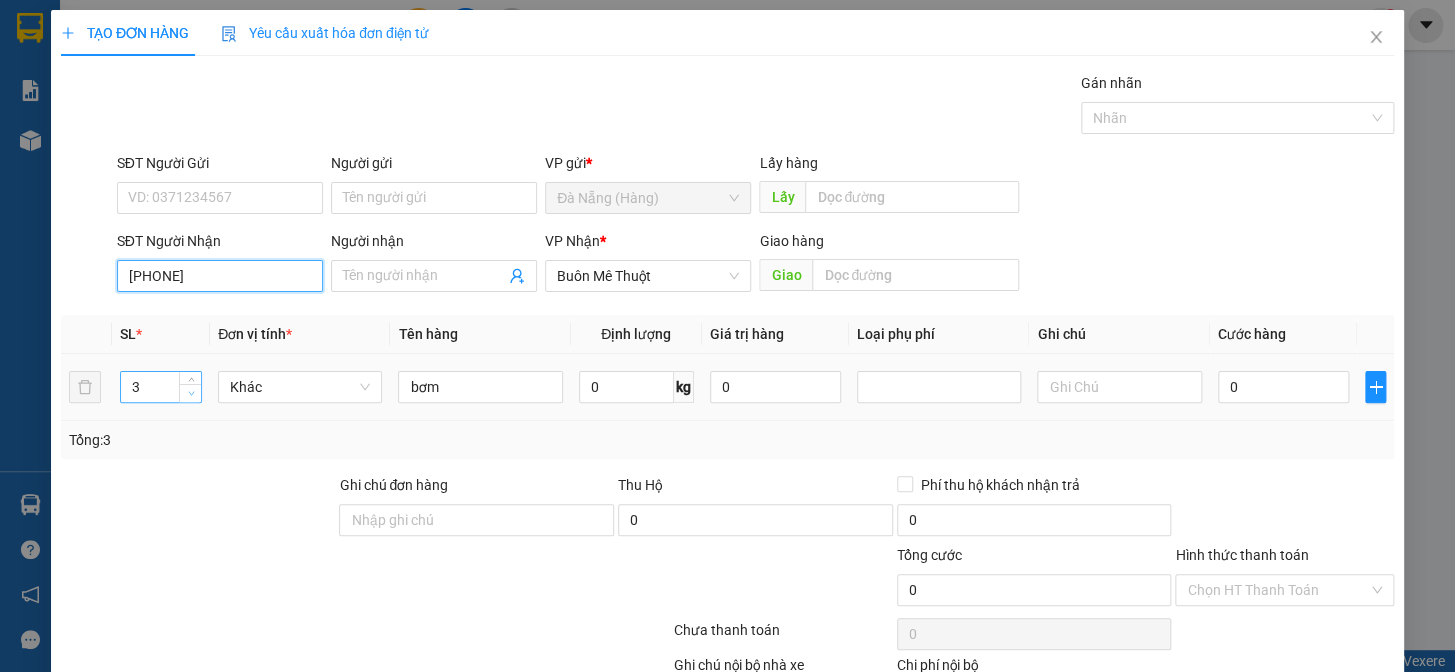 type on "[PHONE]" 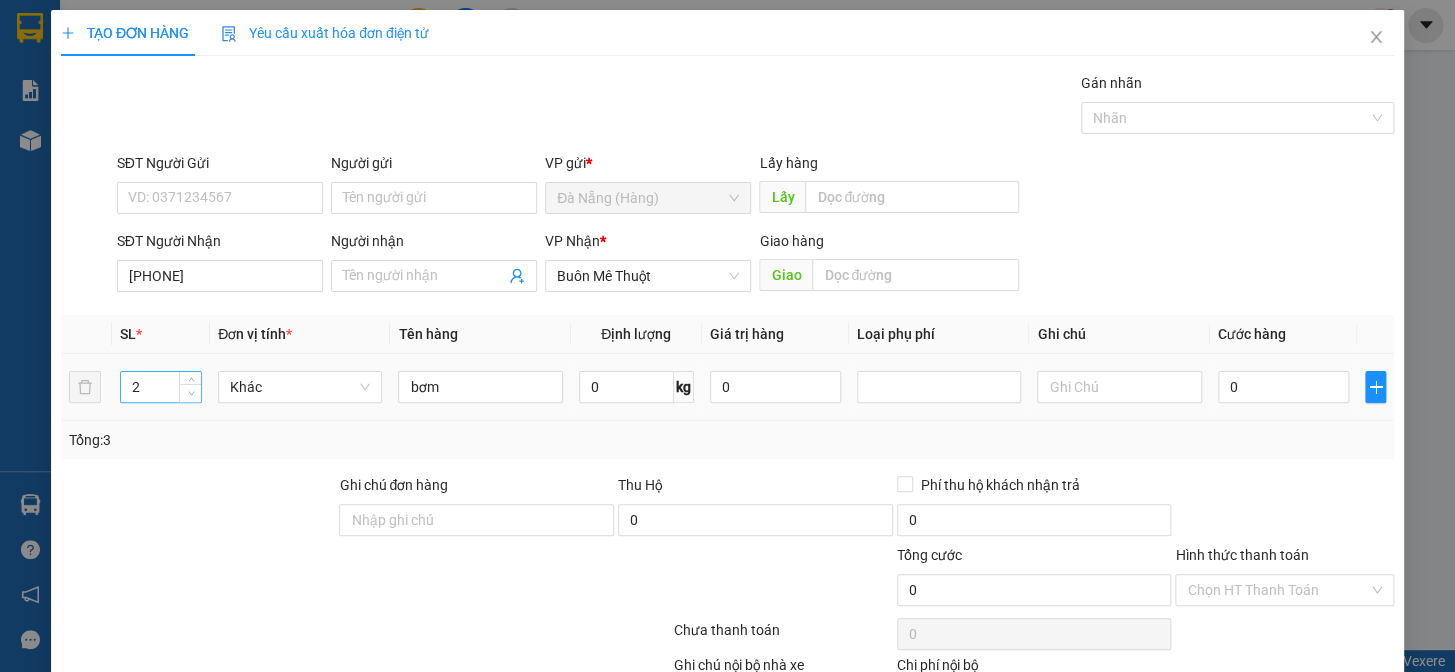 click at bounding box center [191, 394] 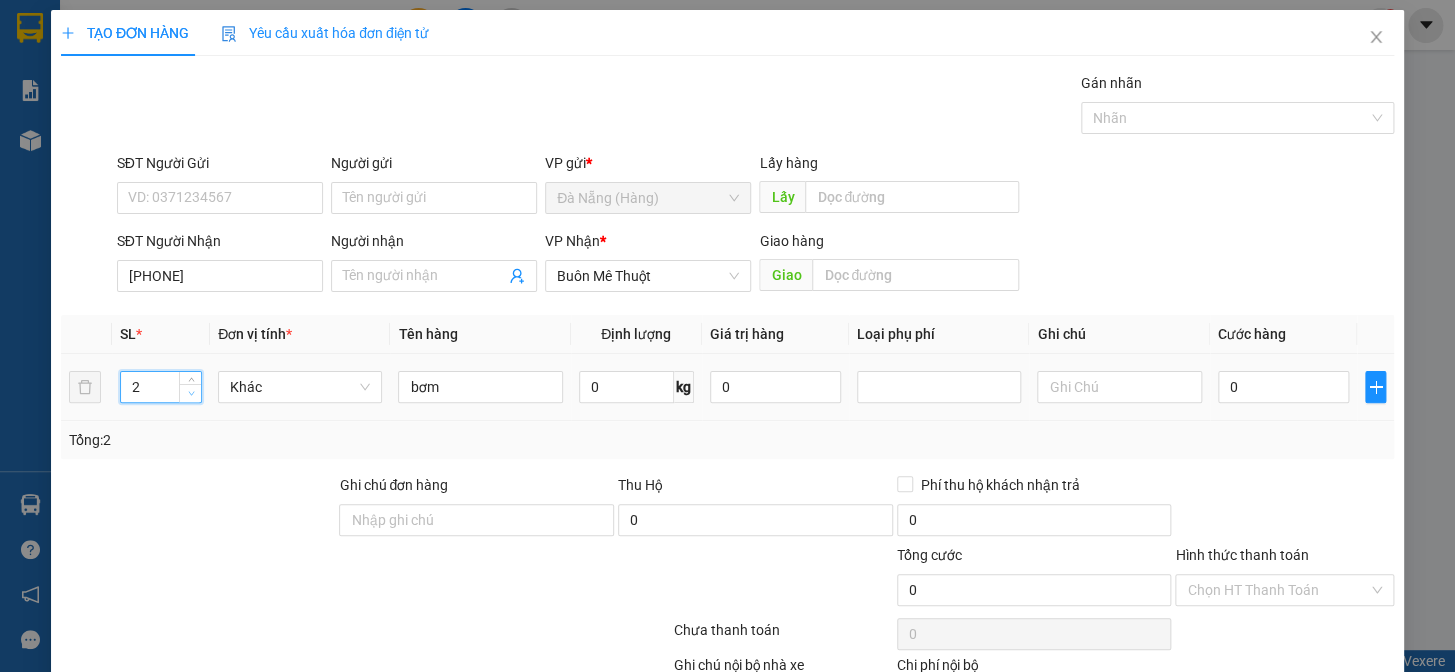 type on "1" 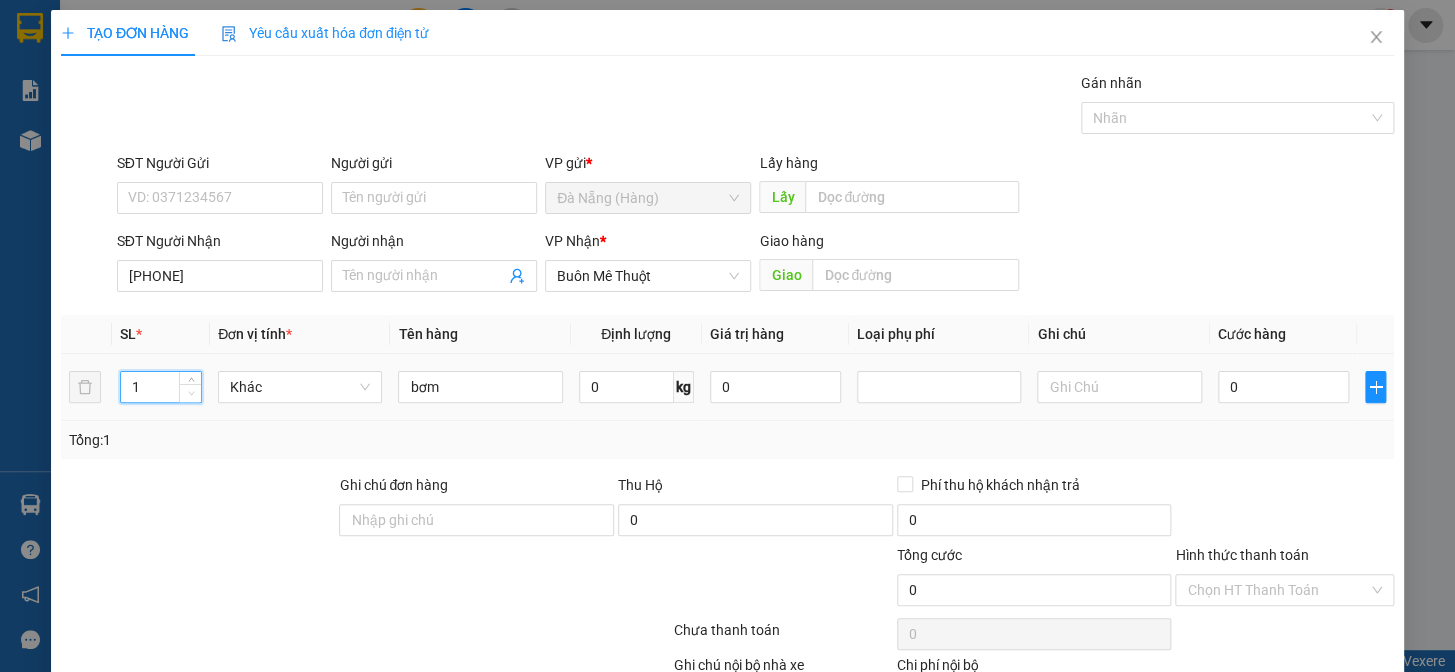 click at bounding box center (191, 394) 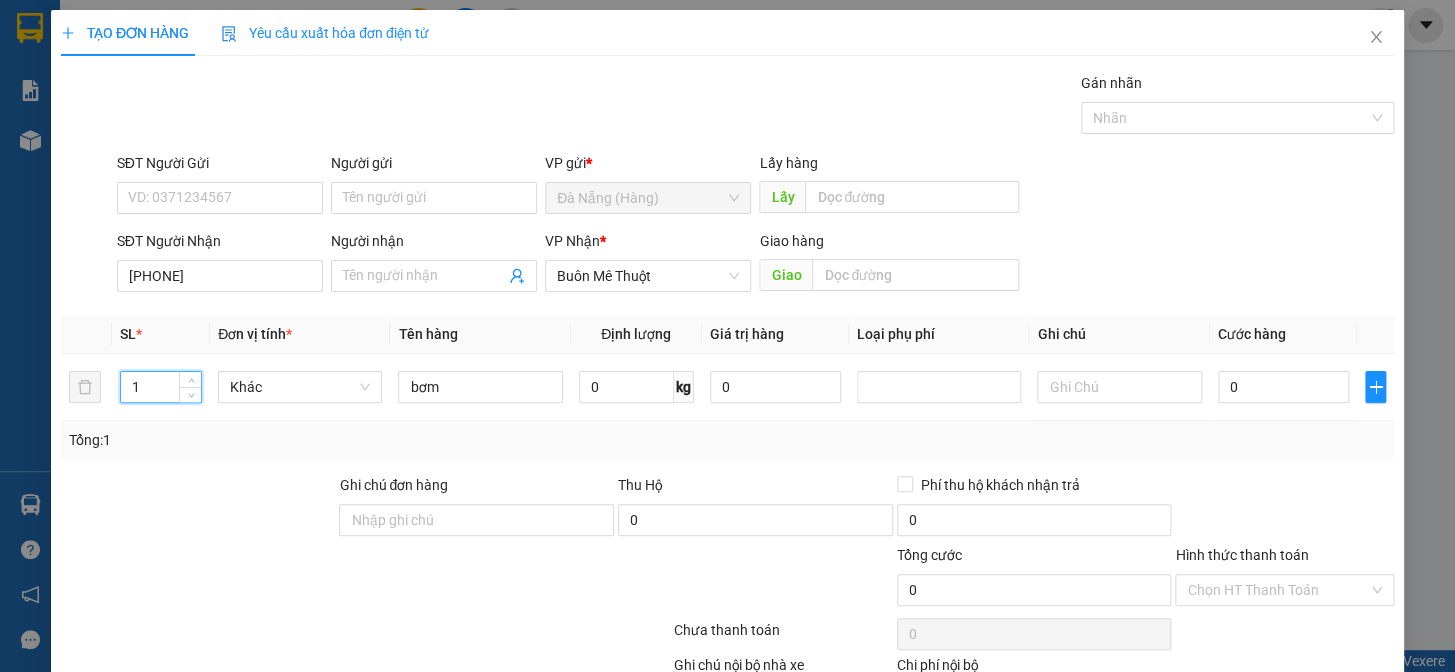 click on "Lưu và In" at bounding box center (1323, 747) 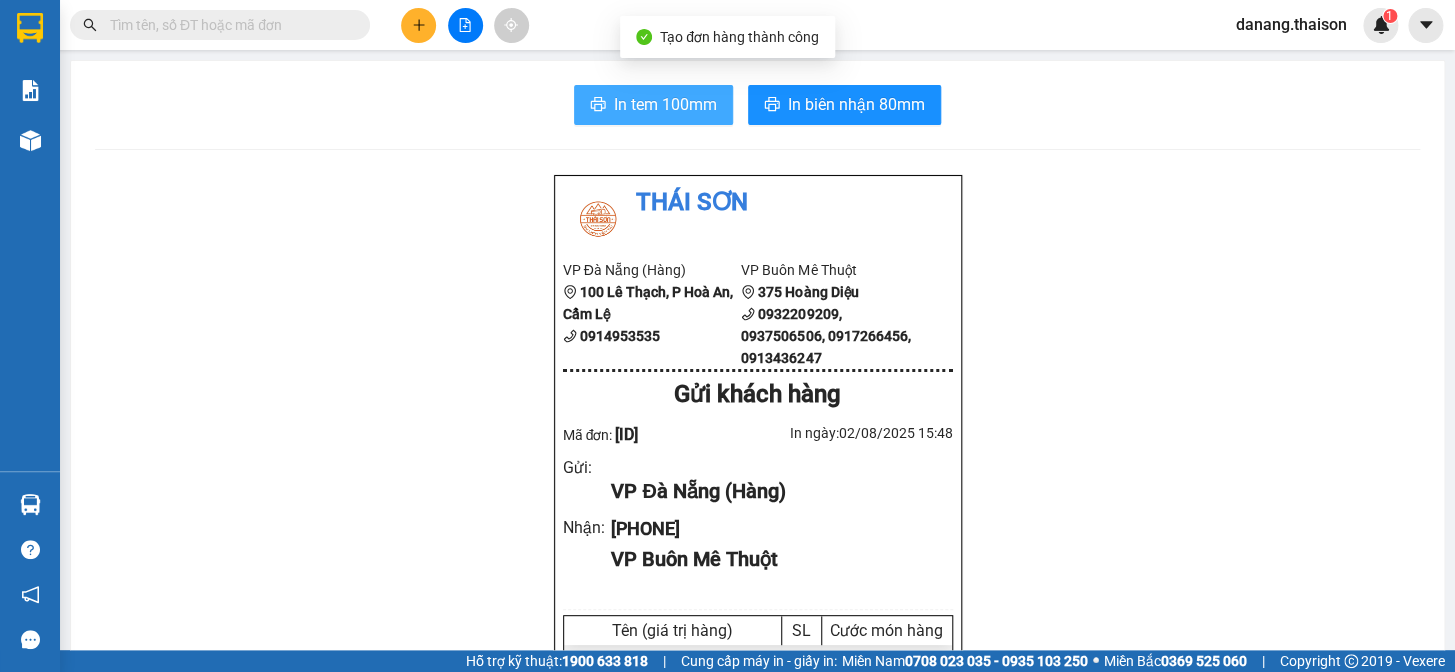 click on "In tem 100mm" at bounding box center [665, 104] 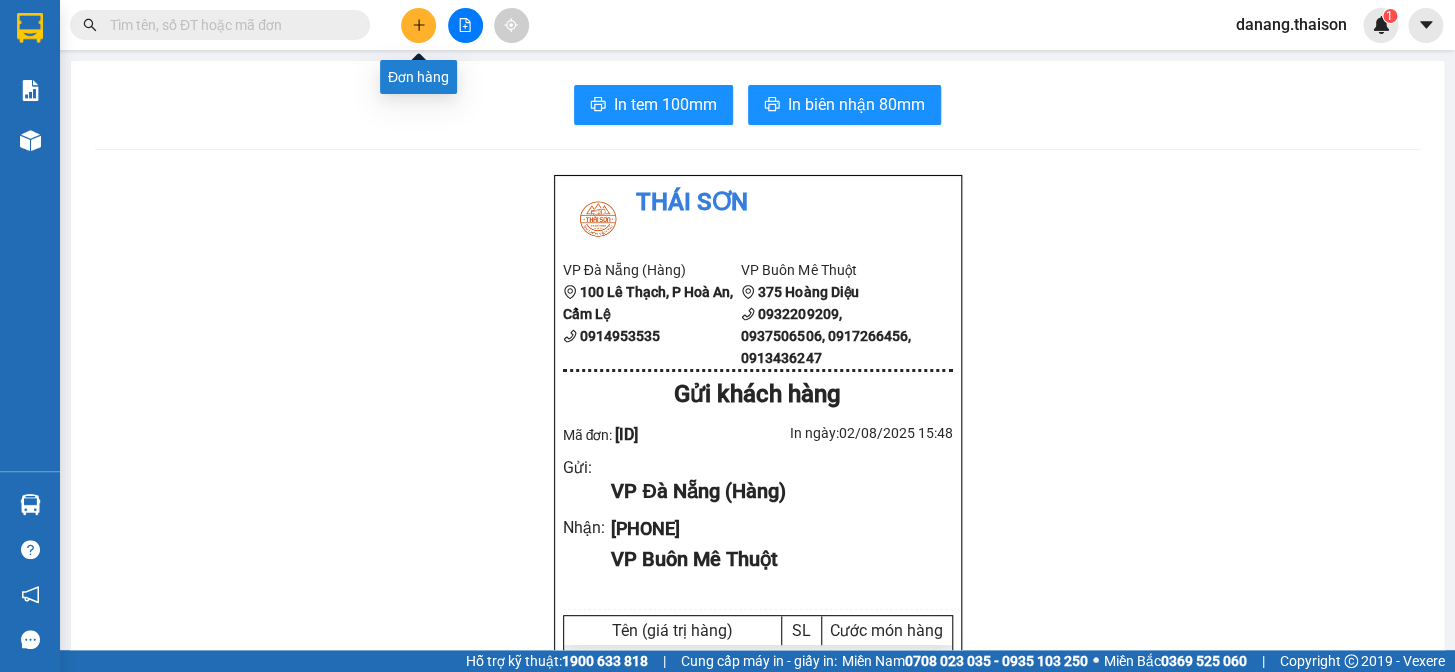 click at bounding box center (418, 25) 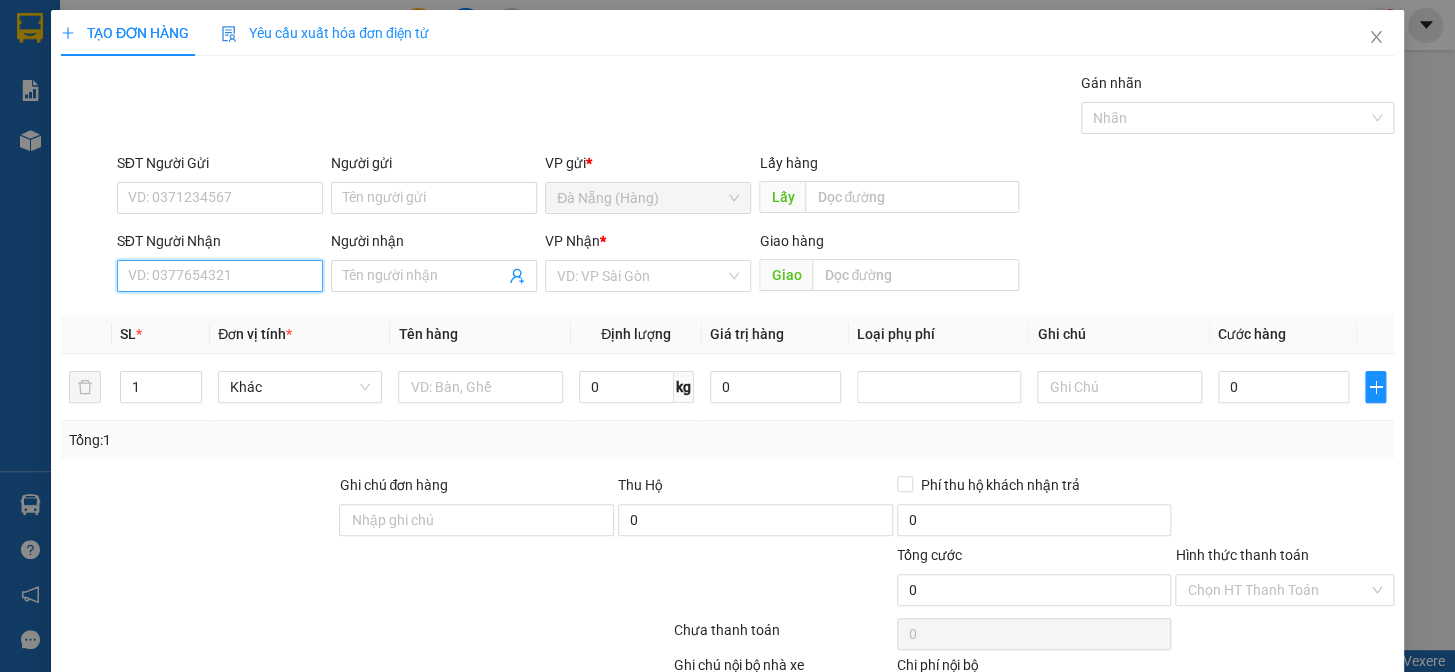 click on "SĐT Người Nhận" at bounding box center [220, 276] 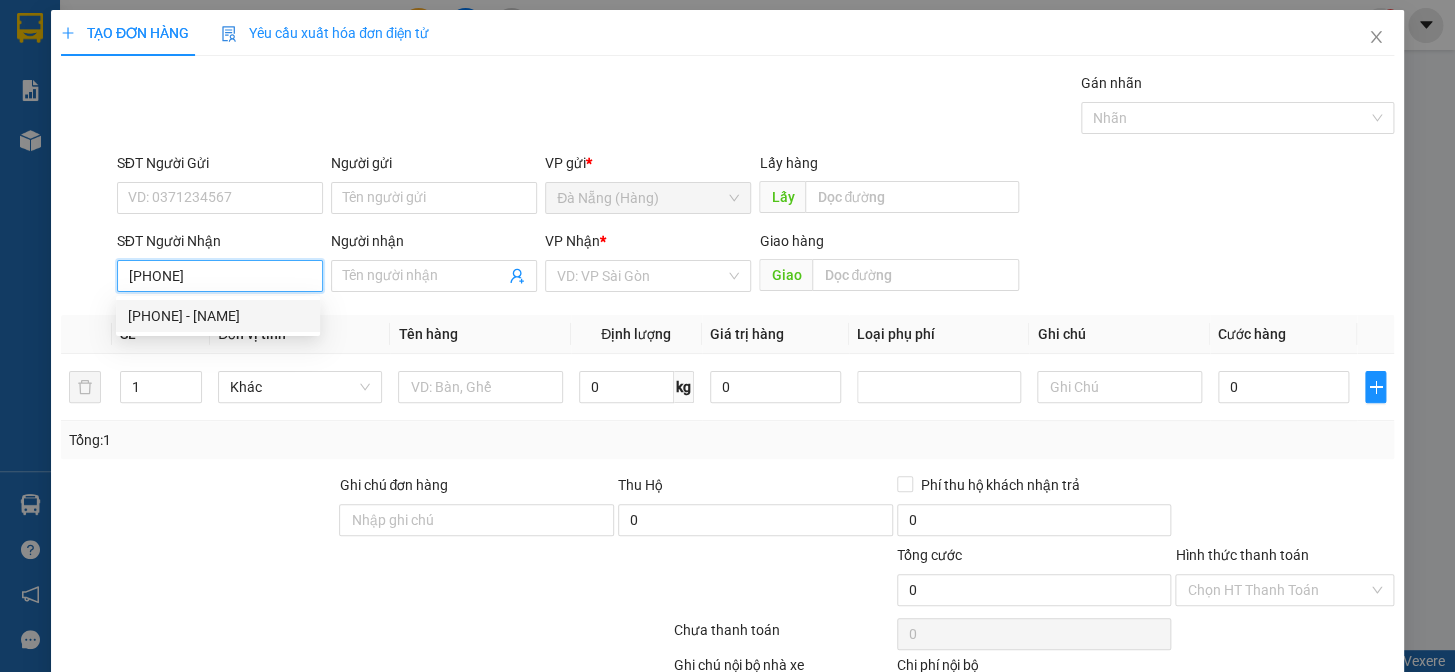 click on "[PHONE] - [NAME]" at bounding box center [218, 316] 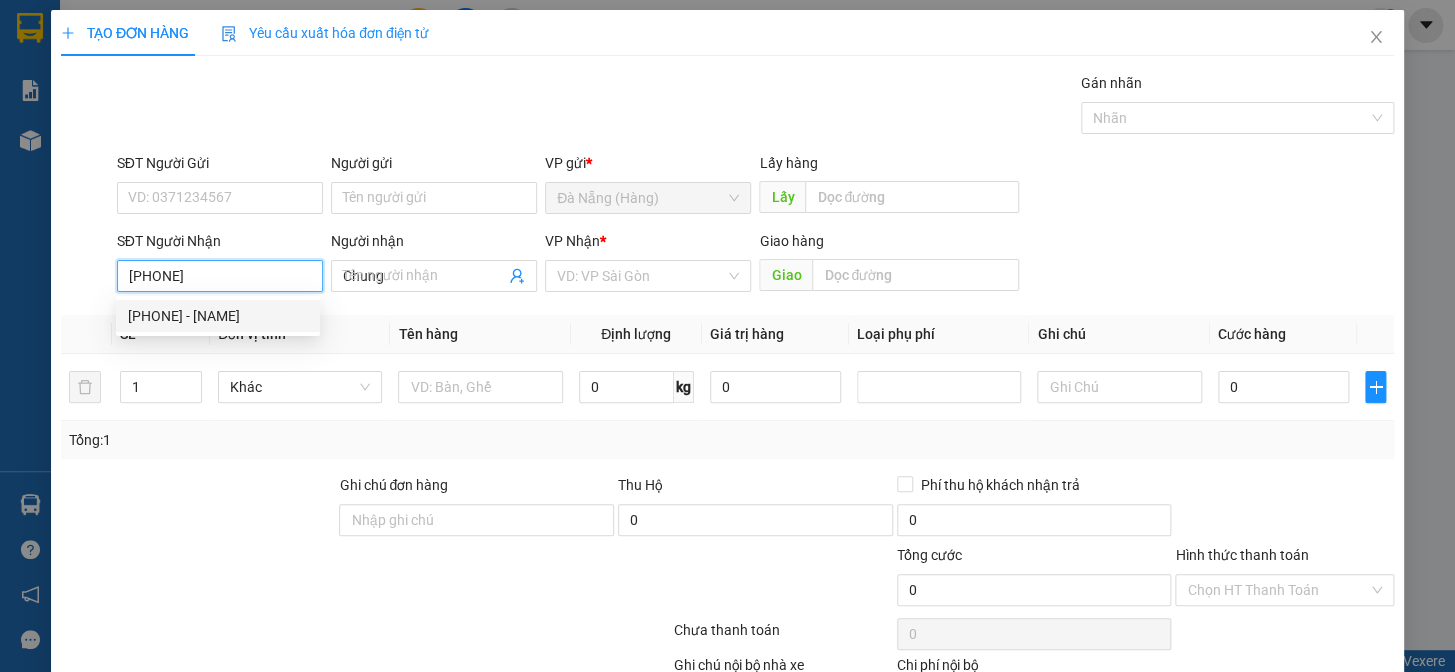 type on "30.000" 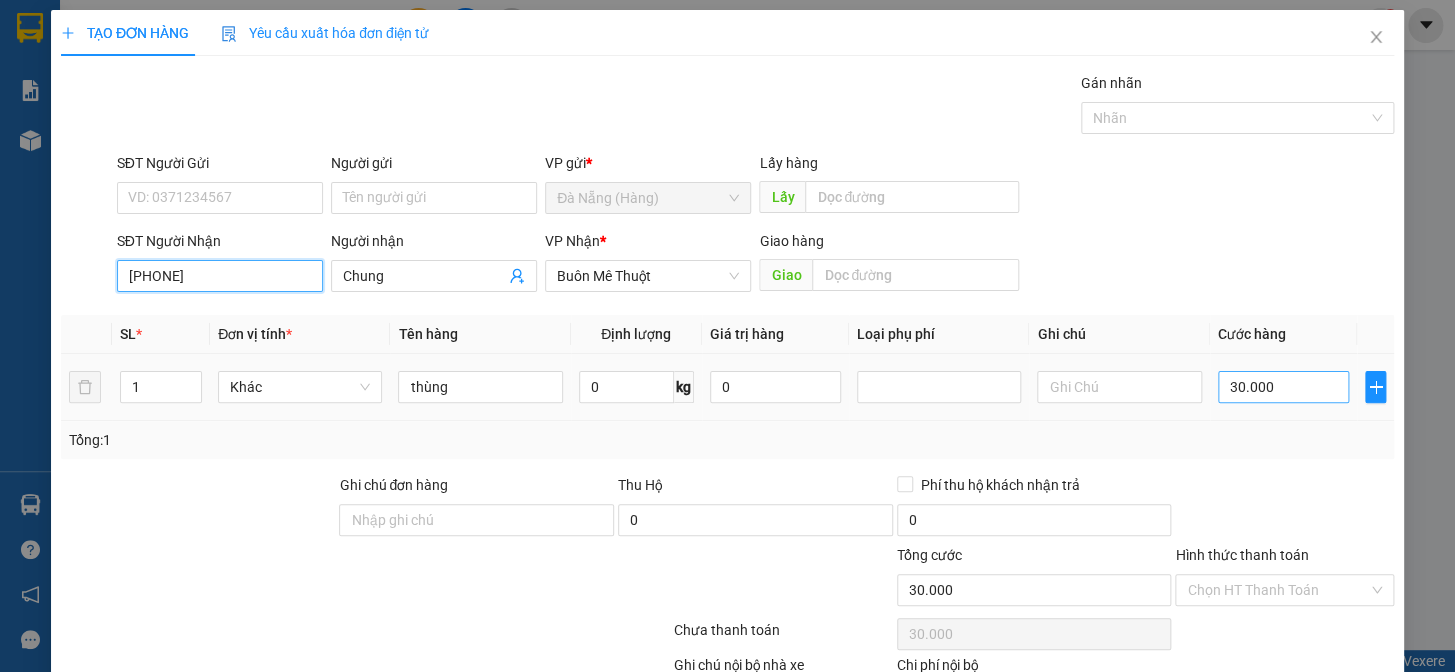 type on "[PHONE]" 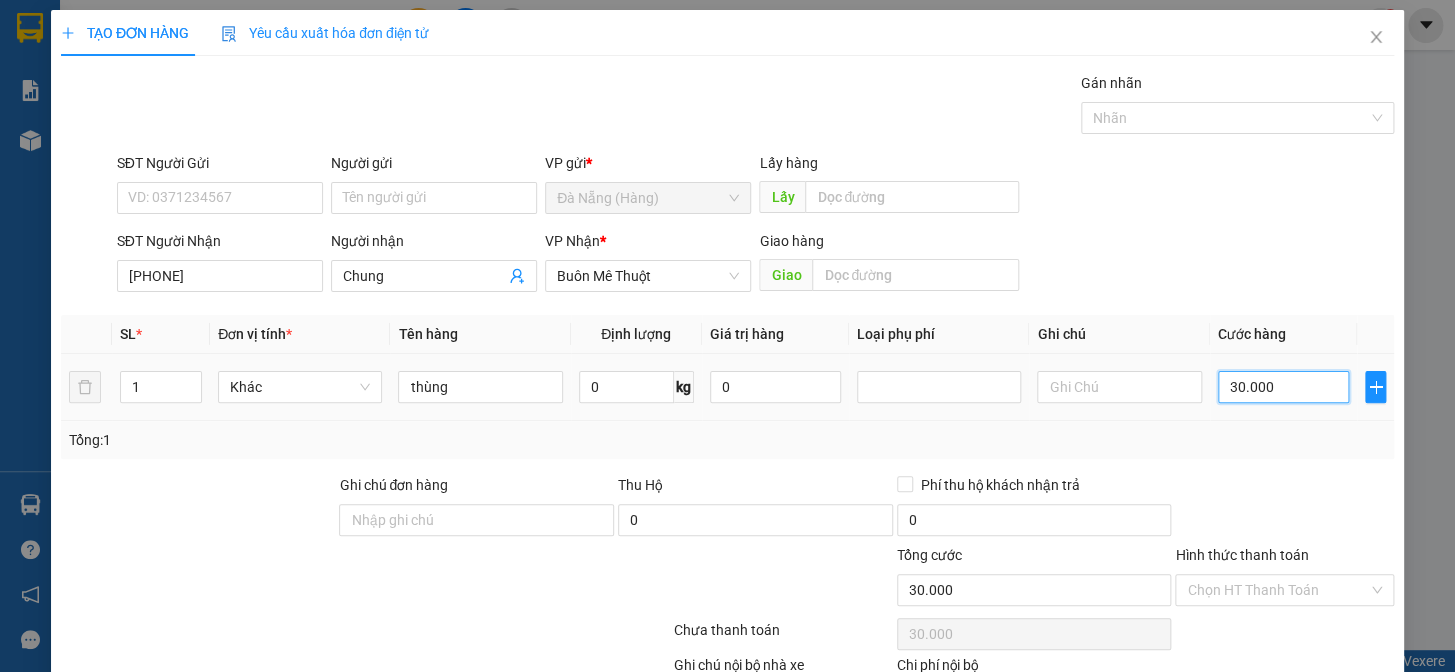 click on "30.000" at bounding box center (1283, 387) 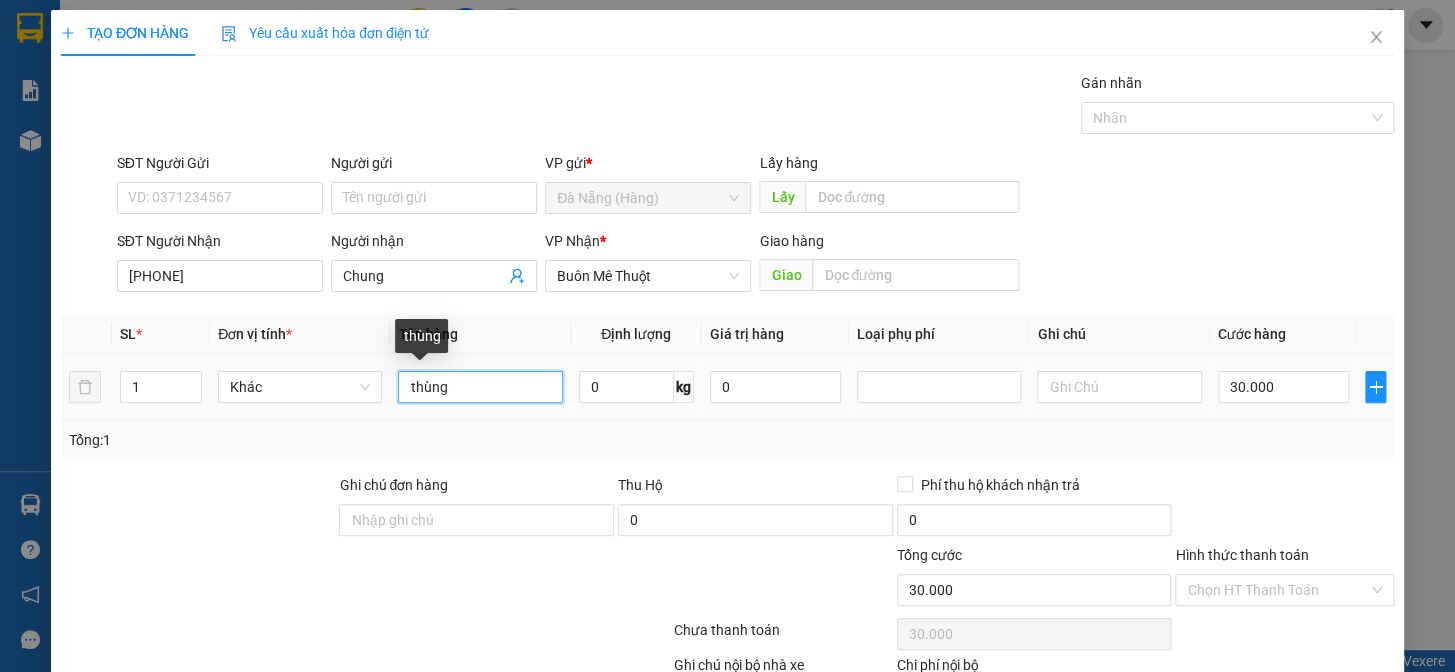 click on "thùng" at bounding box center [480, 387] 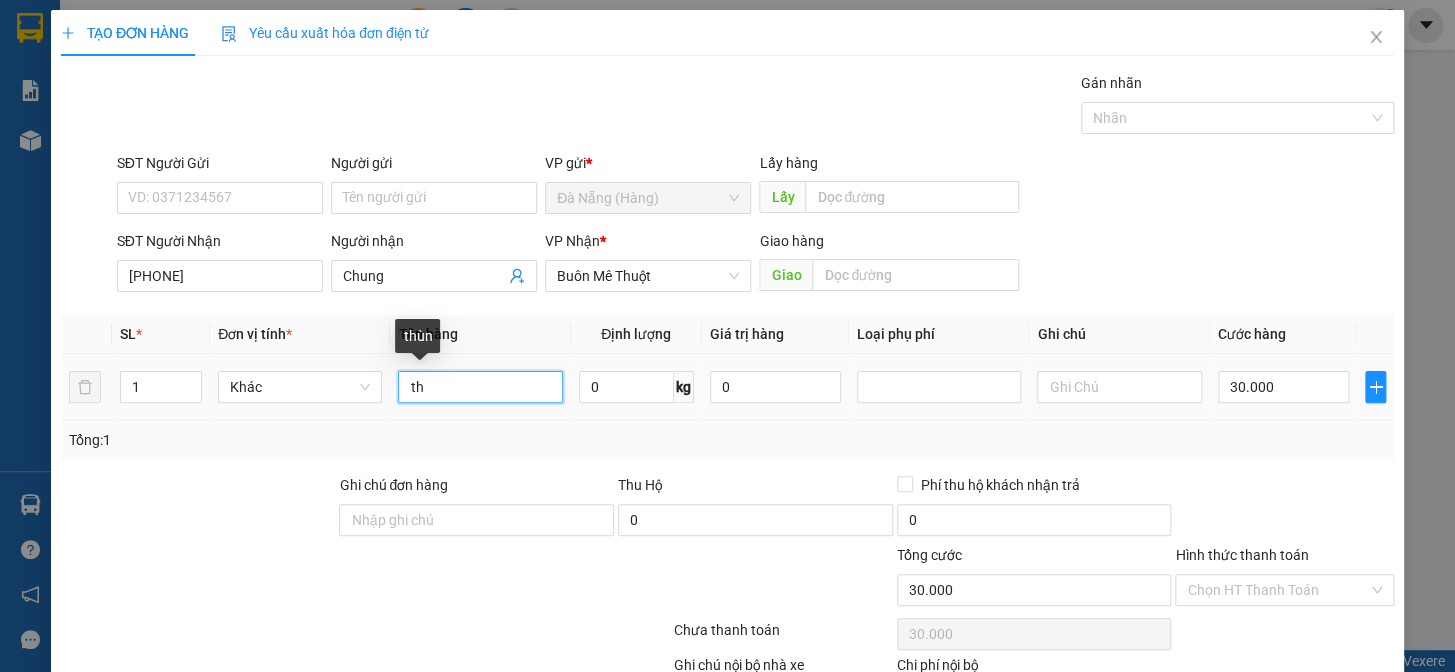 type on "t" 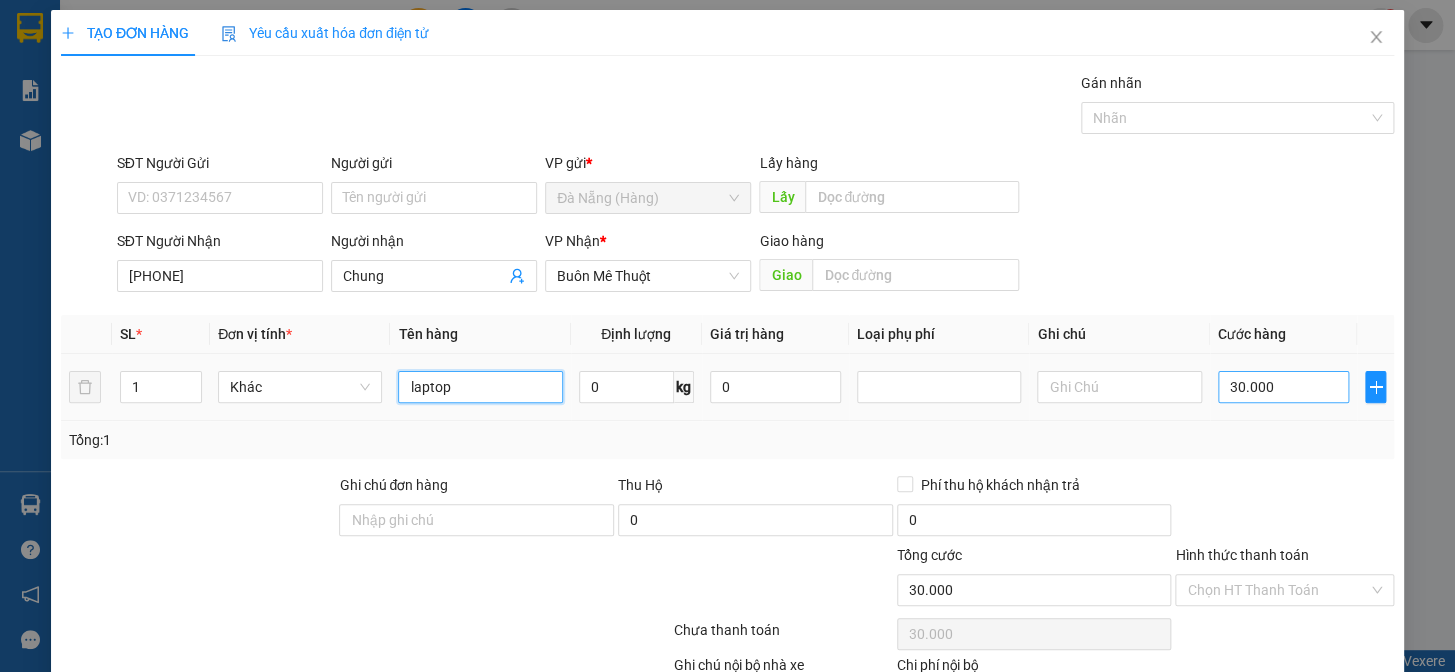 type on "laptop" 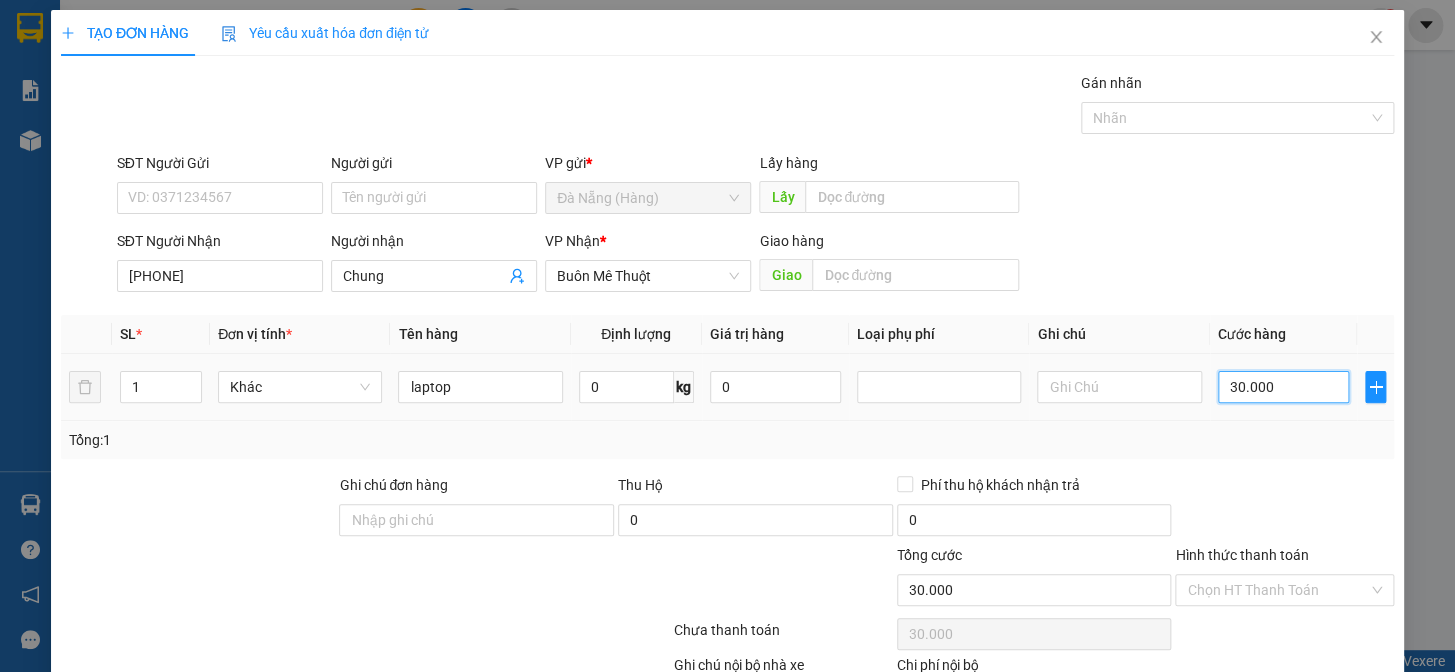click on "30.000" at bounding box center (1283, 387) 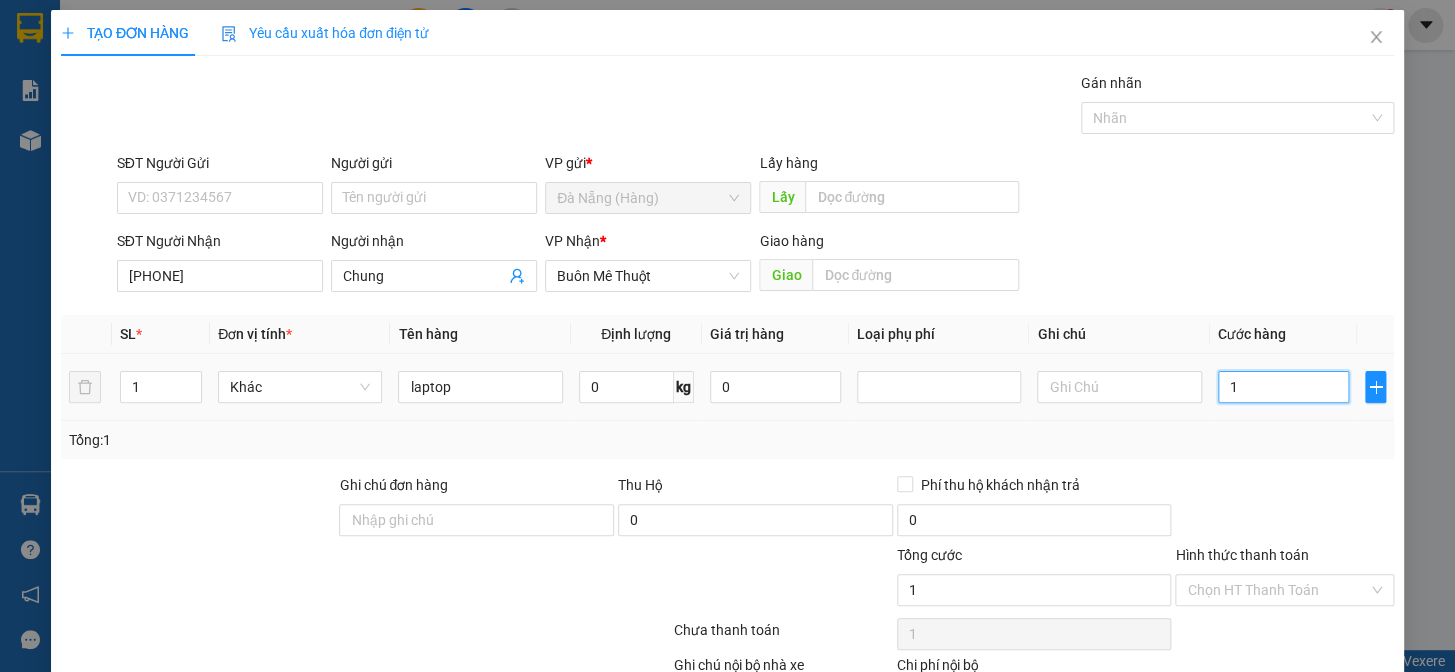 type on "10" 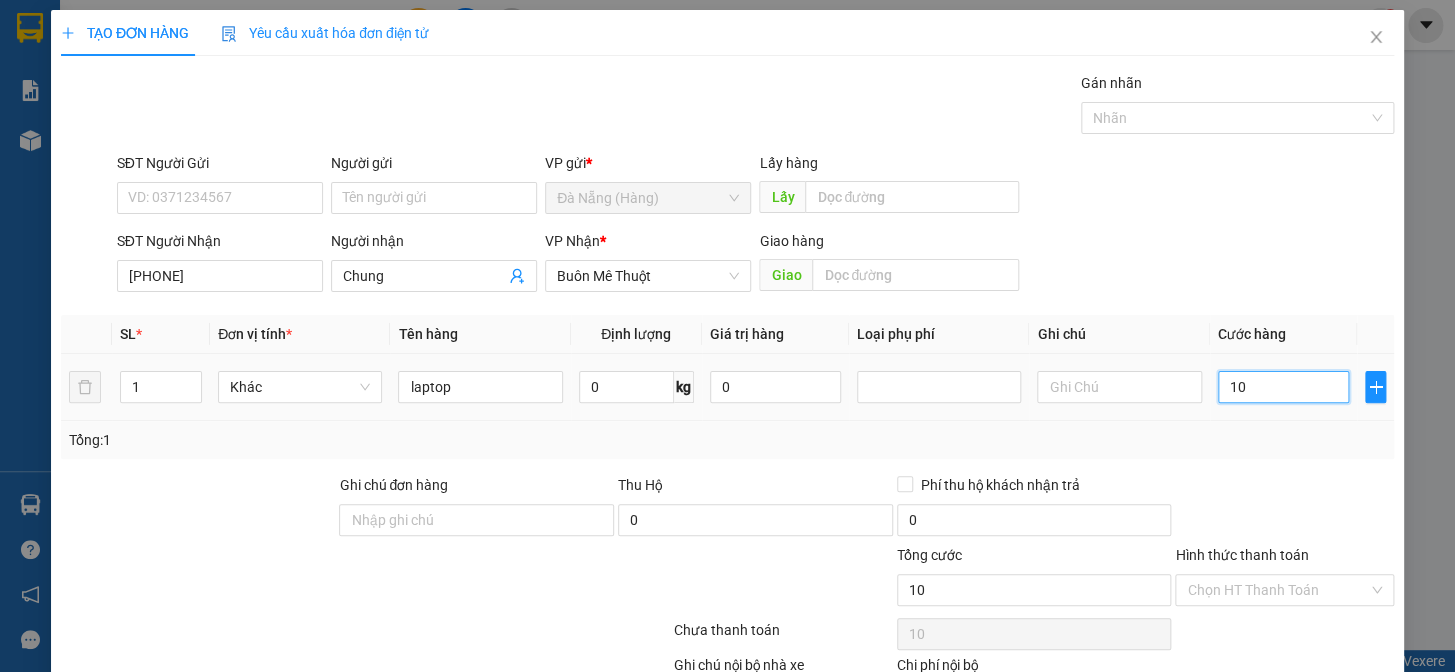type on "100" 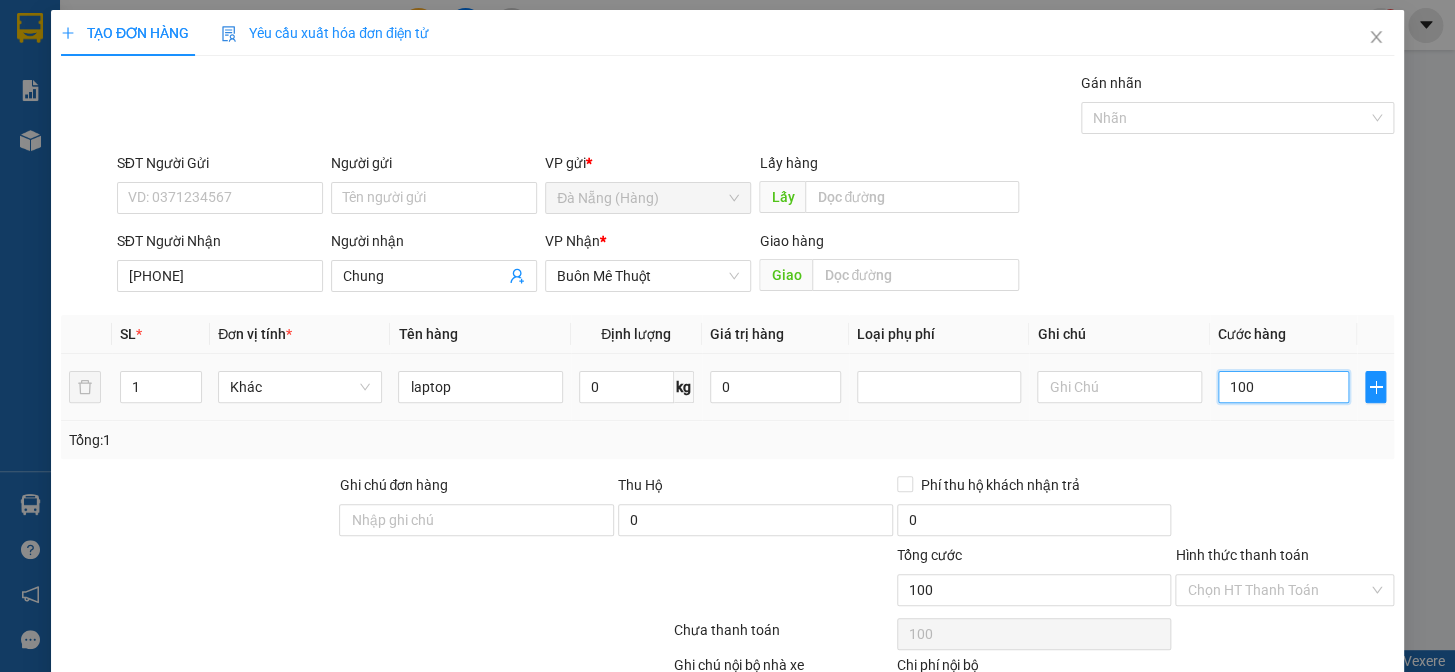 type on "1.000" 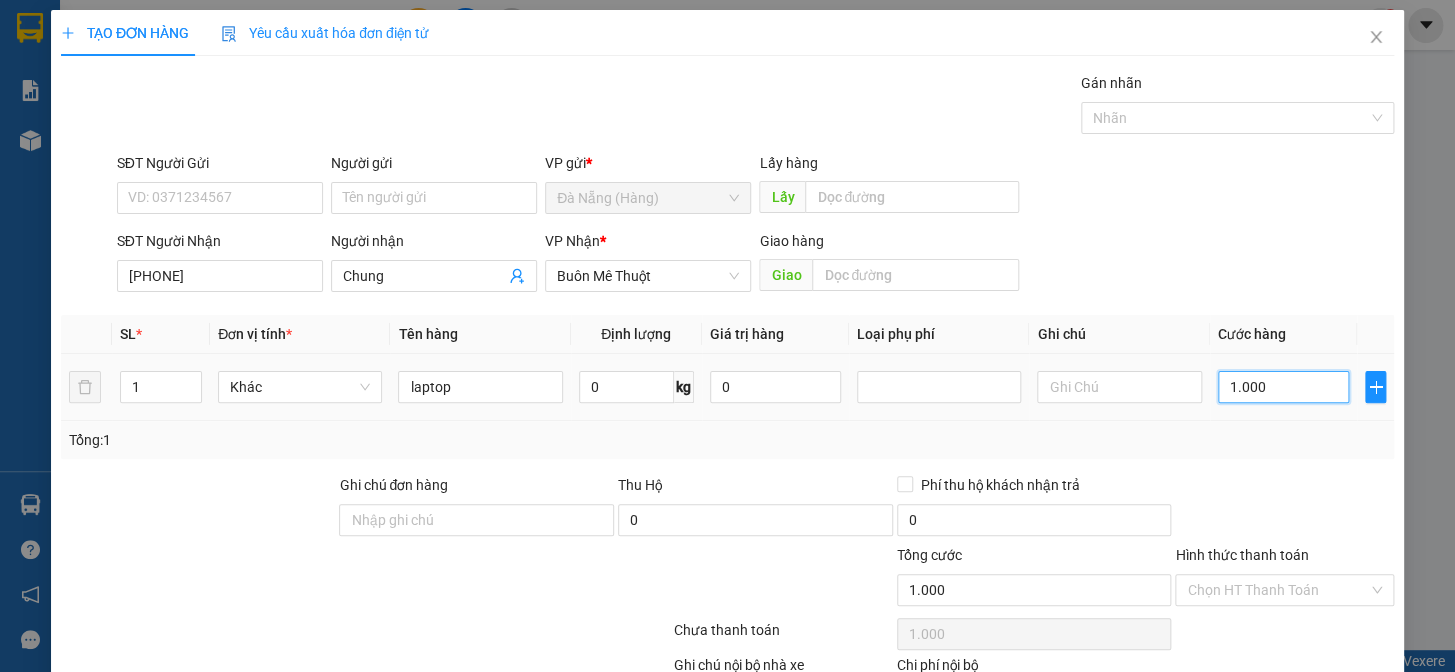 type on "10.000" 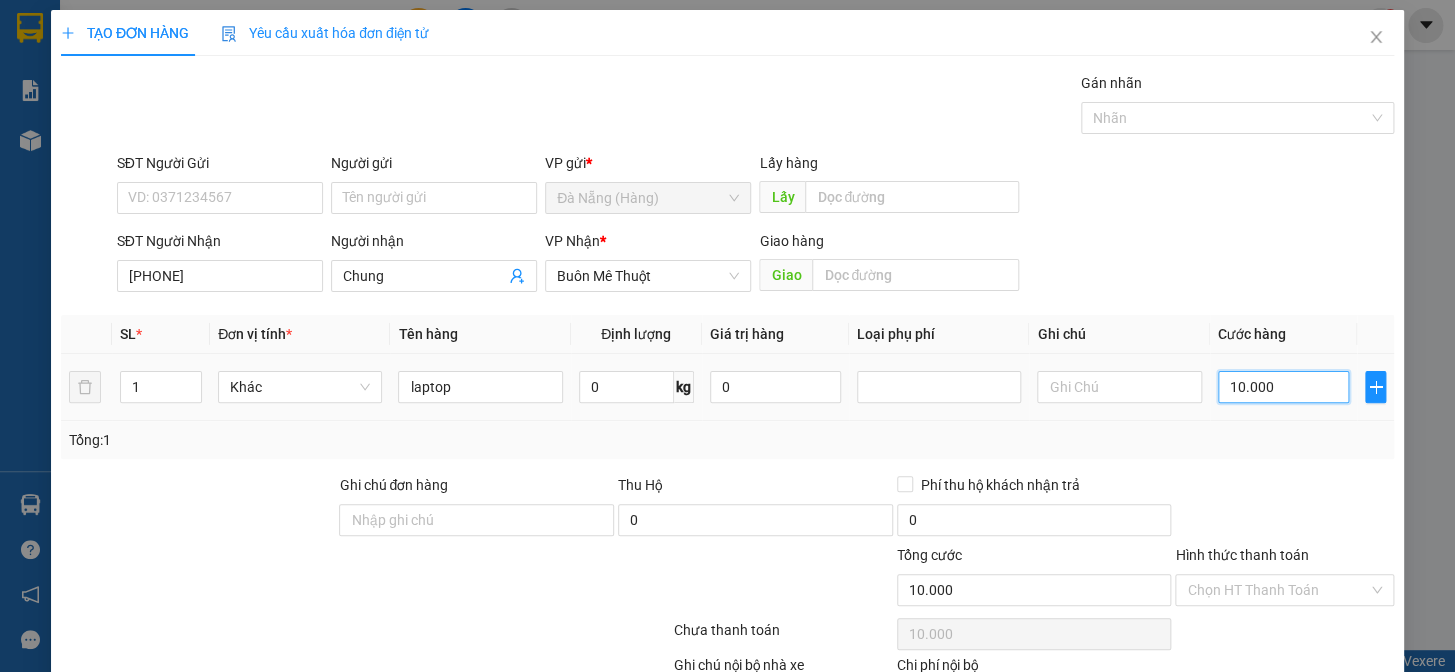 type on "100.000" 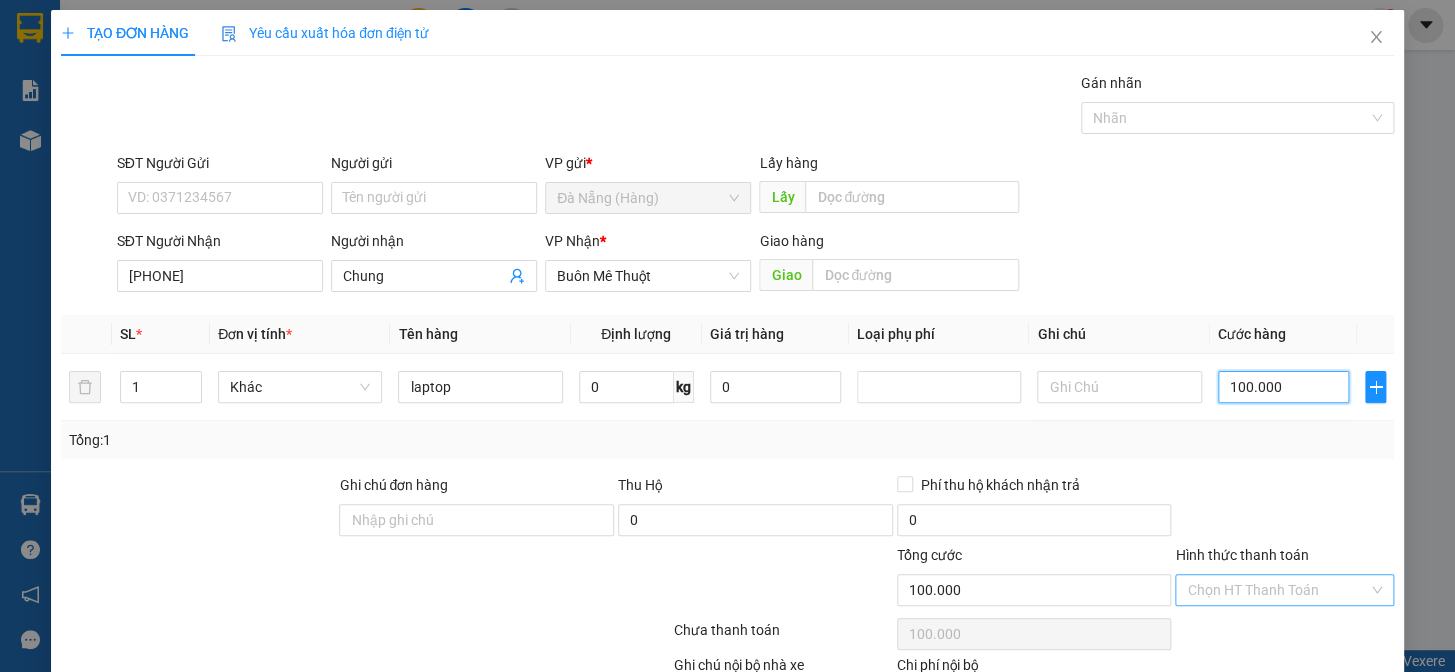 type on "100.000" 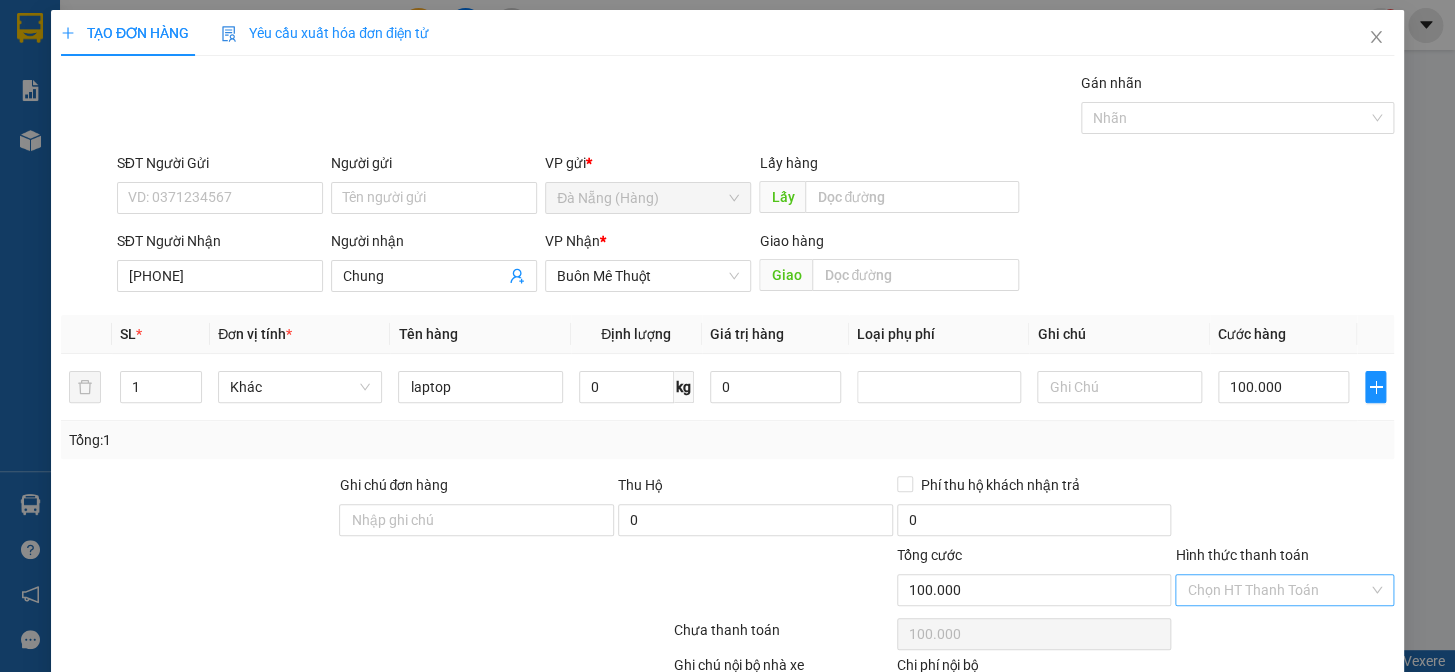 click on "Hình thức thanh toán" at bounding box center (1277, 590) 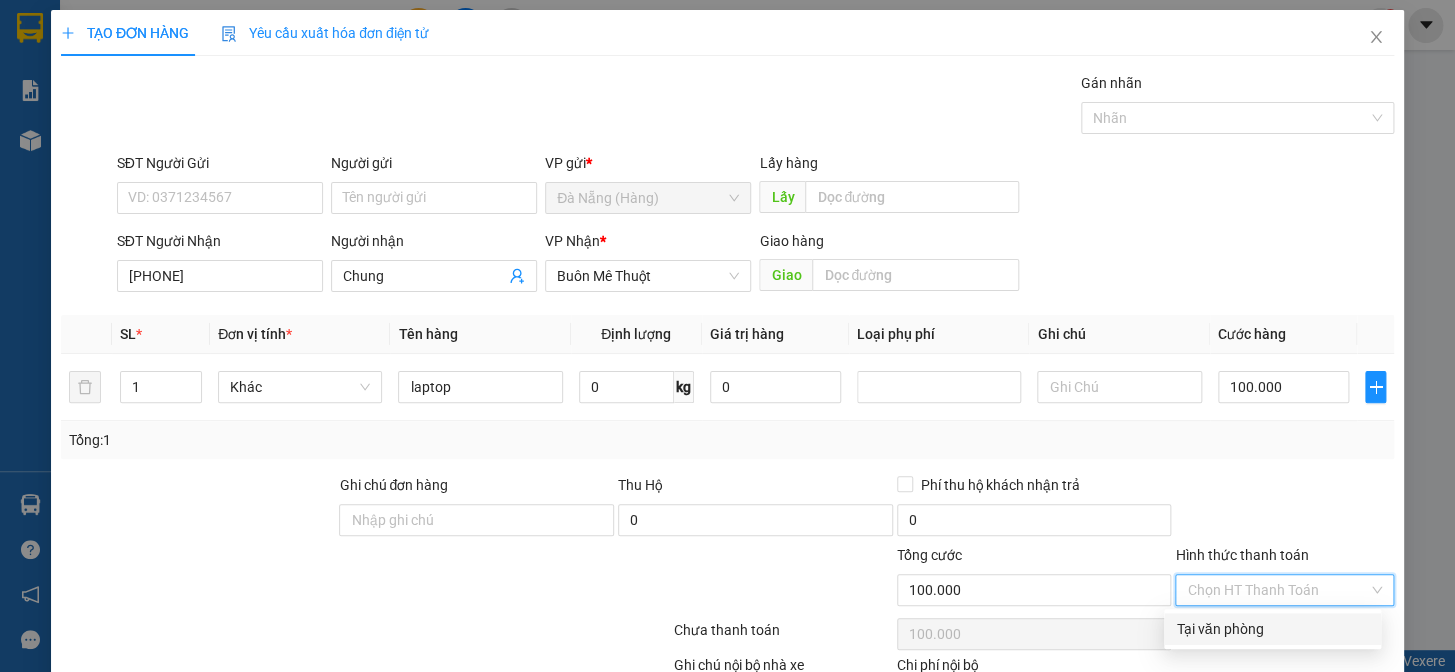 click on "Tại văn phòng" at bounding box center [1272, 629] 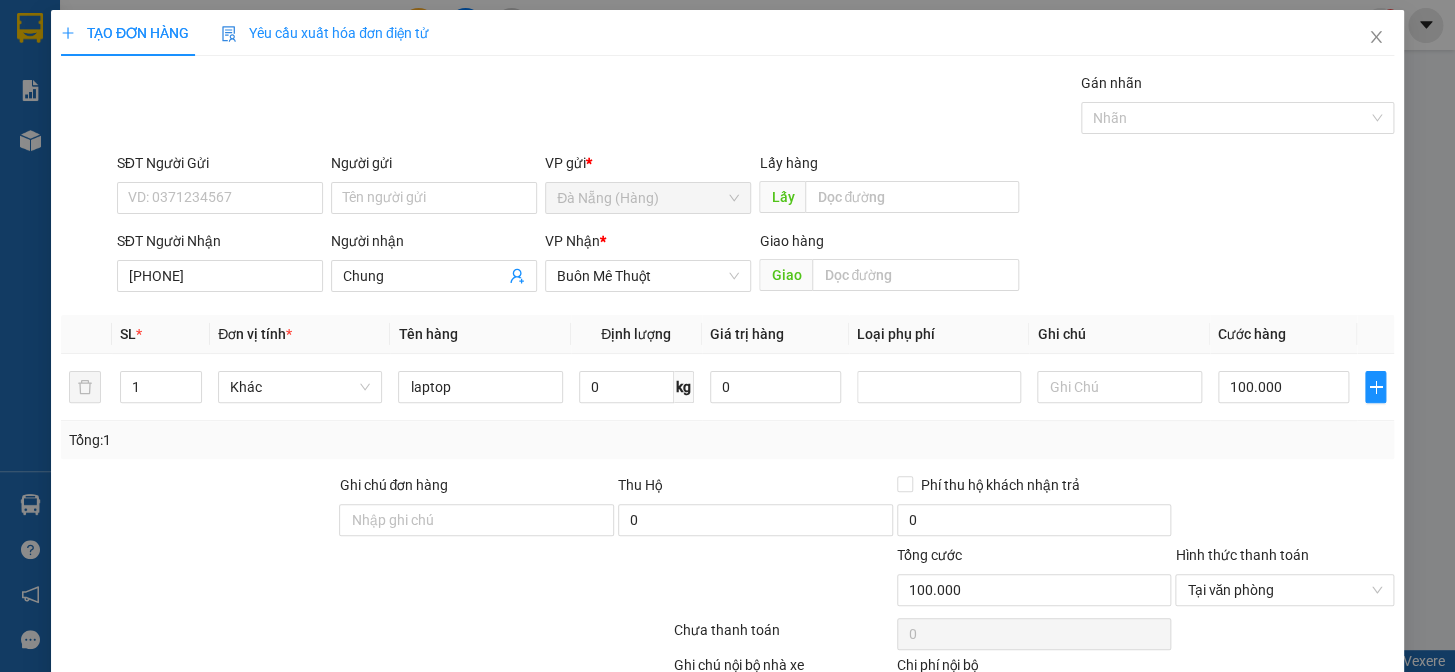 click on "Lưu và In" at bounding box center [1323, 747] 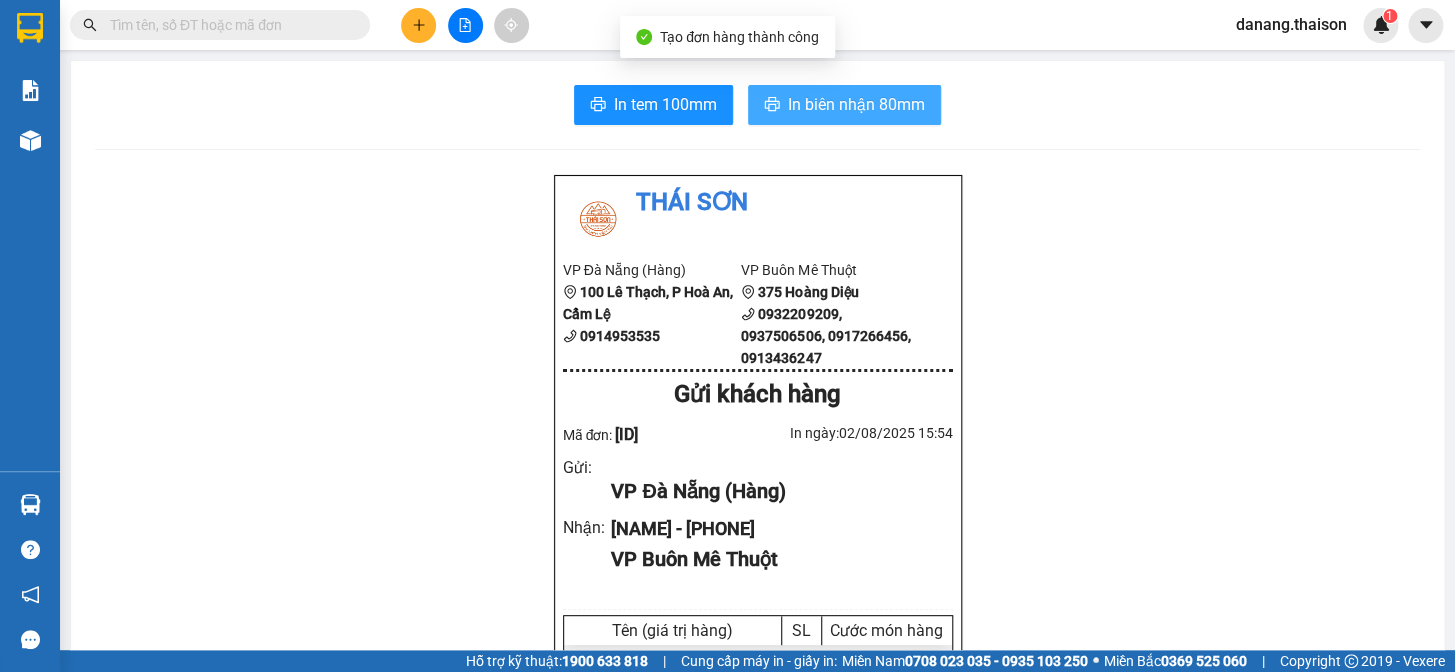 click on "In biên nhận 80mm" at bounding box center (856, 104) 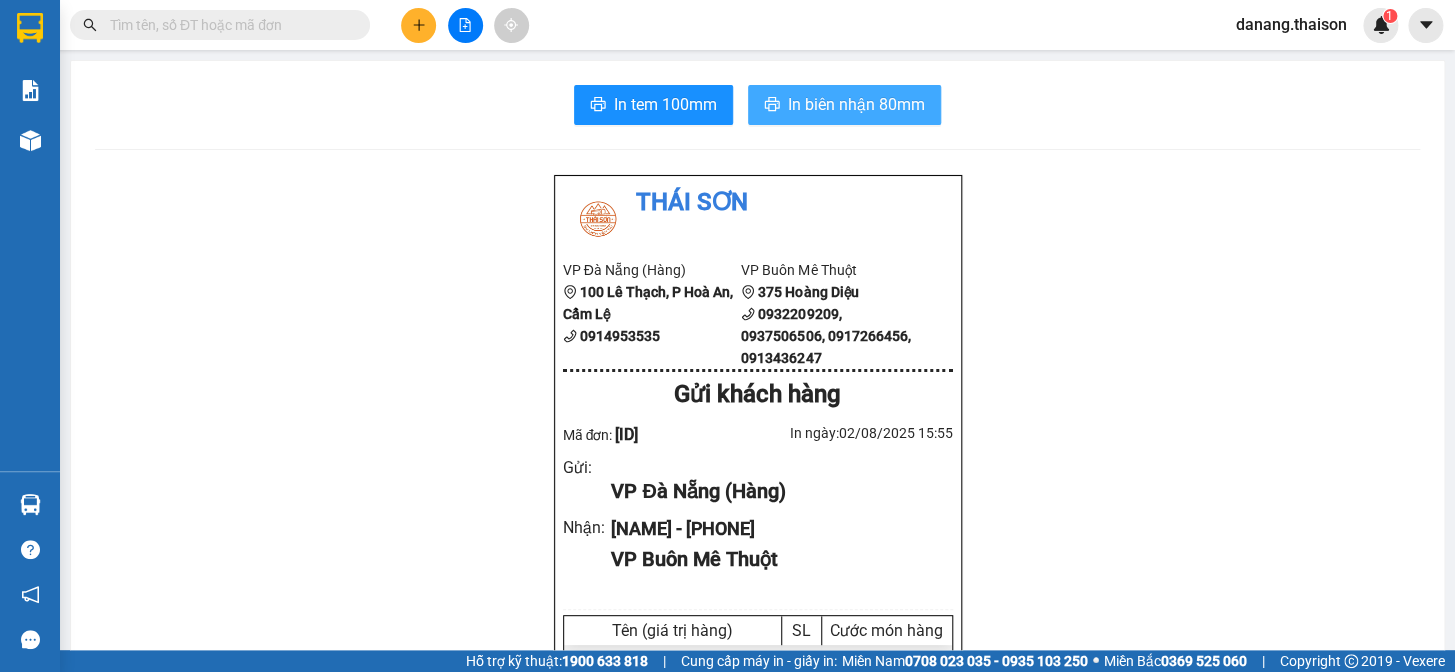 click on "In biên nhận 80mm" at bounding box center [856, 104] 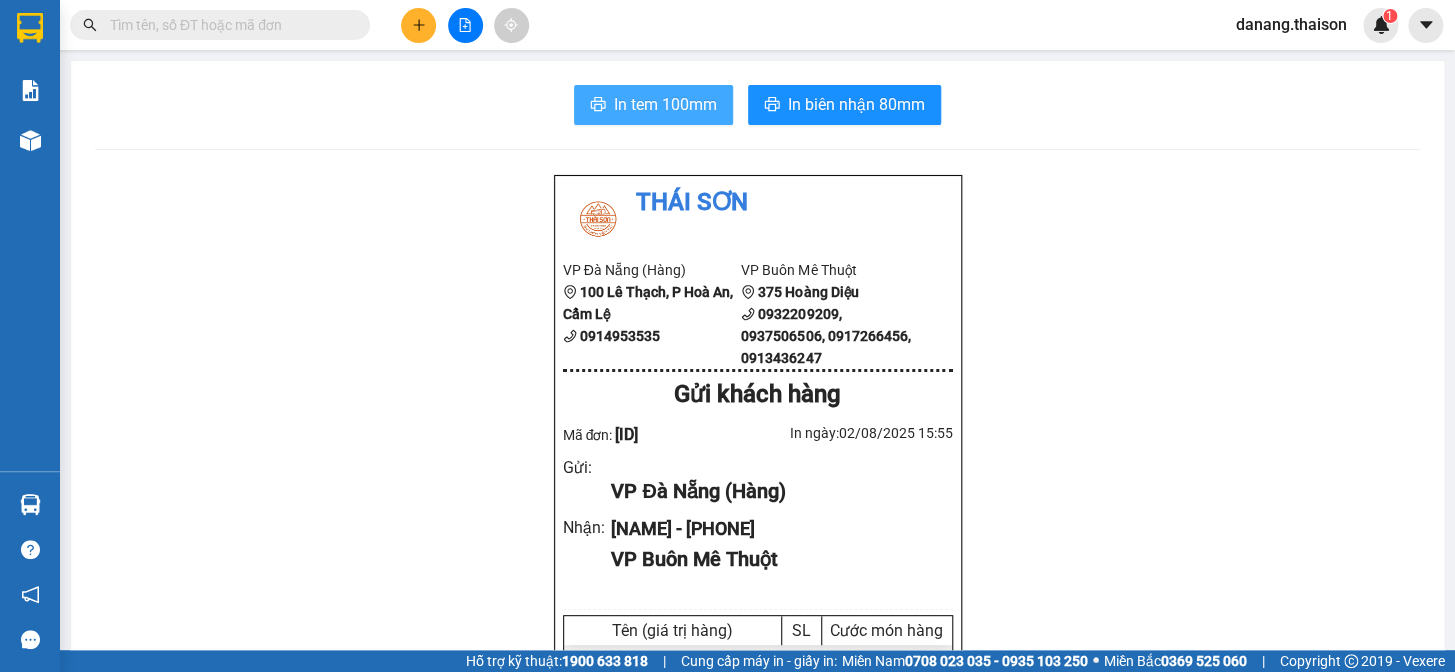 click on "In tem 100mm" at bounding box center (665, 104) 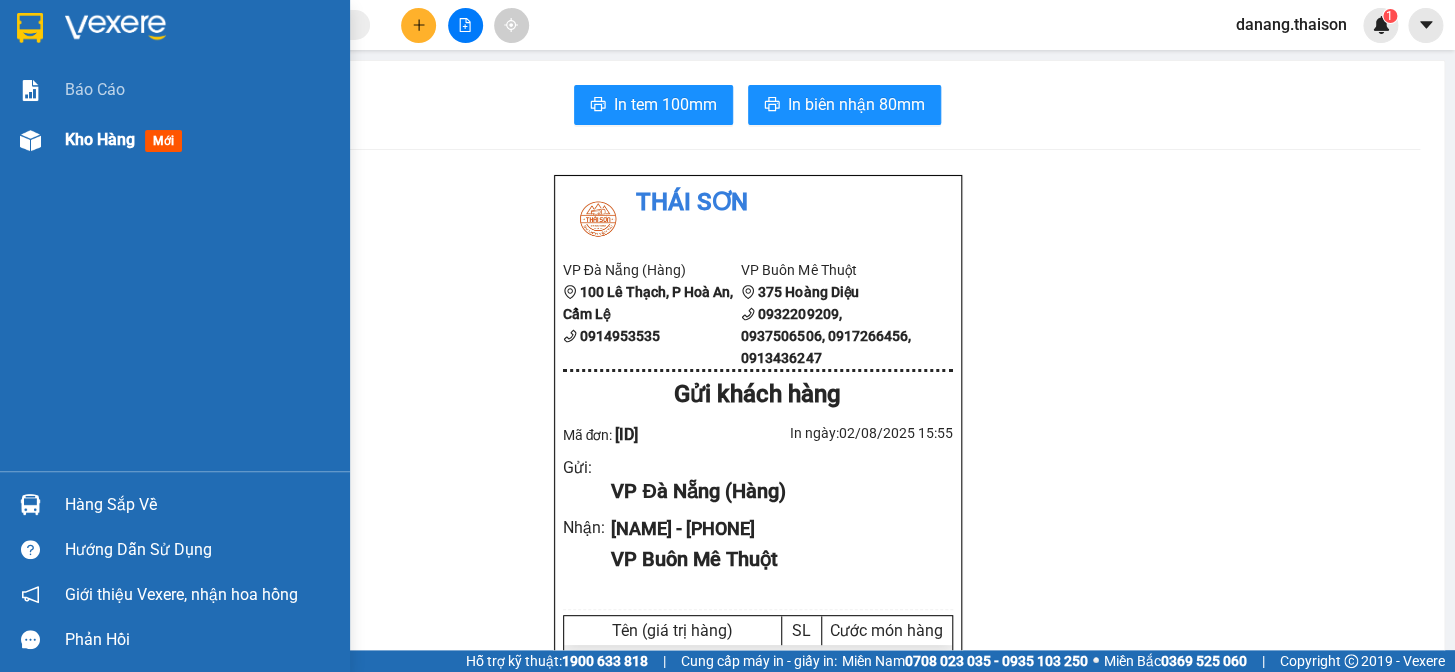 click on "Kho hàng" at bounding box center [100, 139] 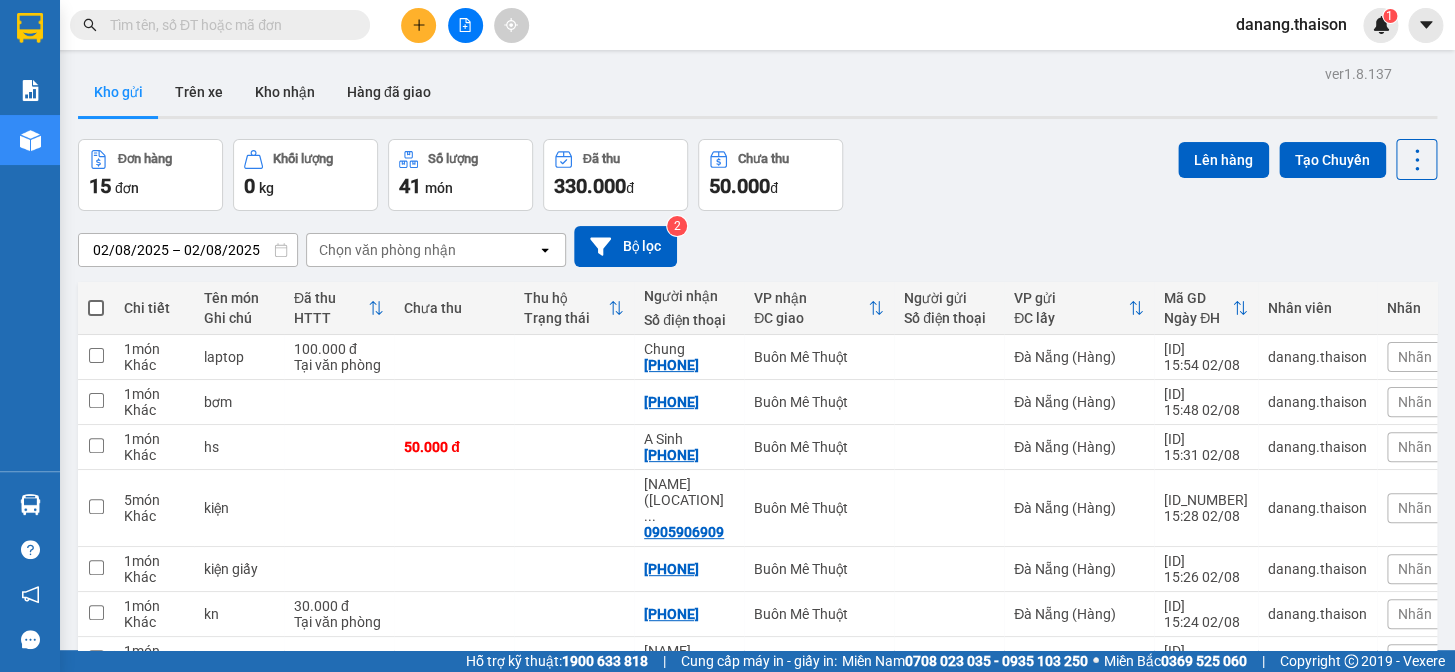 click on "10 / trang" at bounding box center (1355, 849) 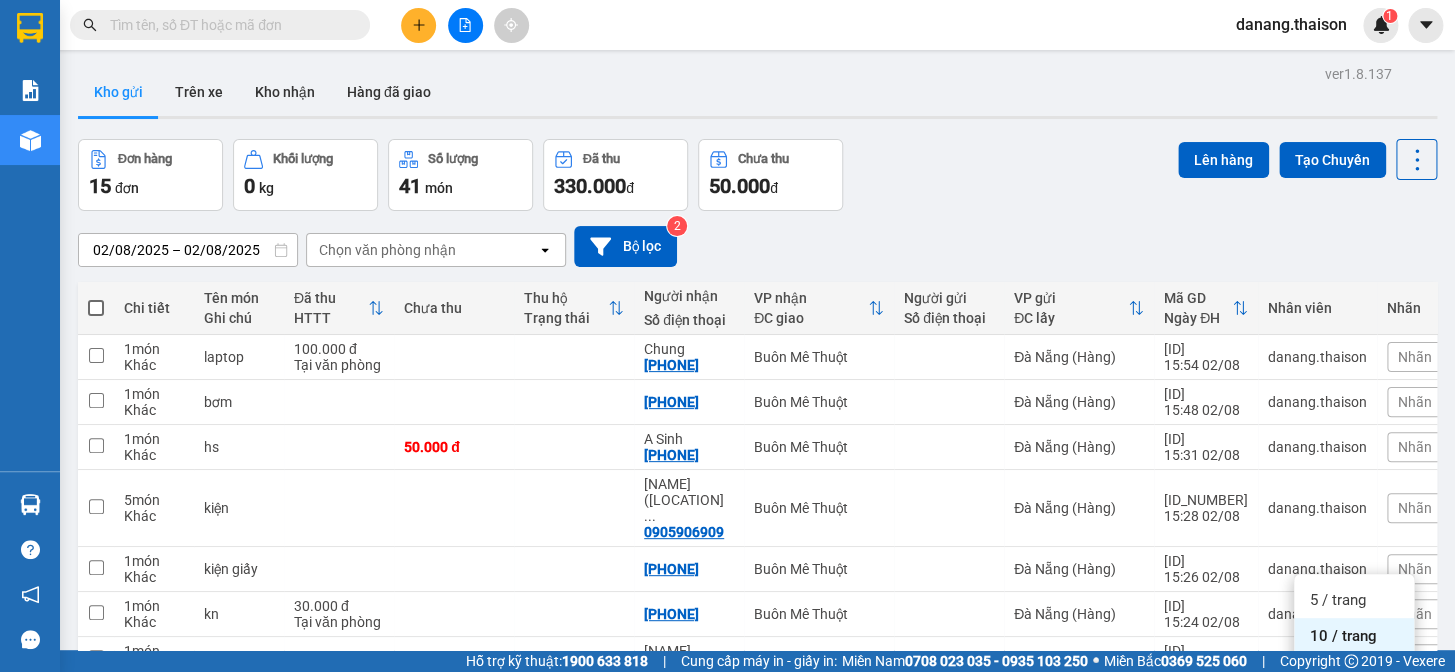 click on "100 / trang" at bounding box center (1346, 780) 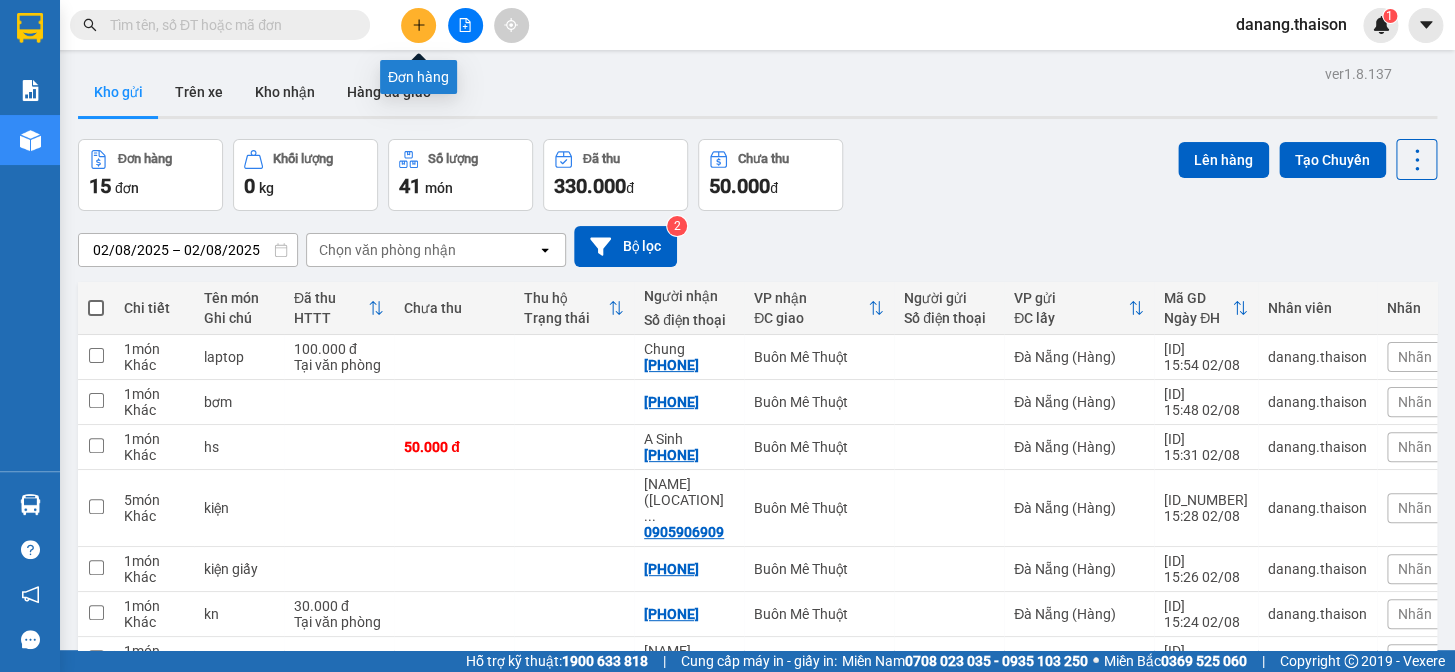 click at bounding box center (418, 25) 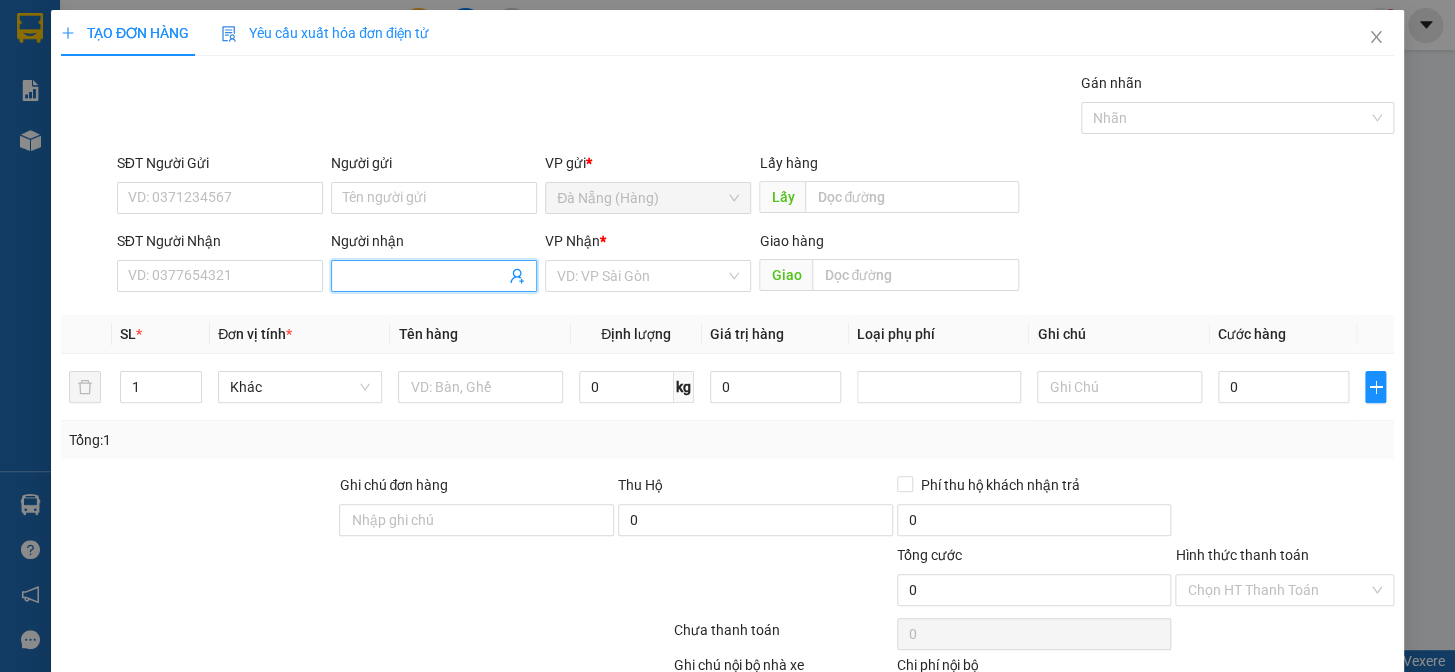 click at bounding box center [434, 276] 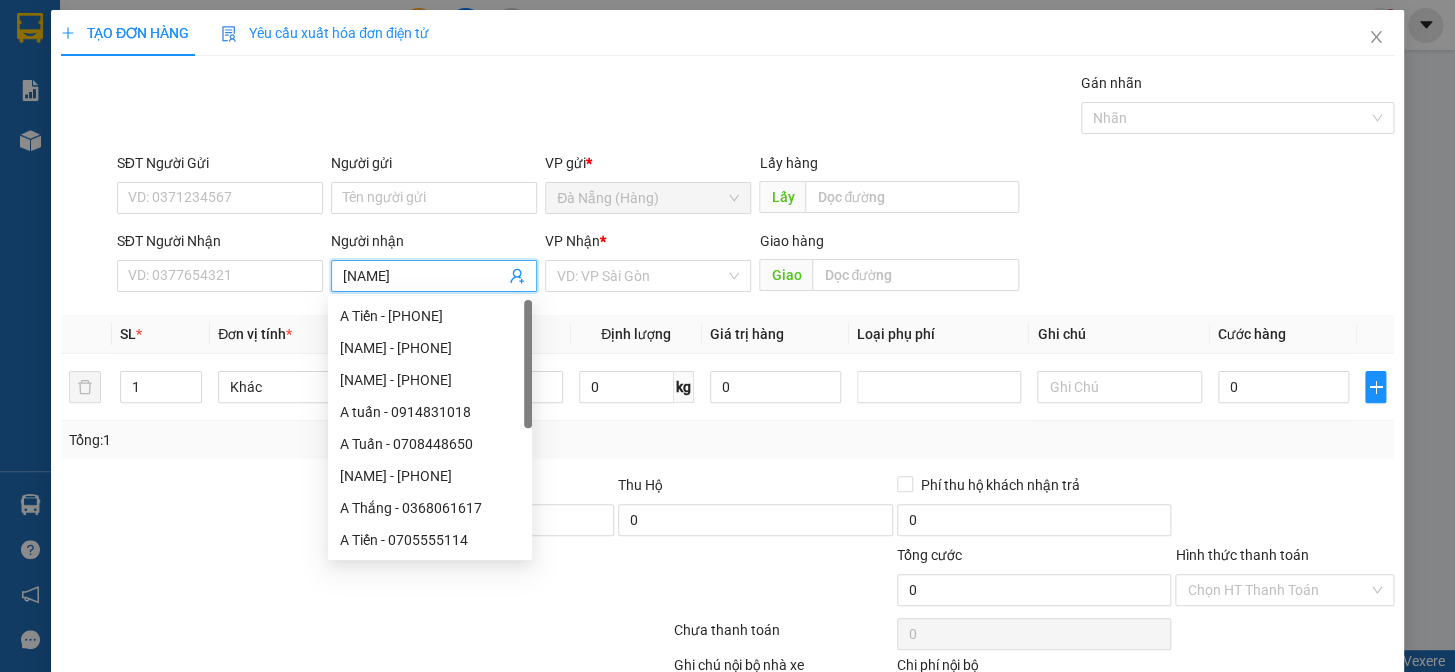 type on "A Tín" 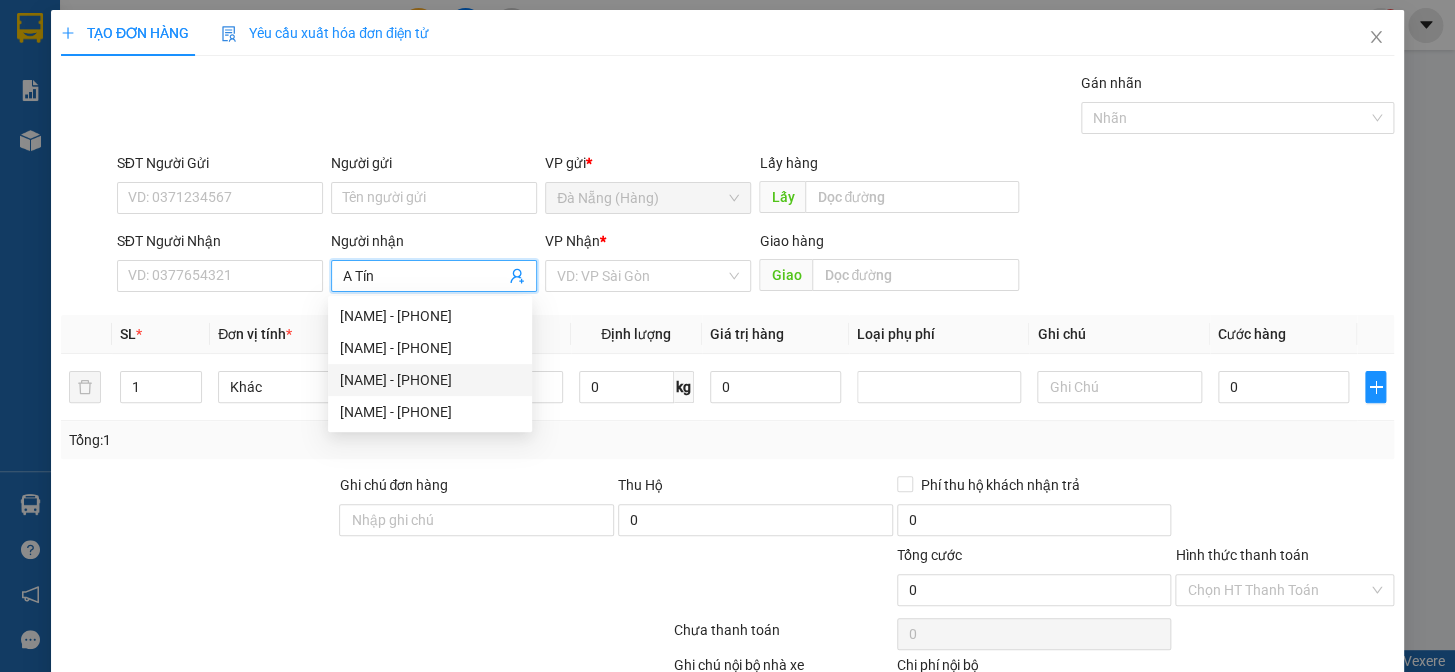 click on "[NAME] - [PHONE]" at bounding box center [430, 380] 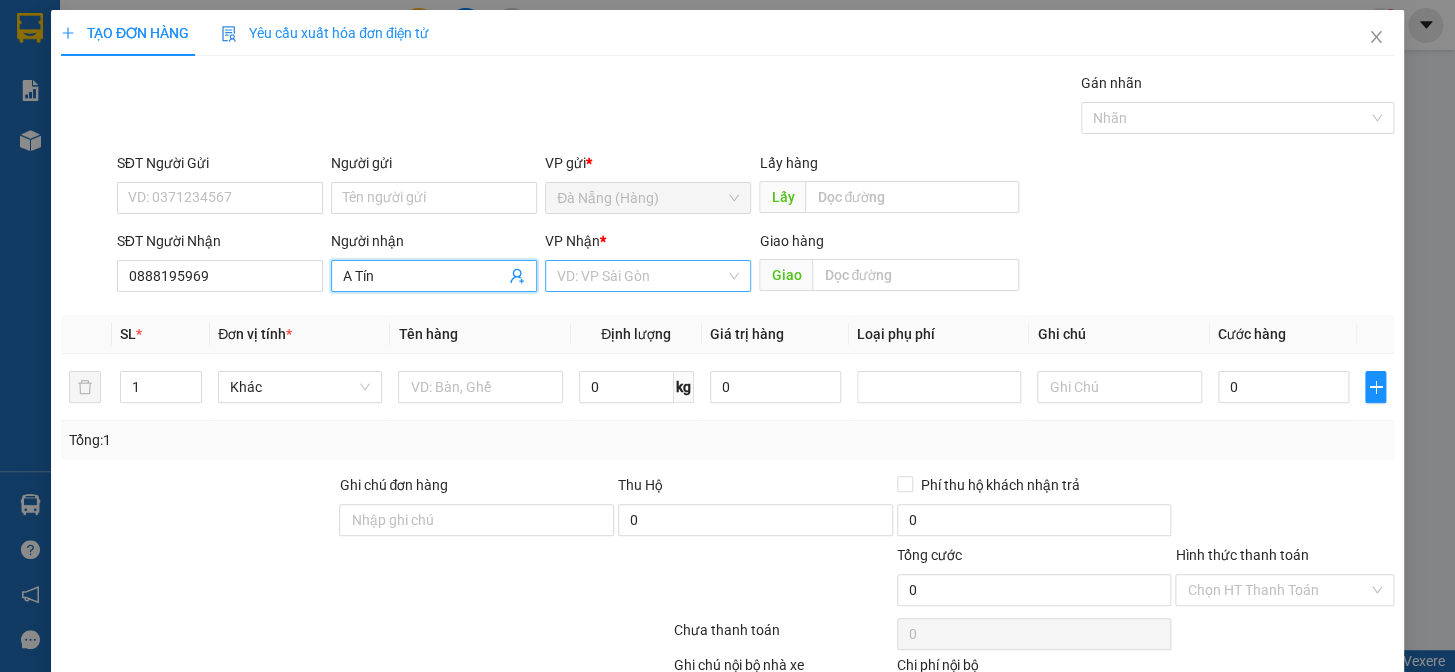 type on "A Tín" 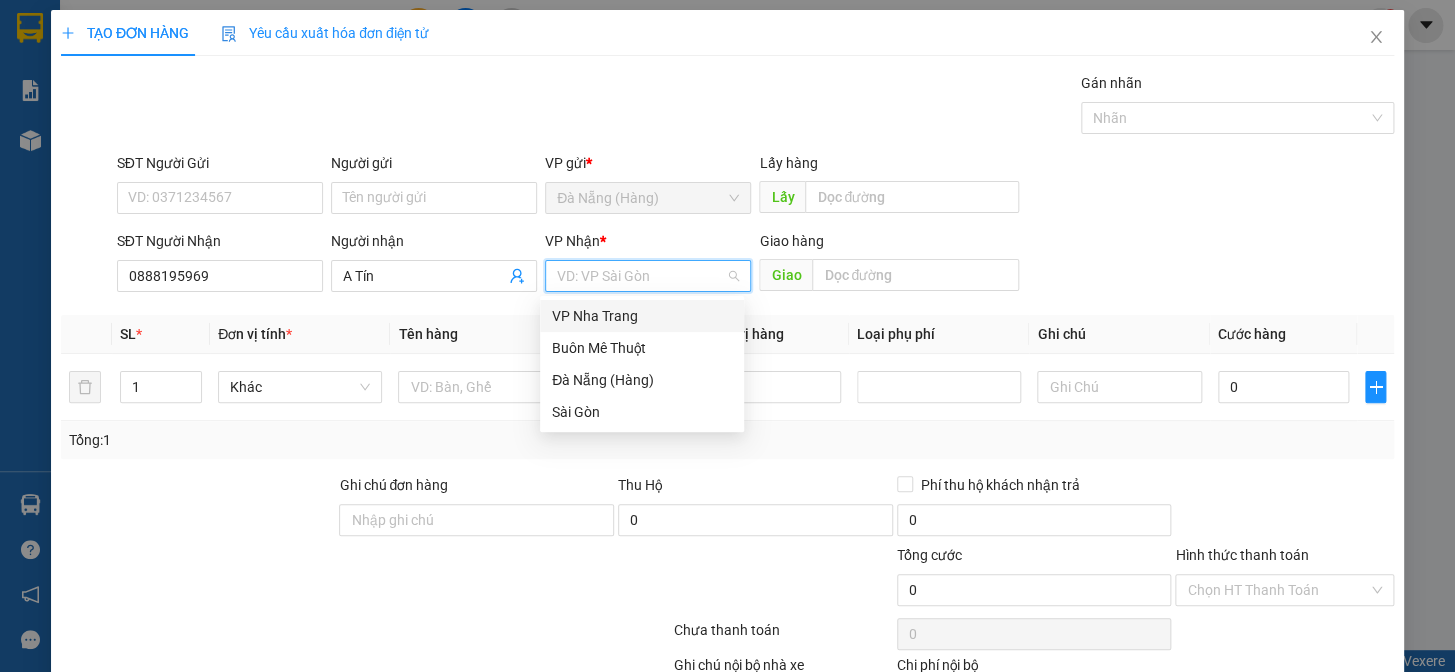 click at bounding box center (641, 276) 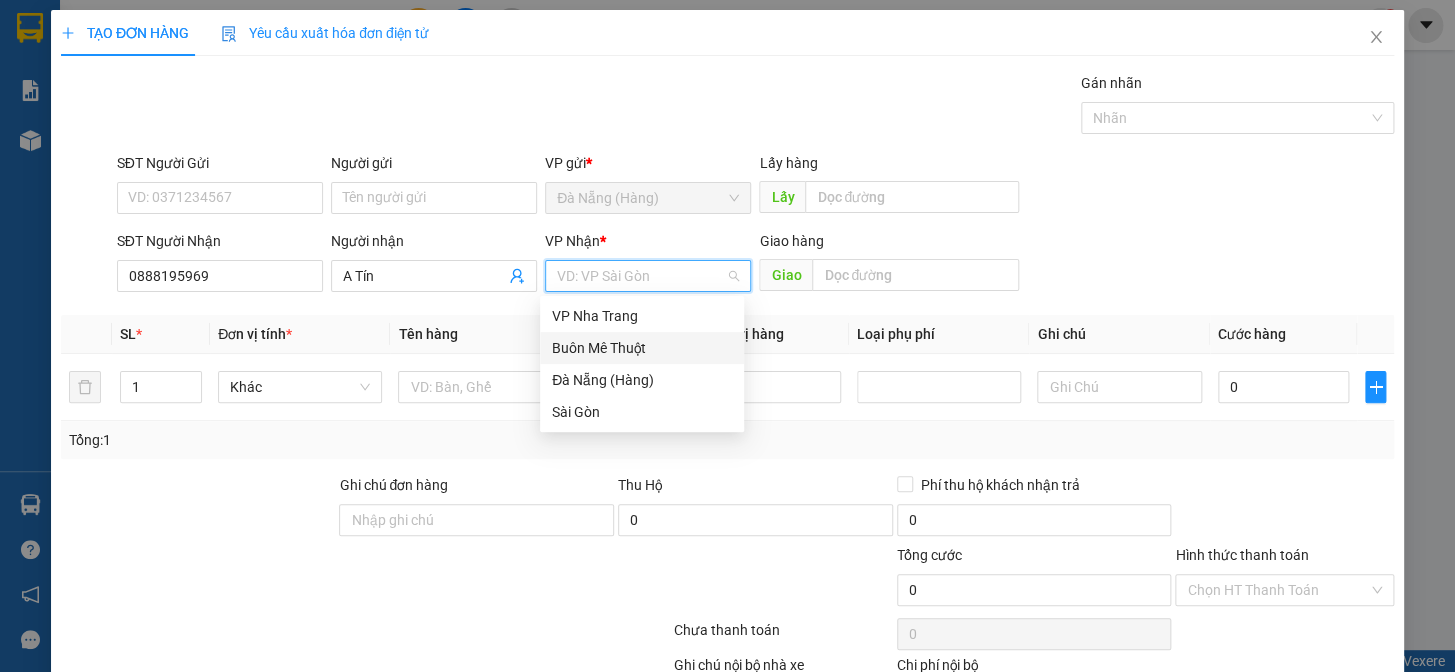 click on "Buôn Mê Thuột" at bounding box center [642, 348] 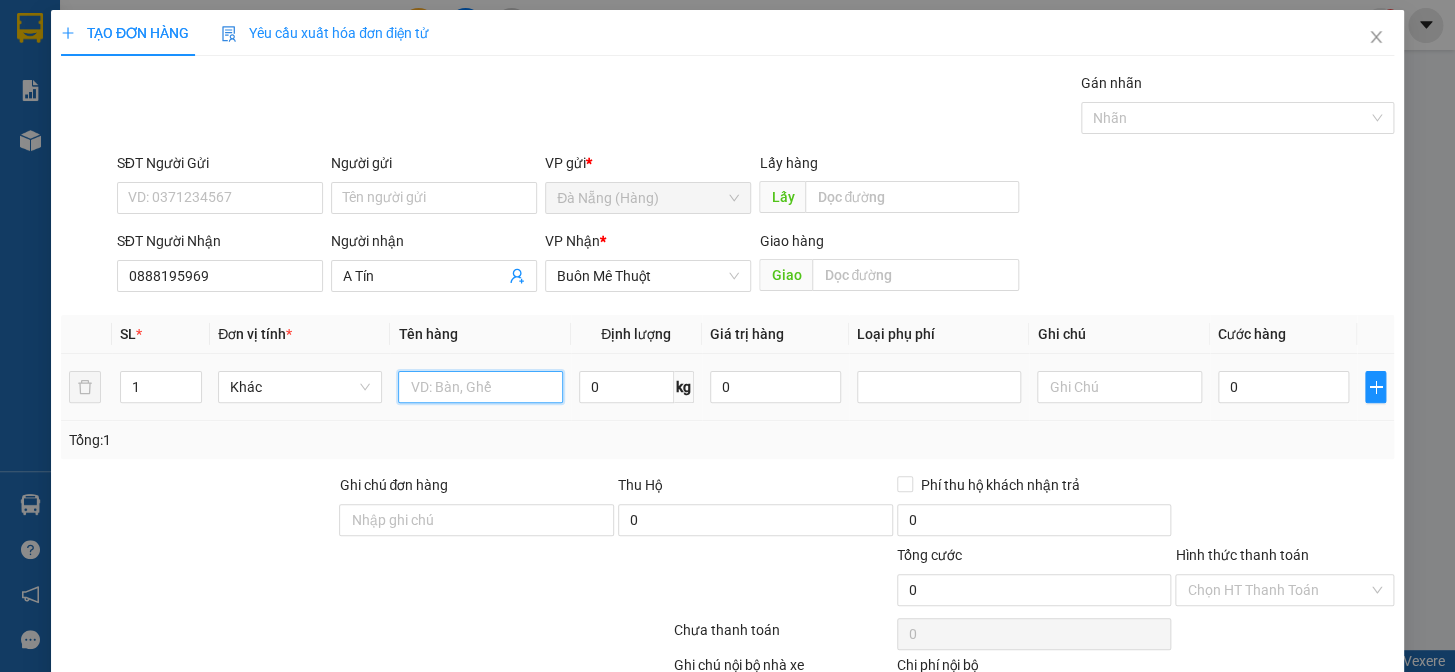 click at bounding box center (480, 387) 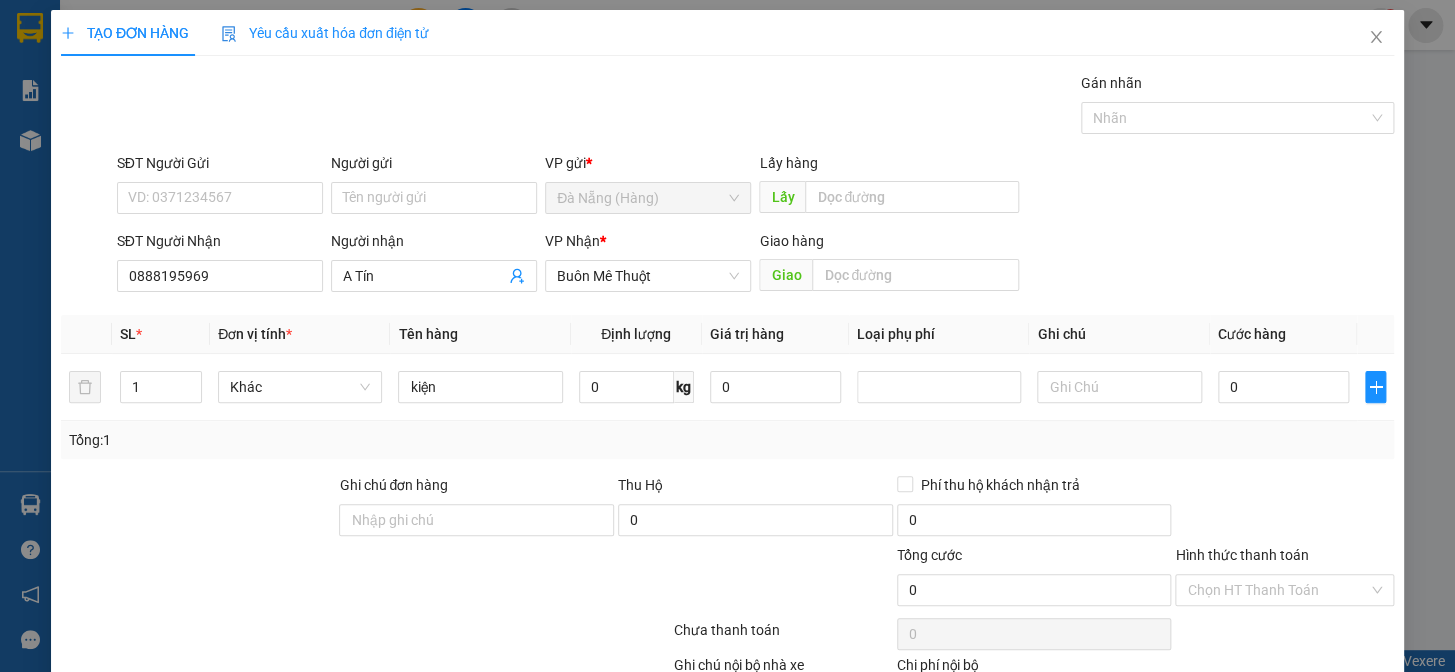 click on "Lưu và In" at bounding box center (1323, 747) 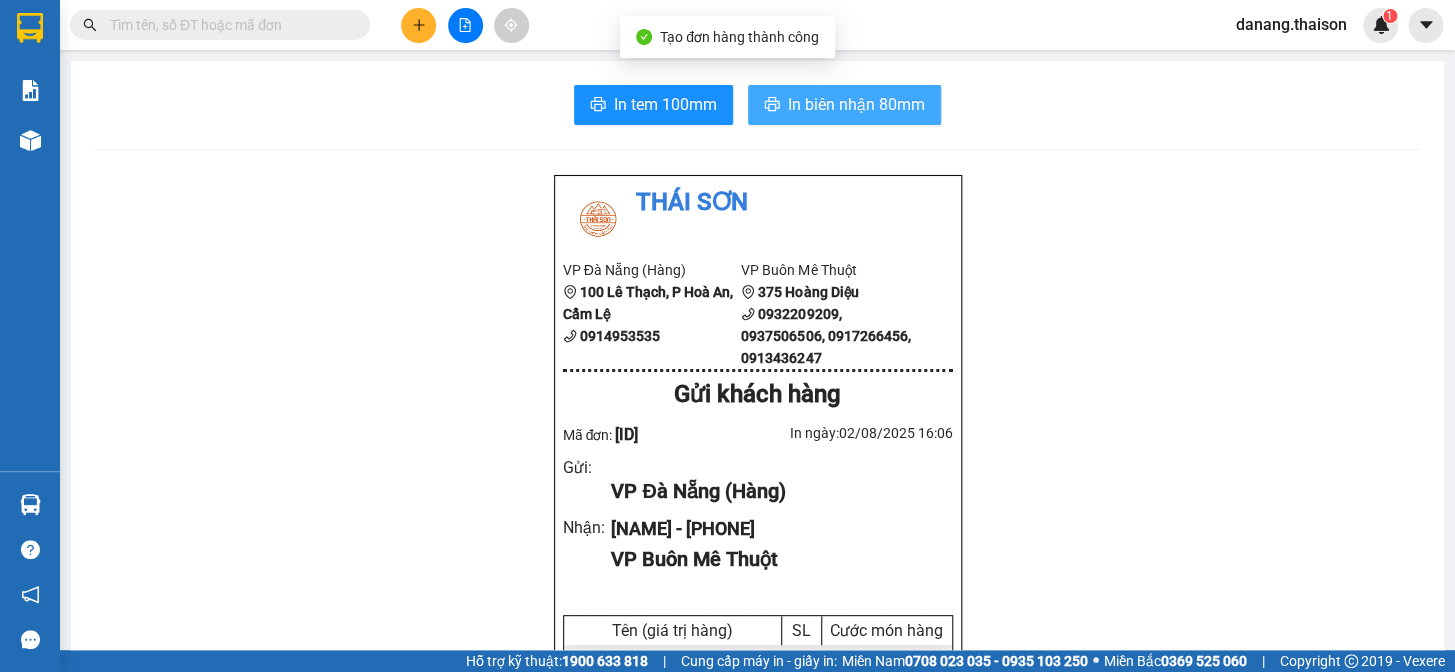 click on "In biên nhận 80mm" at bounding box center (844, 105) 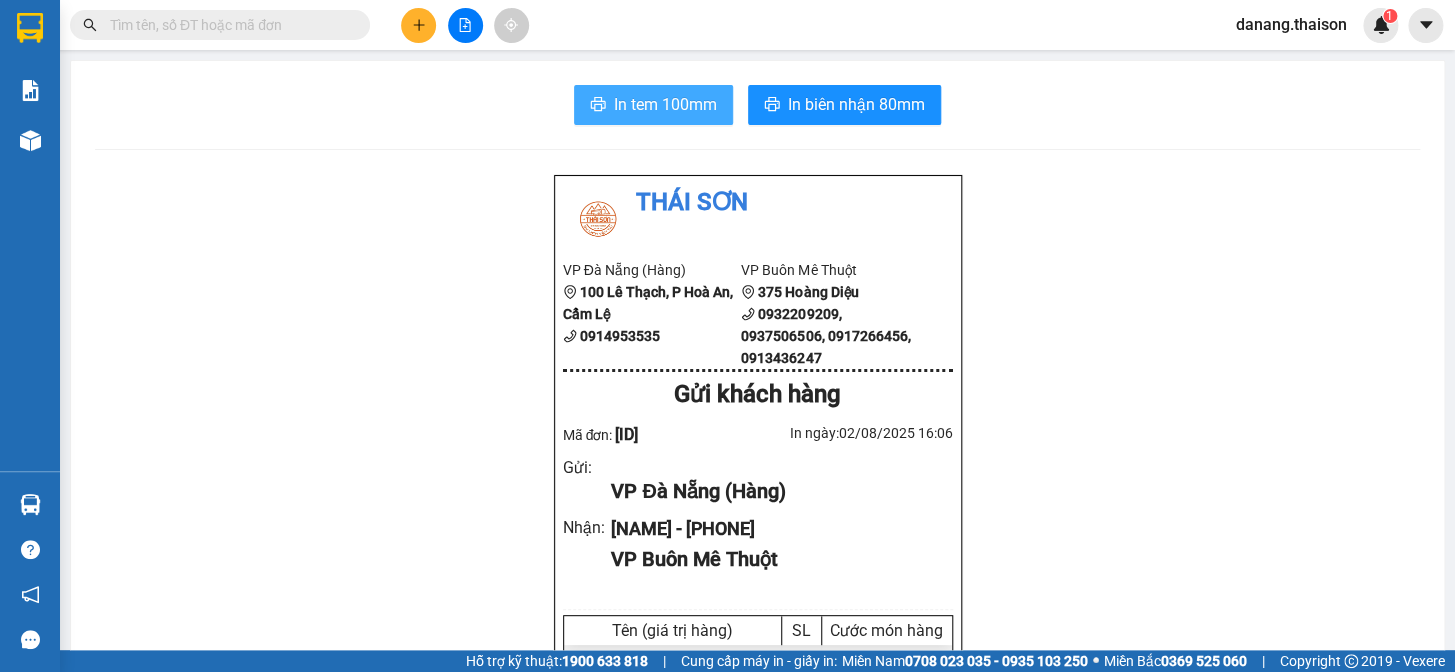 click on "In tem 100mm" at bounding box center (665, 104) 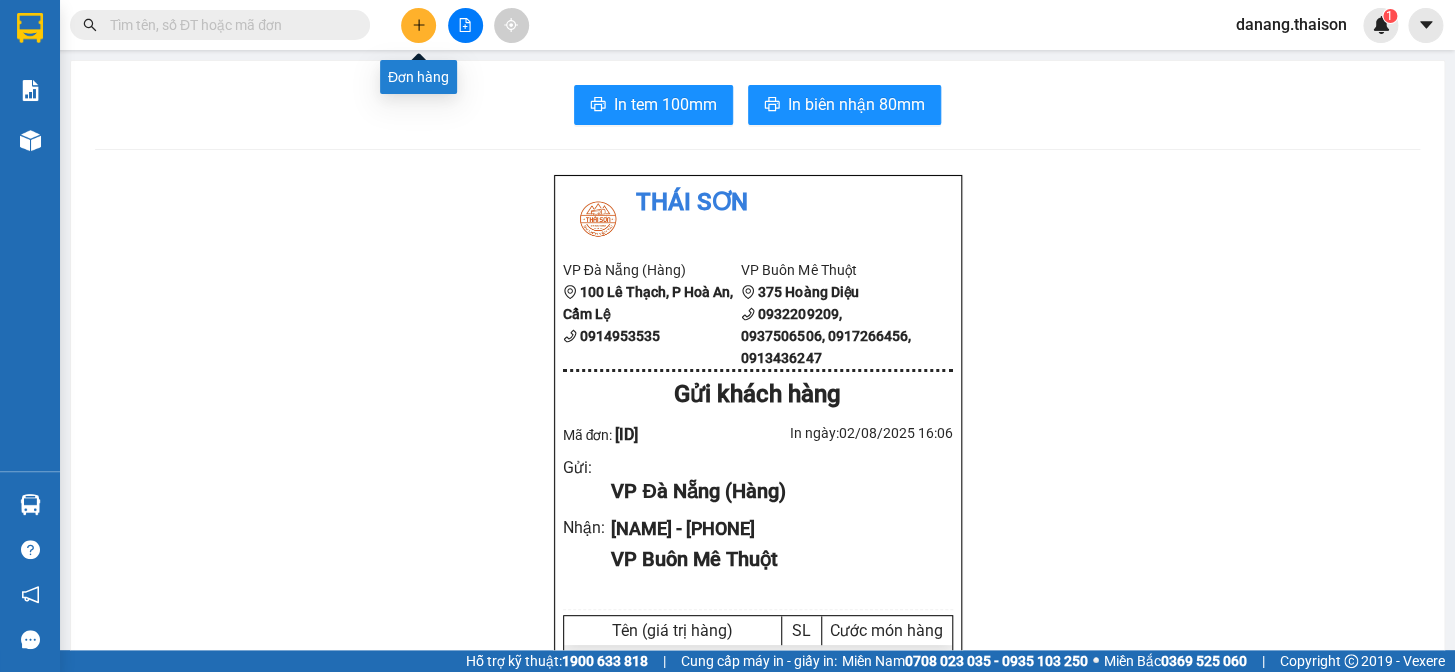 click 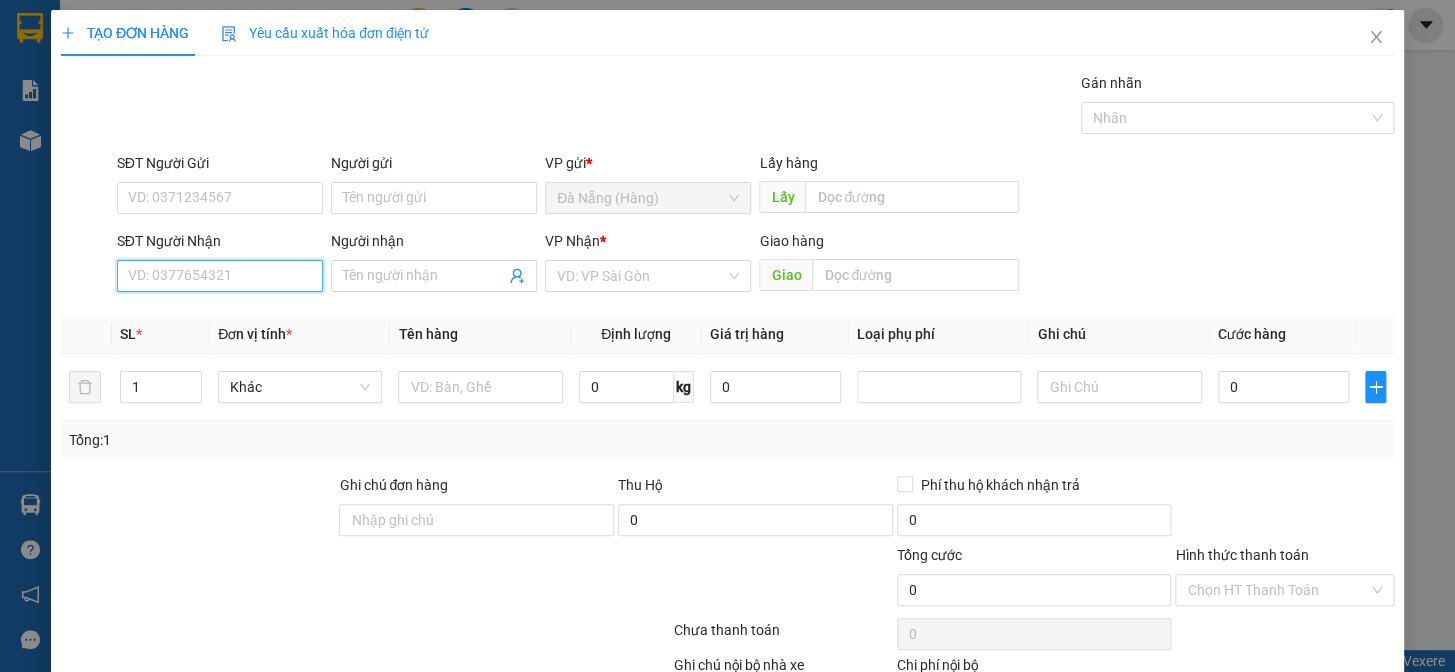 click on "SĐT Người Nhận" at bounding box center (220, 276) 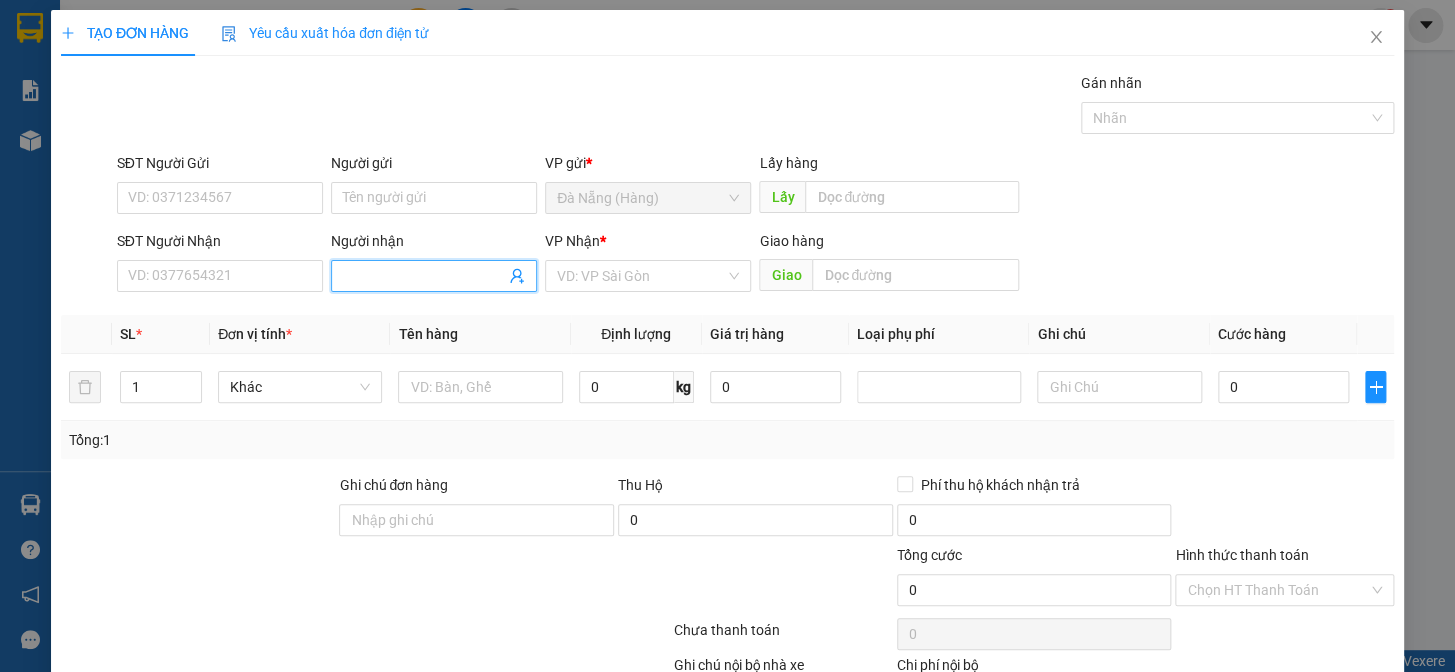 click on "Người nhận" at bounding box center (424, 276) 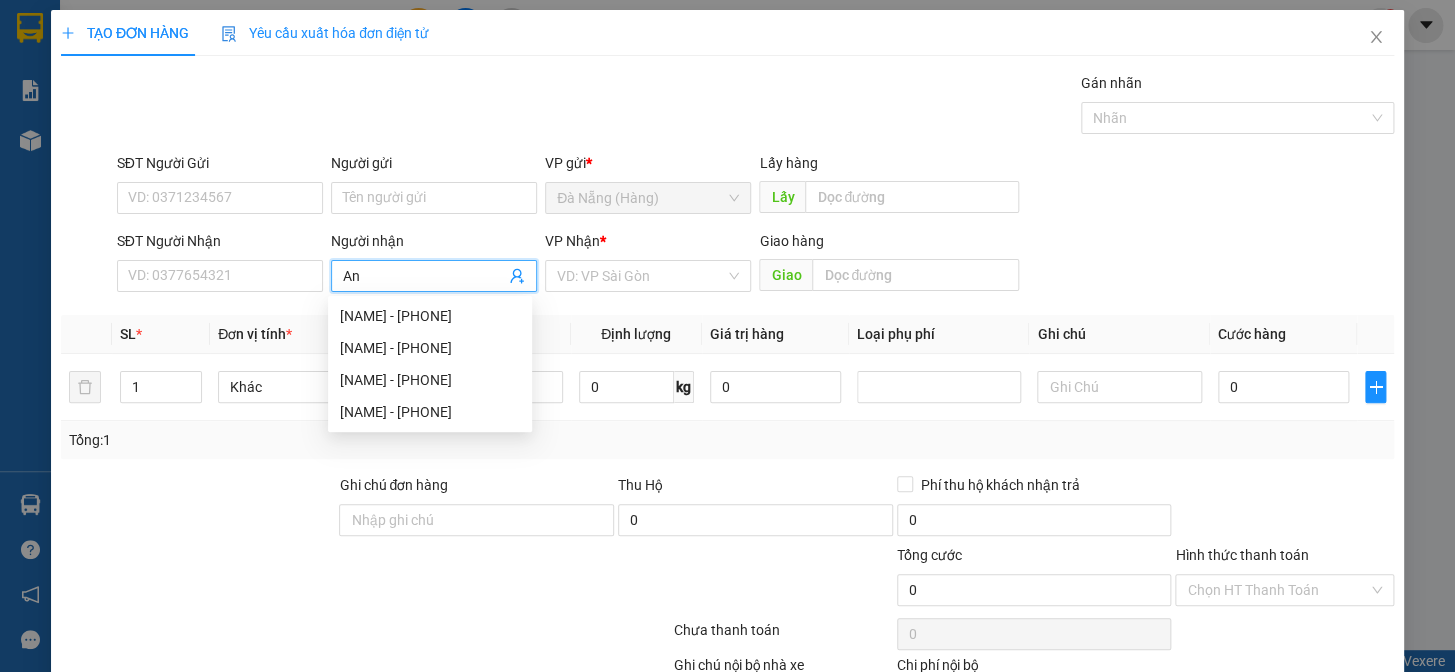 type on "A" 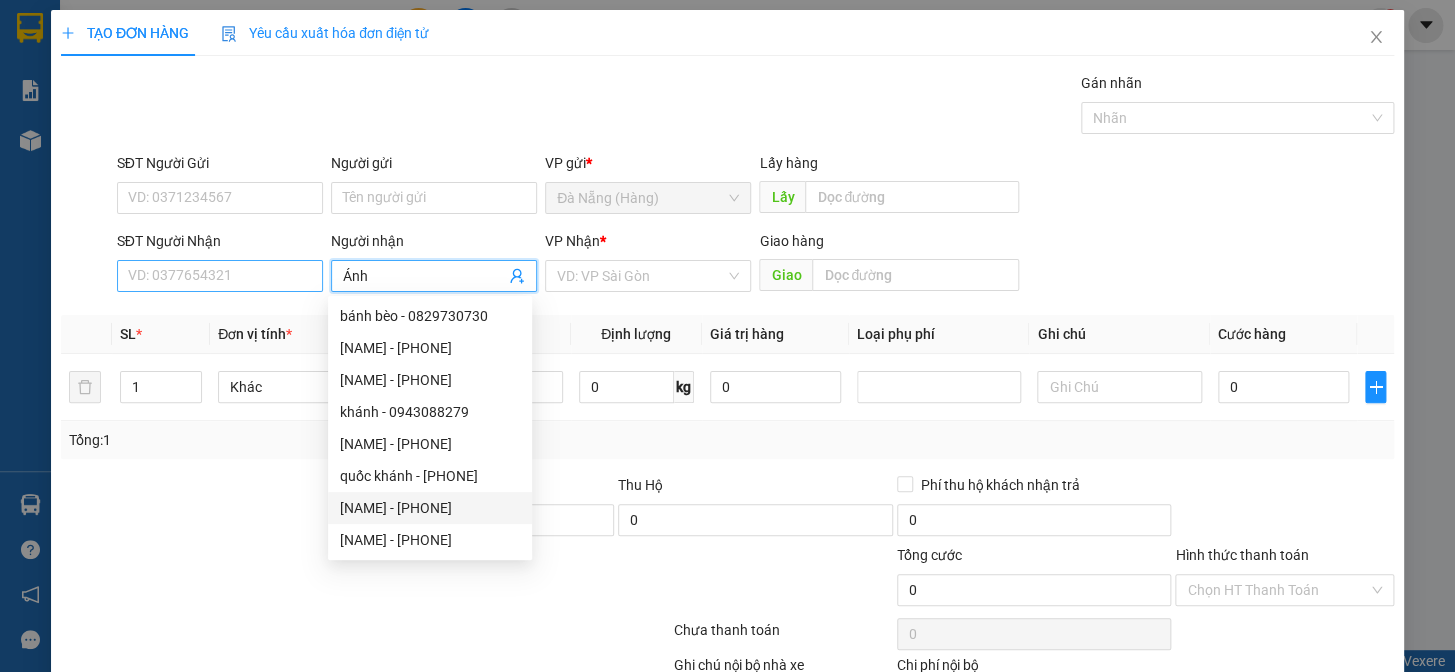 type on "Ánh" 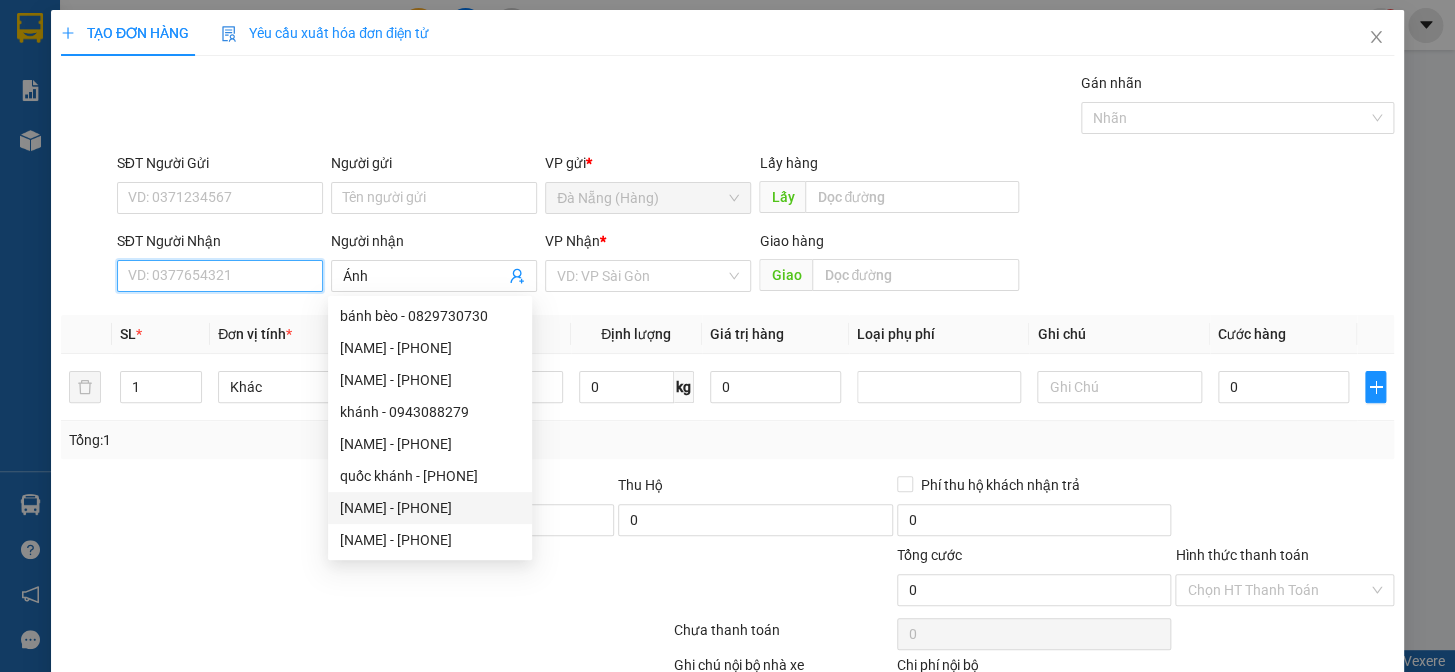 click on "SĐT Người Nhận" at bounding box center [220, 276] 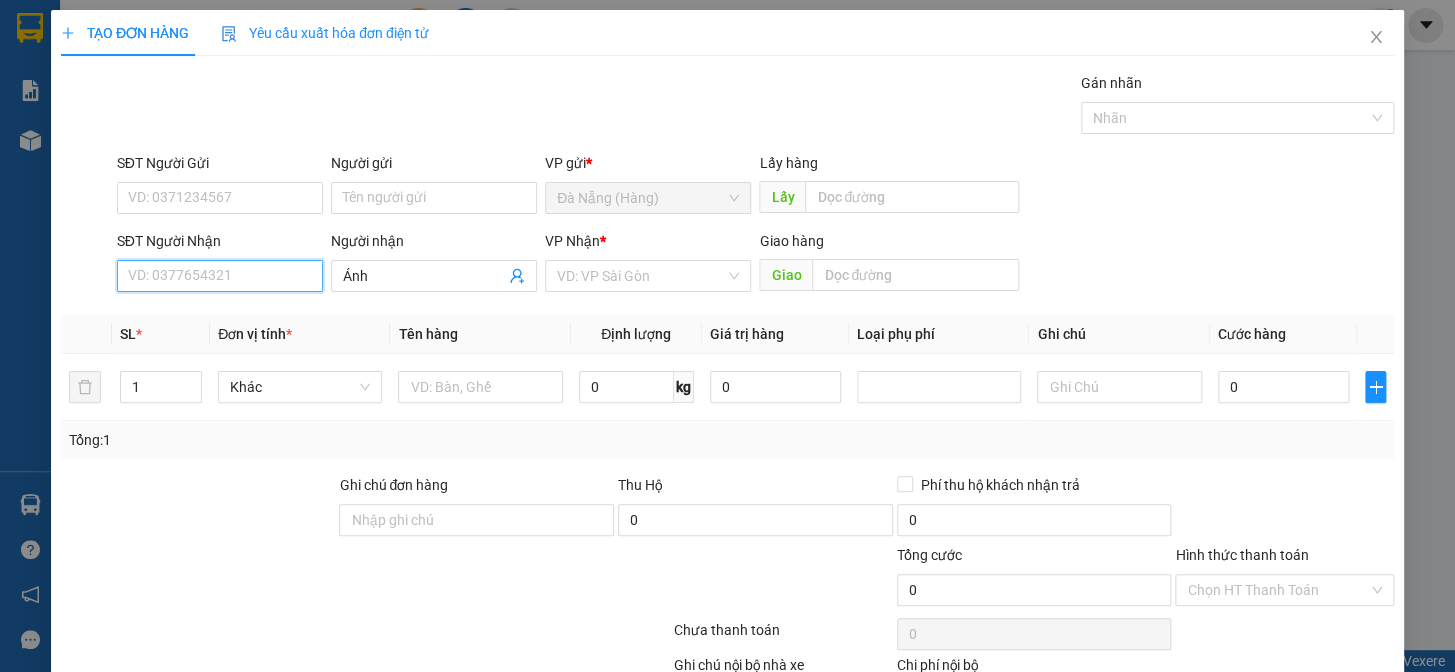 click on "SĐT Người Nhận" at bounding box center [220, 276] 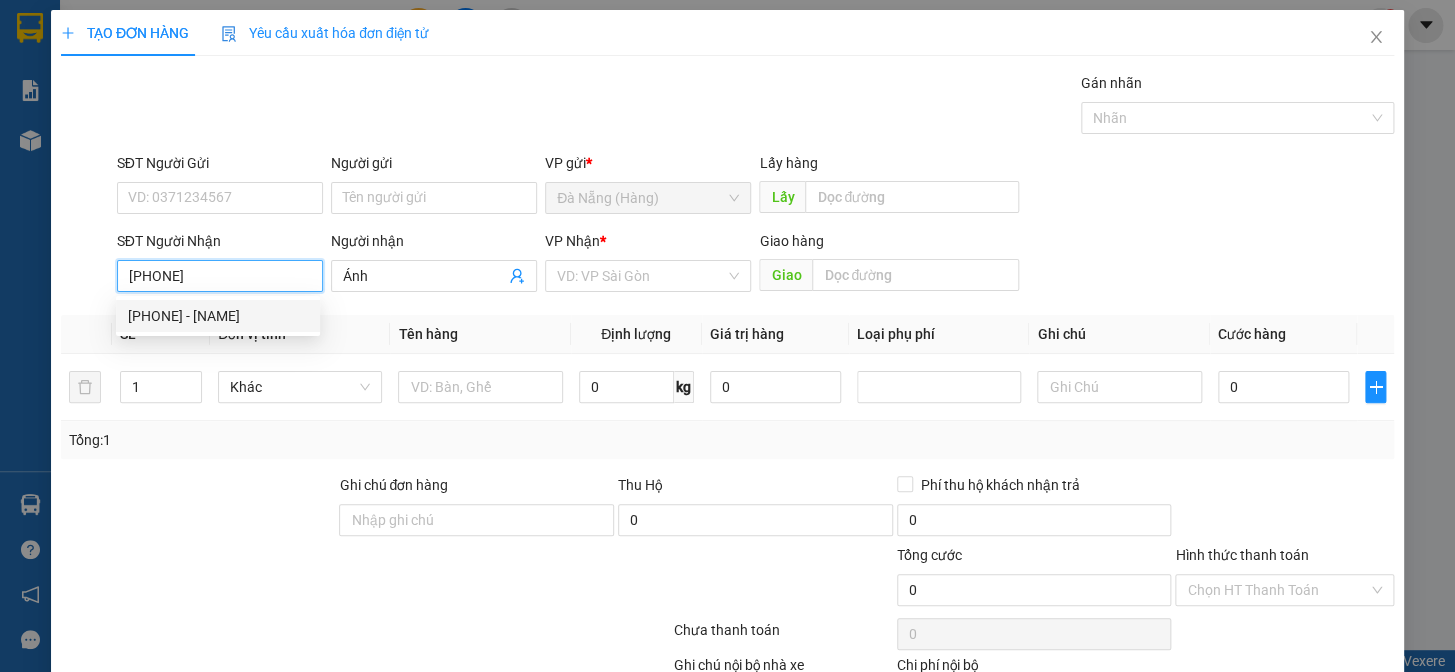 click on "[PHONE] - [NAME]" at bounding box center [218, 316] 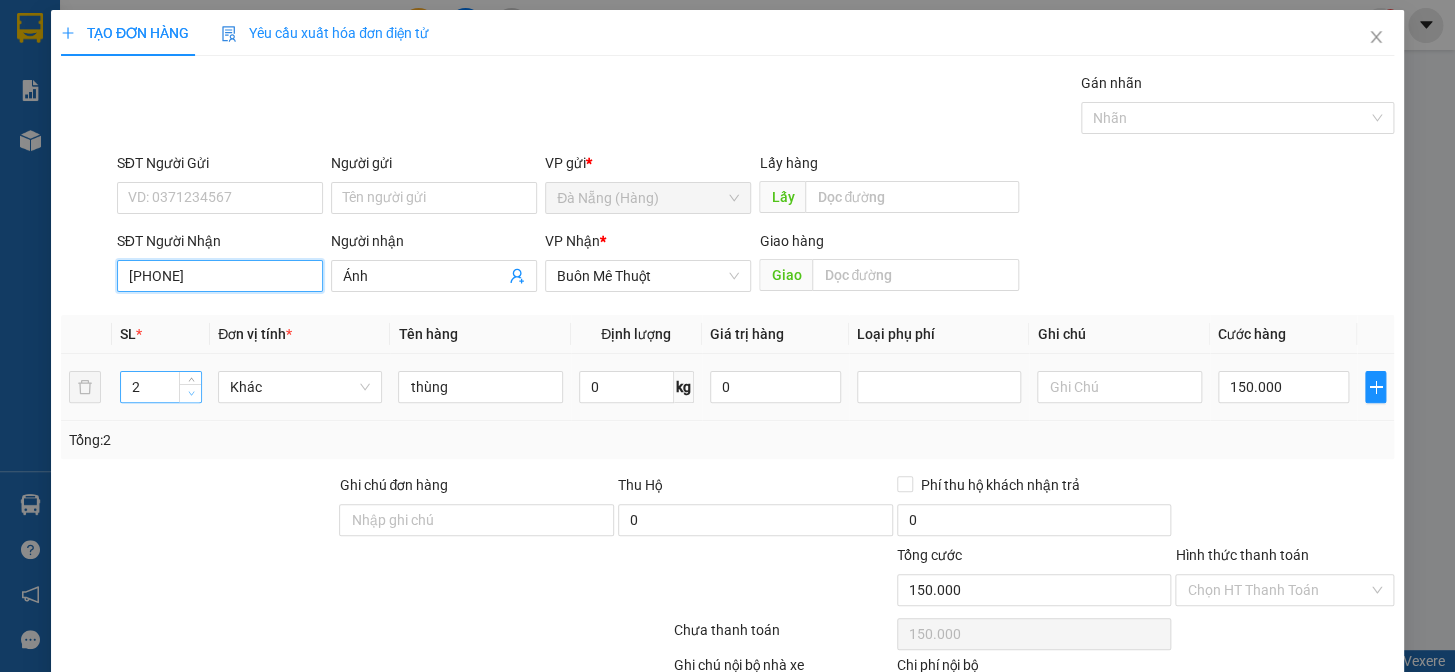 type on "[PHONE]" 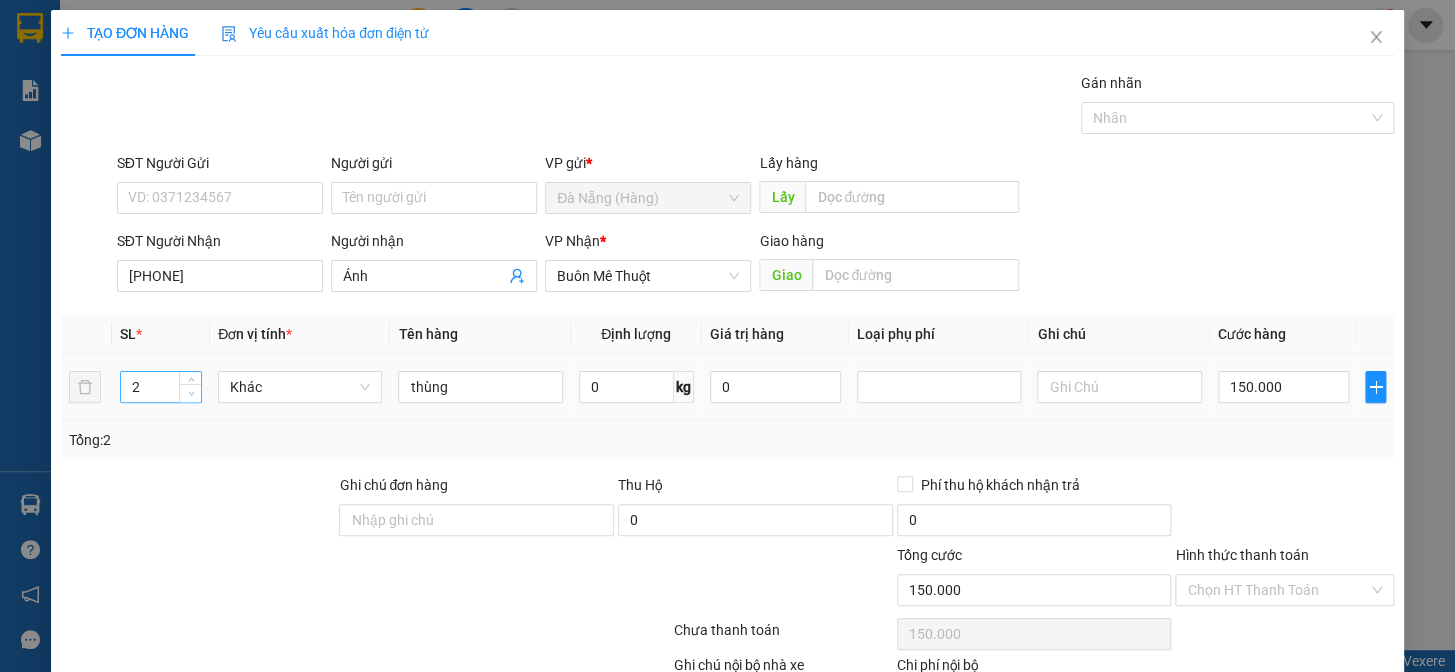 type on "1" 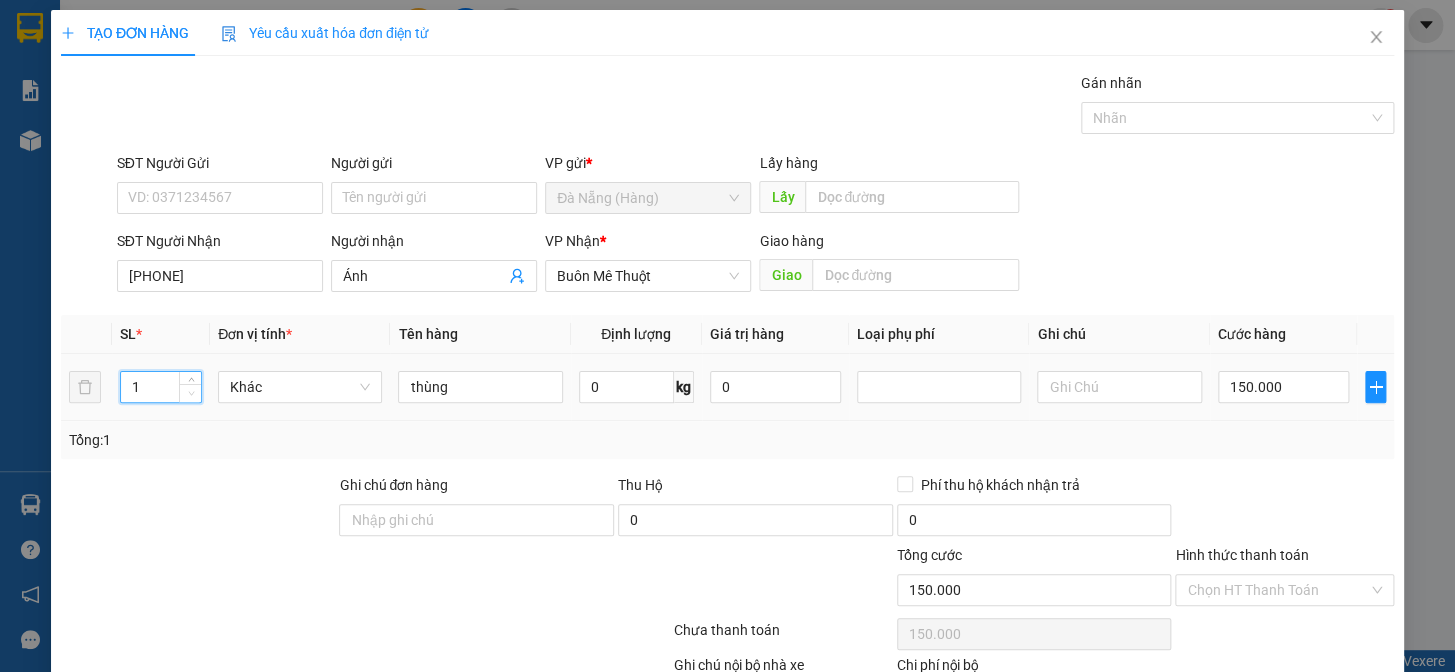 click 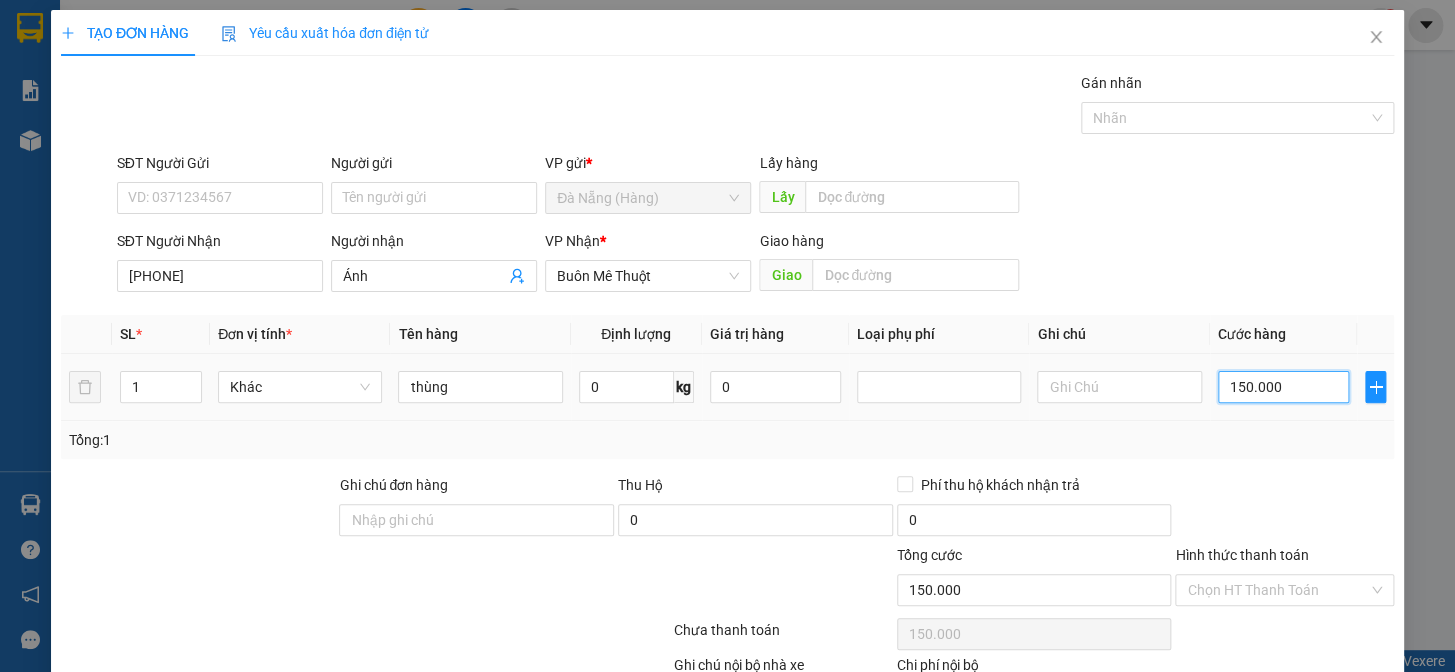 click on "150.000" at bounding box center [1283, 387] 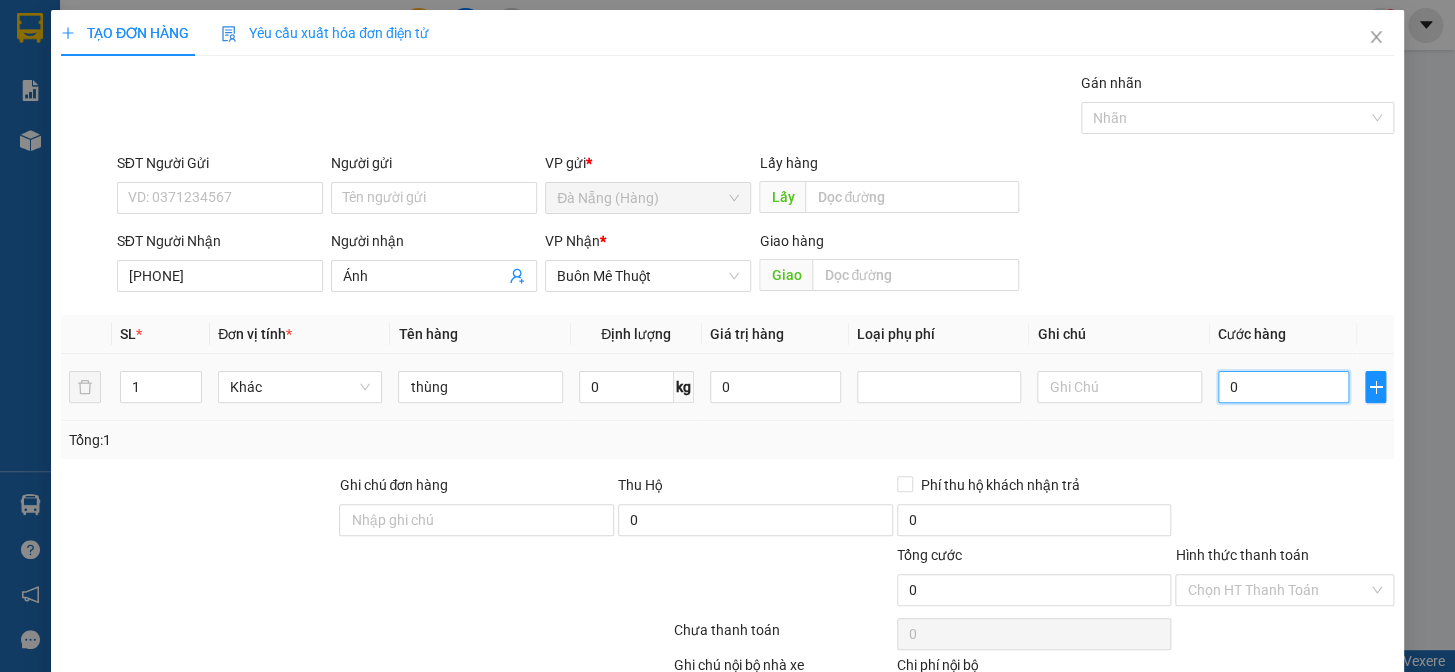 type on "6" 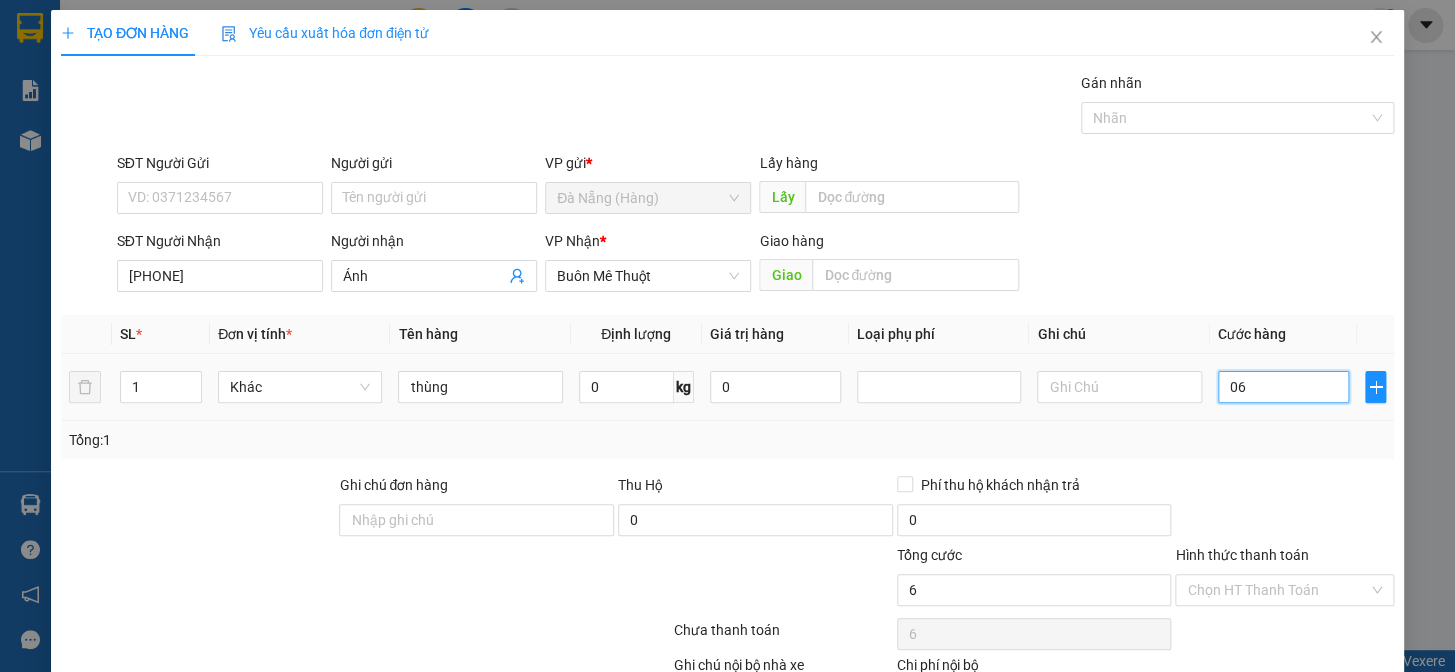 type on "60" 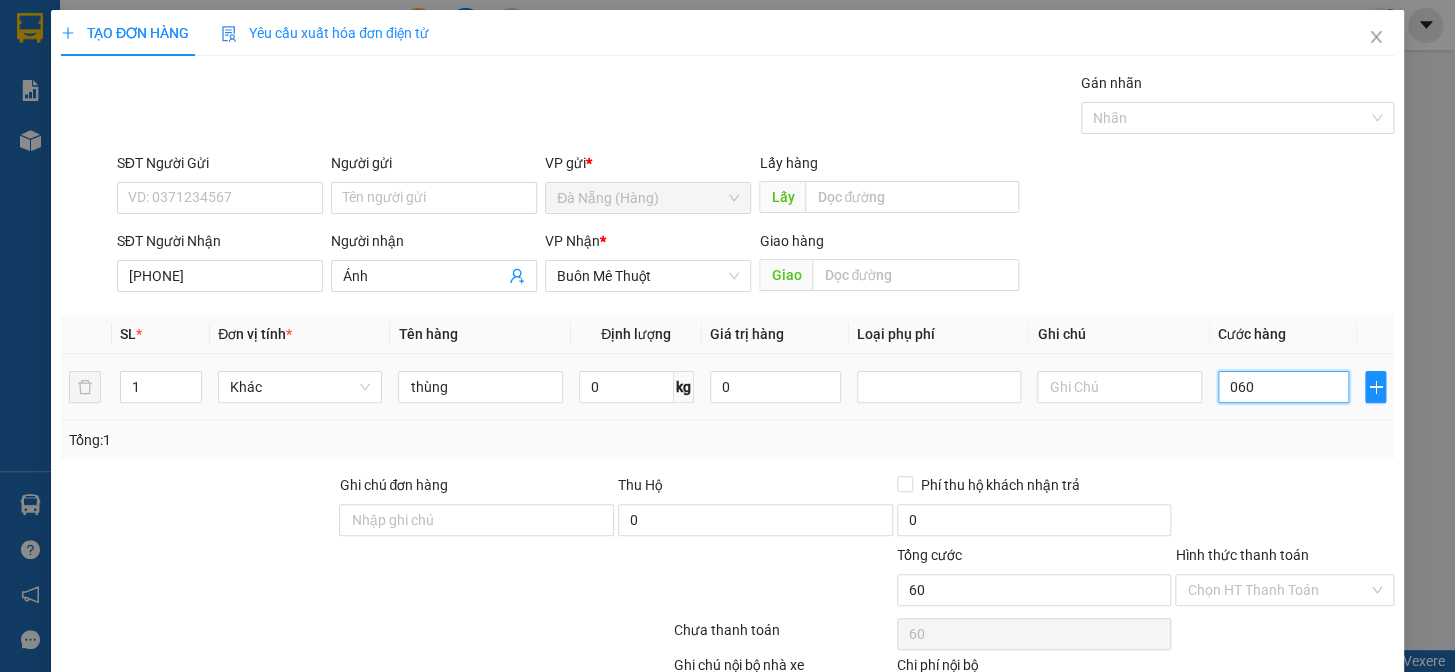 type on "600" 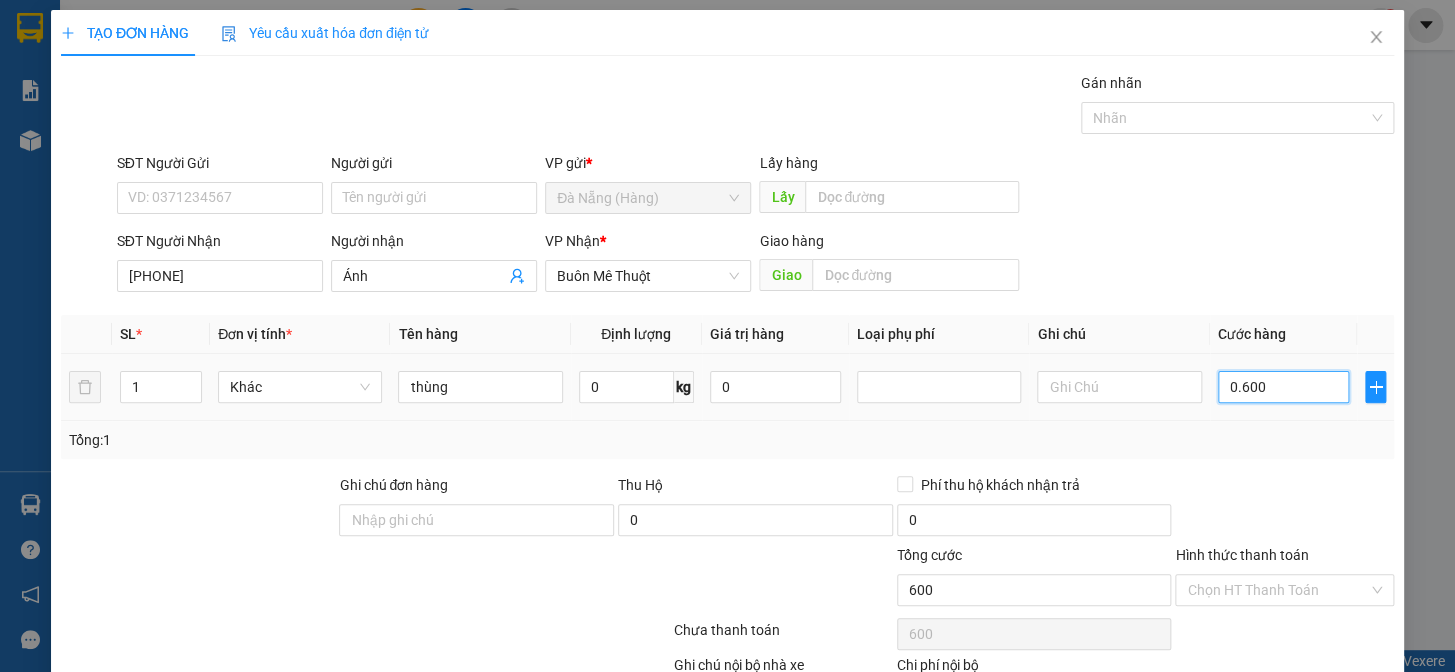 type on "60" 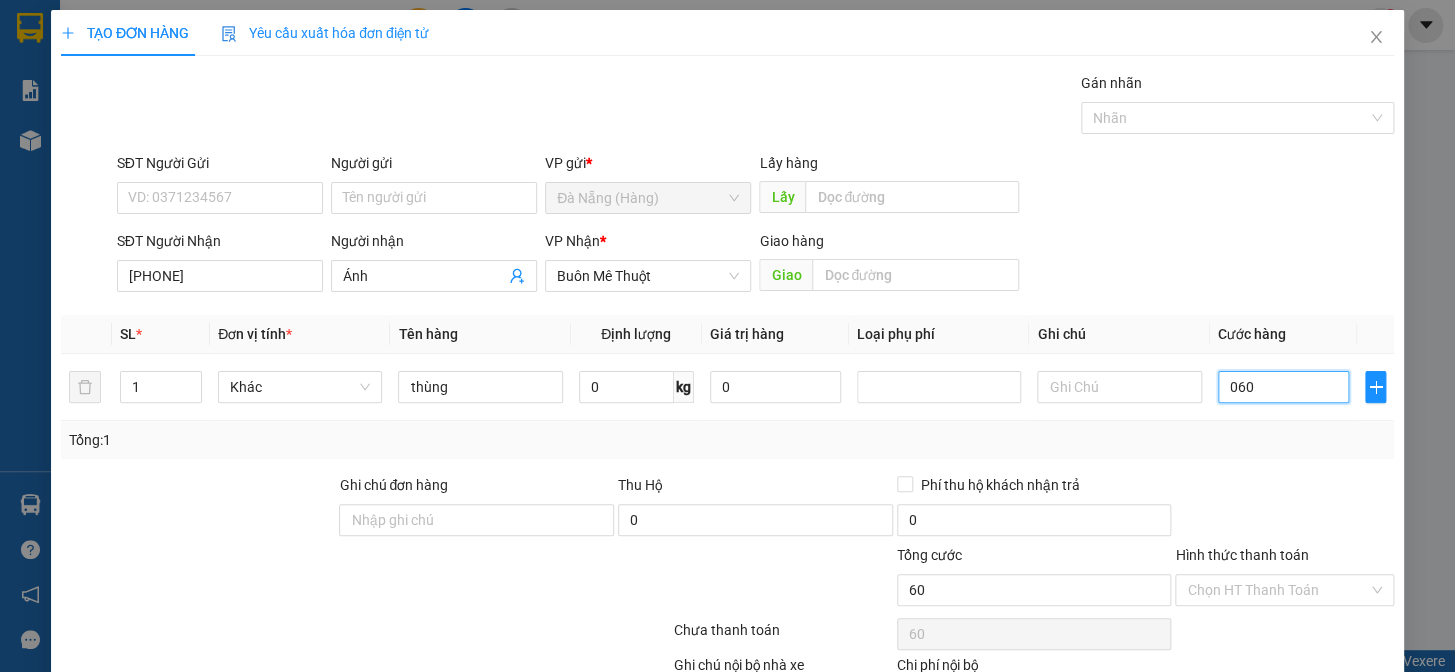 type on "6" 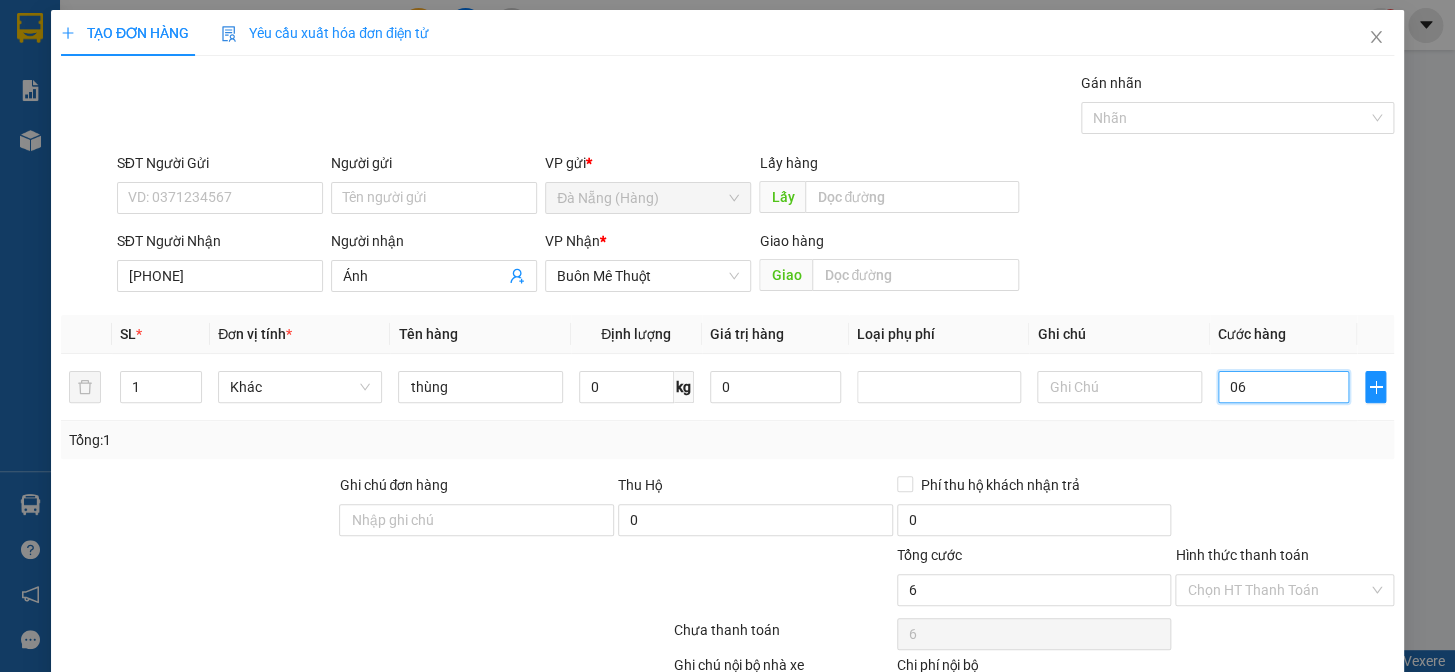 type on "0" 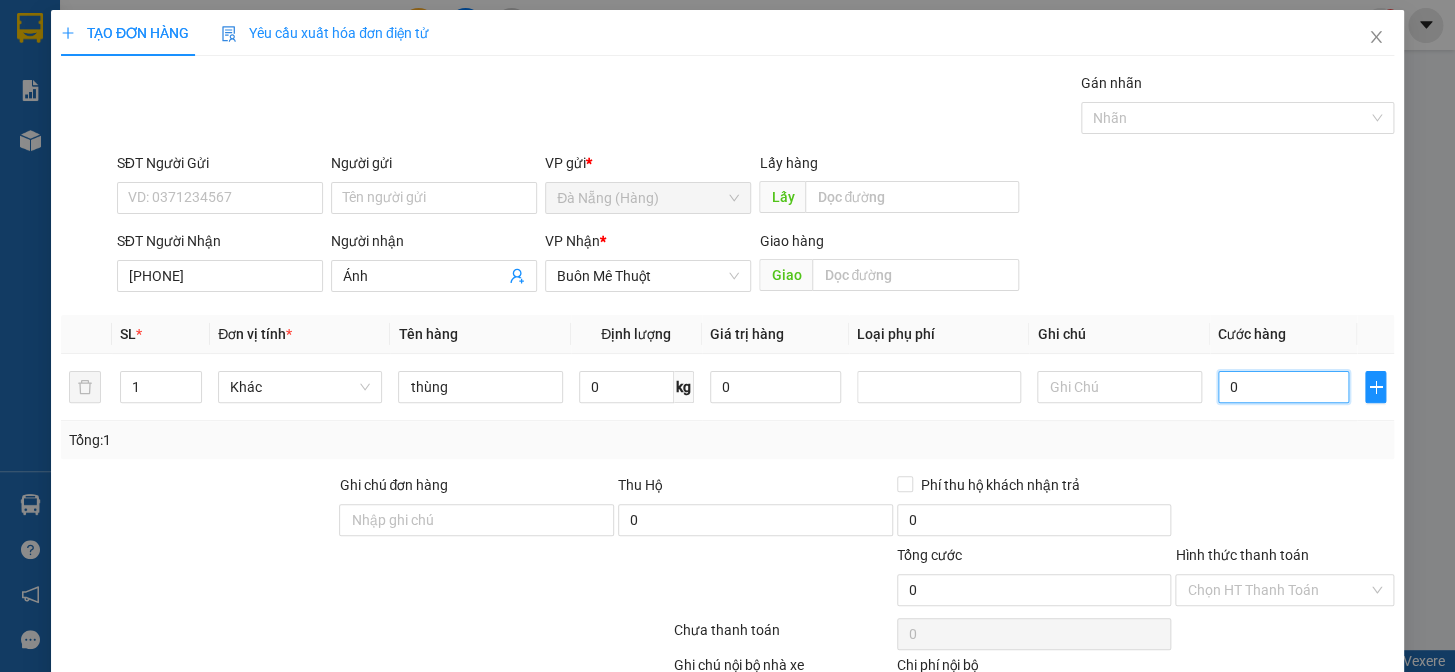 type on "0" 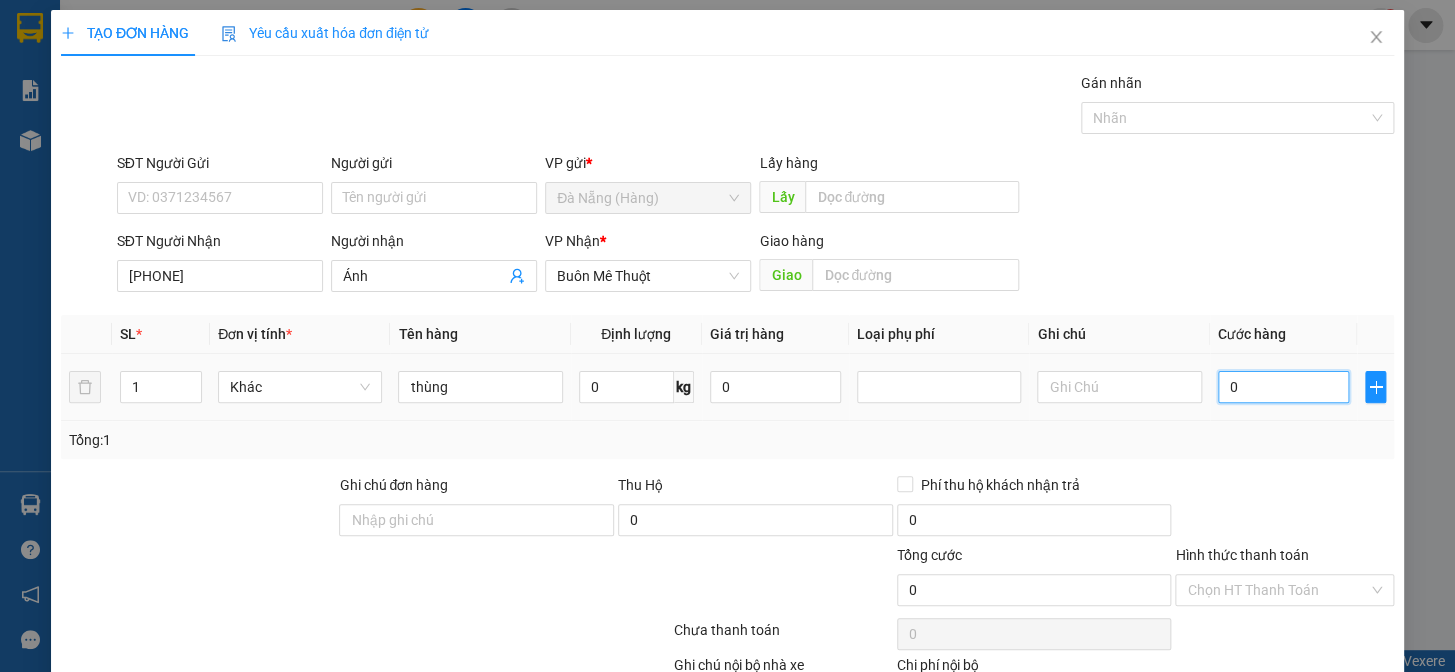 click on "0" at bounding box center (1283, 387) 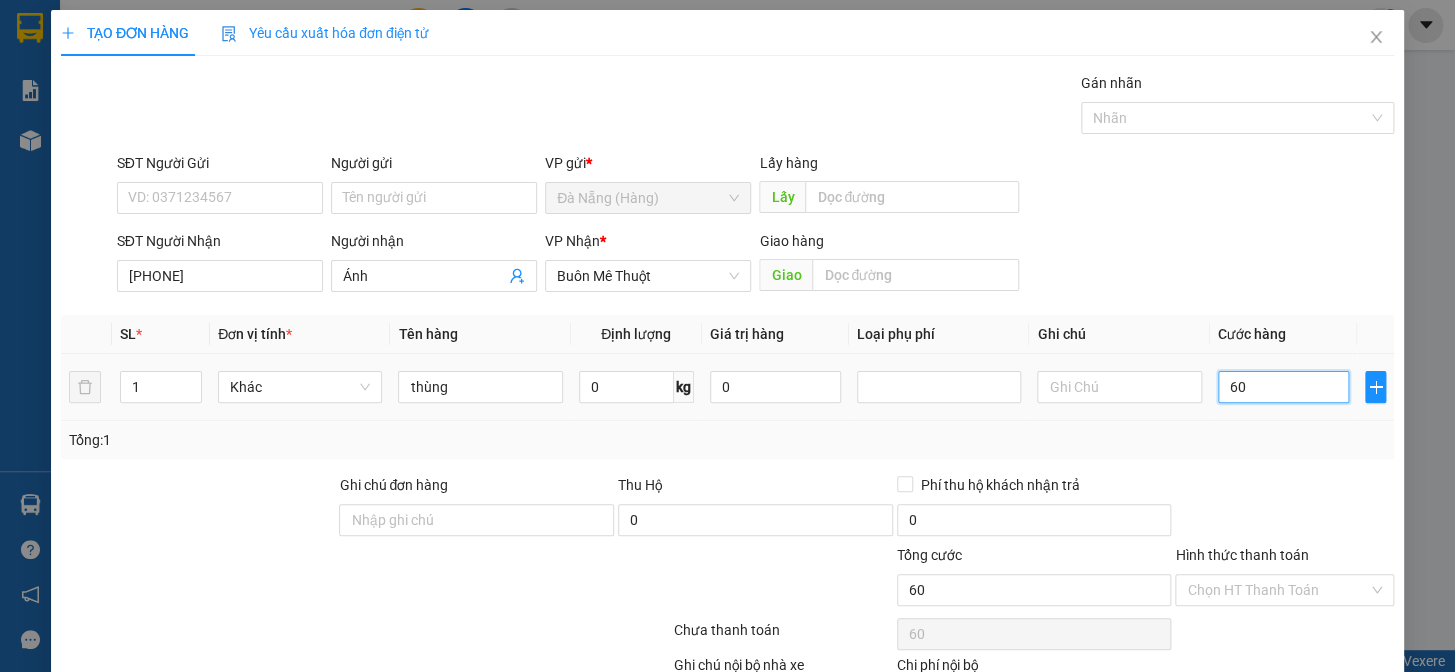 type on "600" 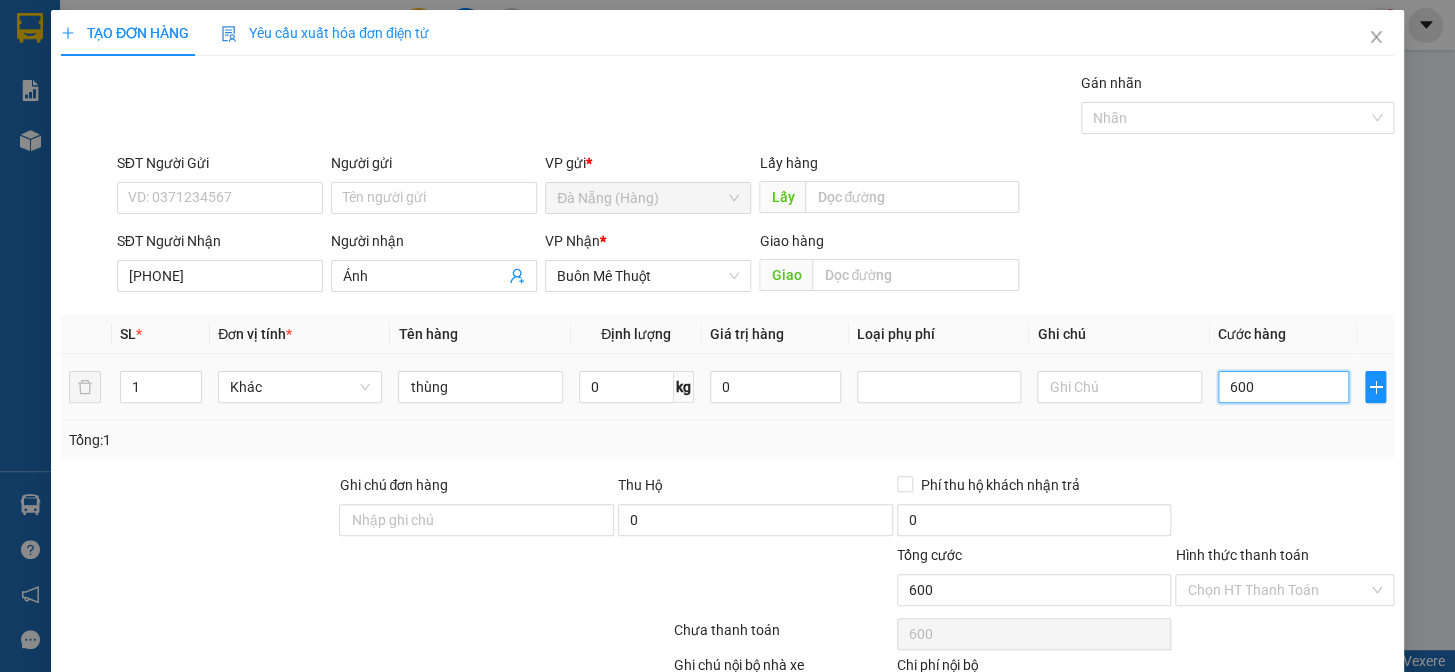 type on "6.000" 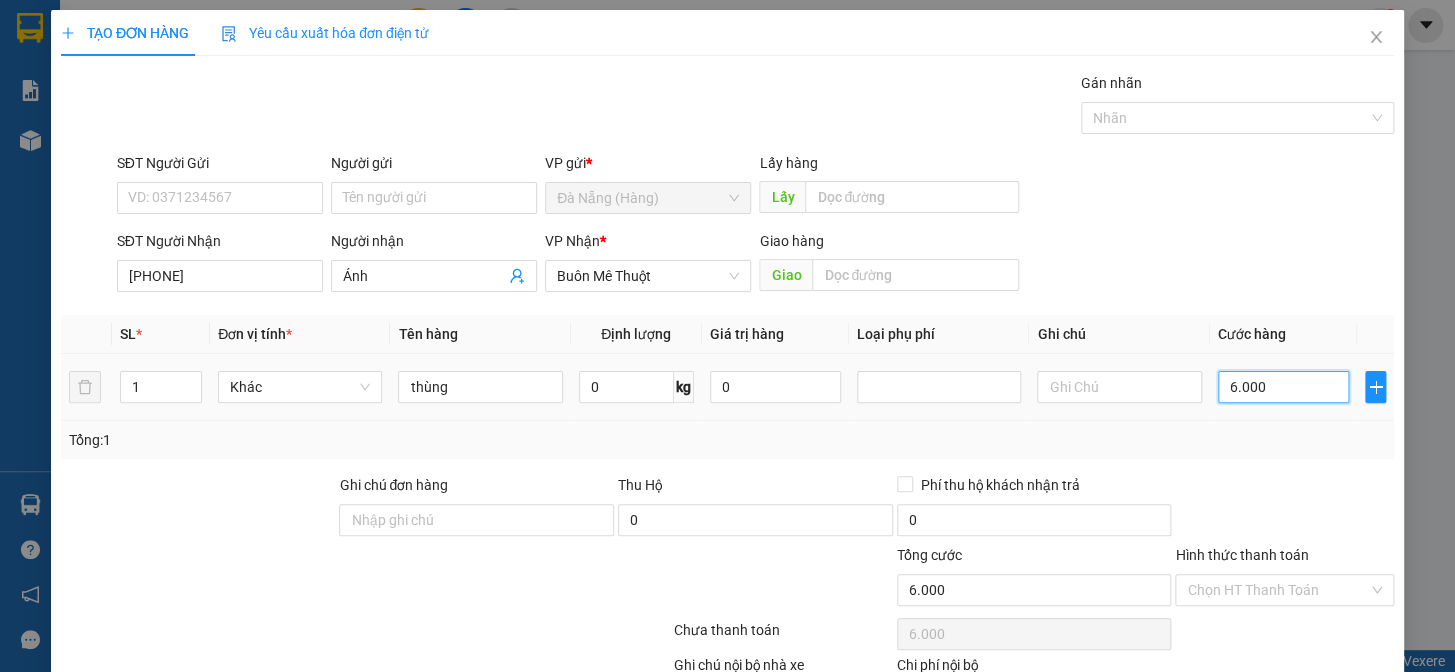 type on "60.000" 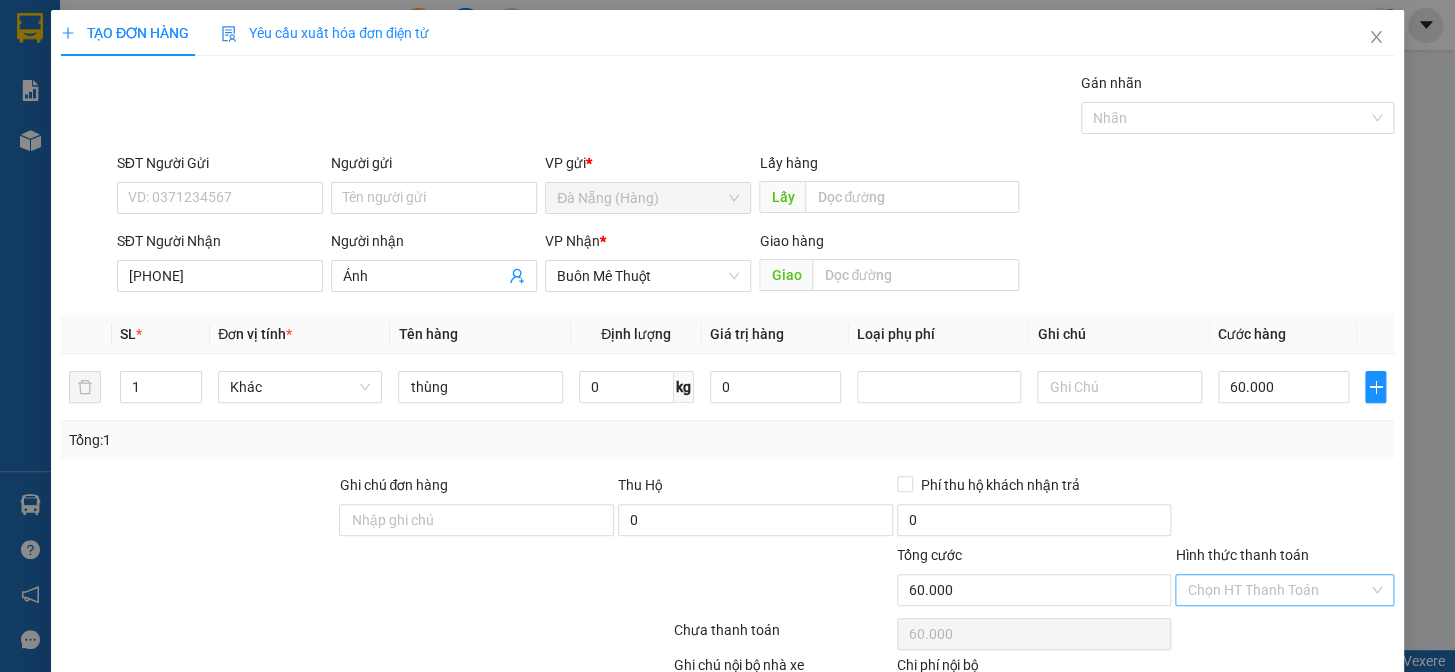 click on "Hình thức thanh toán" at bounding box center (1277, 590) 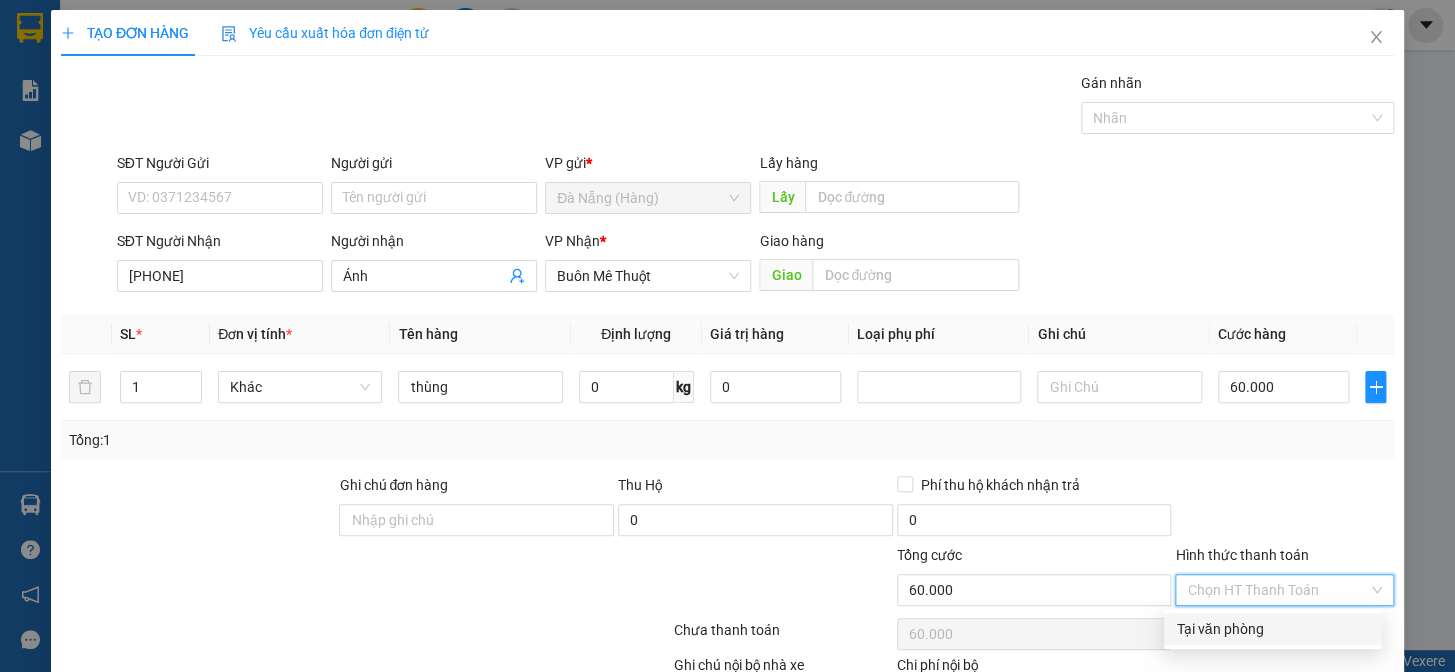 click on "Tại văn phòng" at bounding box center (1272, 629) 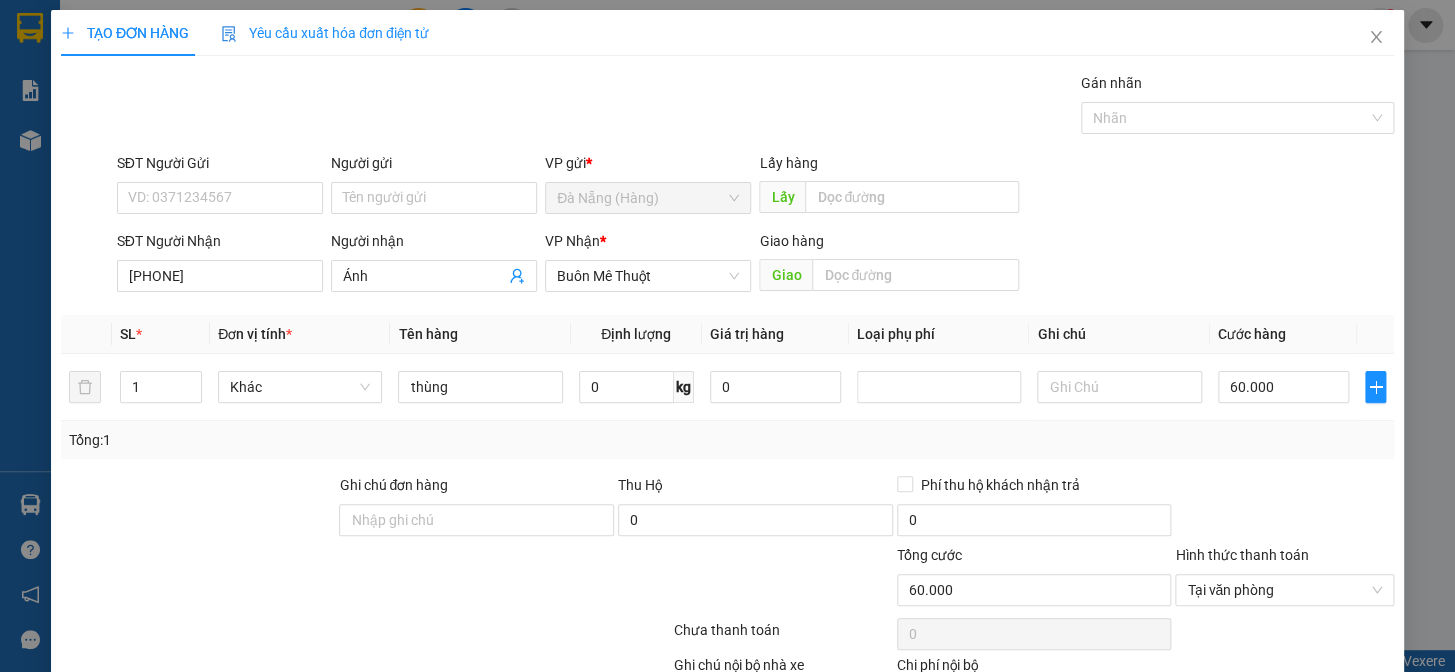 click on "Lưu và In" at bounding box center (1323, 747) 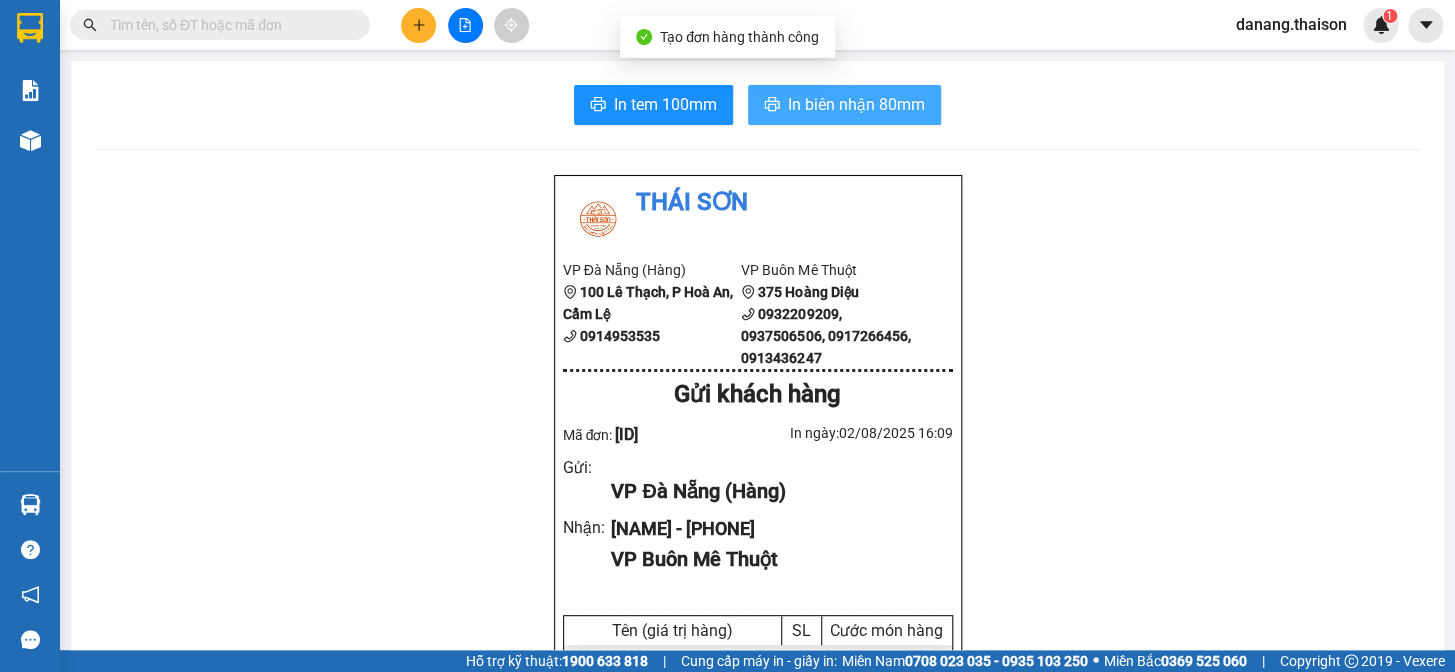 click on "In biên nhận 80mm" at bounding box center (856, 104) 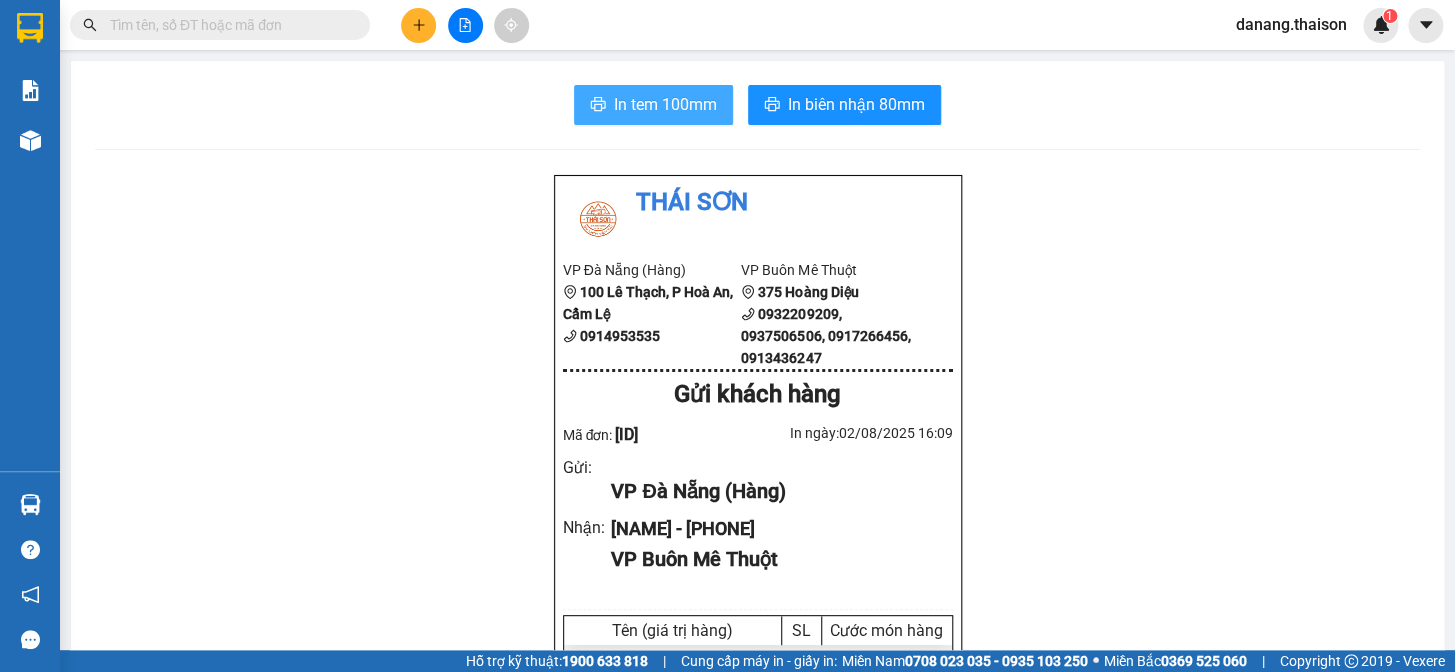 click on "In tem 100mm" at bounding box center (665, 104) 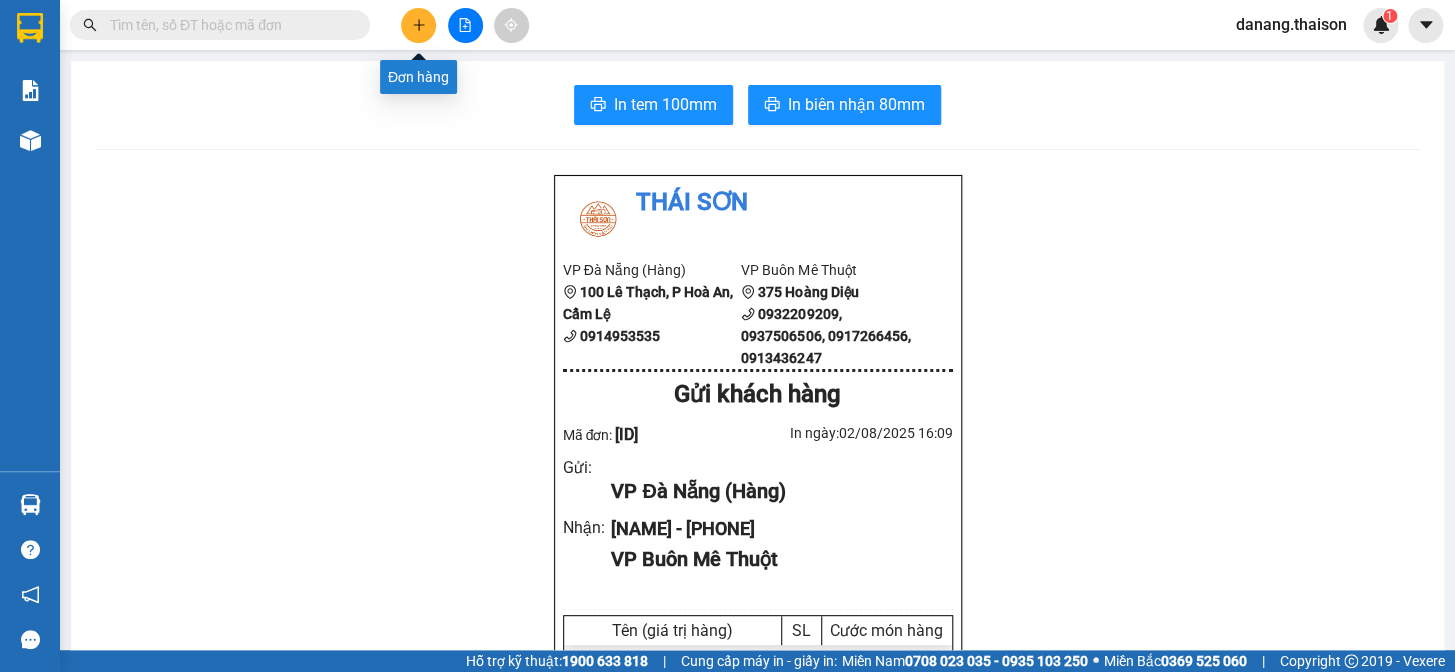 click at bounding box center (418, 25) 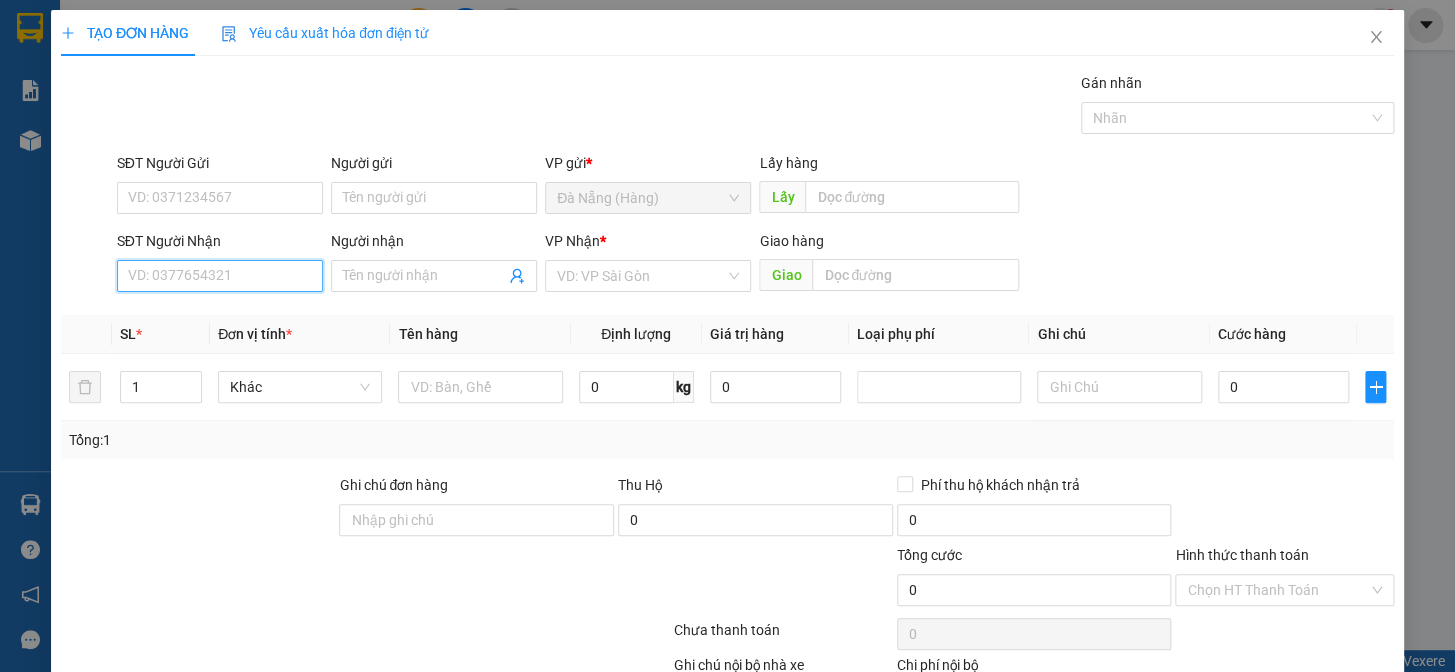 click on "SĐT Người Nhận" at bounding box center [220, 276] 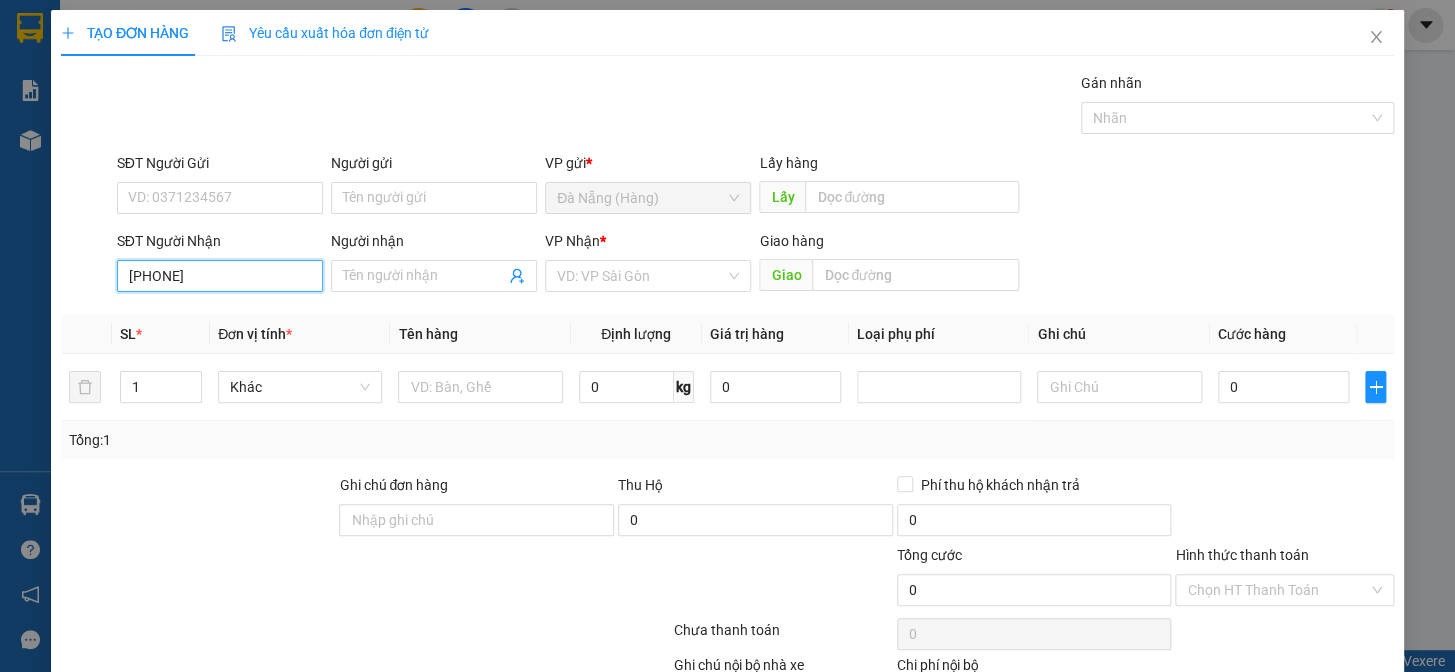 click on "[PHONE]" at bounding box center [220, 276] 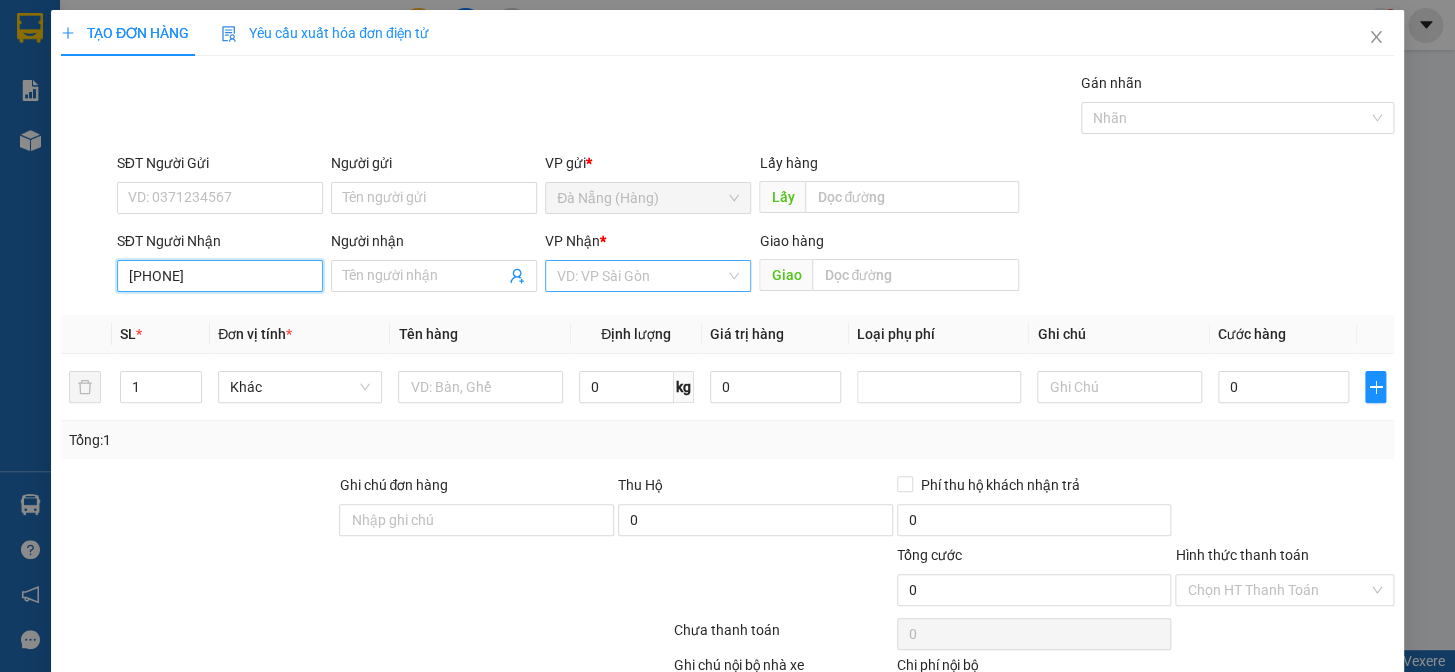 type on "[PHONE]" 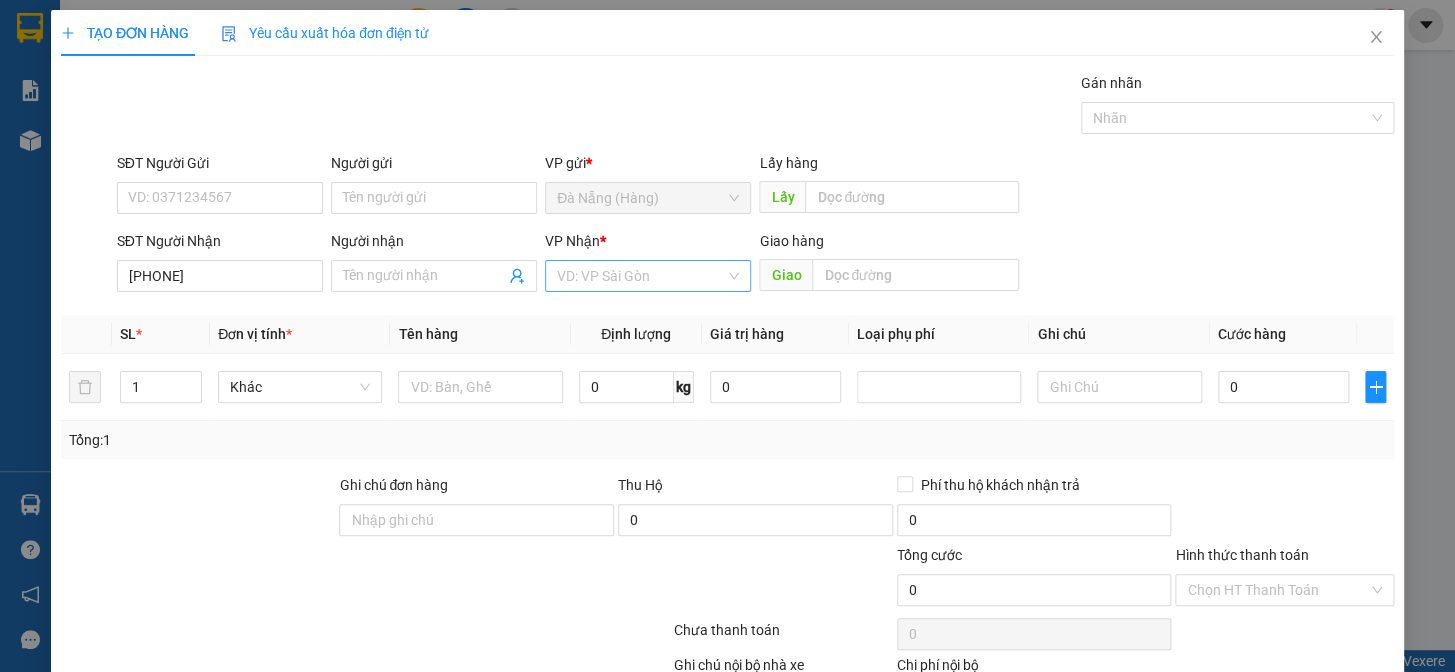 click at bounding box center [641, 276] 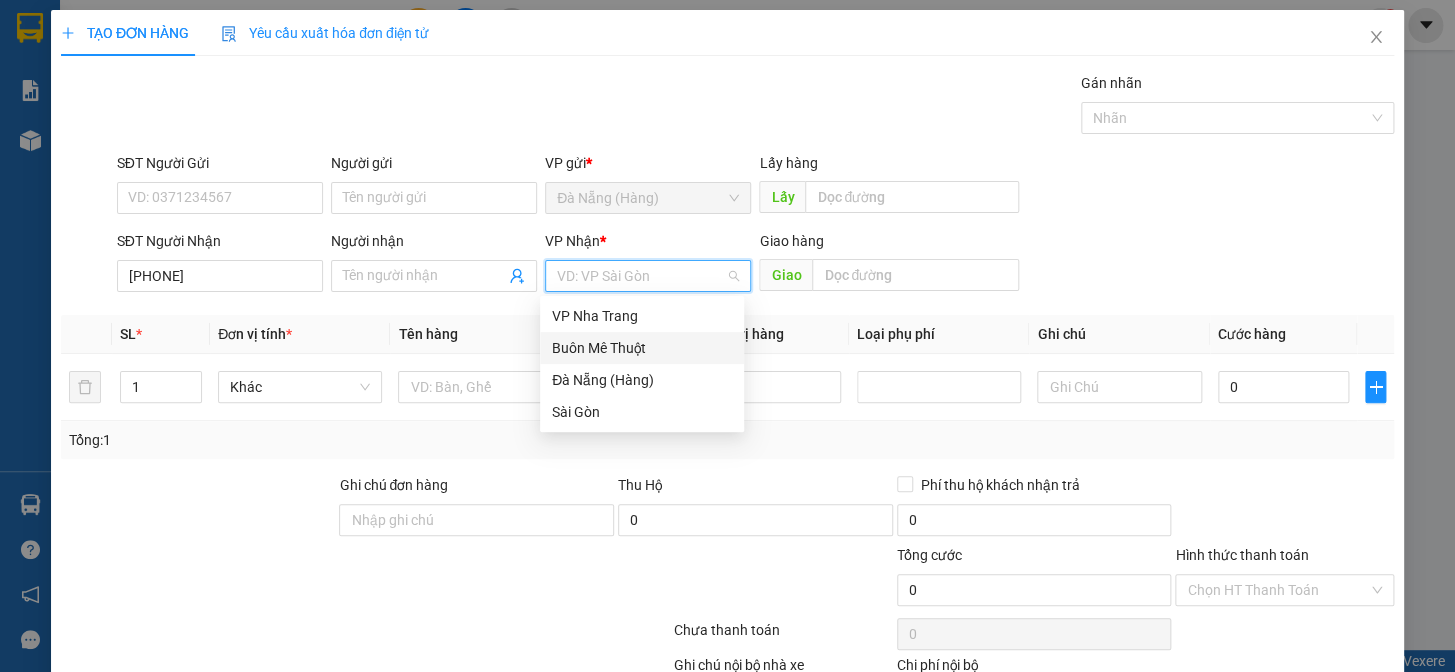 click on "Buôn Mê Thuột" at bounding box center (642, 348) 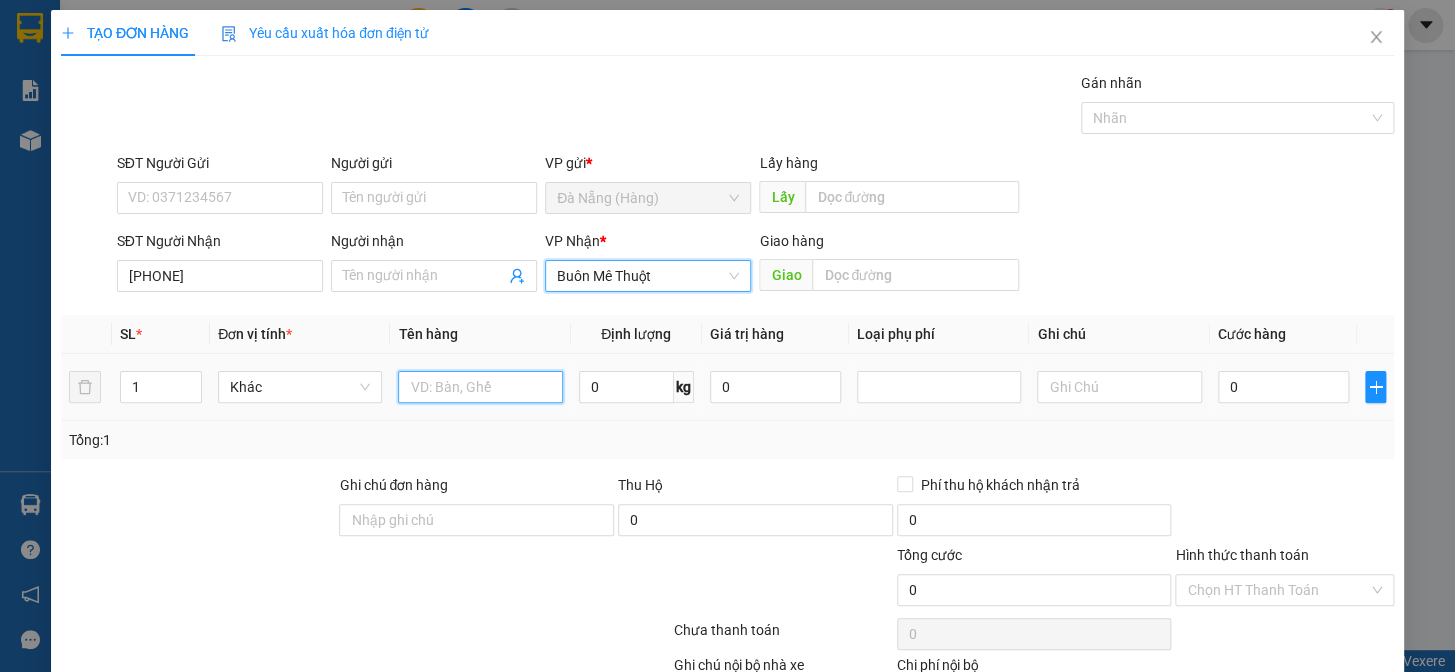 click at bounding box center [480, 387] 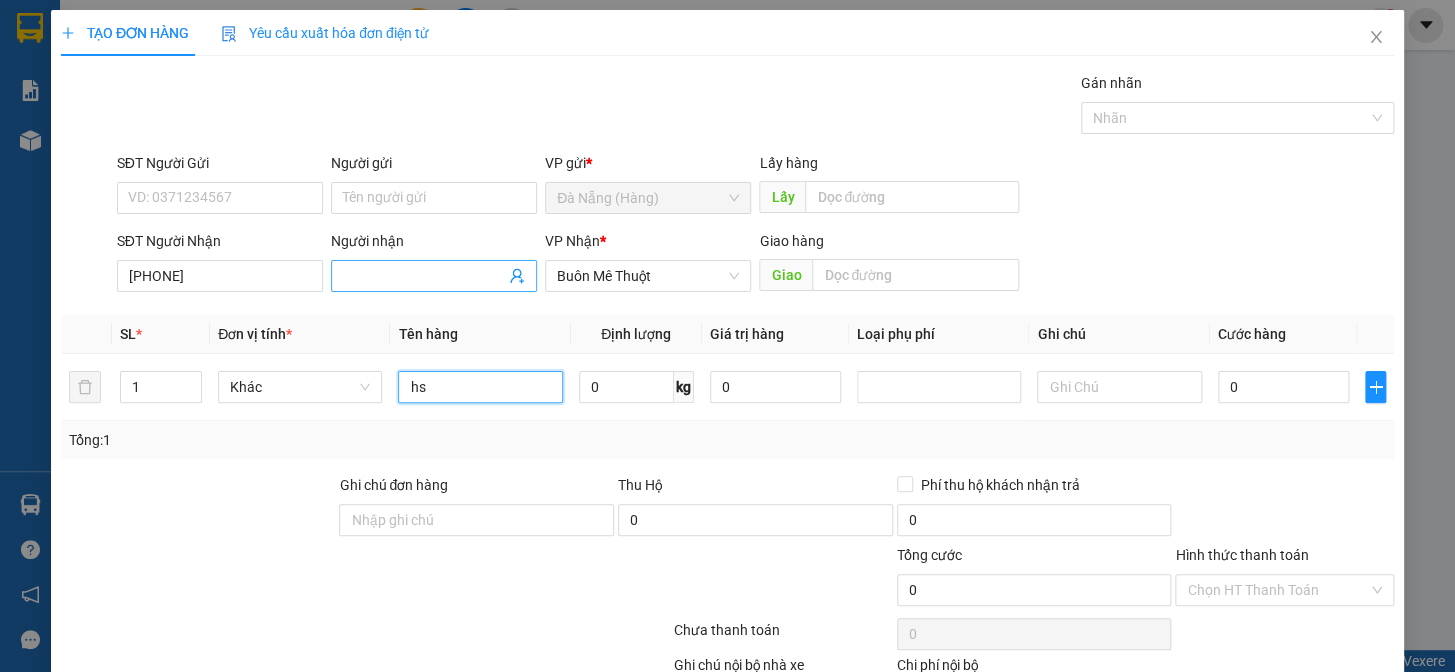 type on "hs" 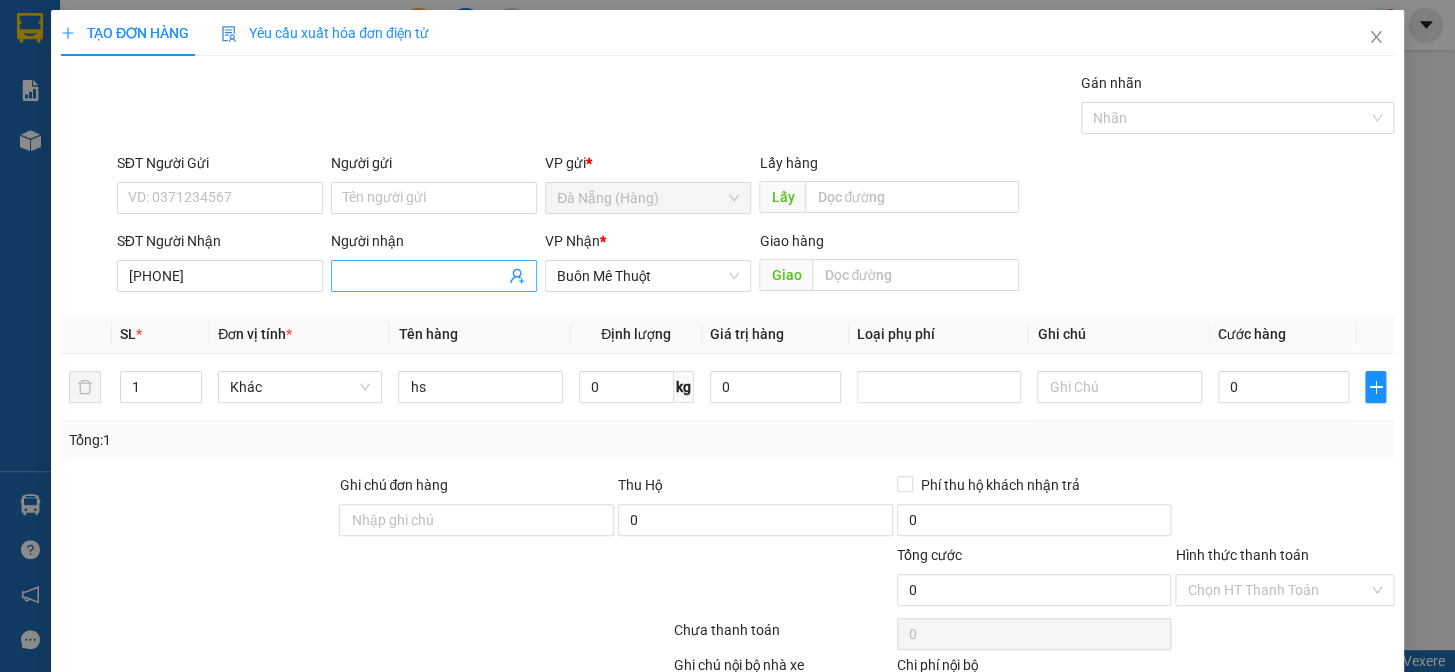 click on "Người nhận" at bounding box center [424, 276] 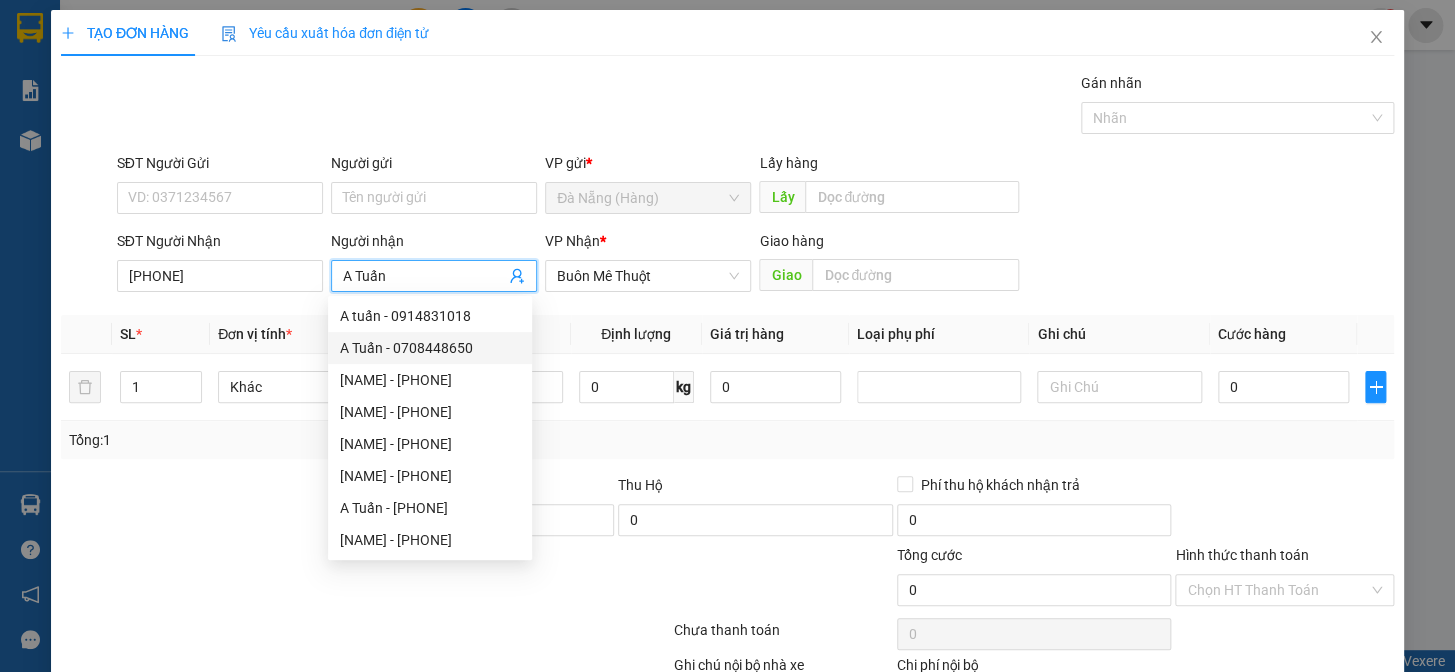 type on "A Tuấn" 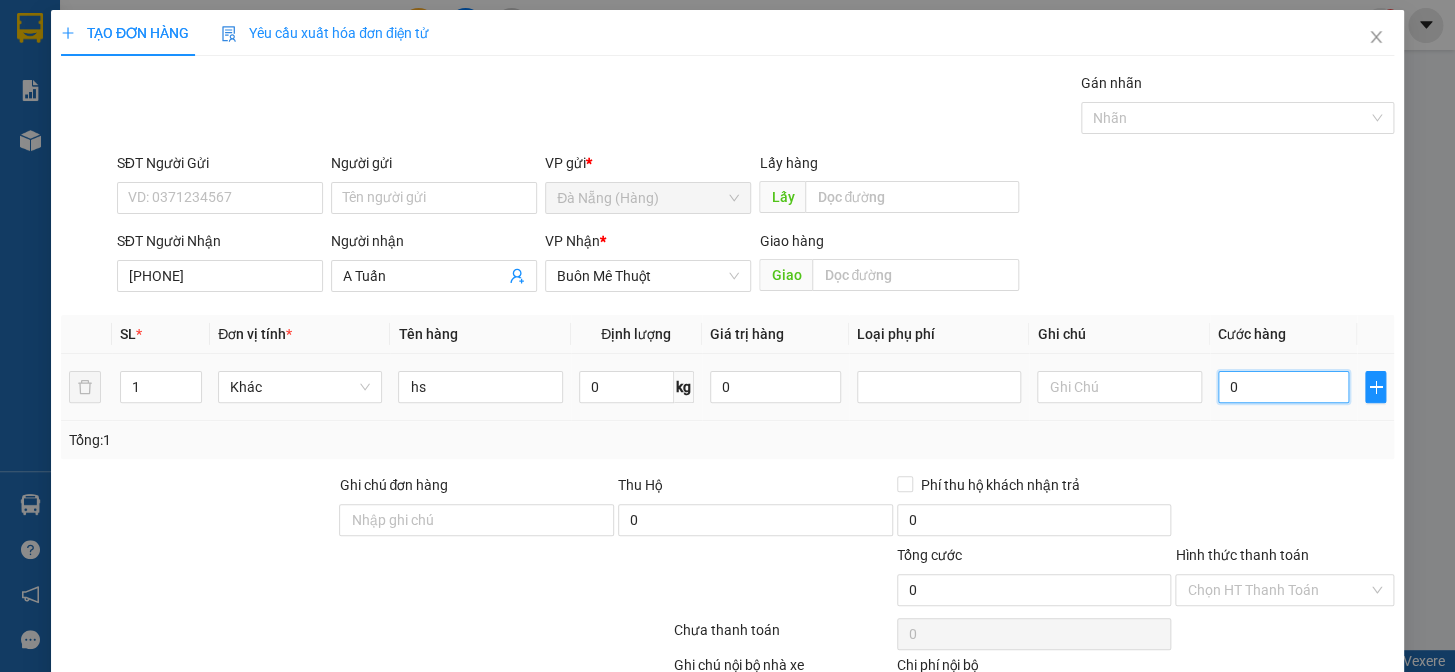 click on "0" at bounding box center (1283, 387) 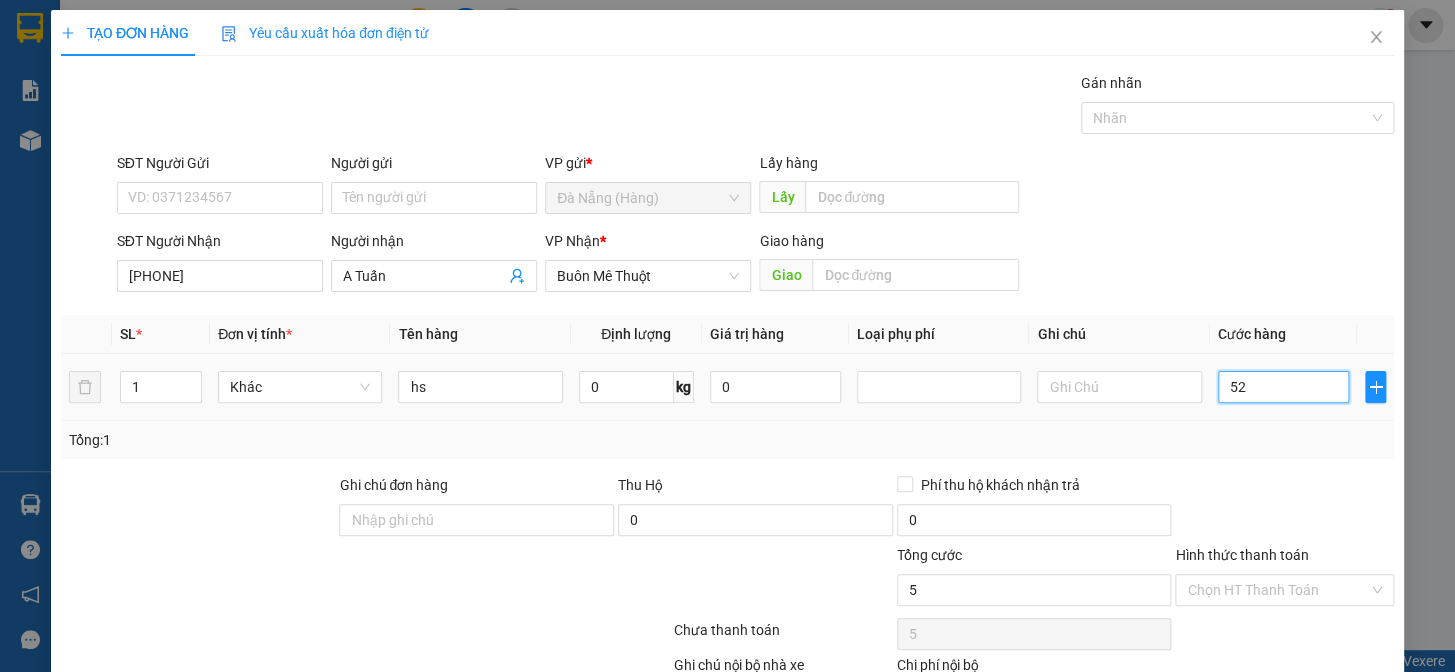 type on "520" 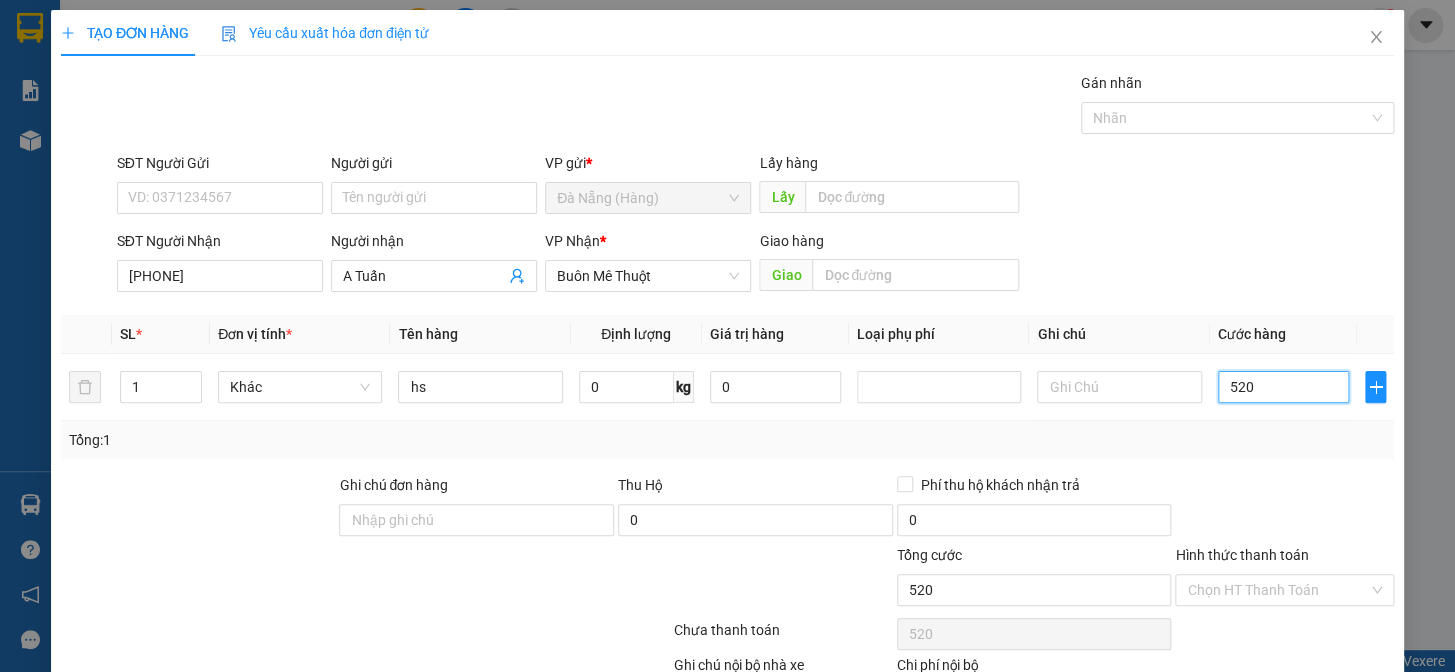 type on "5.200" 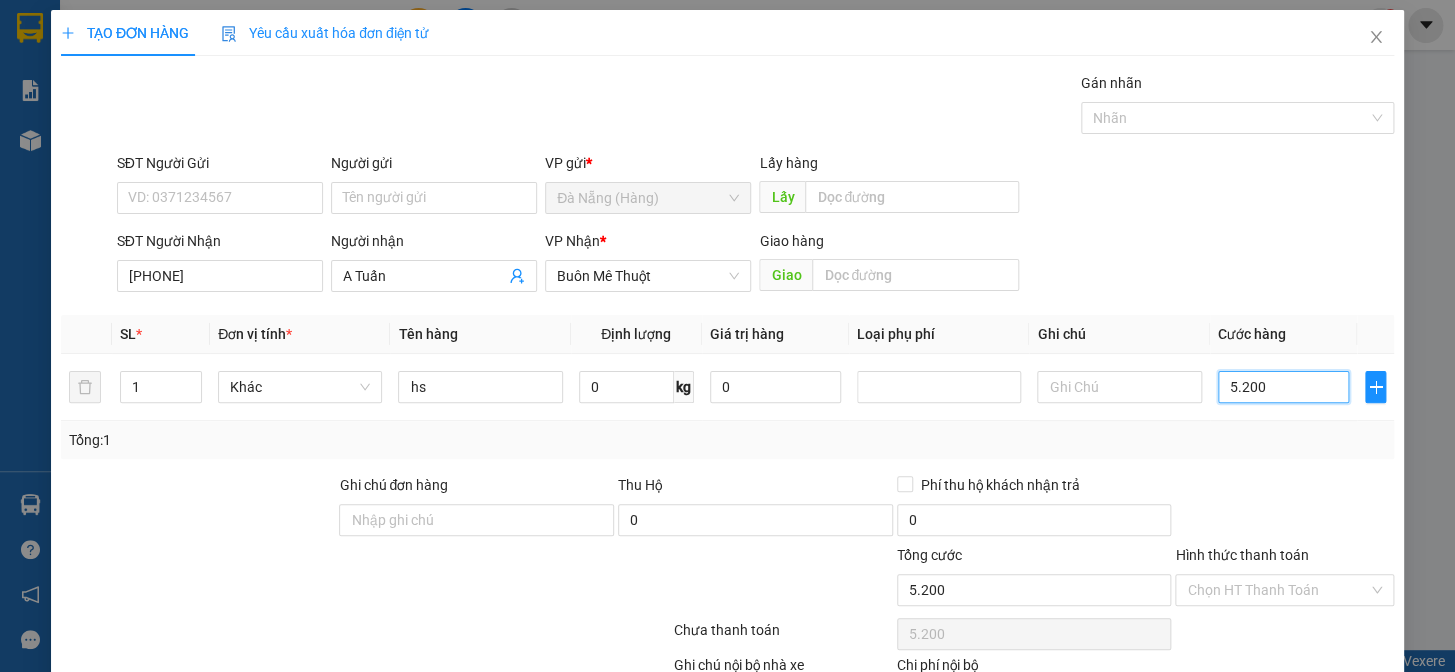 type on "52.000" 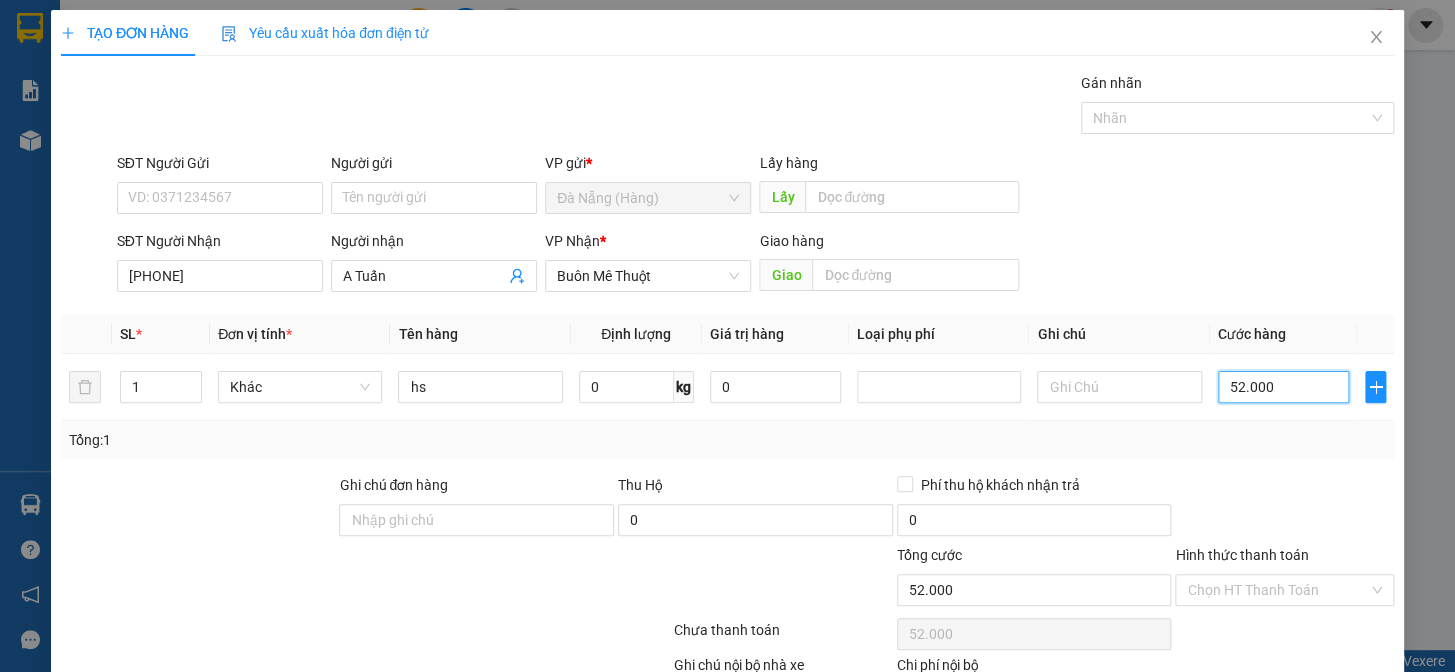 type on "5.200" 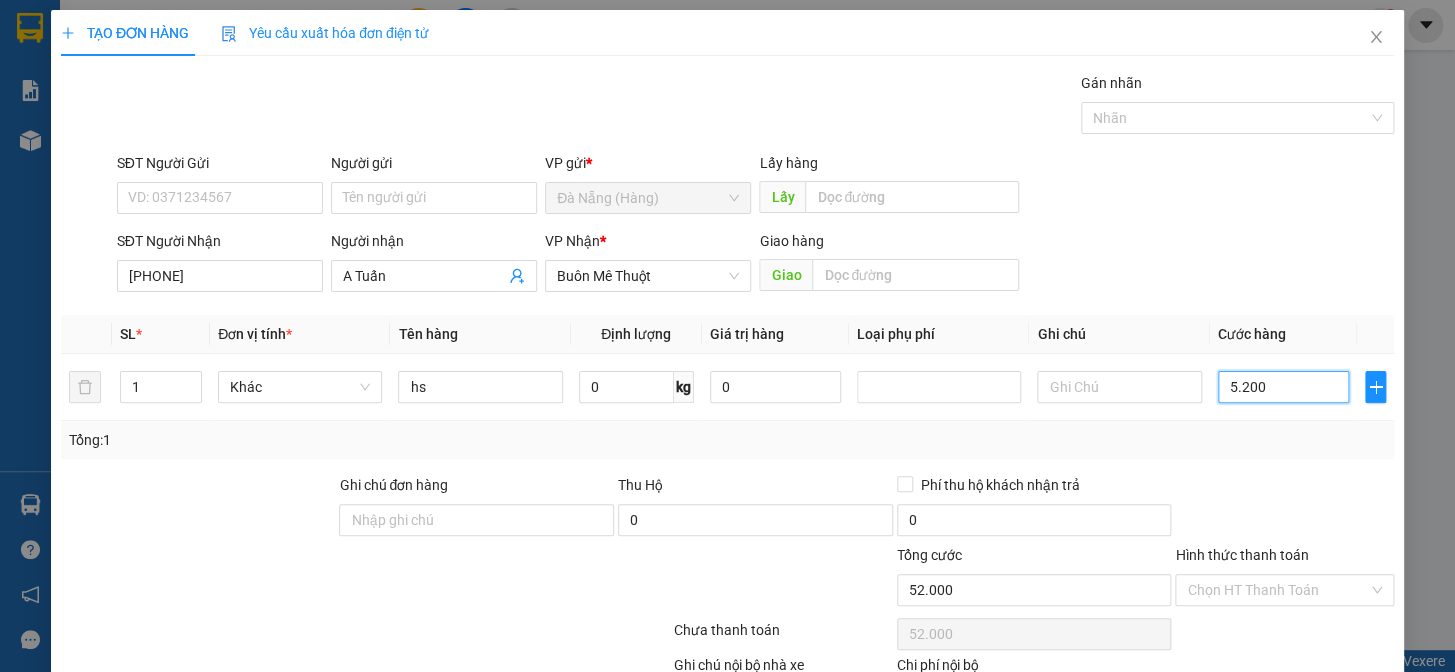 type on "5.200" 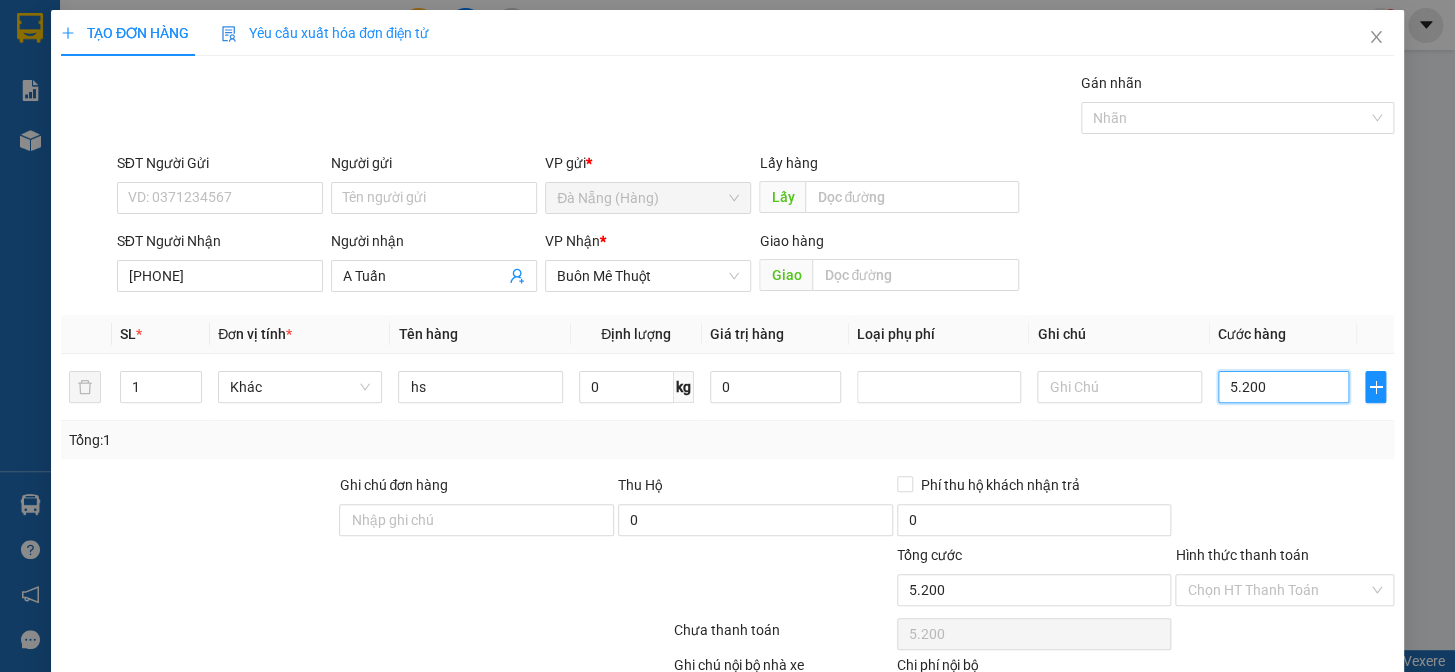 type on "520" 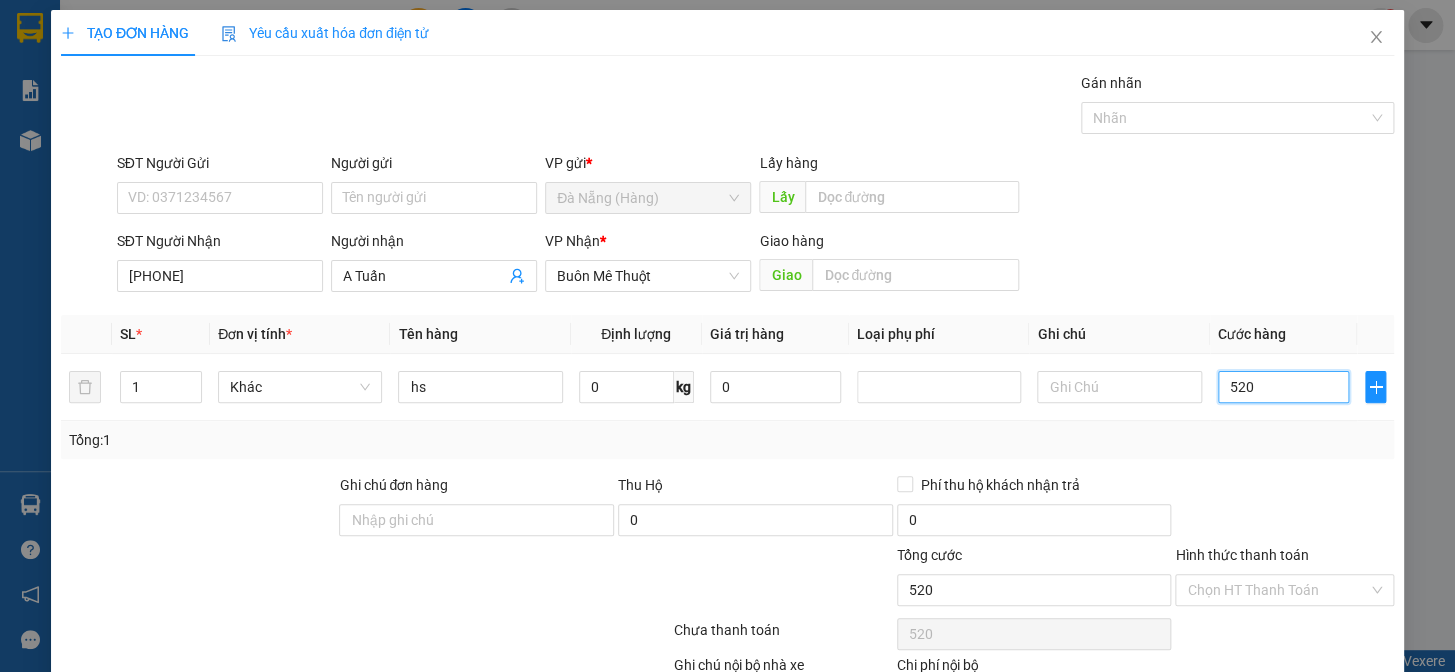 type on "52" 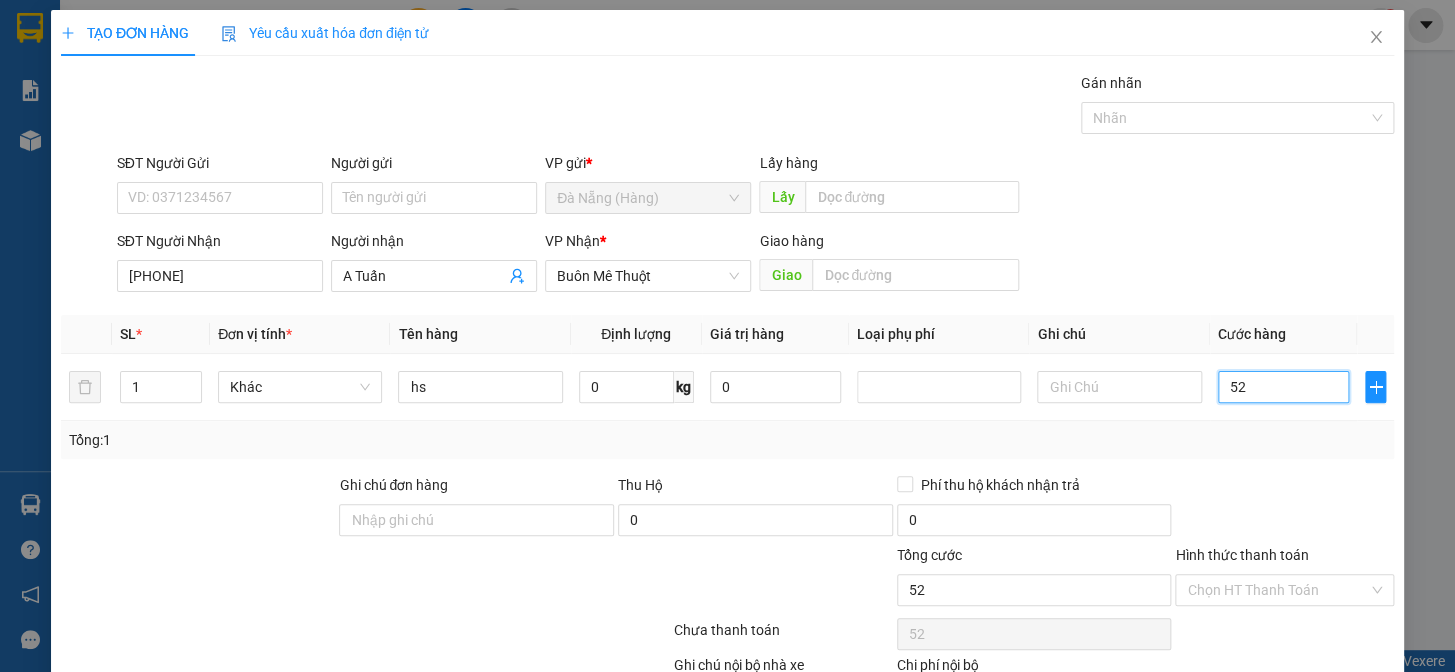 type on "5" 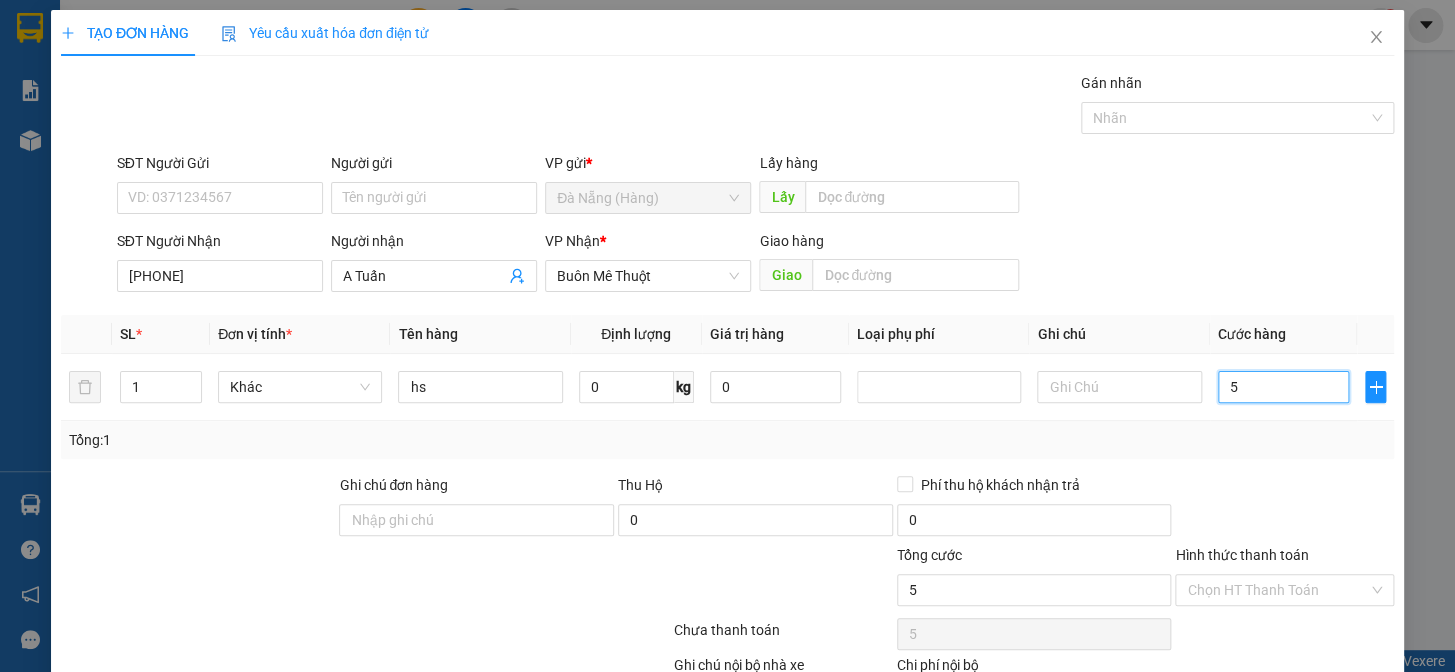 type on "0" 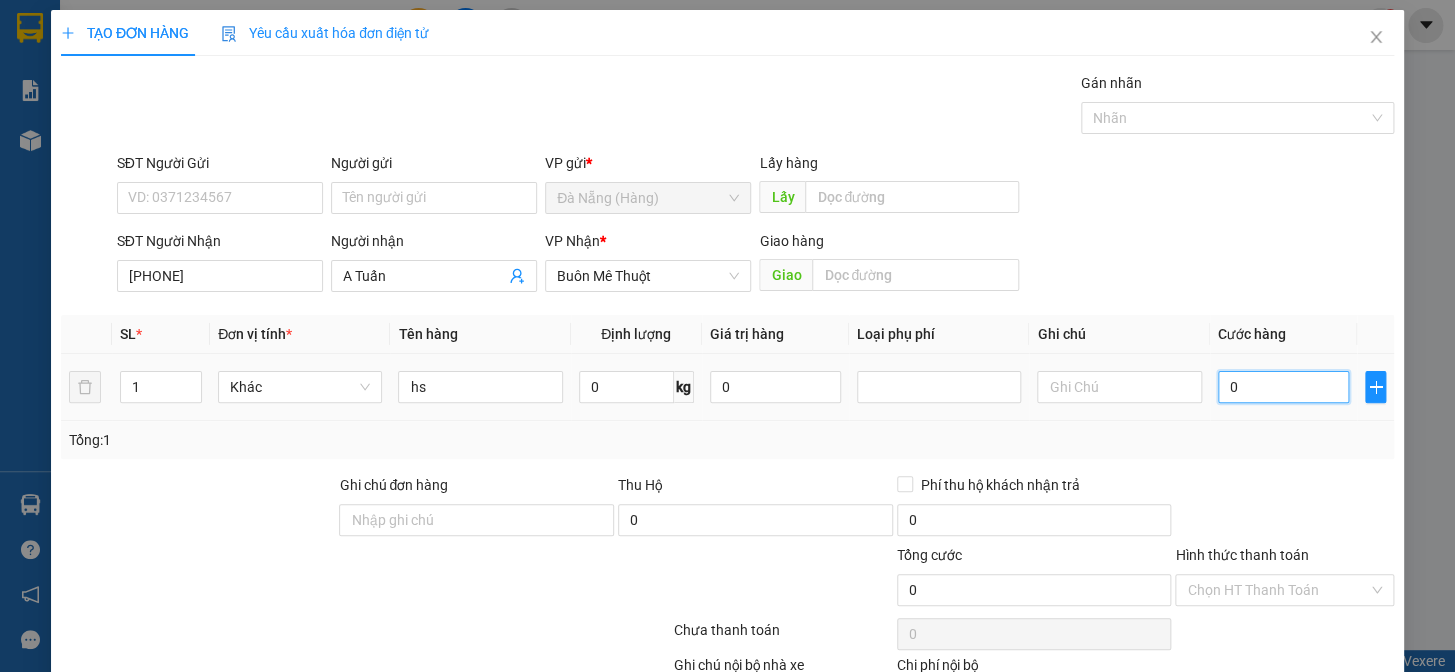 drag, startPoint x: 1206, startPoint y: 378, endPoint x: 1207, endPoint y: 352, distance: 26.019224 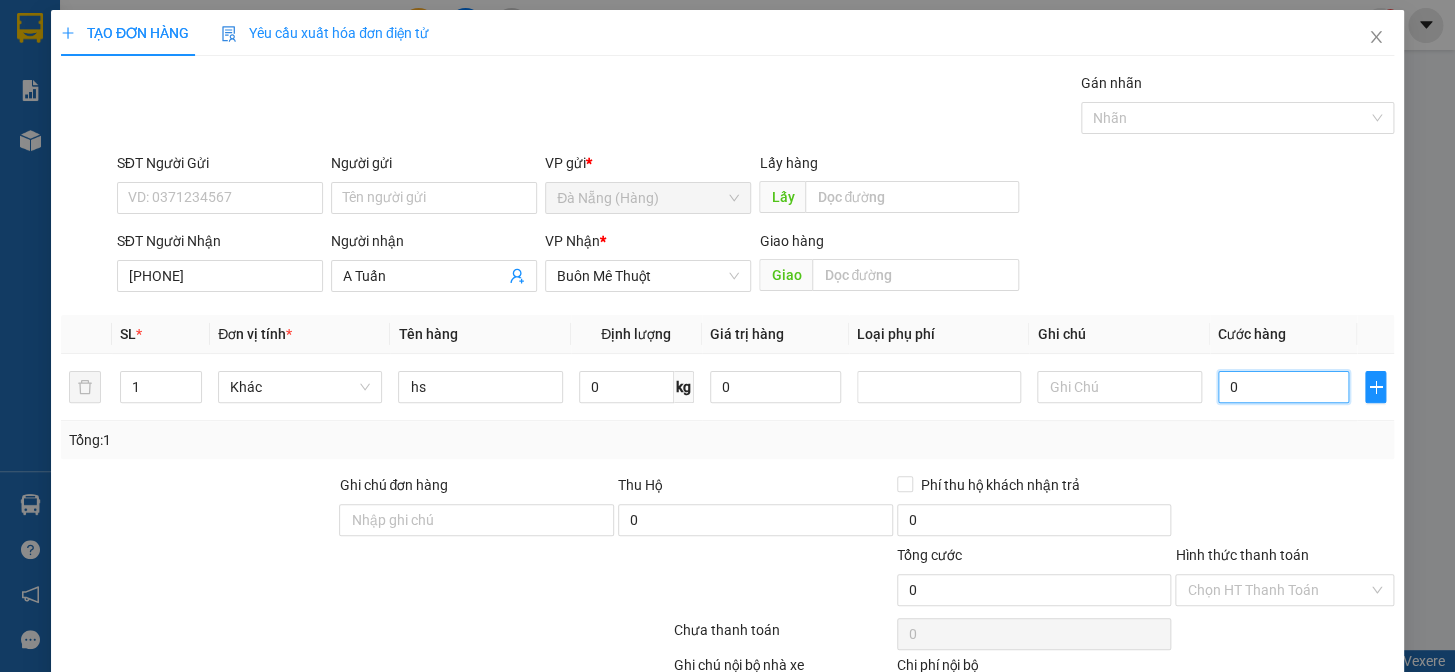 type on "50" 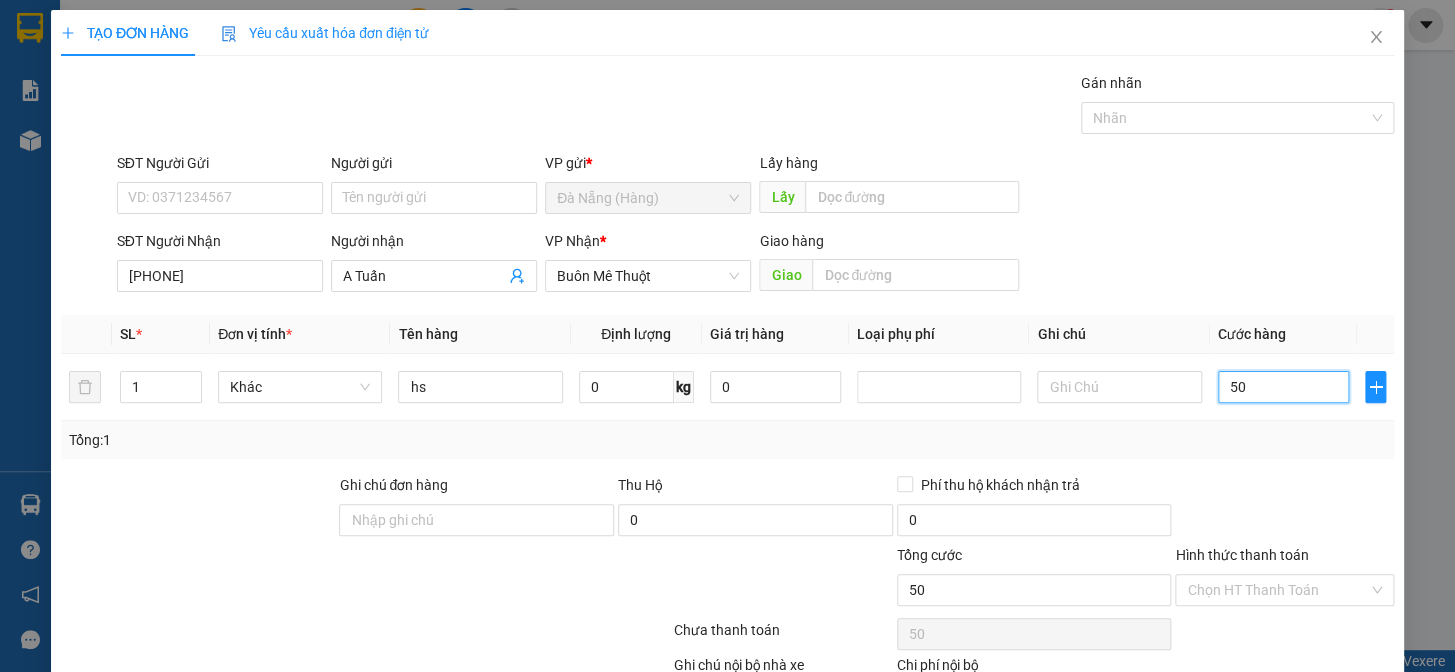 type on "500" 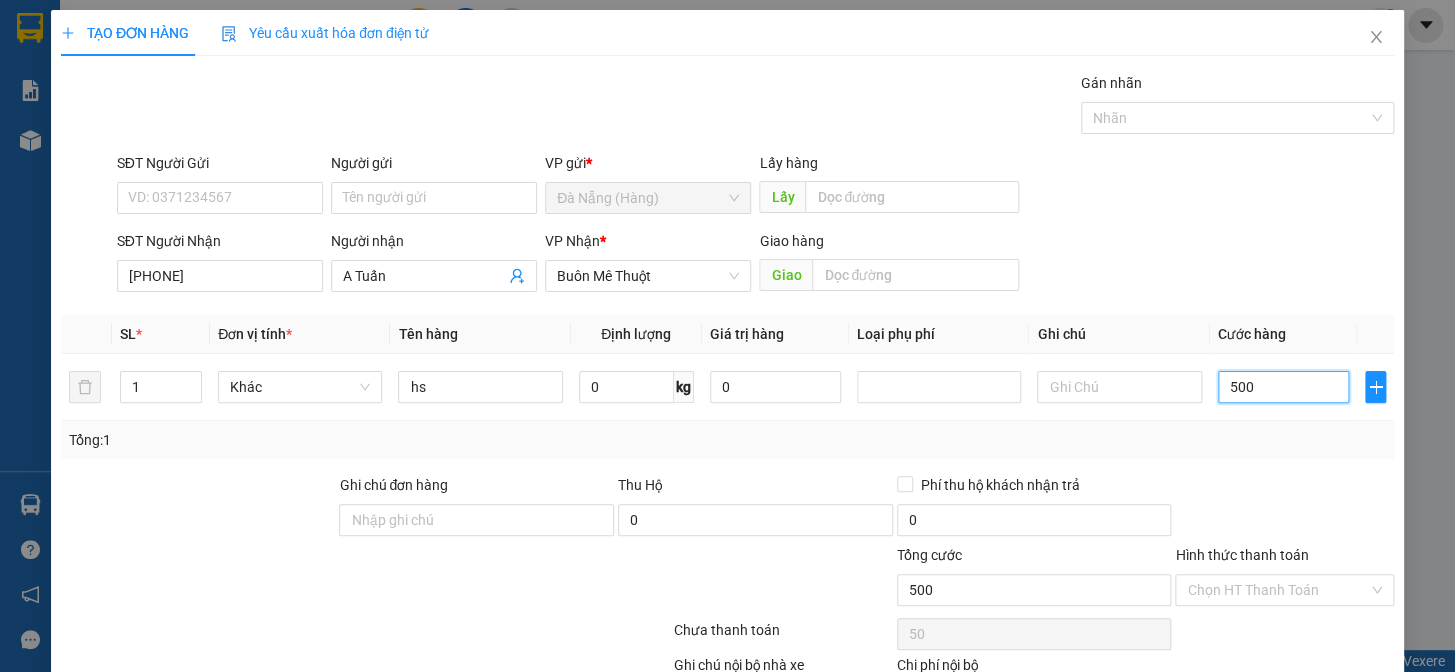 type on "500" 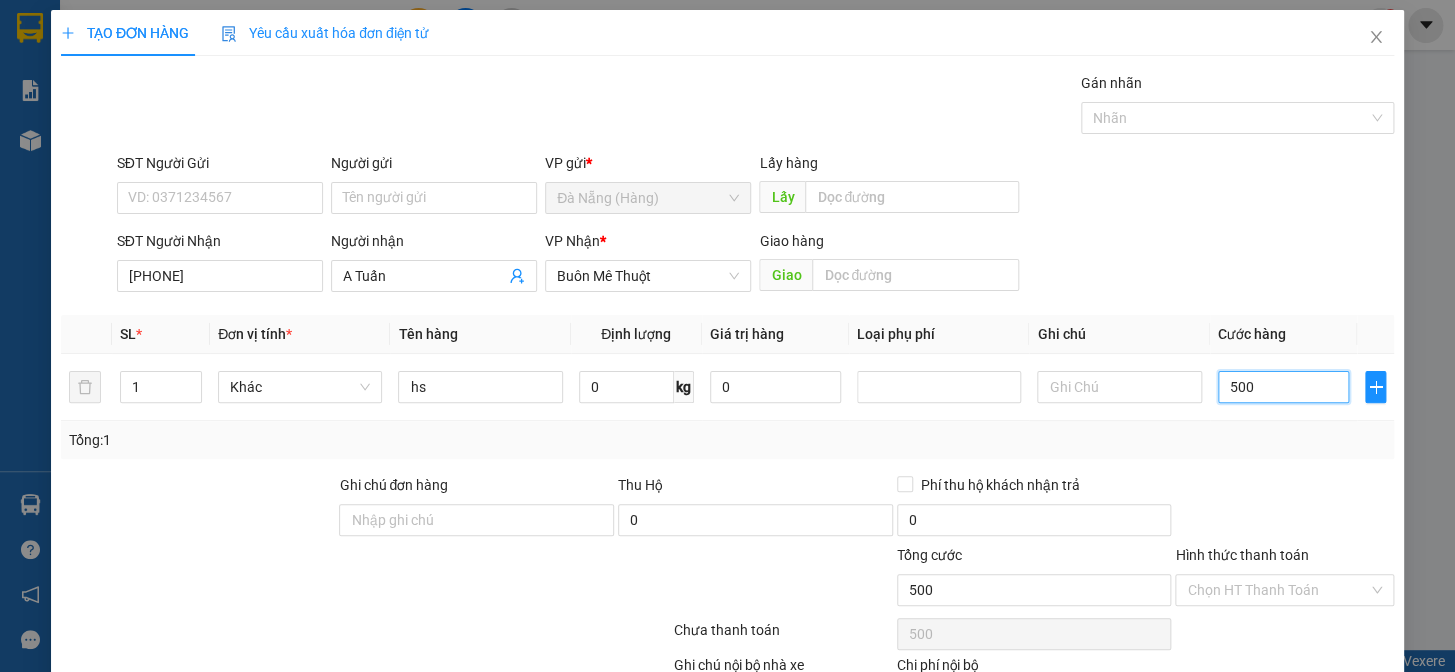 type on "5.000" 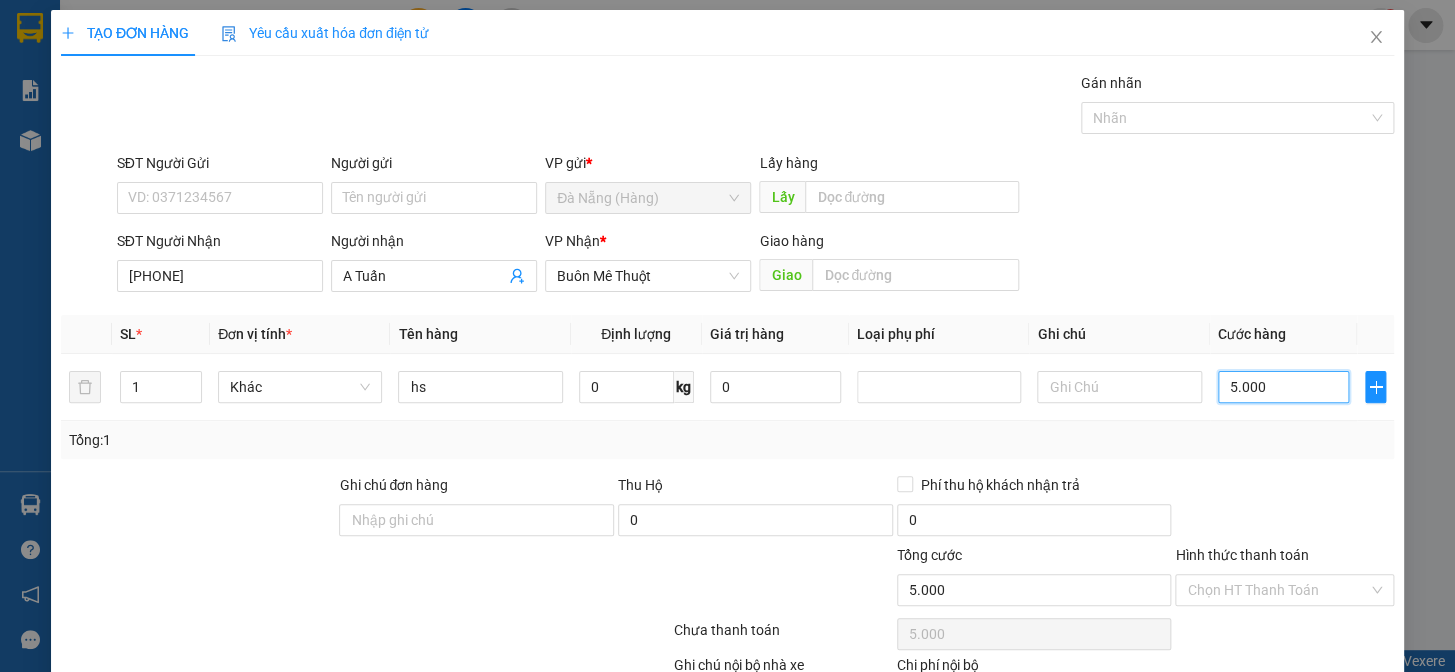type on "50.000" 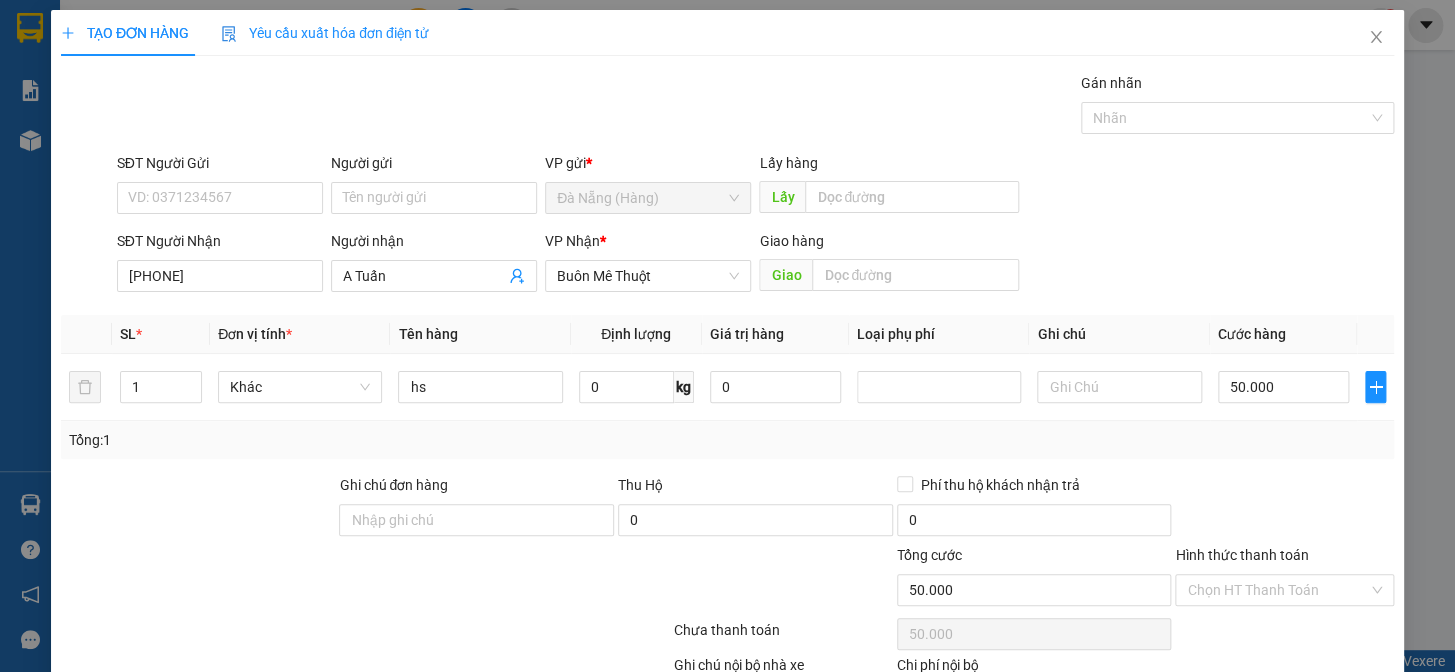 click on "Lưu và In" at bounding box center (1323, 747) 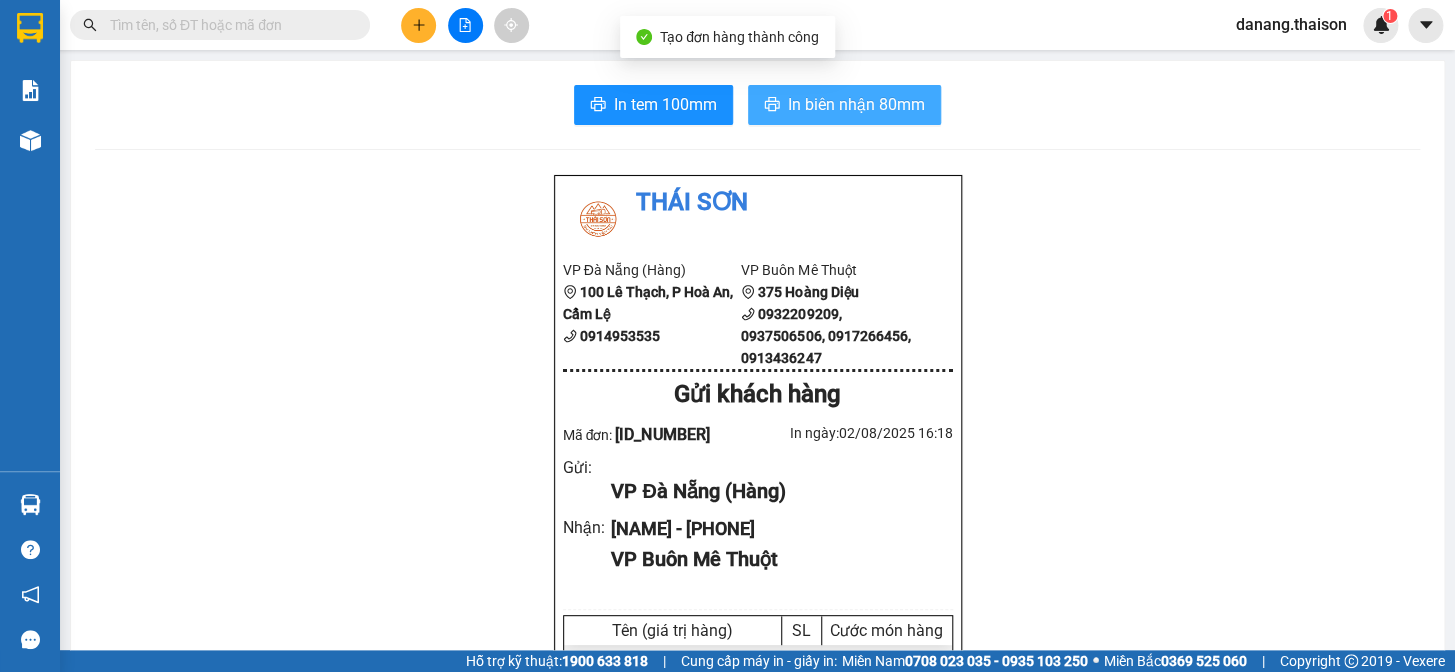click on "In biên nhận 80mm" at bounding box center [856, 104] 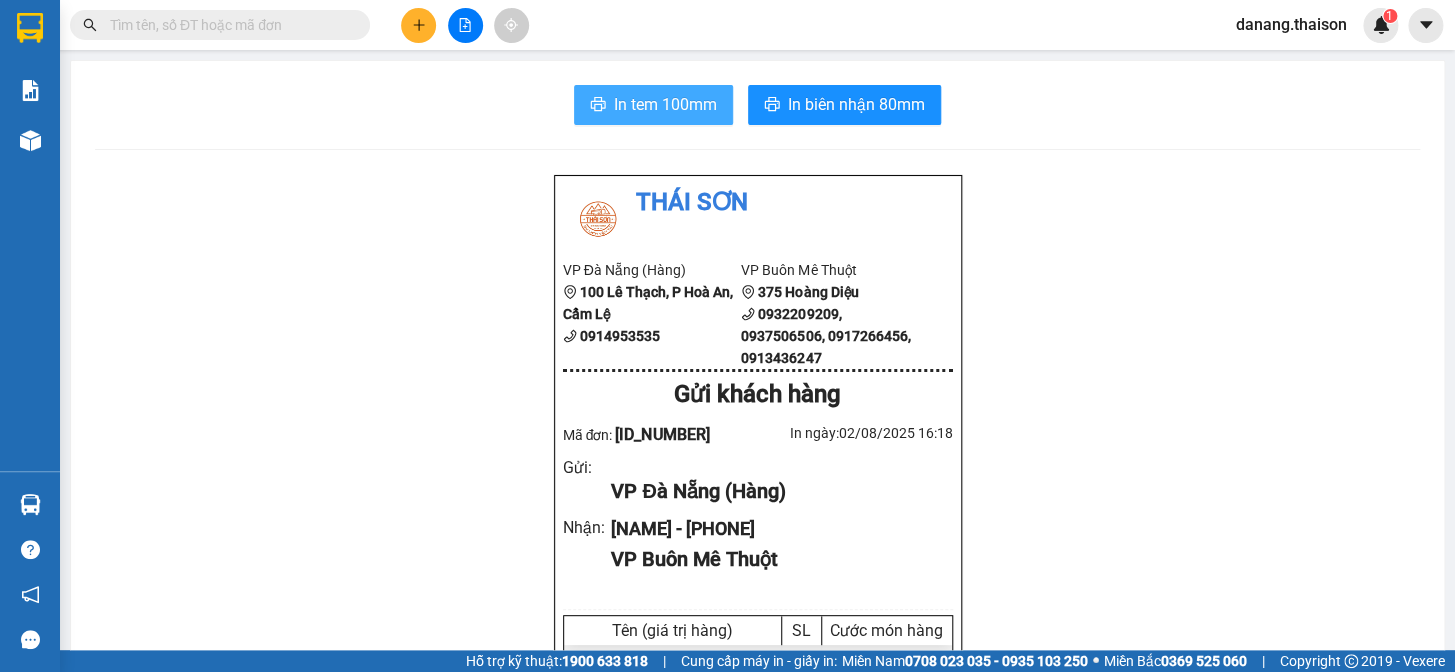 click on "In tem 100mm" at bounding box center [665, 104] 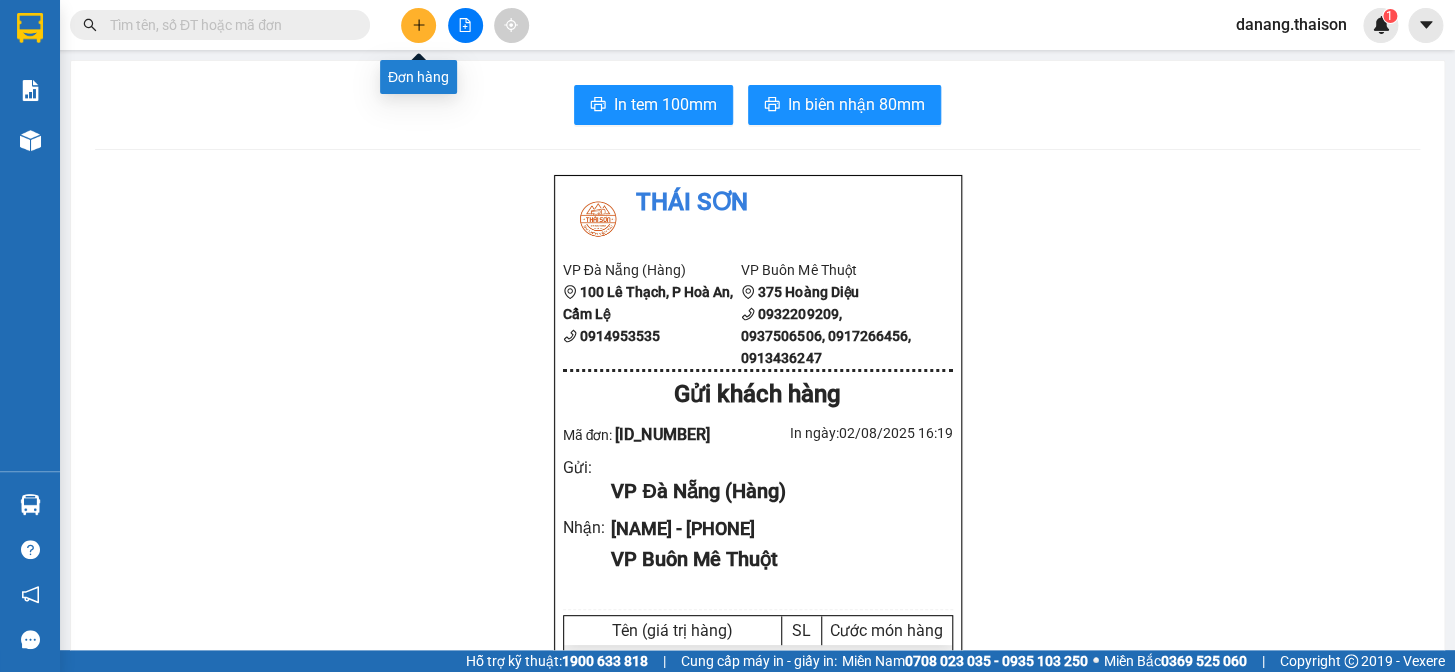 click at bounding box center (418, 25) 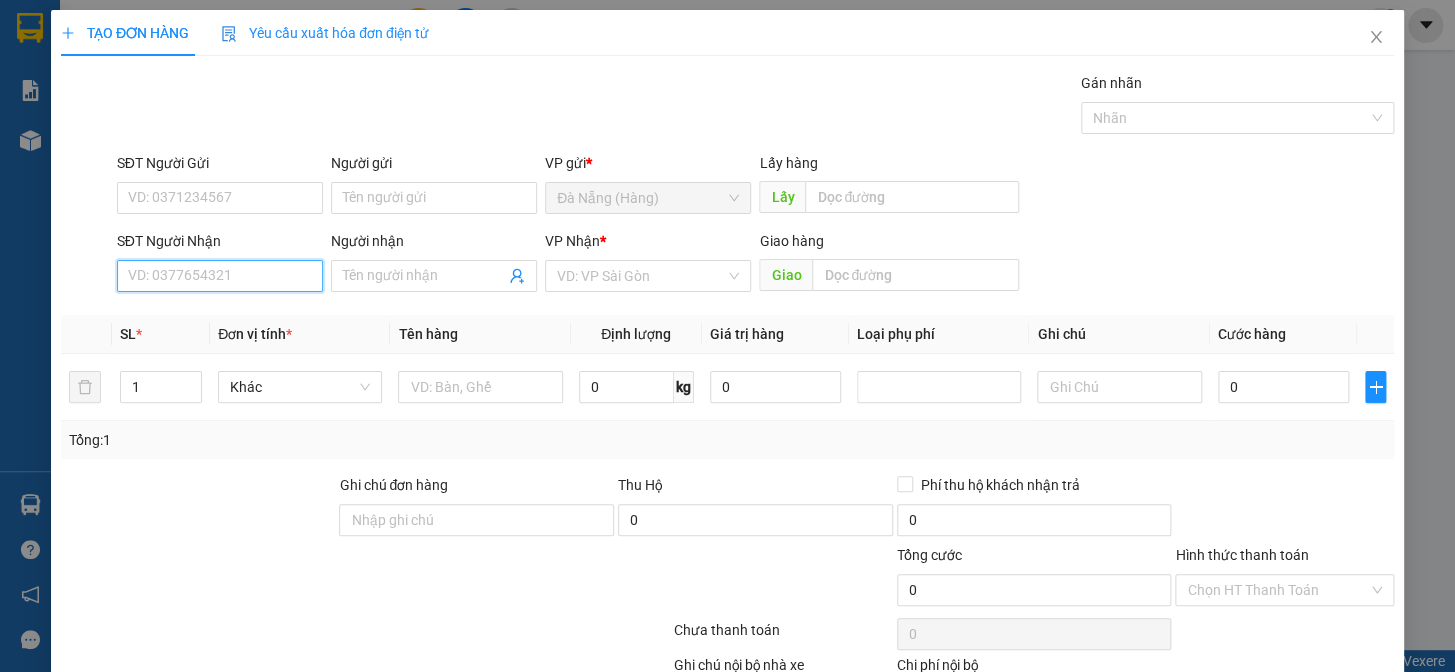 click on "SĐT Người Nhận" at bounding box center [220, 276] 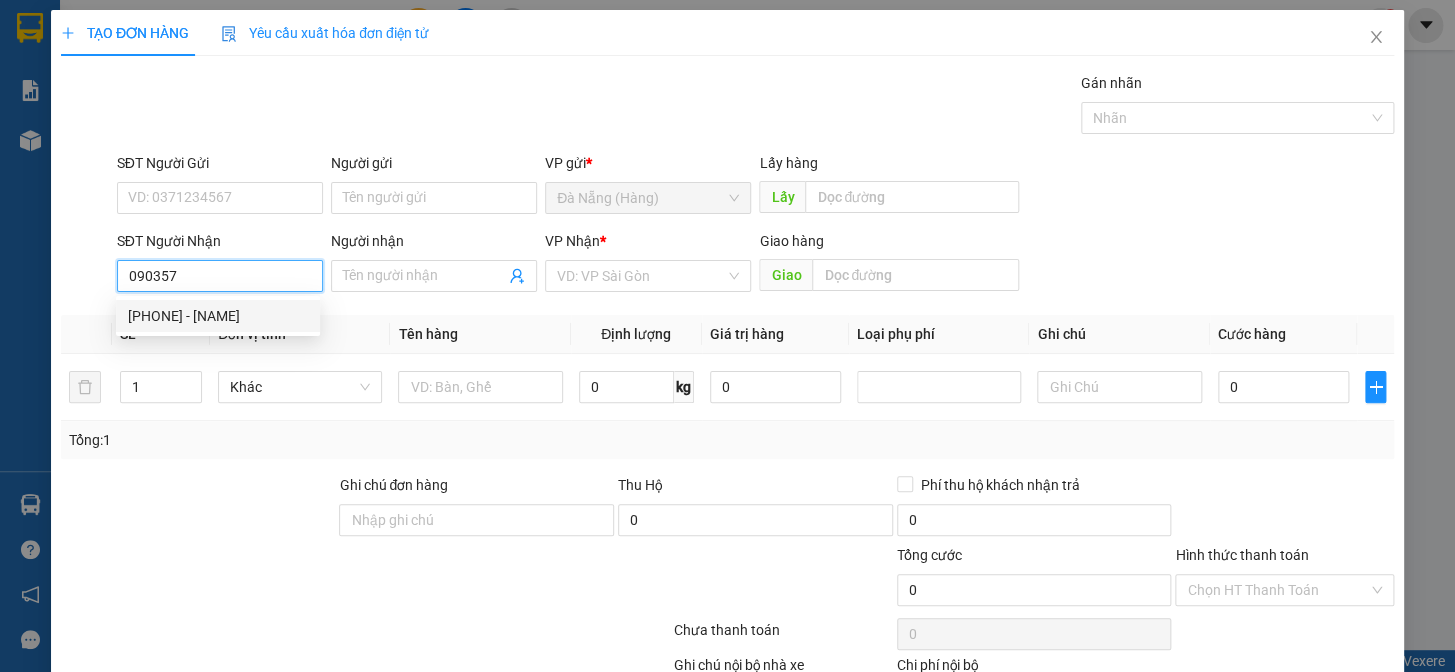 click on "[PHONE] - [NAME]" at bounding box center (218, 316) 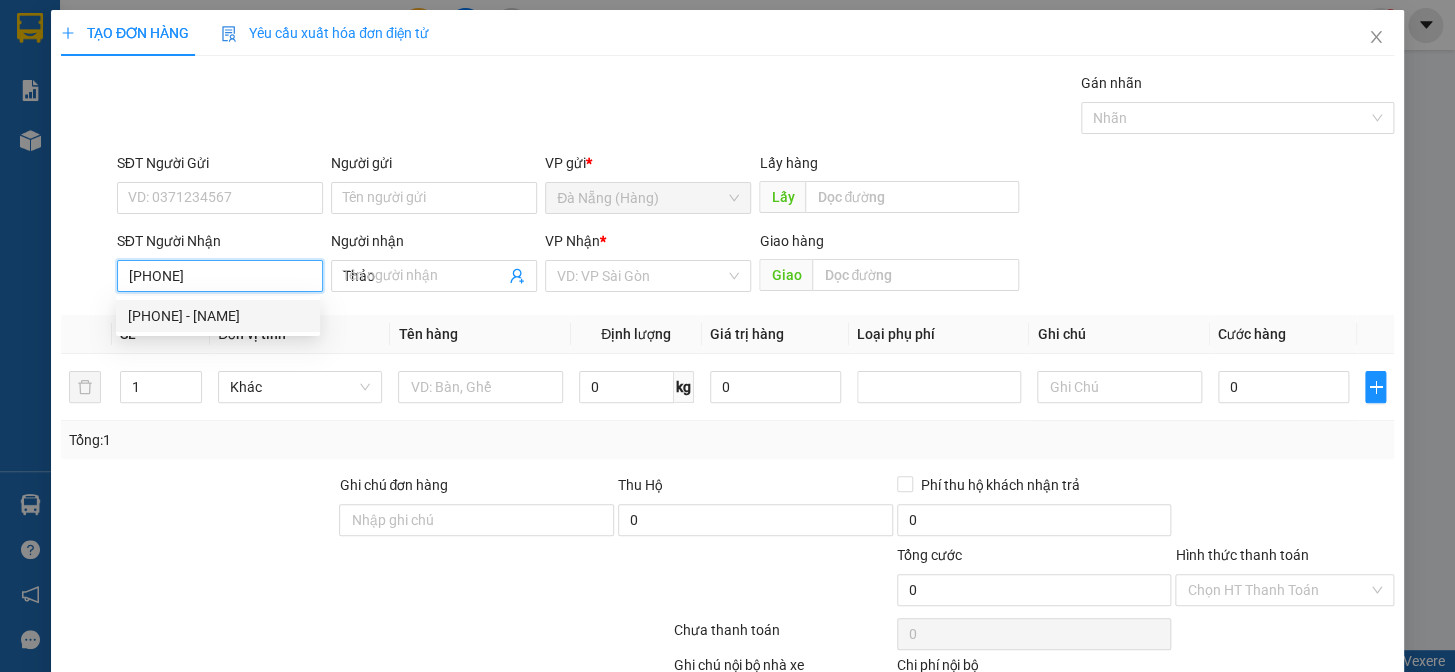 type on "50.000" 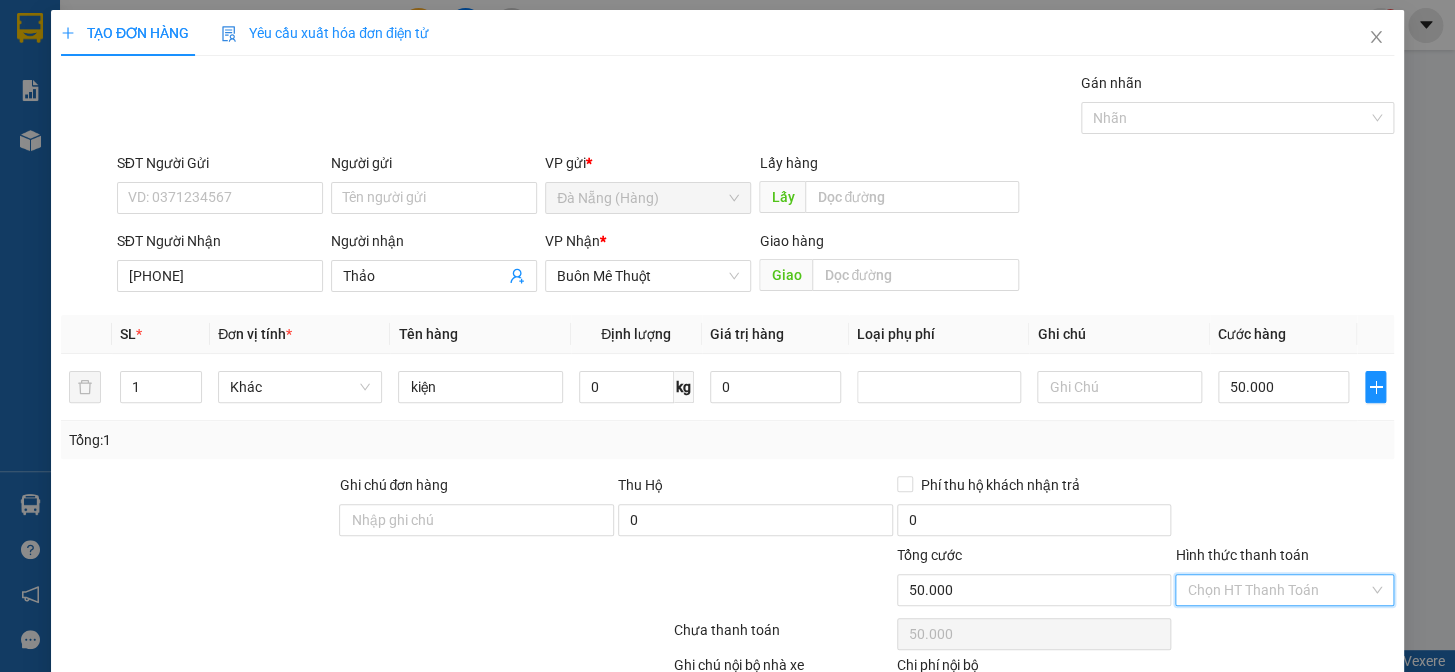 click on "Hình thức thanh toán" at bounding box center [1277, 590] 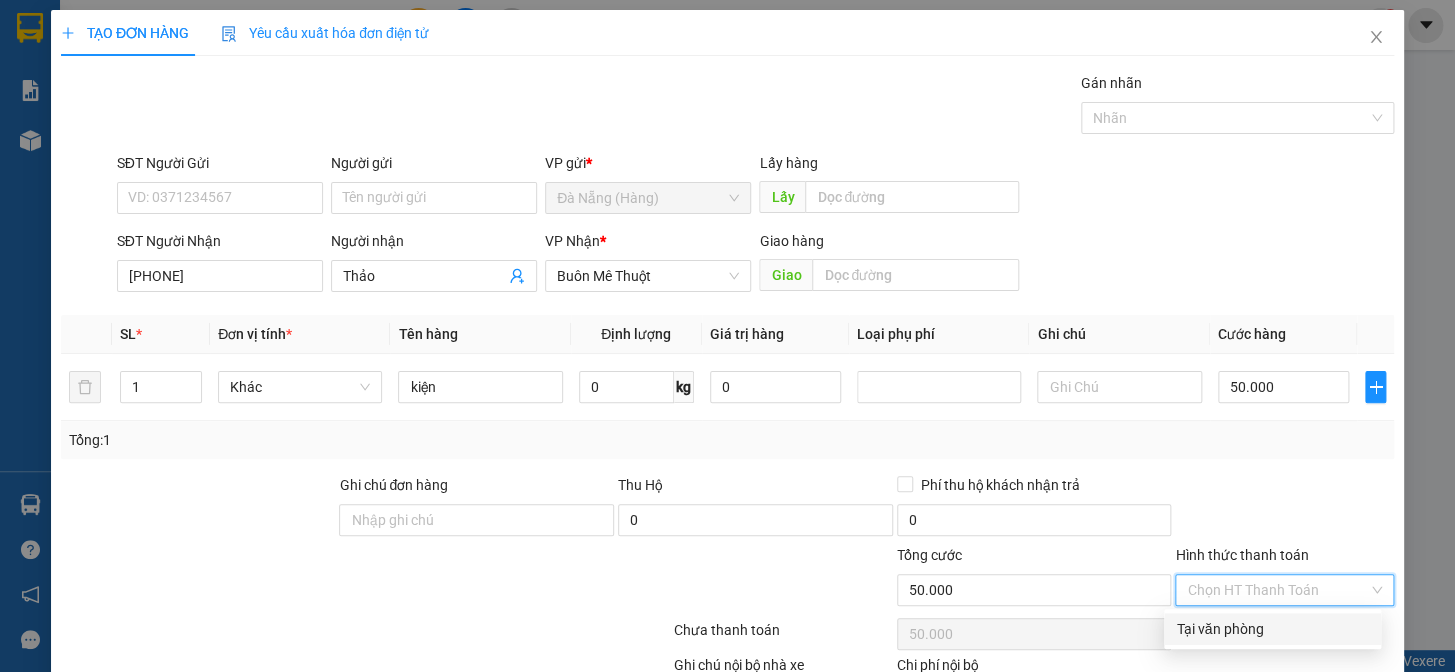 click on "Tại văn phòng" at bounding box center (1272, 629) 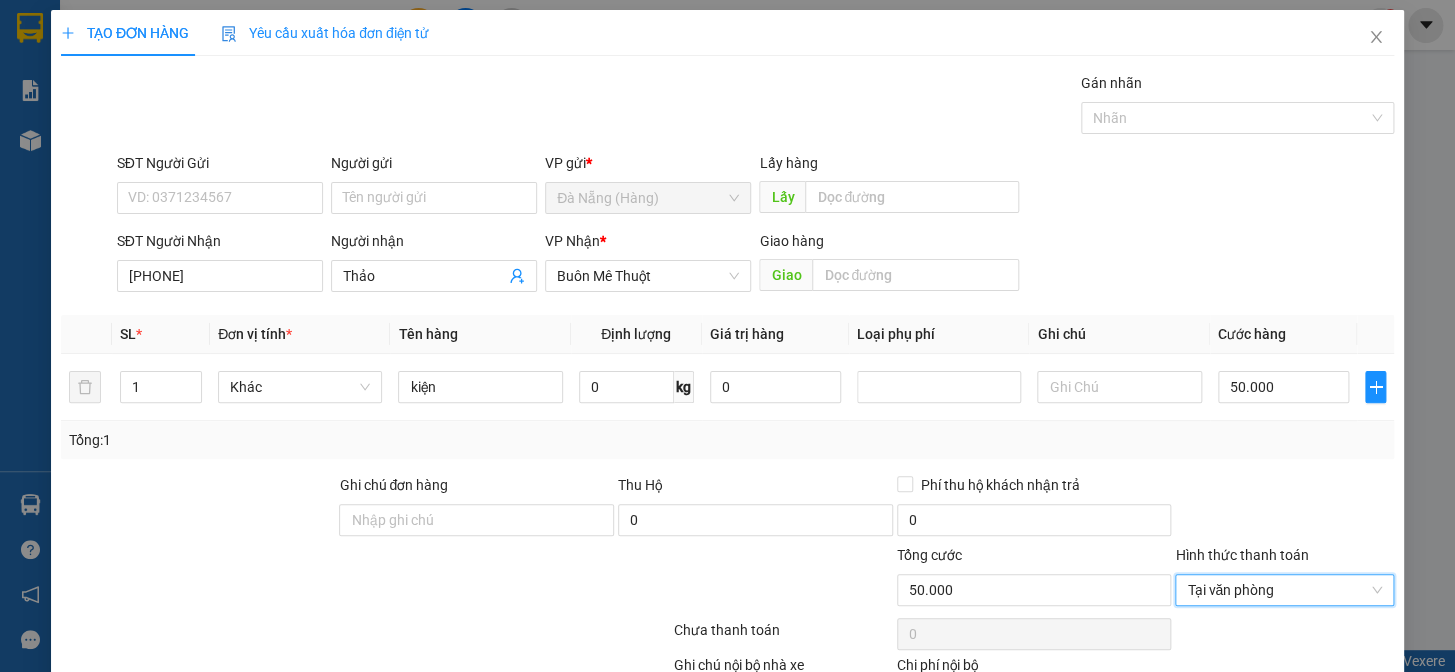 click 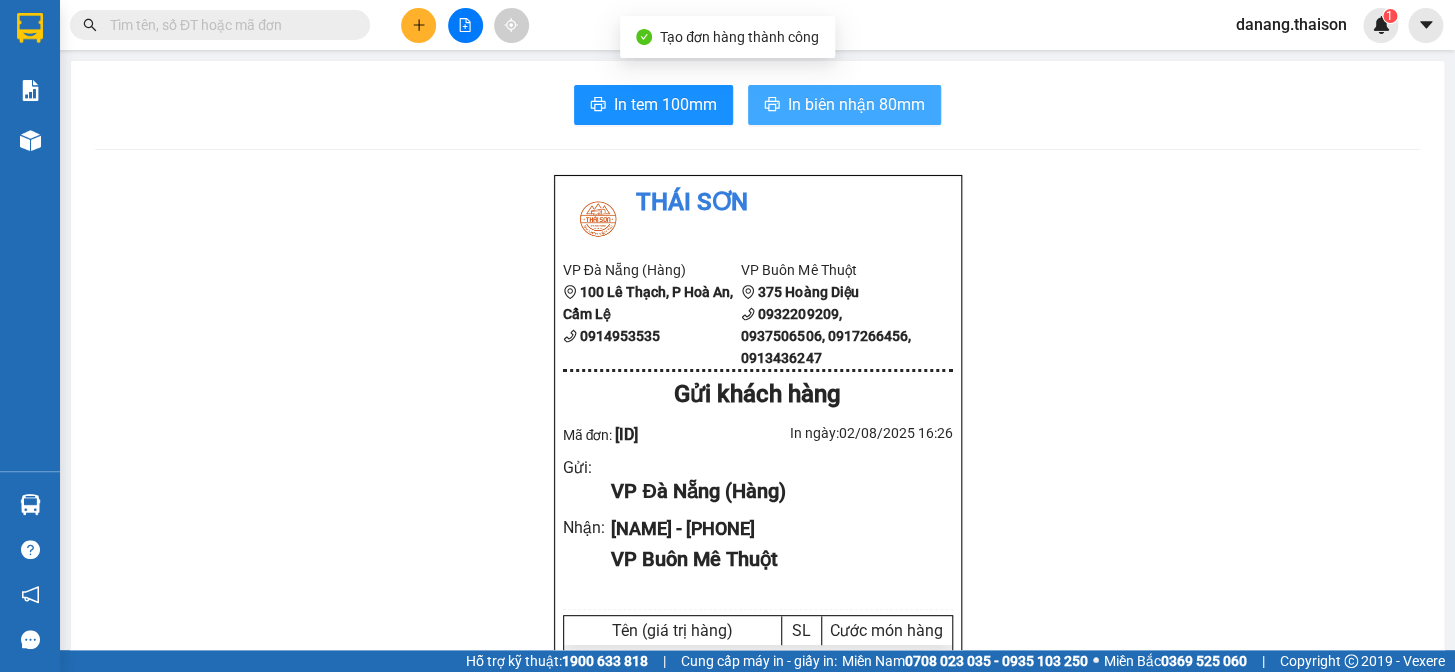 click on "In biên nhận 80mm" at bounding box center [856, 104] 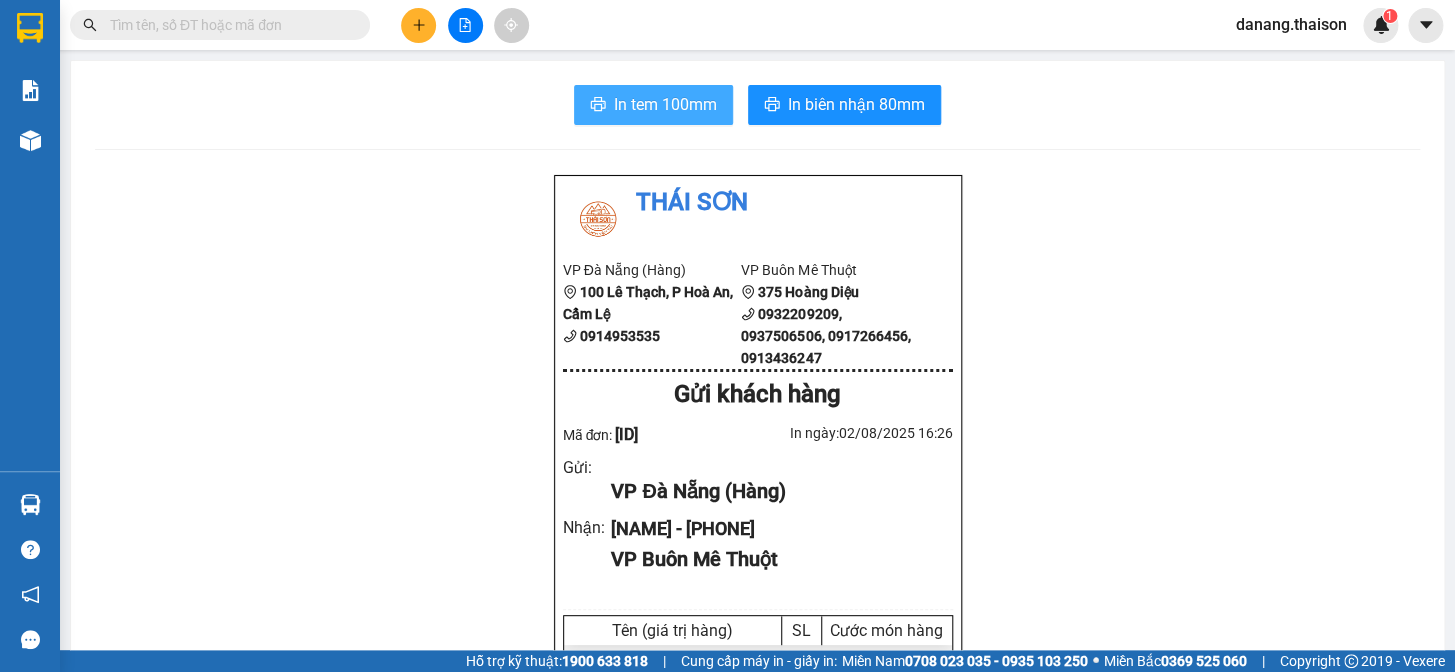 click on "In tem 100mm" at bounding box center (665, 104) 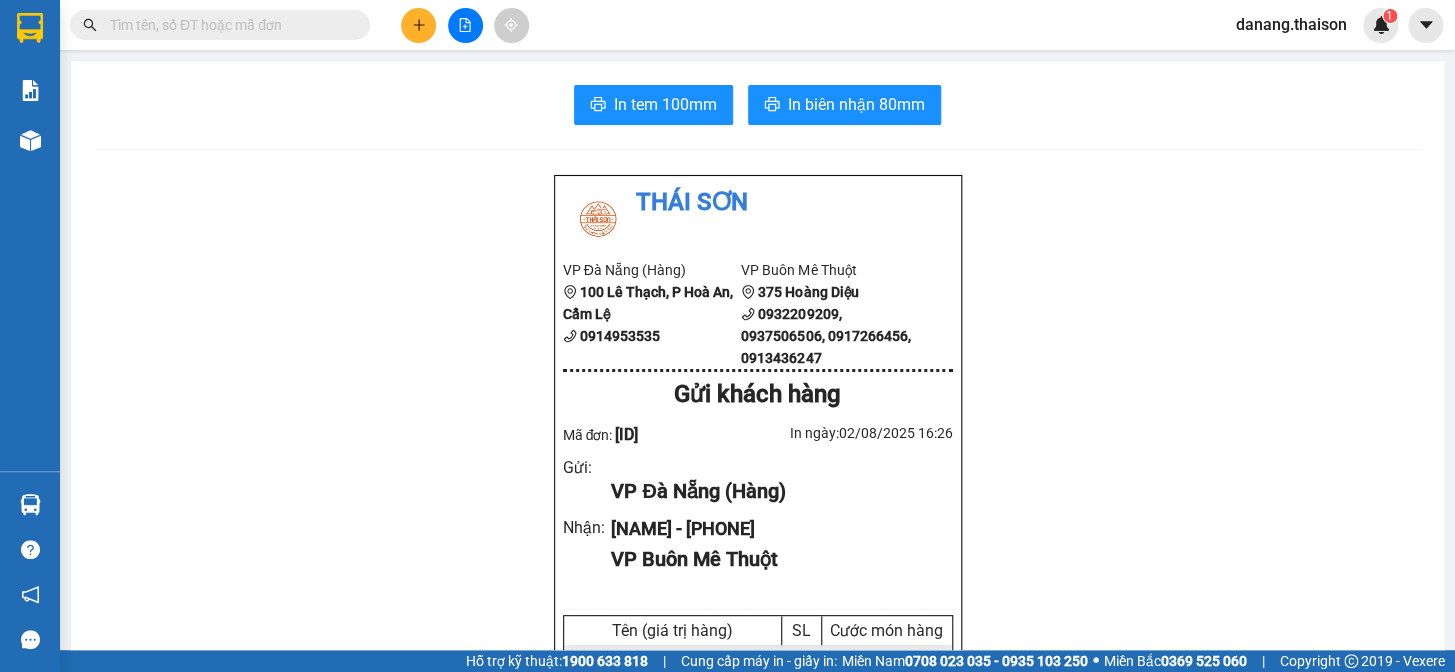 click 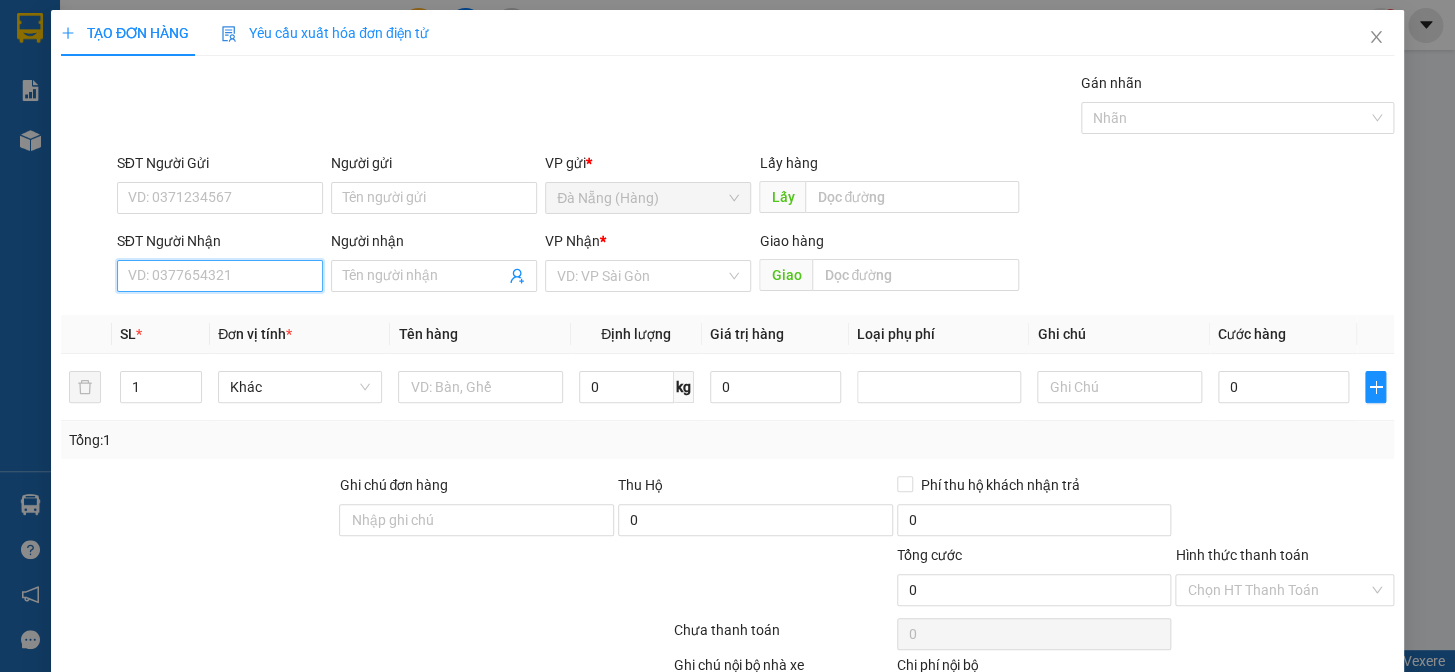 click on "SĐT Người Nhận" at bounding box center (220, 276) 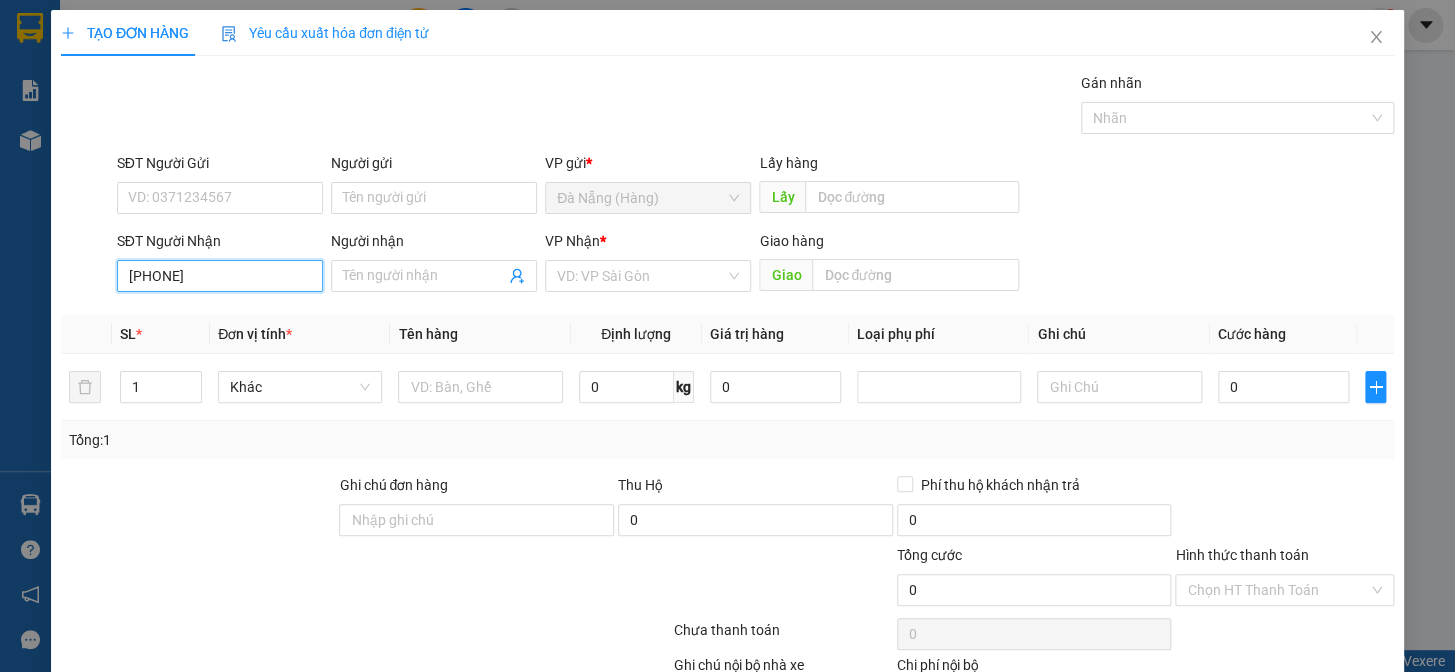 type on "0912097847" 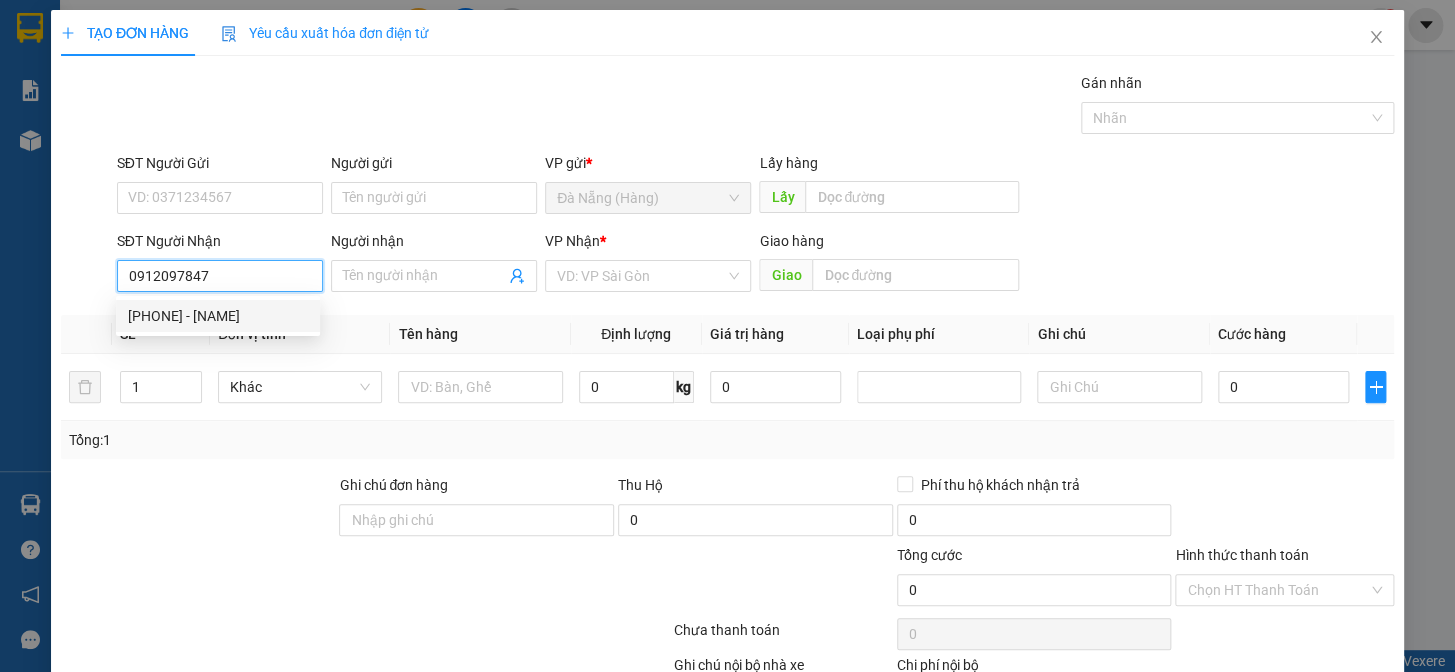 click on "[PHONE] - [NAME]" at bounding box center [218, 316] 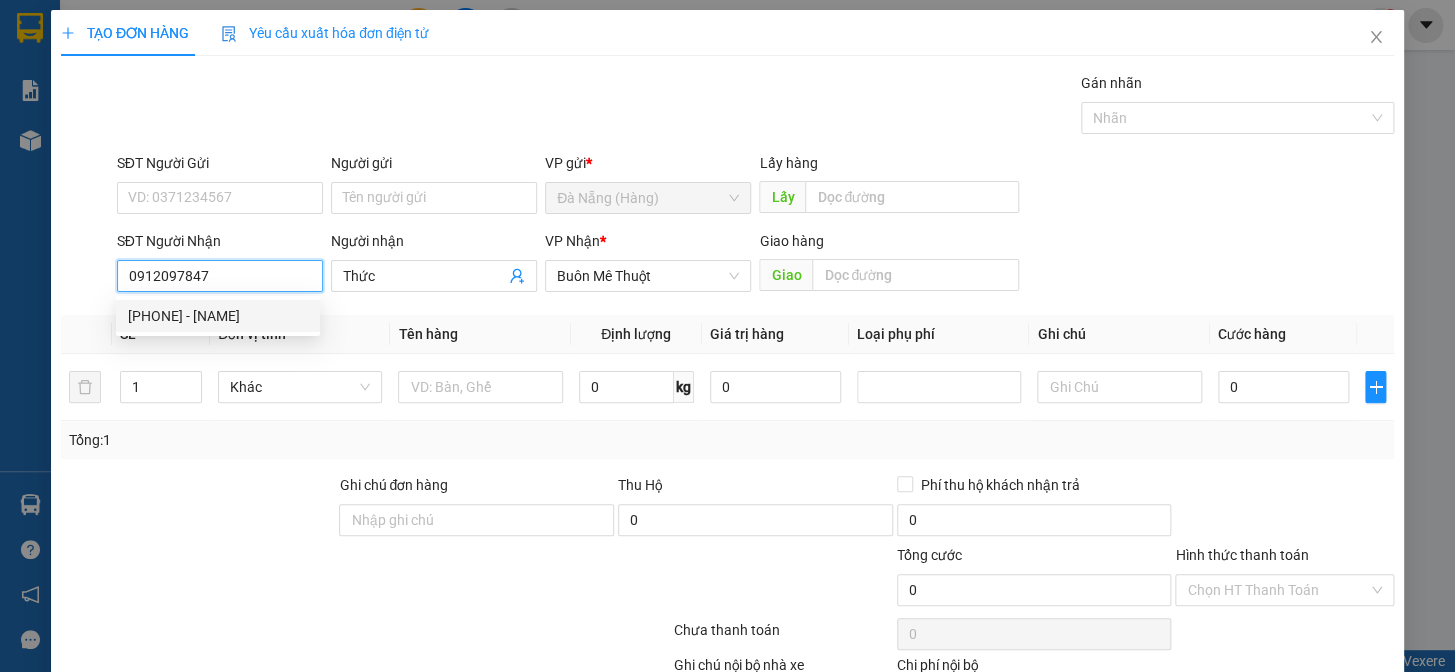 type on "60.000" 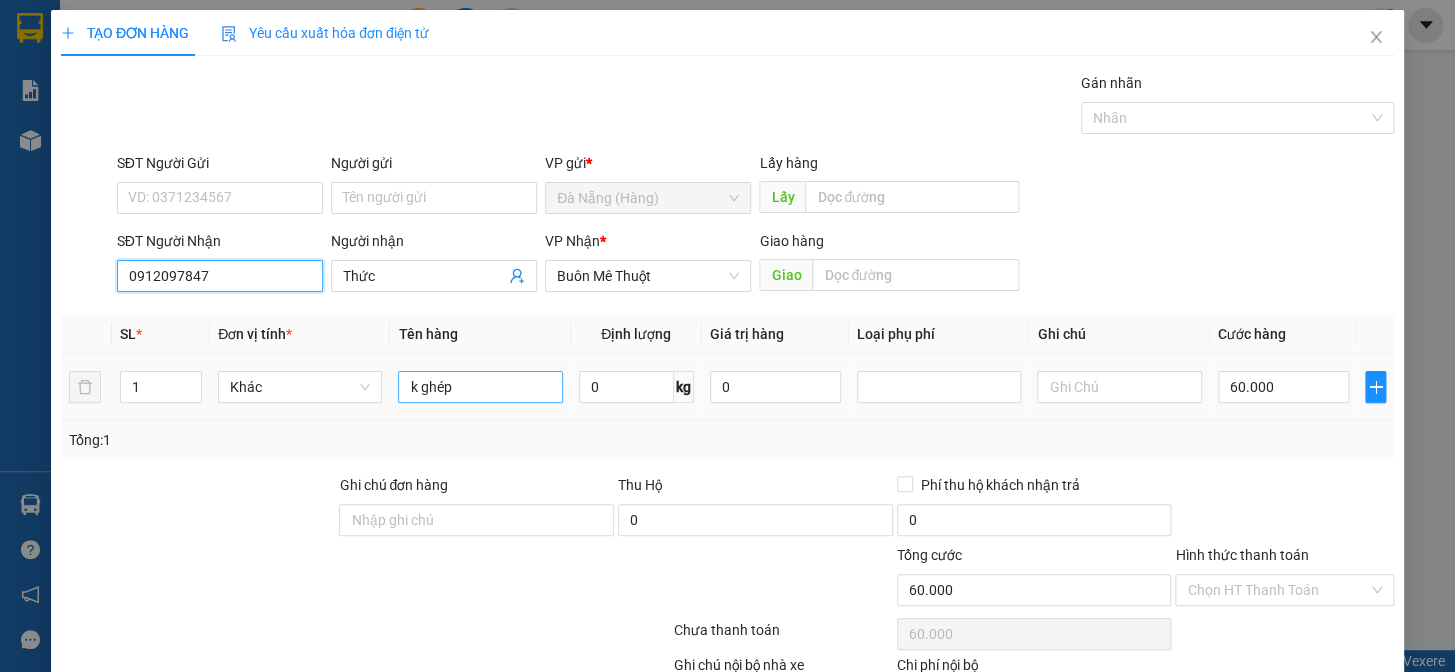type on "0912097847" 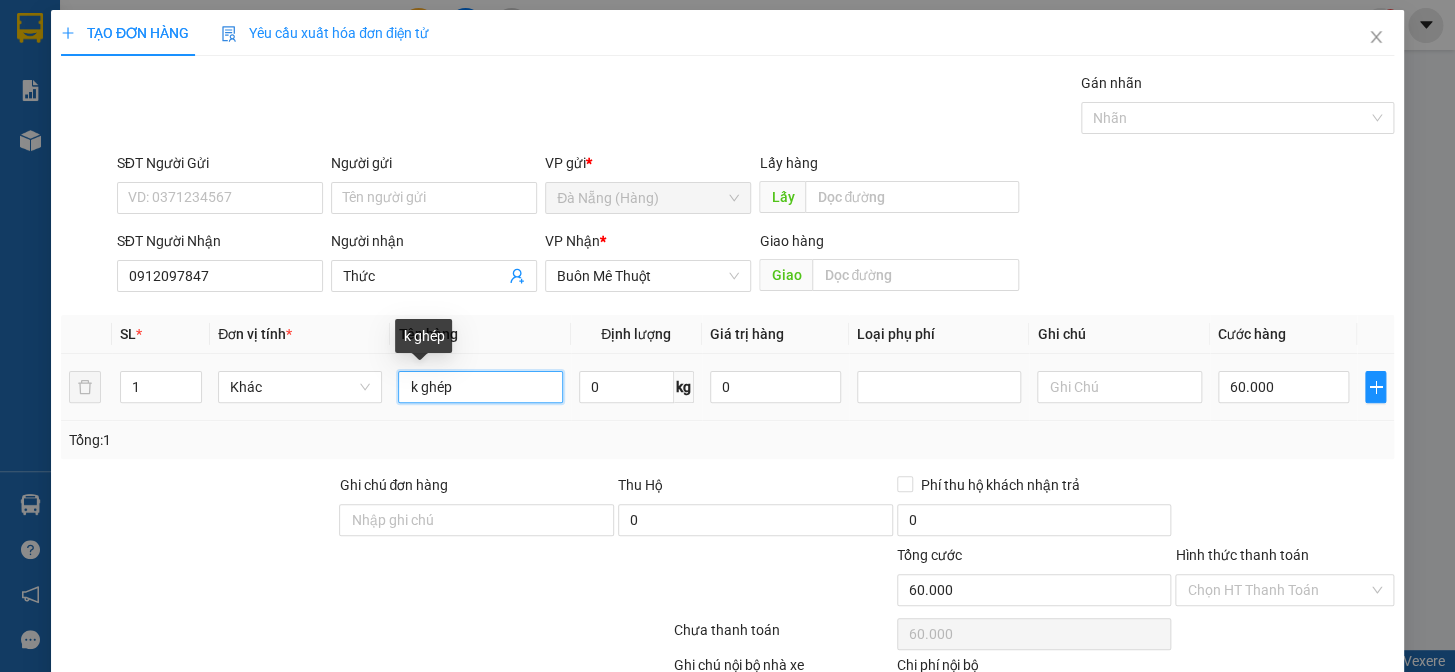 click on "k ghép" at bounding box center [480, 387] 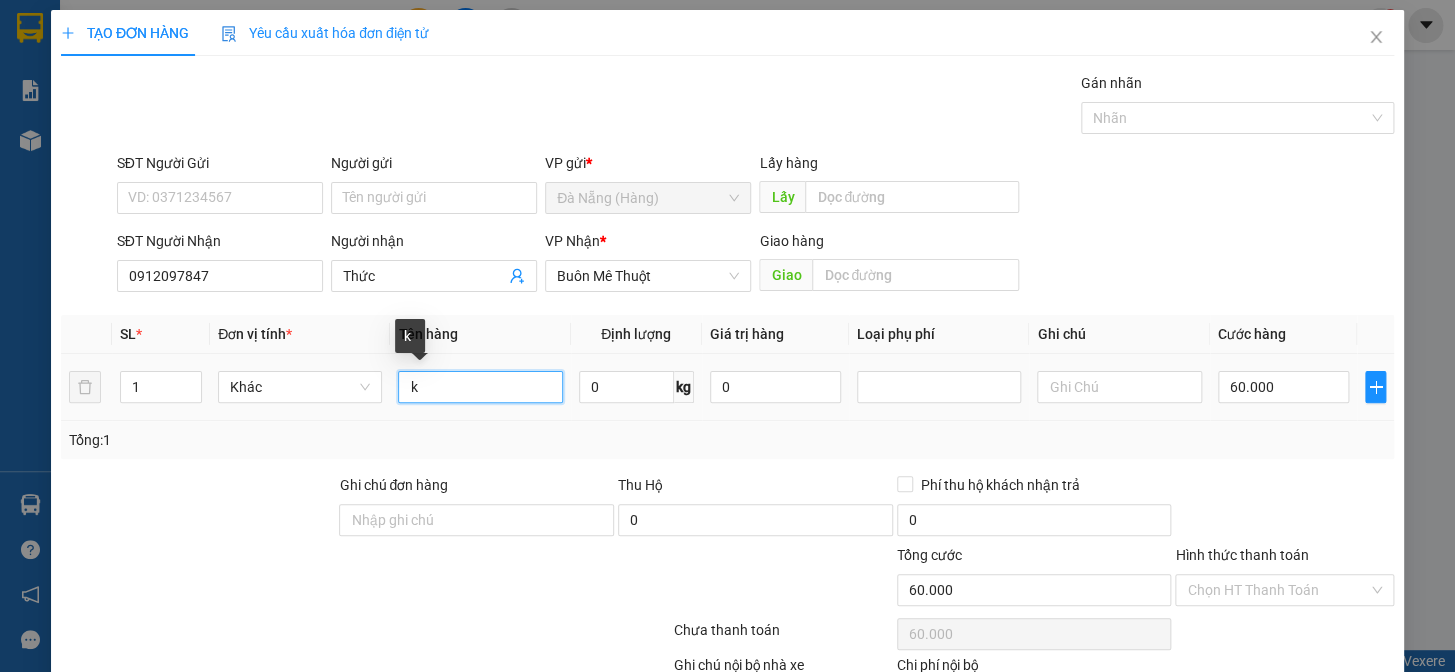 type on "k" 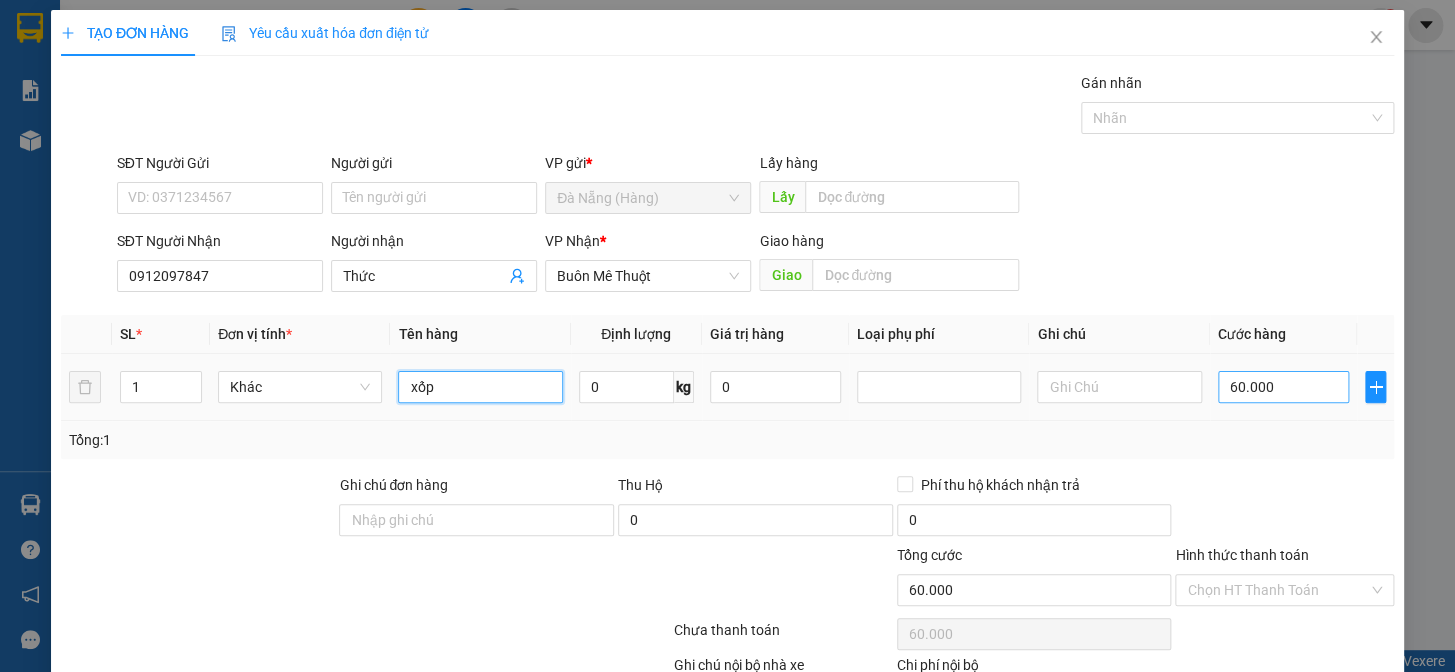 type on "xốp" 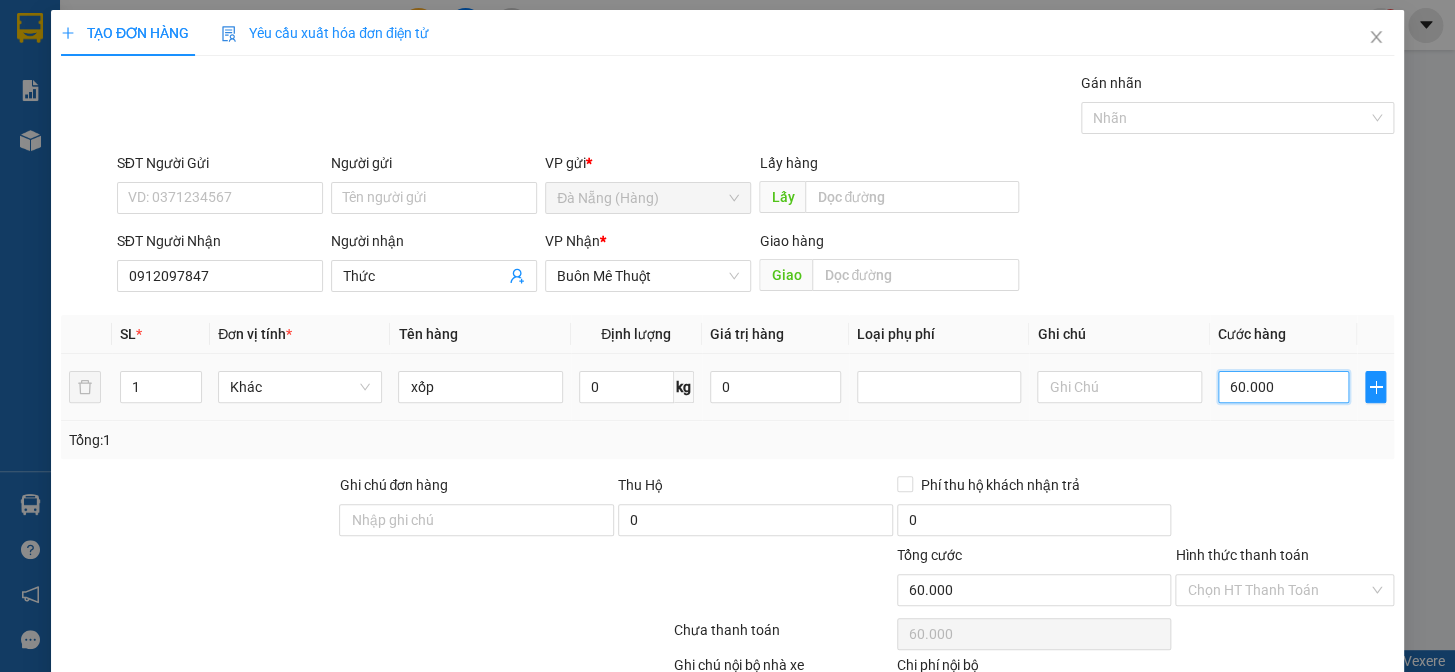 click on "60.000" at bounding box center [1283, 387] 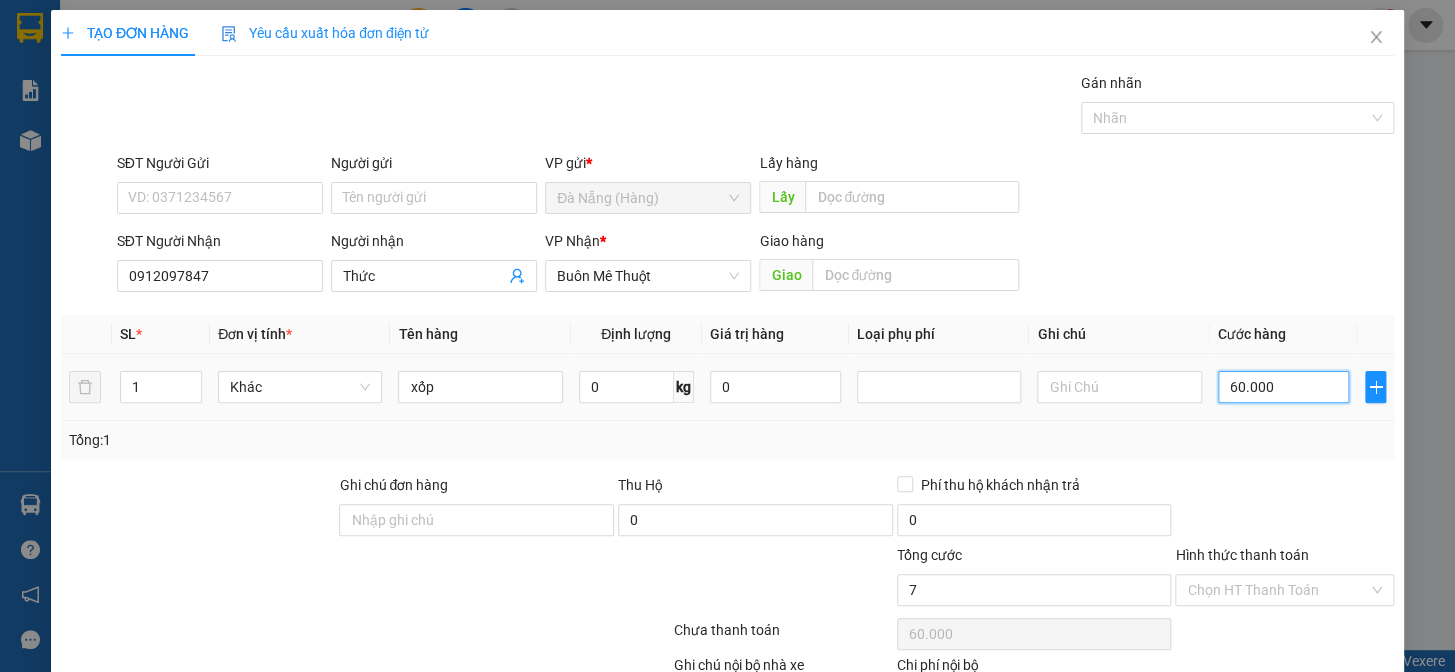 type on "7" 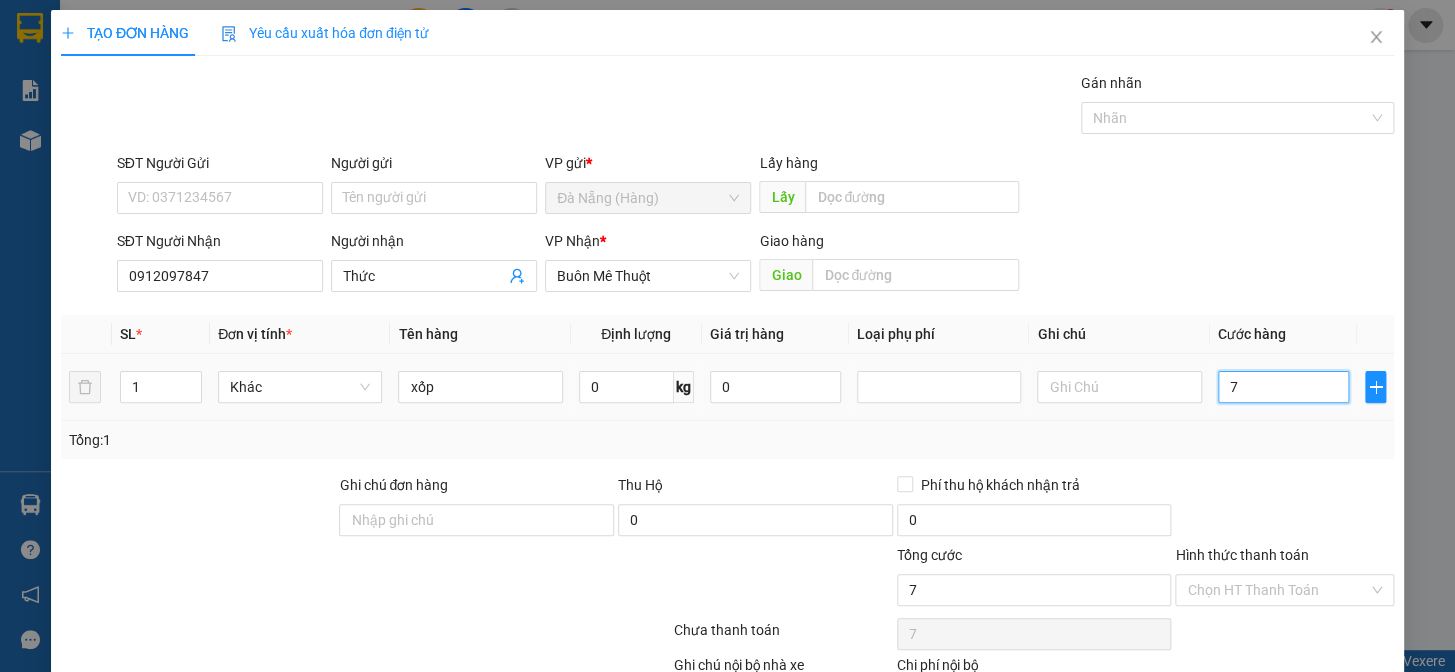 type on "70" 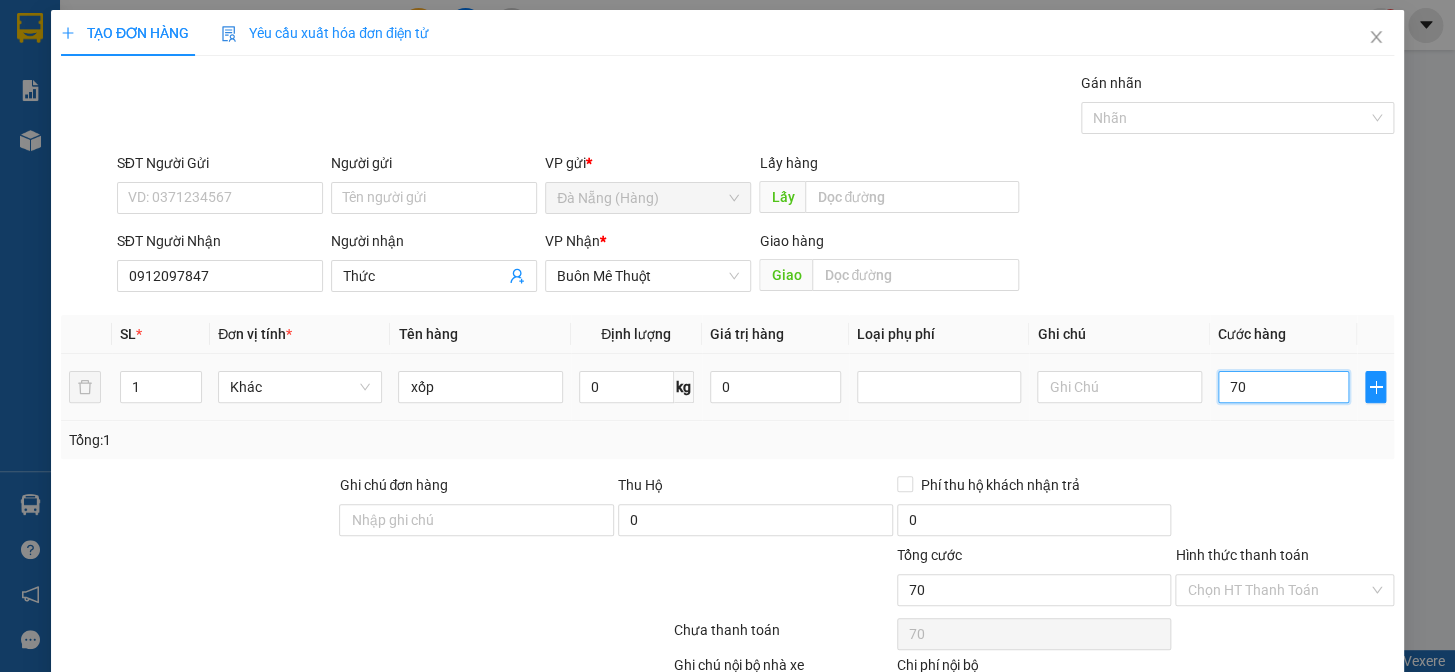 type on "700" 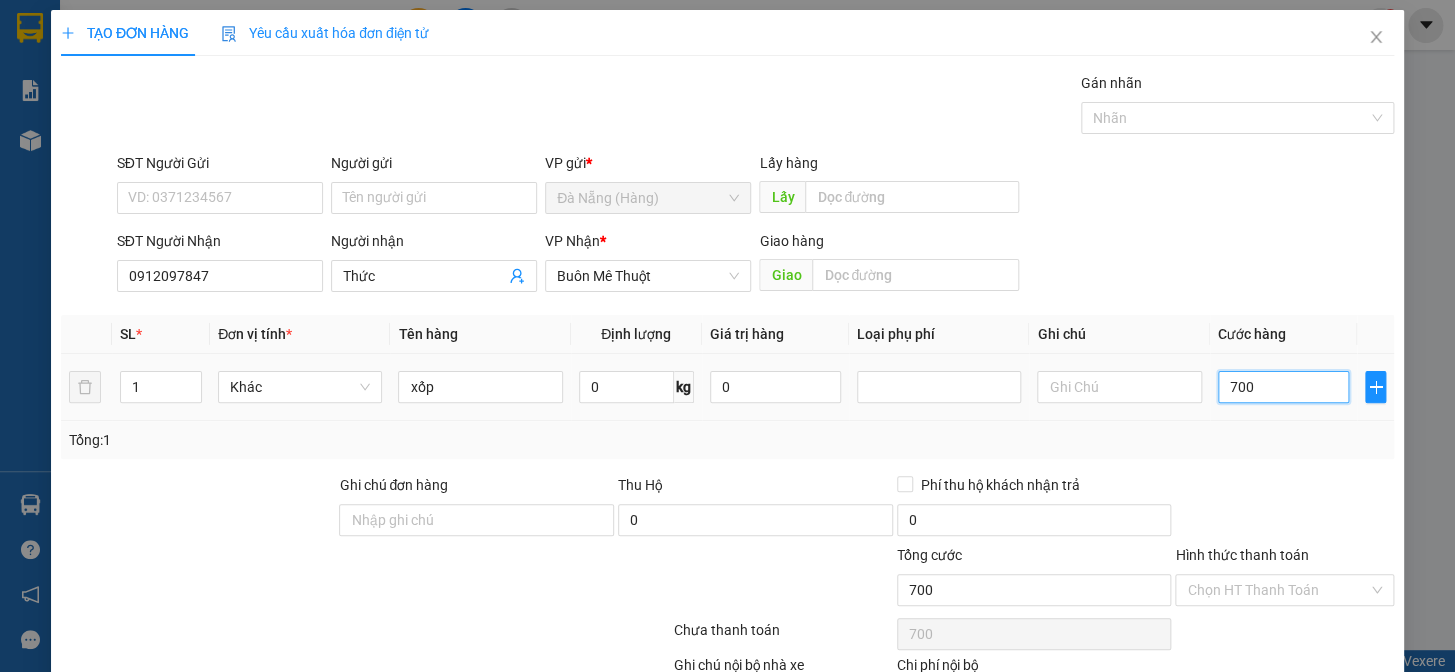 type on "7.000" 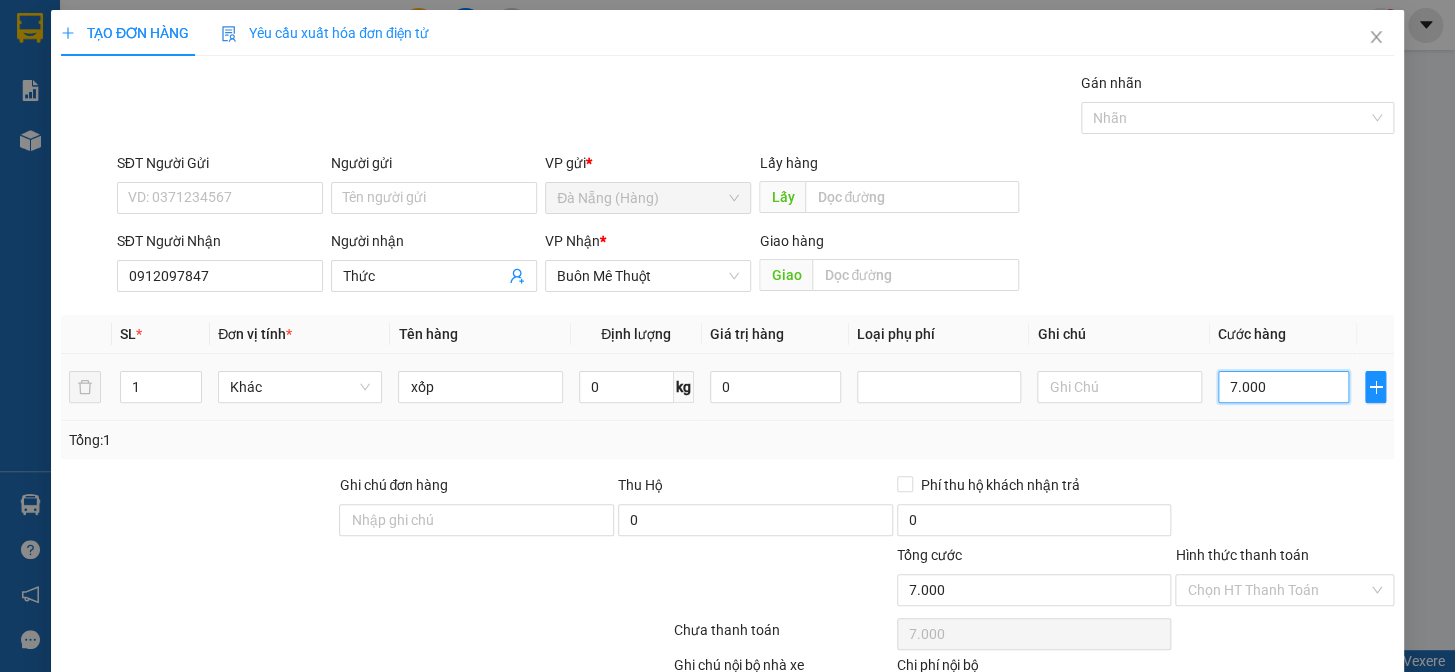 type on "70.000" 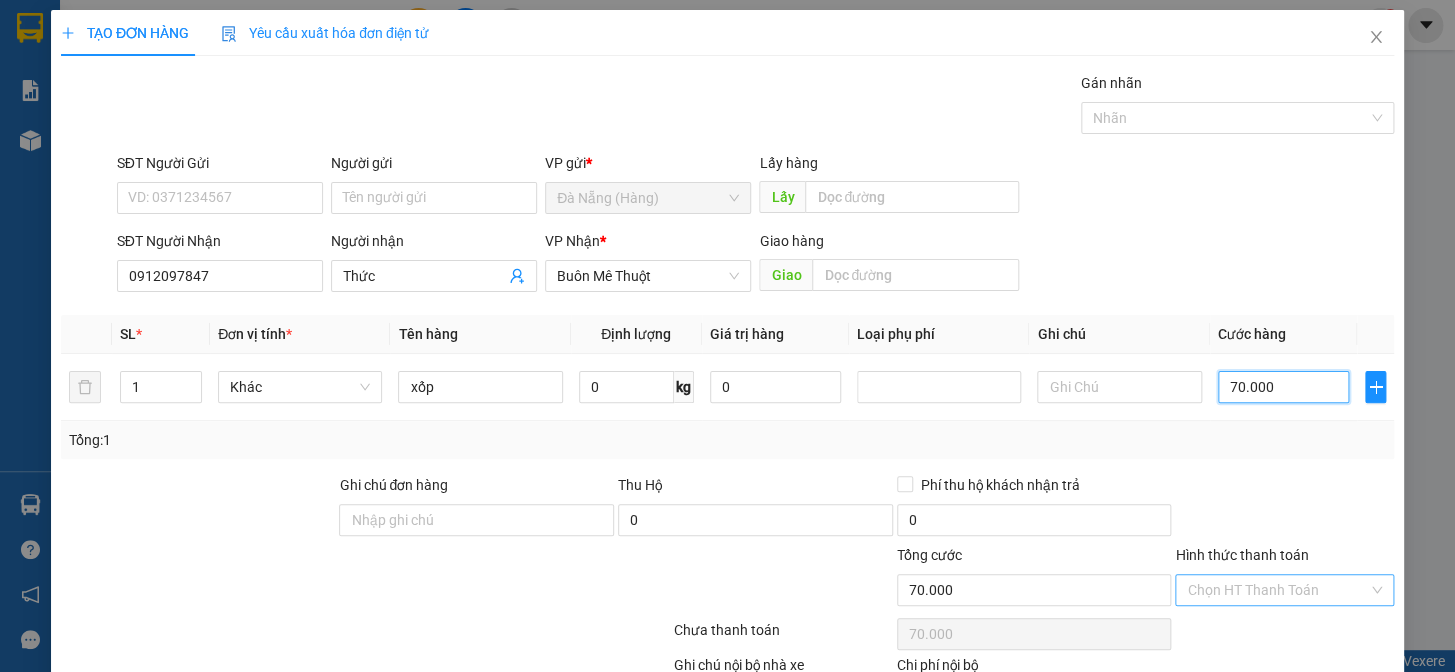type on "70.000" 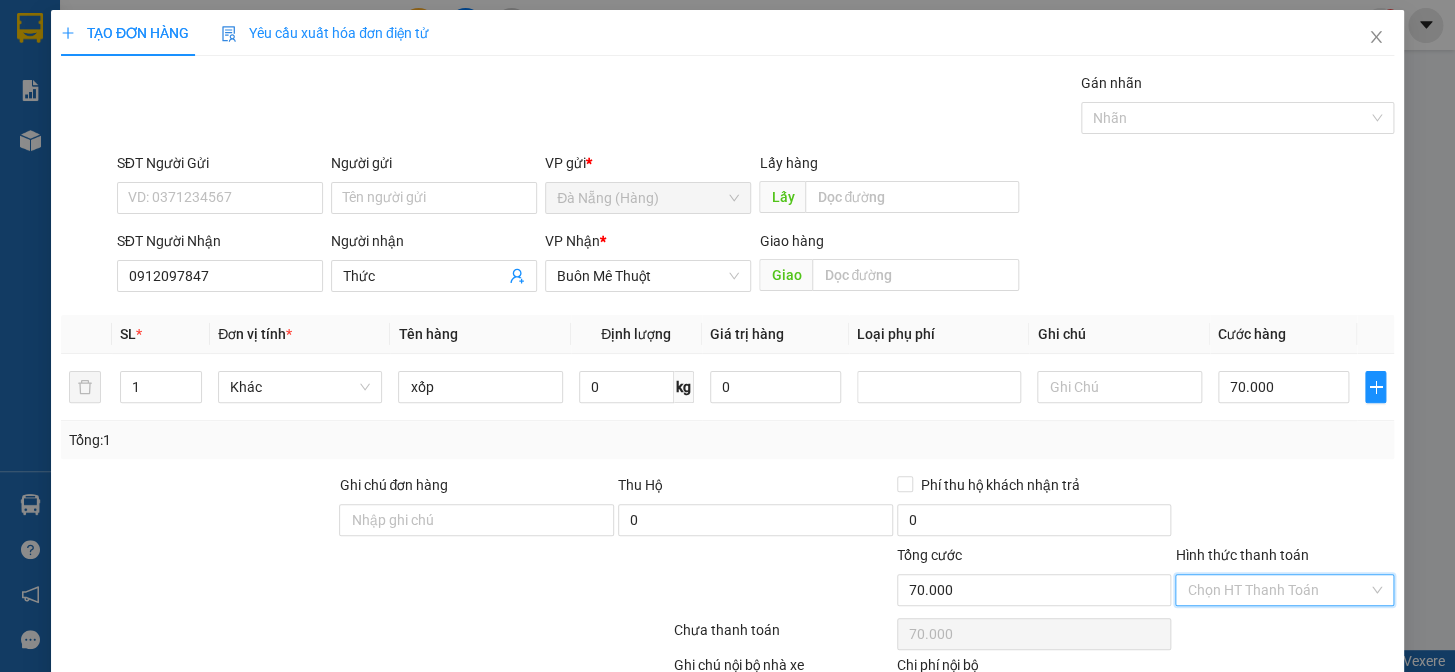 drag, startPoint x: 1229, startPoint y: 587, endPoint x: 1247, endPoint y: 534, distance: 55.97321 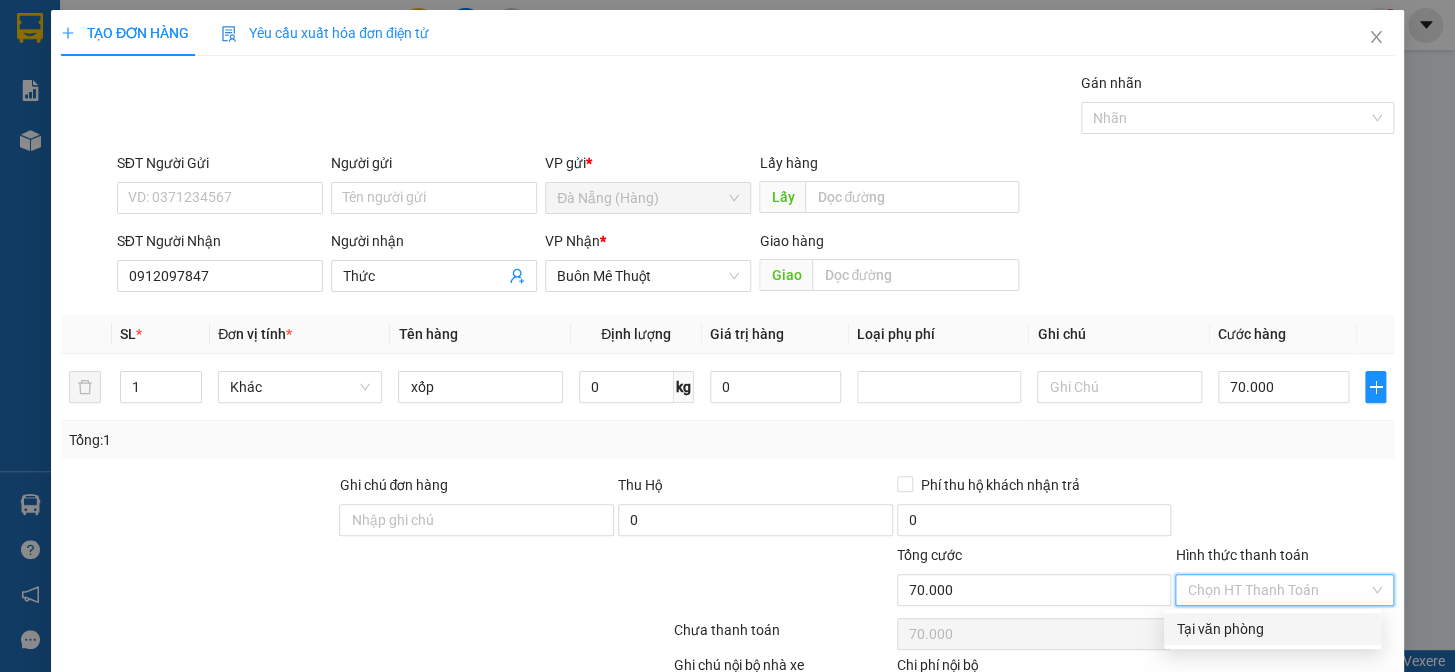 click on "Tại văn phòng" at bounding box center (1272, 629) 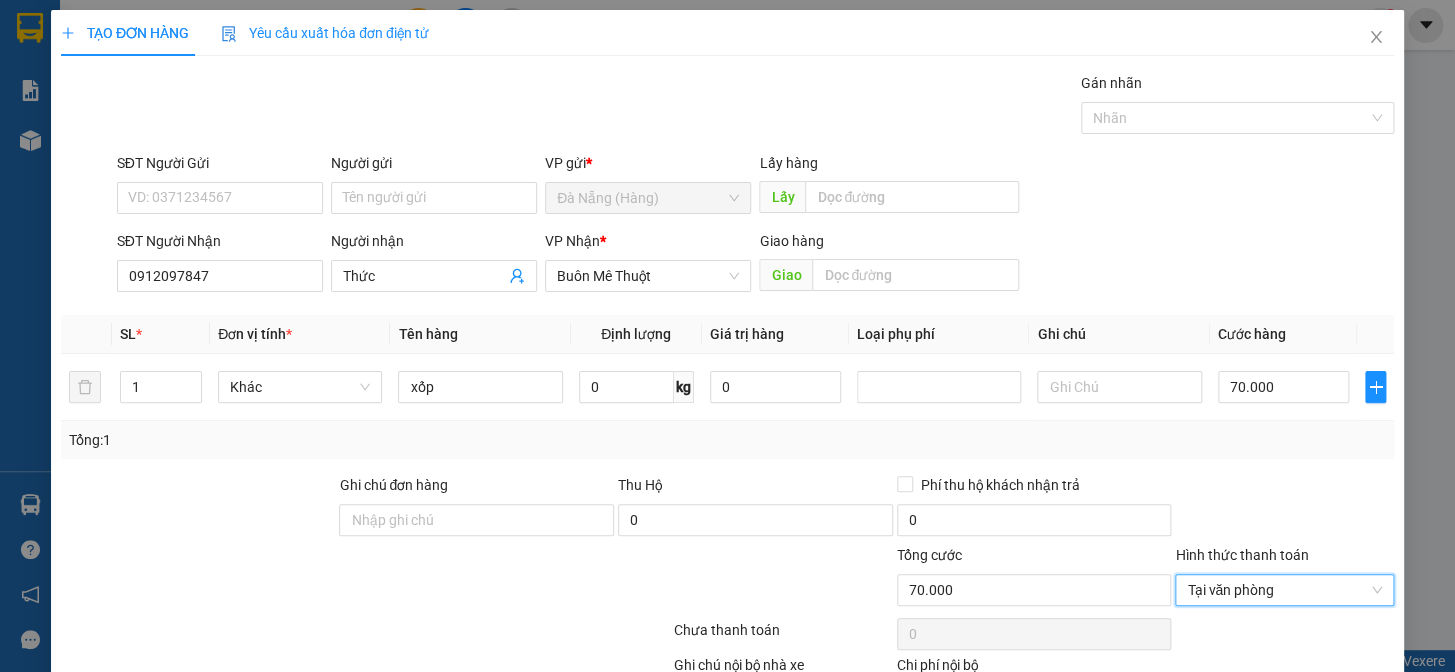click on "Lưu và In" at bounding box center [1323, 747] 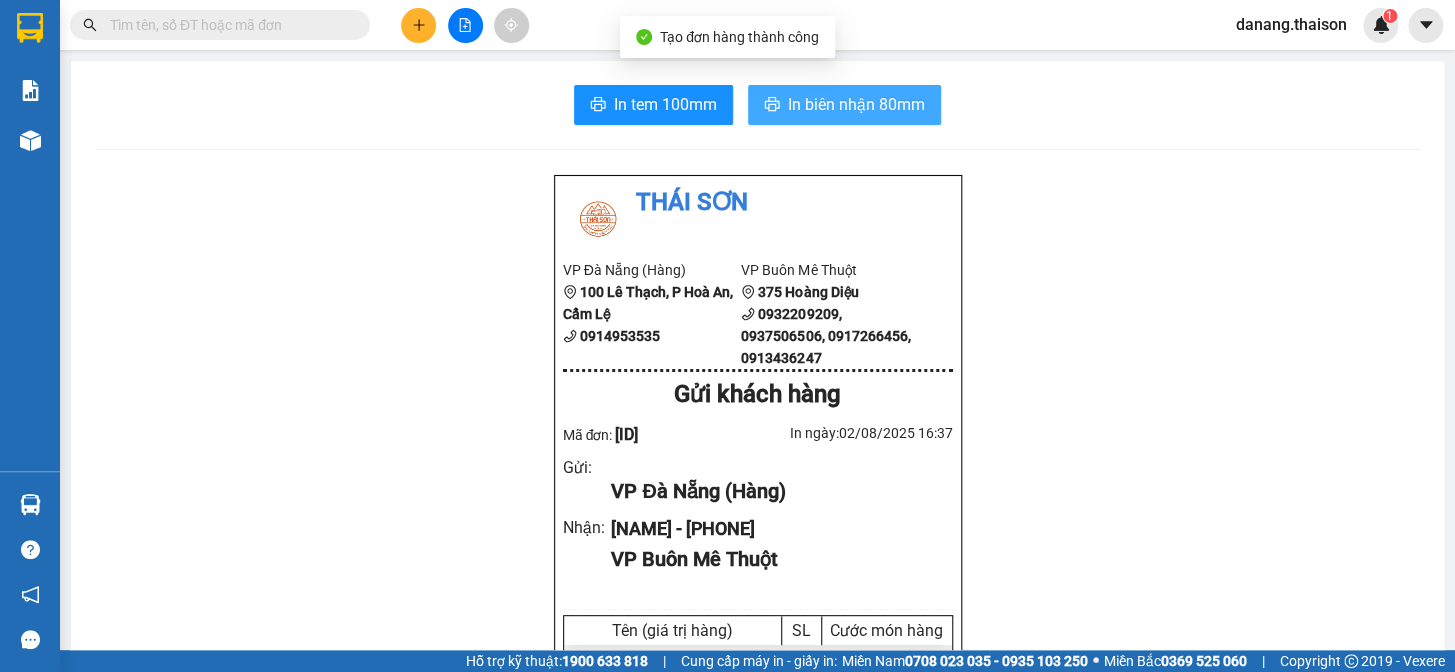 click on "In biên nhận 80mm" at bounding box center [856, 104] 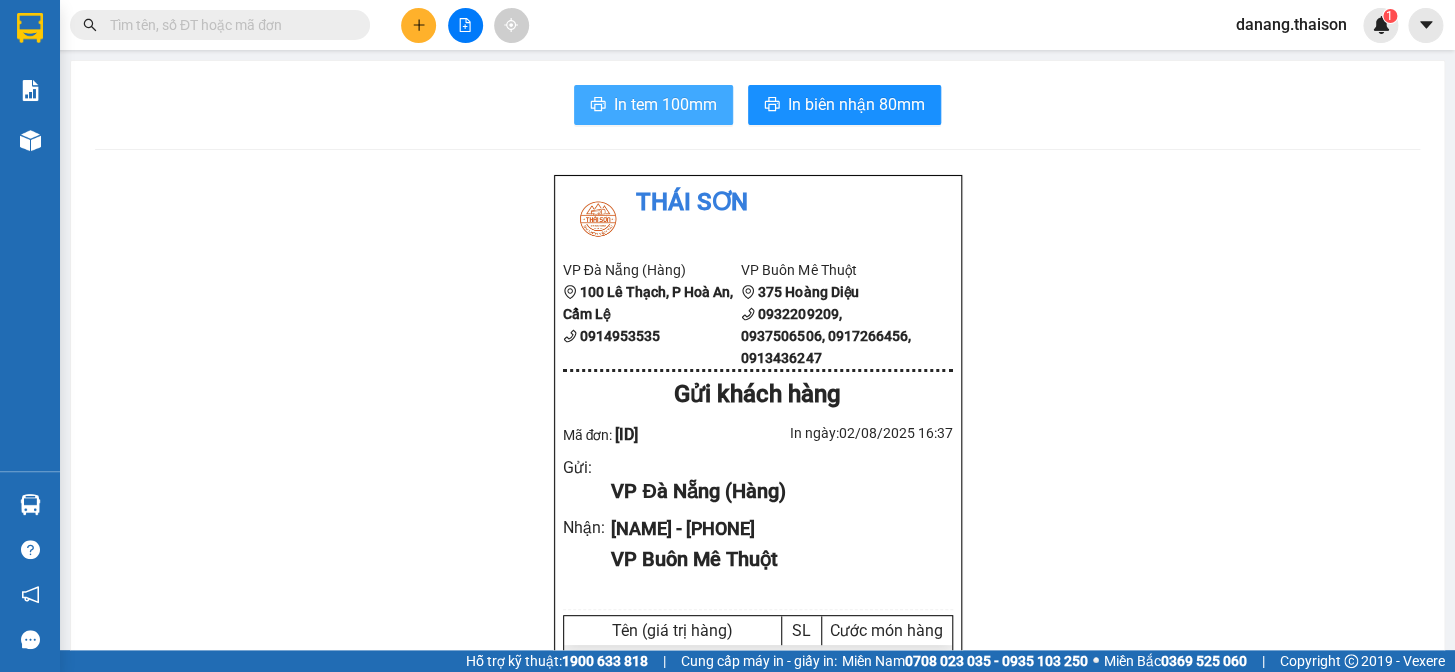 click on "In tem 100mm" at bounding box center (665, 104) 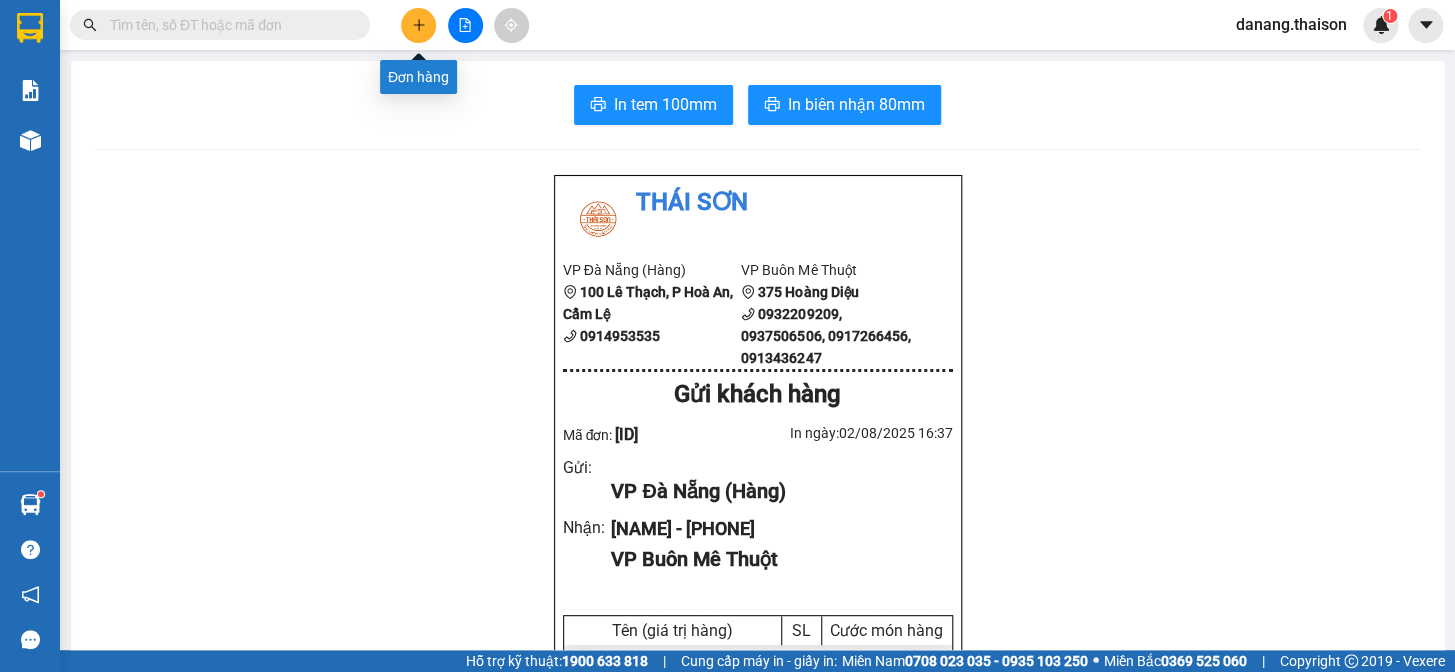 click at bounding box center (418, 25) 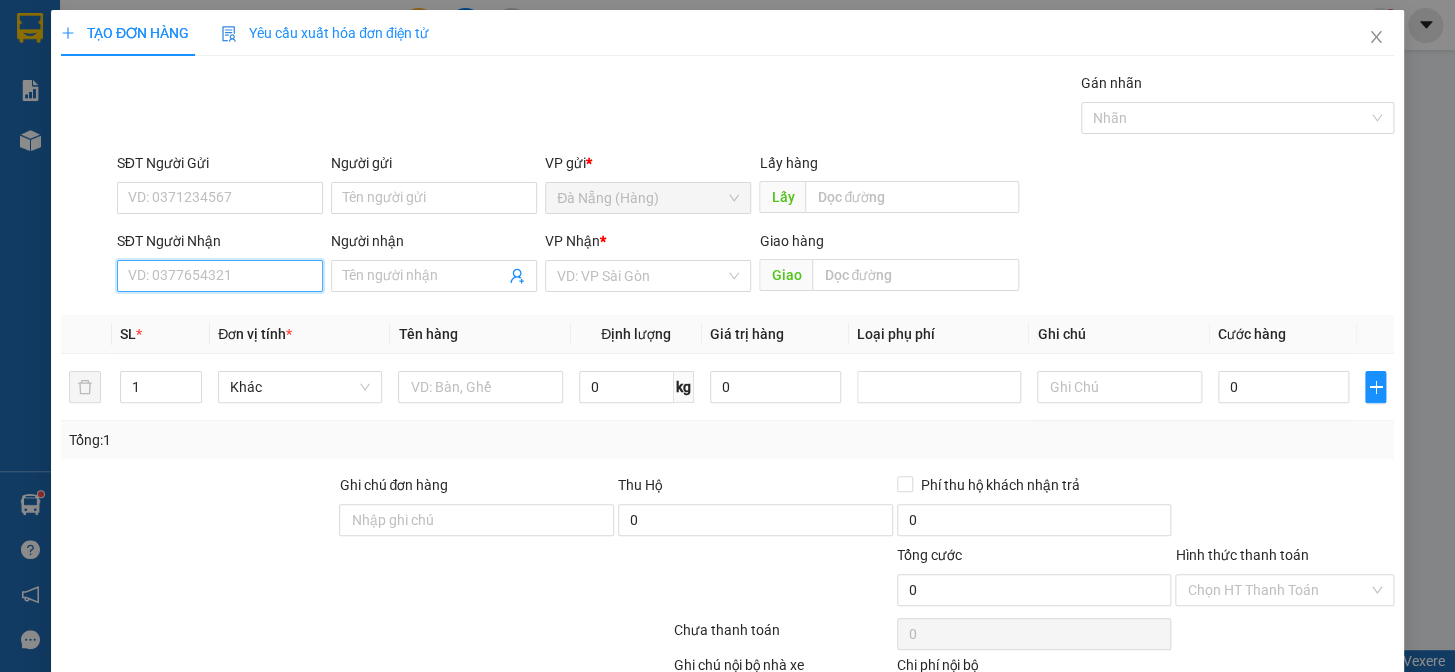 click on "SĐT Người Nhận" at bounding box center (220, 276) 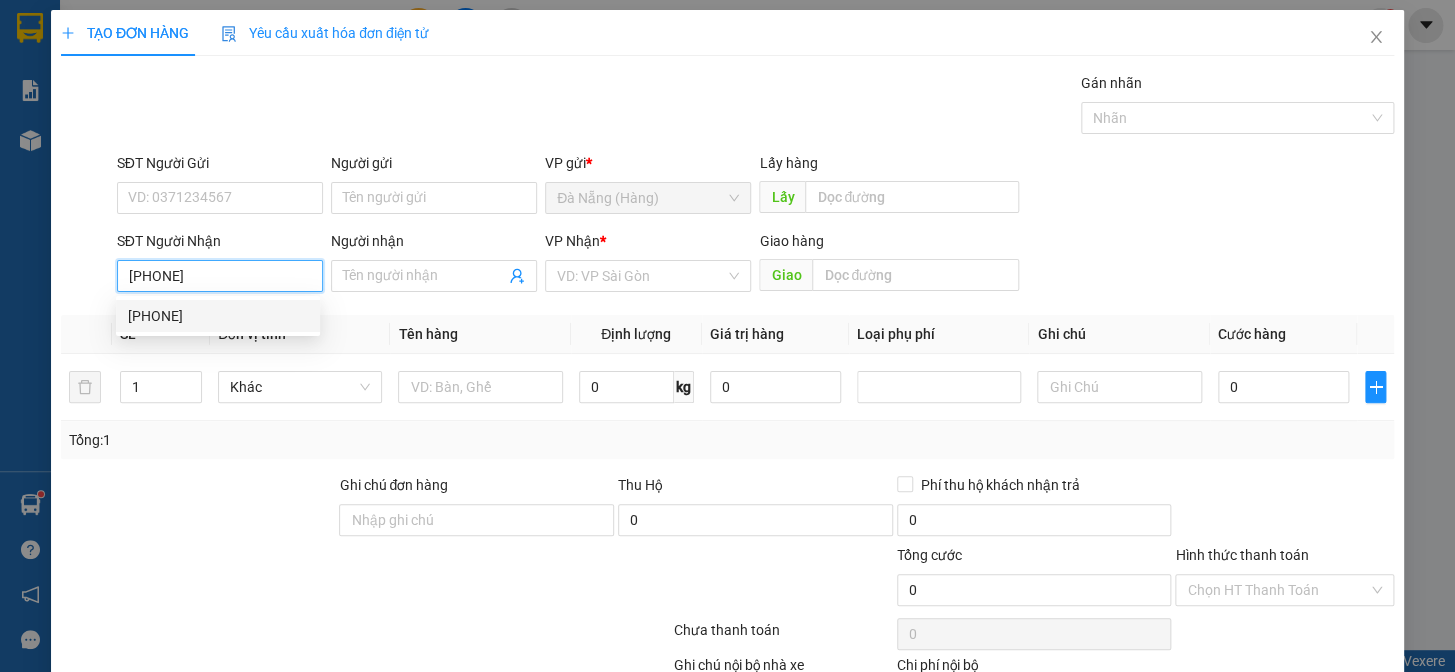 click on "[PHONE]" at bounding box center [218, 316] 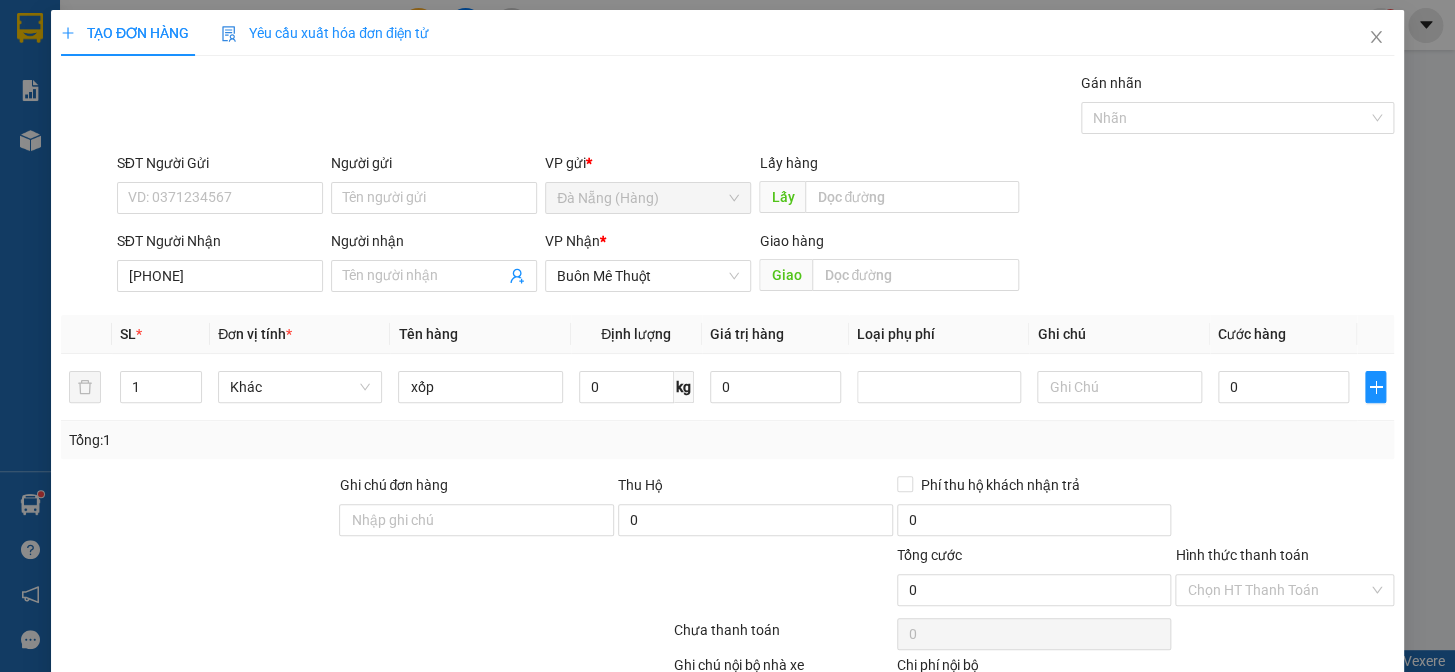 drag, startPoint x: 1286, startPoint y: 621, endPoint x: 1288, endPoint y: 548, distance: 73.02739 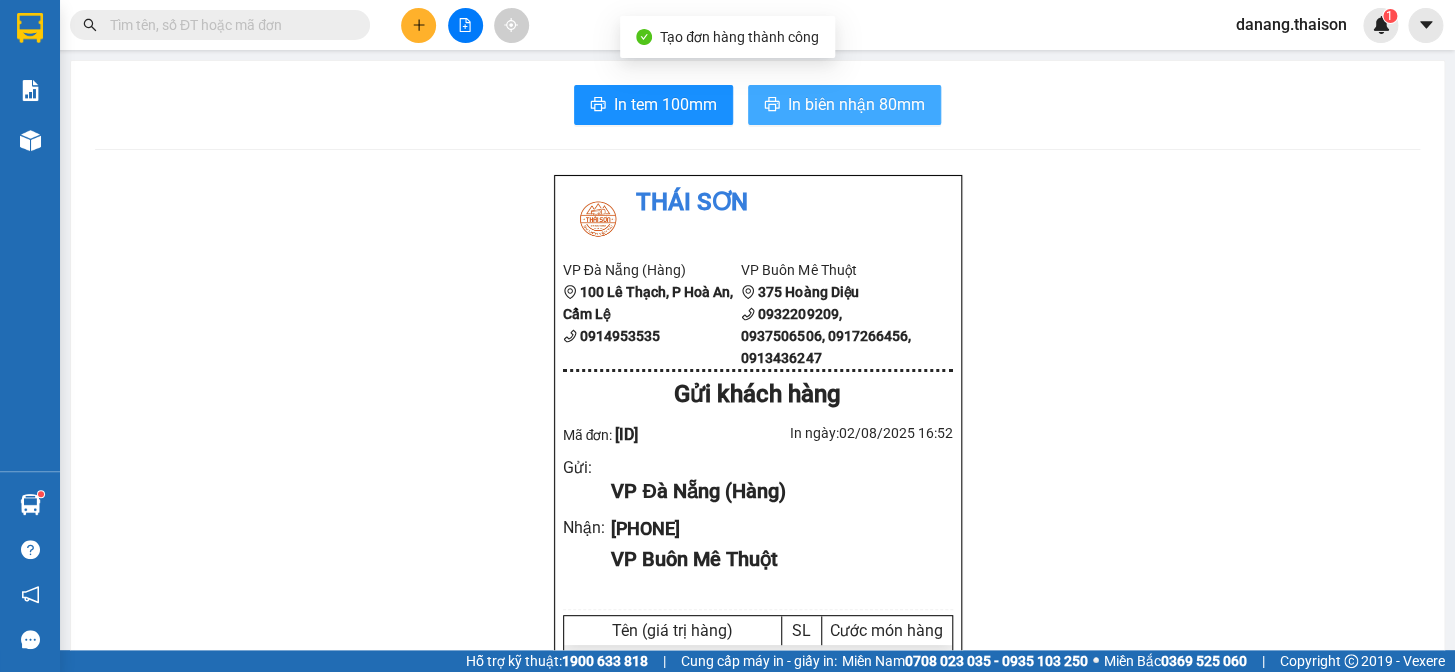 click on "In biên nhận 80mm" at bounding box center [856, 104] 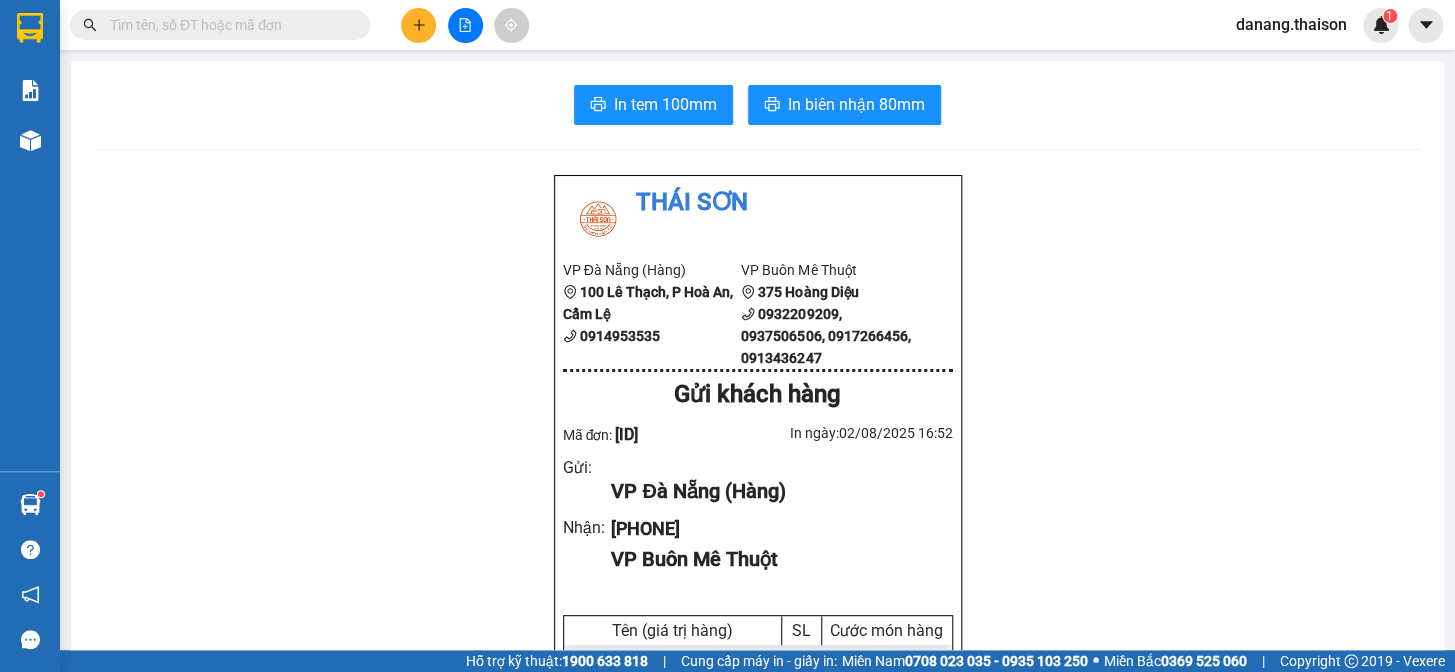 click on "In tem 100mm
In biên nhận 80mm Thái Sơn VP Đà Nẵng (Hàng)   100 Lê Thạch, P Hoà An, Cẩm Lệ   [PHONE] VP Buôn Mê Thuột   375 Hoàng Diệu    [PHONE], [PHONE], [PHONE], [PHONE] Gửi khách hàng Mã đơn:   [ID_NUMBER] In ngày:  02/08/2025   16:52 Gửi :      VP Đà Nẵng (Hàng) Nhận :     [PHONE] VP Buôn Mê Thuột Tên (giá trị hàng) SL Cước món hàng Khác - xốp   (0) 1 0 Tổng cộng 1 0 Loading... Chưa cước Tổng phải thu : 0 VND Người gửi hàng xác nhận NV nhận hàng (Kí và ghi rõ họ tên) Đà Nẵng NV nhận hàng (Kí và ghi rõ họ tên) Quy định nhận/gửi hàng : - Khách hàng cam kết không gửi hàng quốc cấm, hàng hóa không có hóa đơn chứng từ và tự chịu trách nhiệm trước pháp luật. - Hàng gửi thông thường không có hóa đơn, nếu thất lạc công ty bồi thường bằng gấp 10 lần giá cước phí. Hư, bể vỡ không bồi thường Gửi:" at bounding box center [757, 859] 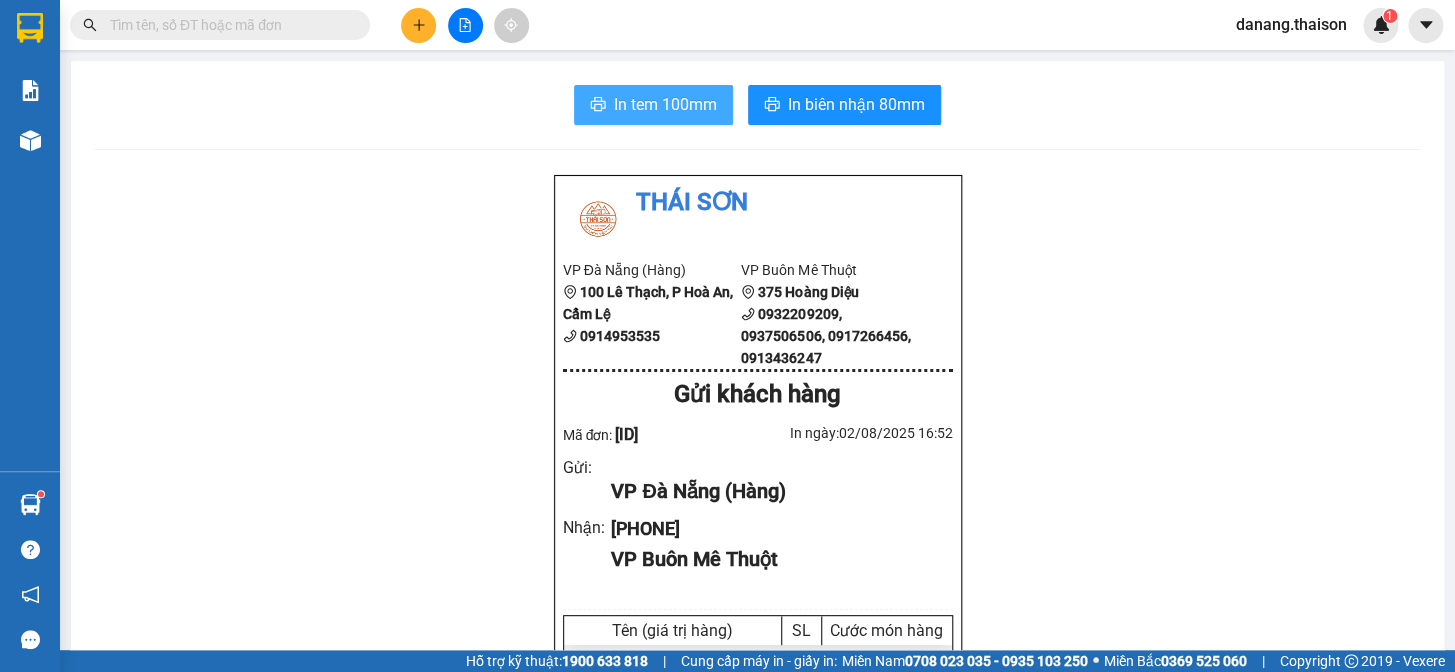 click on "In tem 100mm" at bounding box center (665, 104) 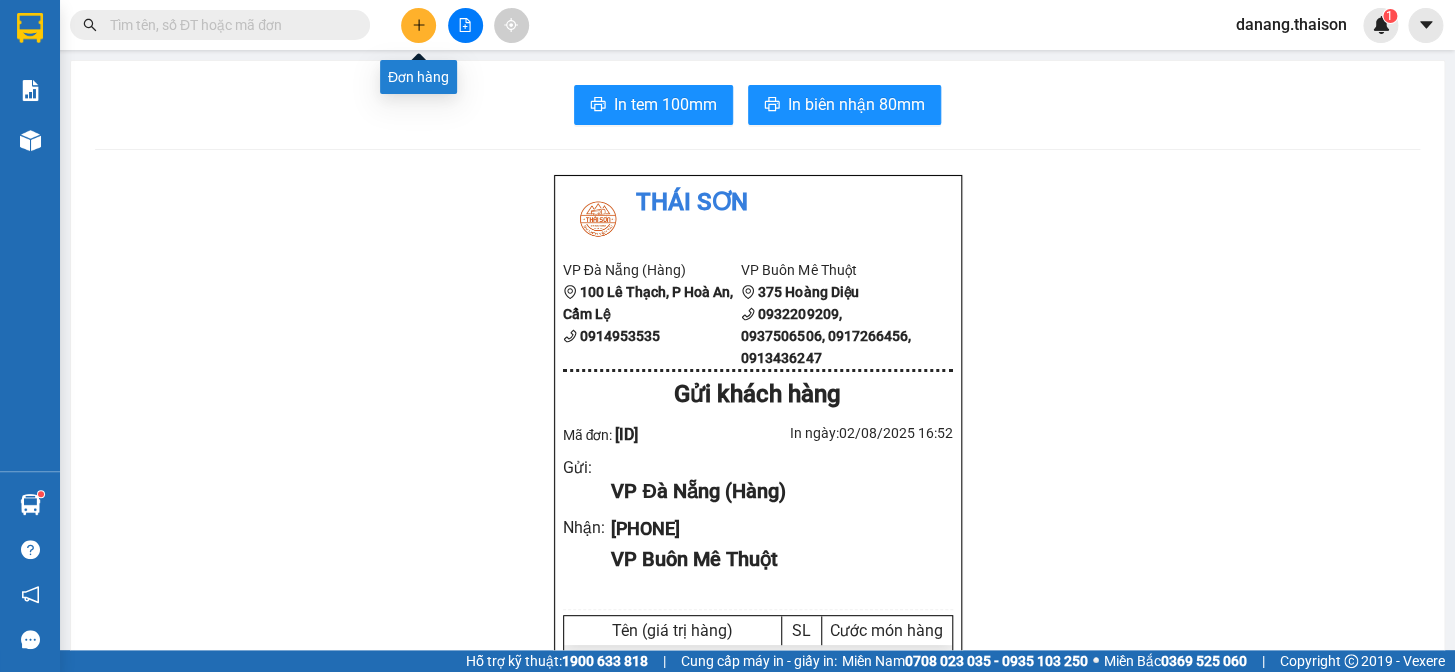 click 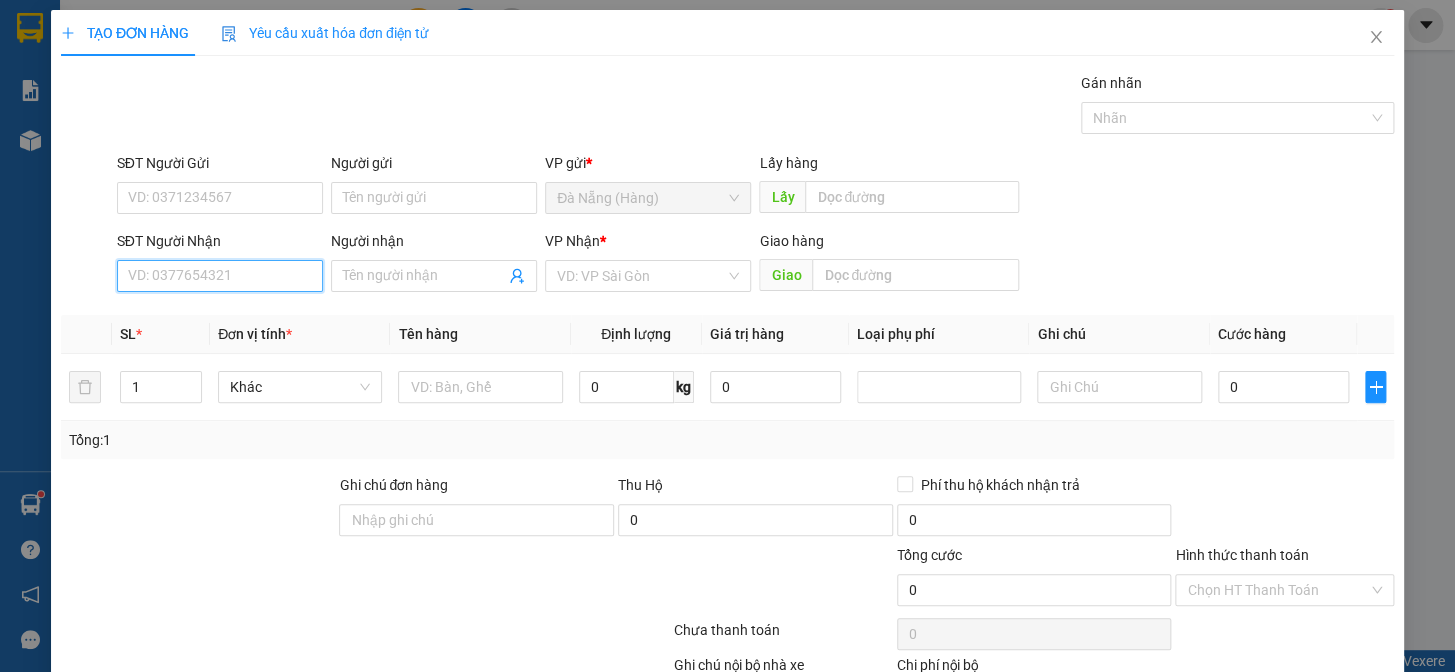 click on "SĐT Người Nhận" at bounding box center [220, 276] 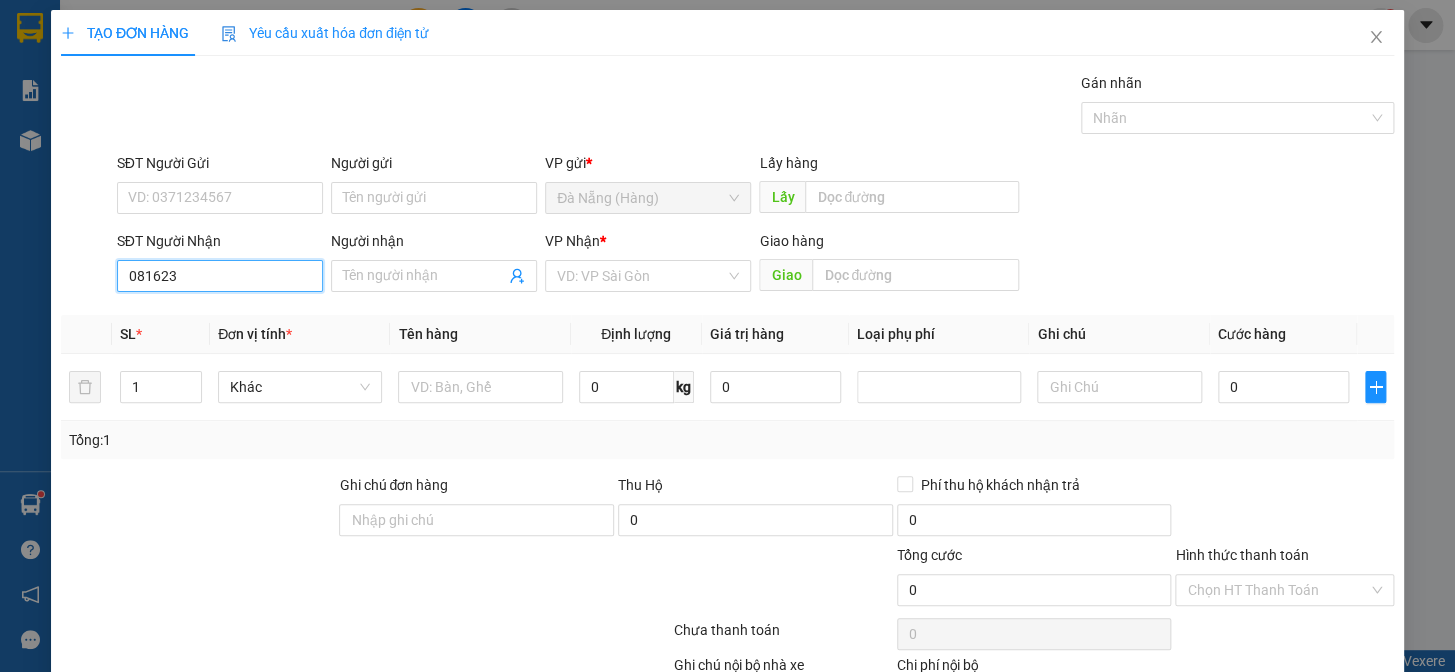 type on "[PHONE]" 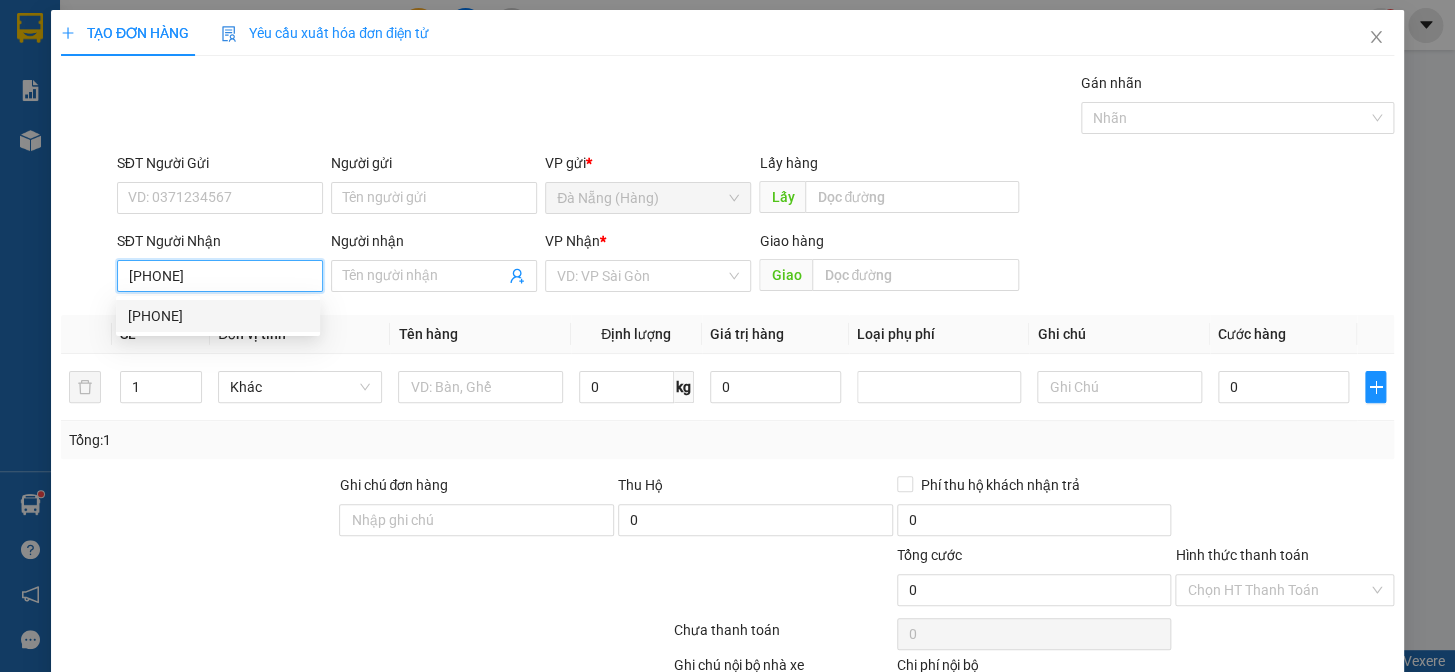 click on "[PHONE]" at bounding box center [218, 316] 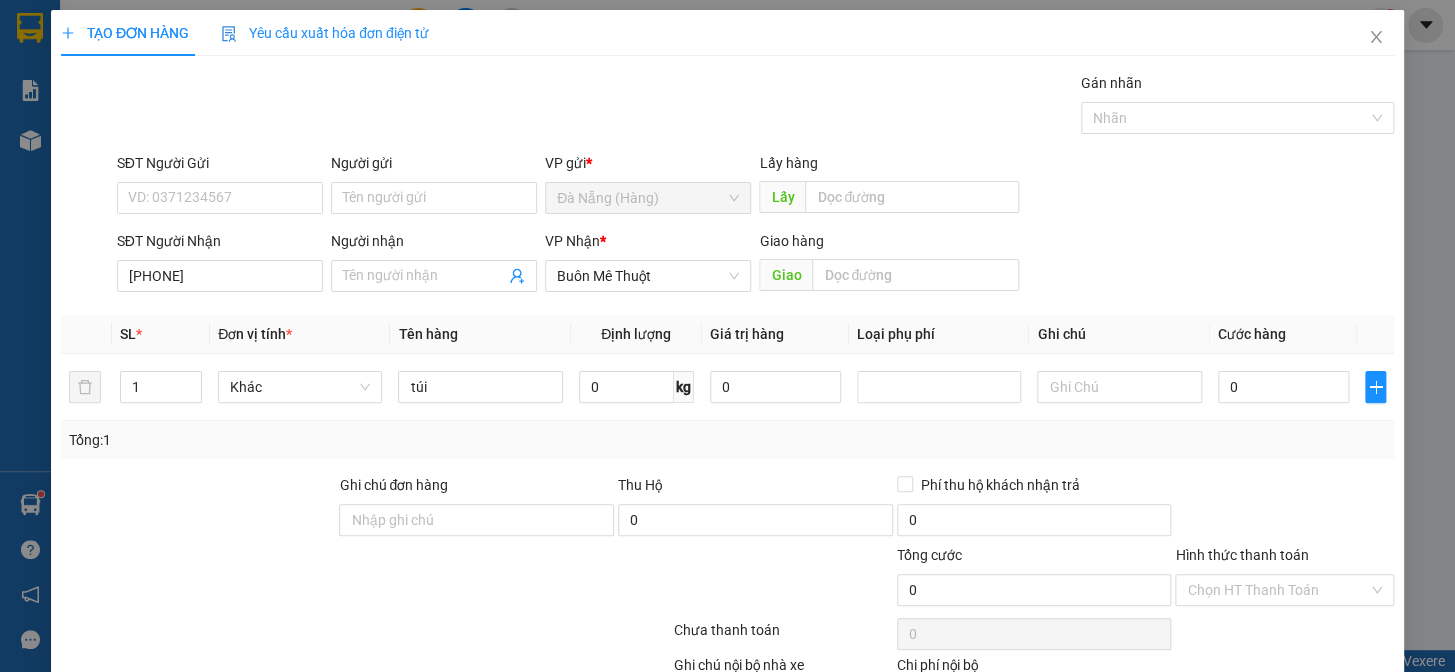 click on "Lưu và In" at bounding box center (1312, 747) 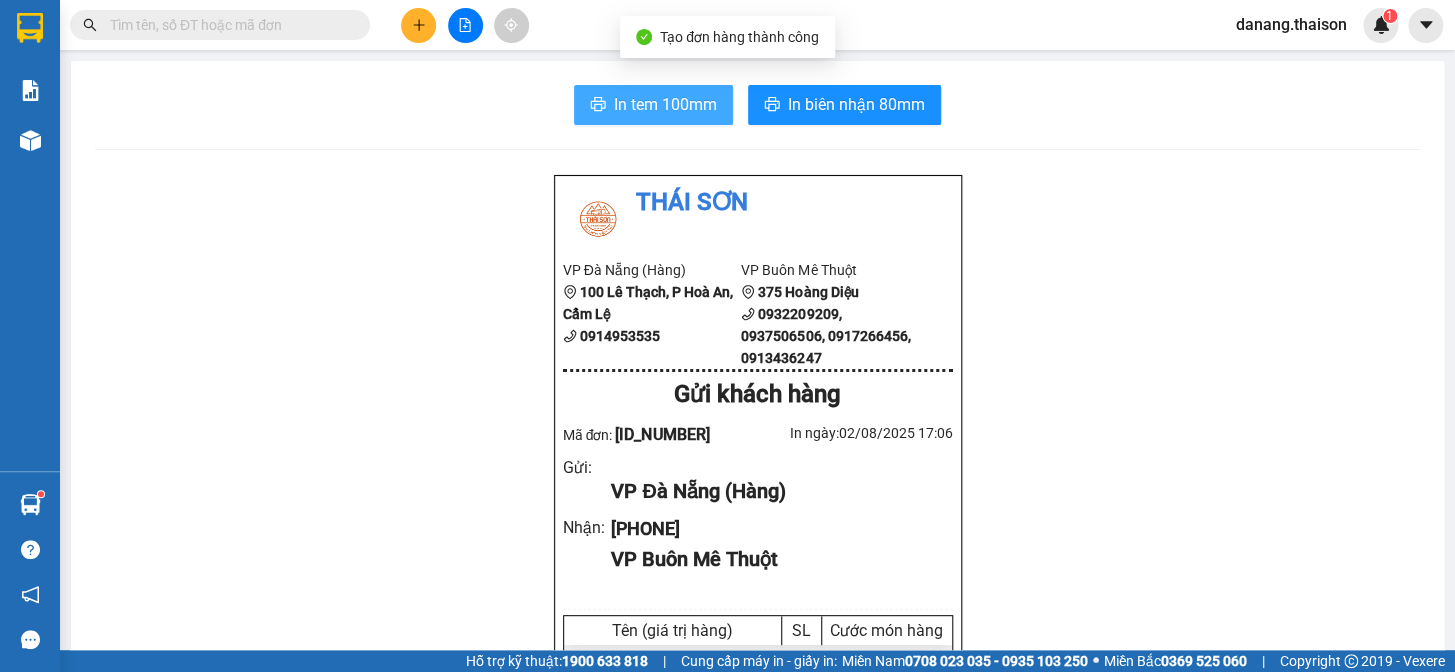 click on "In tem 100mm" at bounding box center (665, 104) 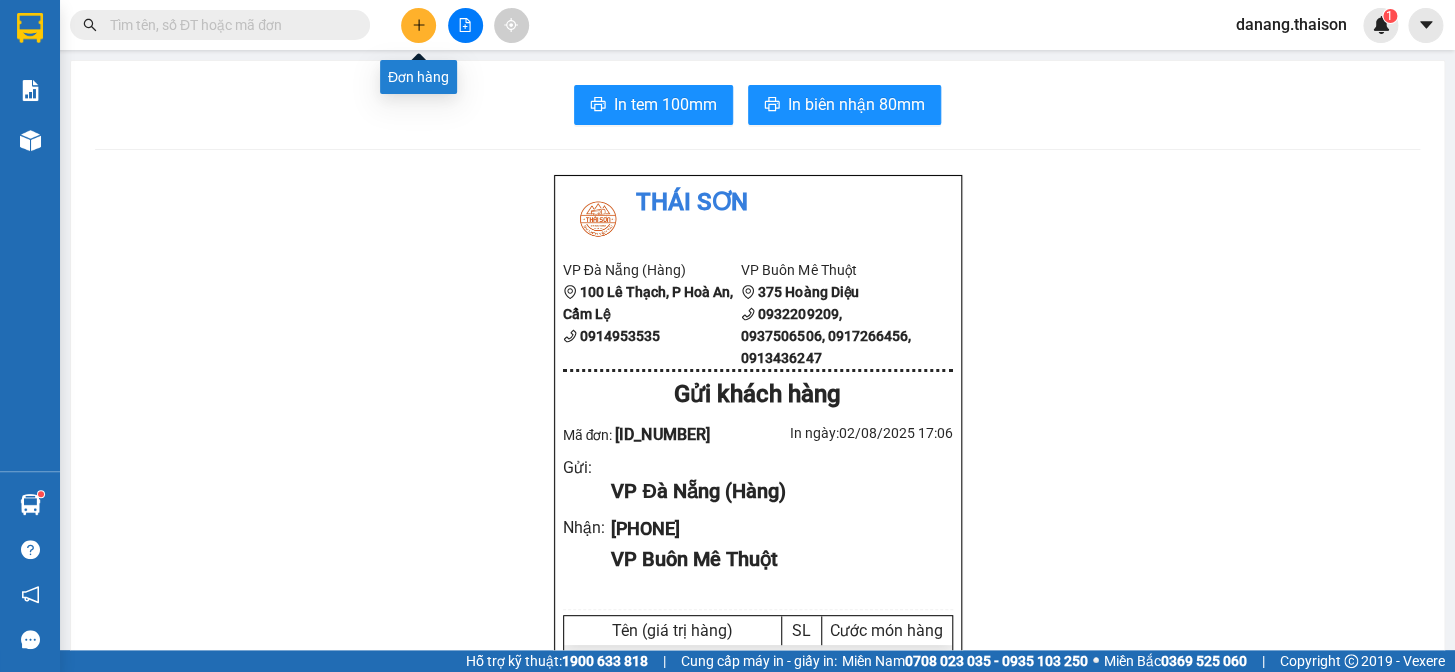 click 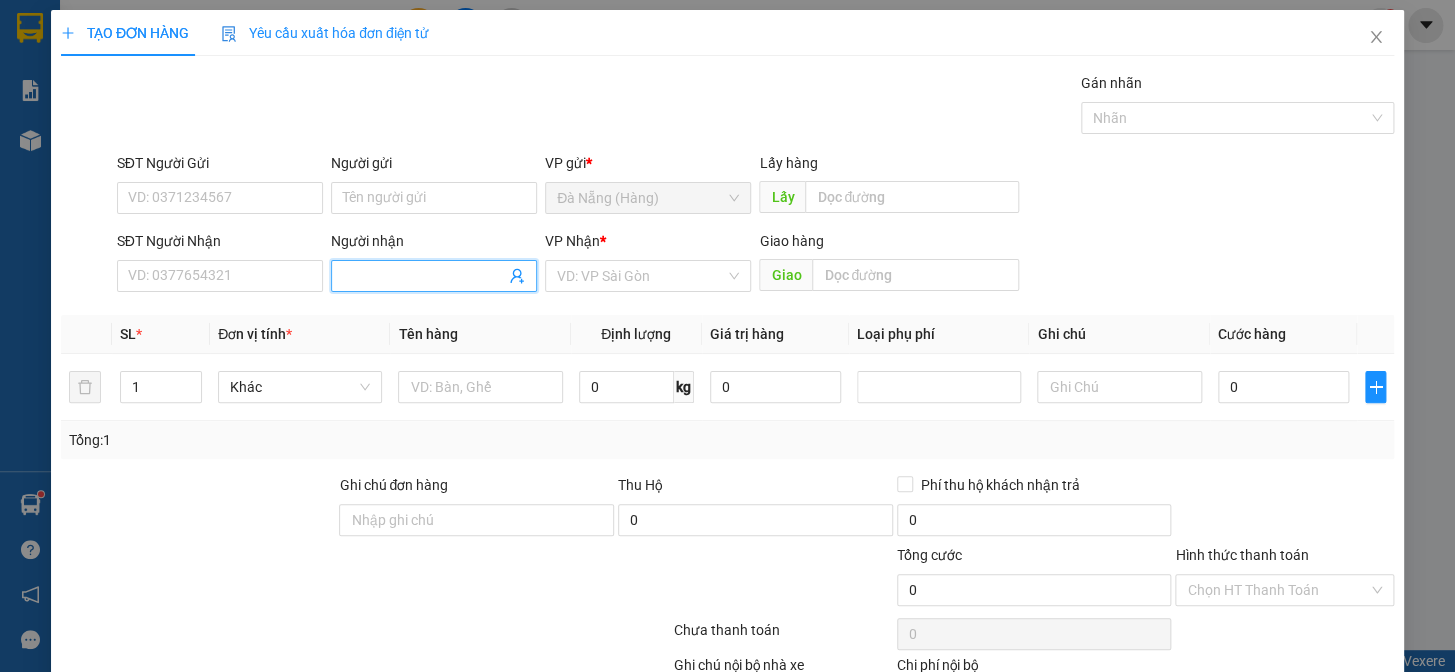 click on "Người nhận" at bounding box center [424, 276] 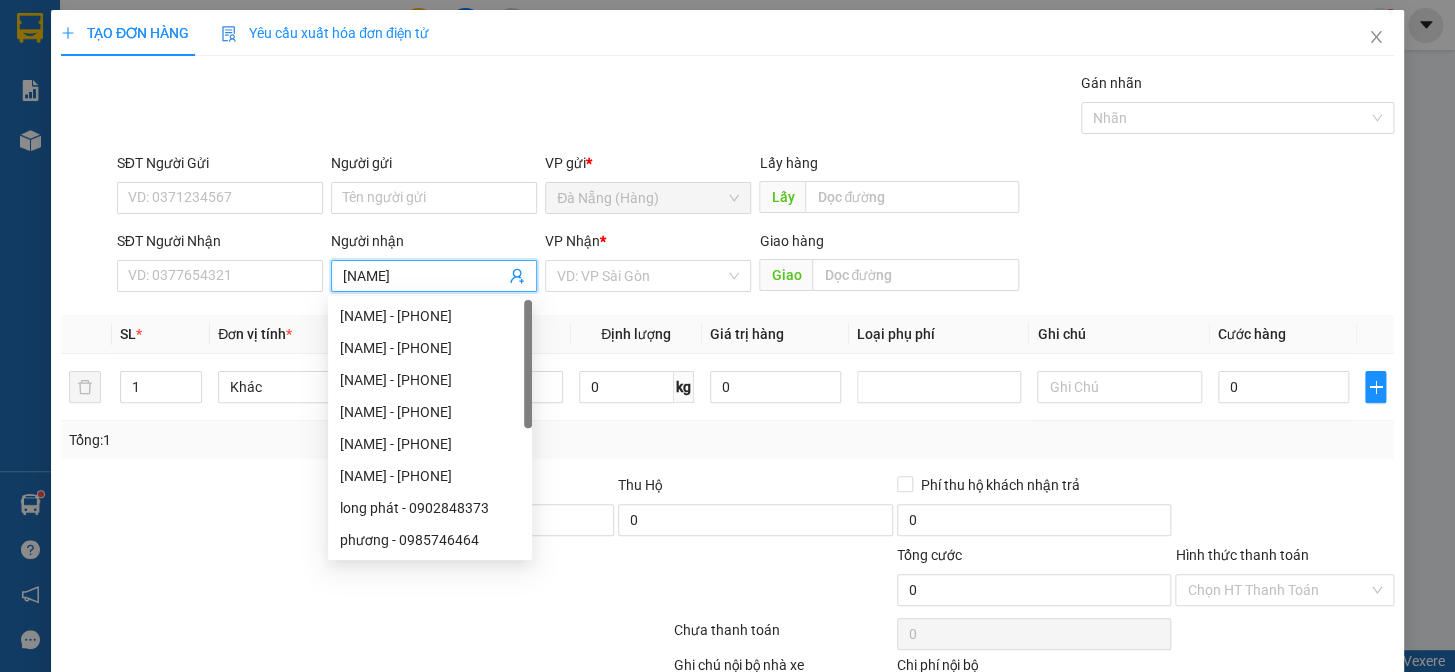type 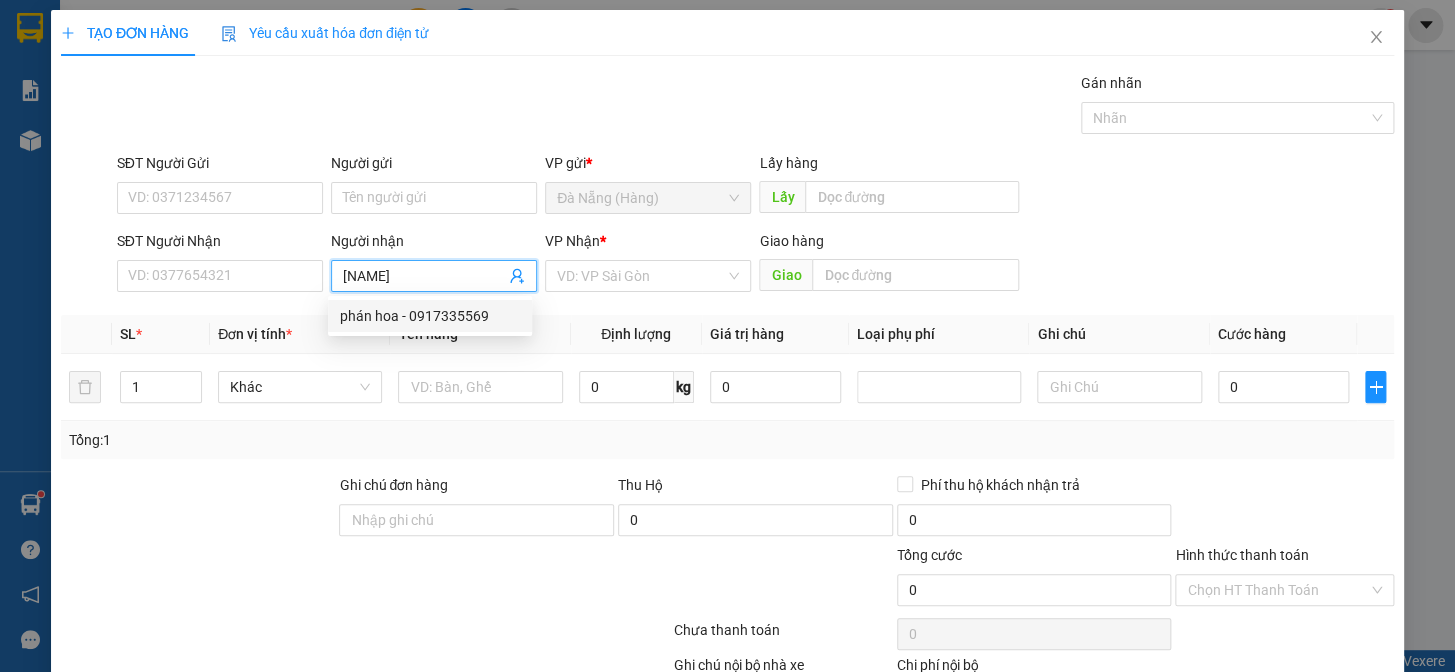 click on "phán hoa - 0917335569" at bounding box center (430, 316) 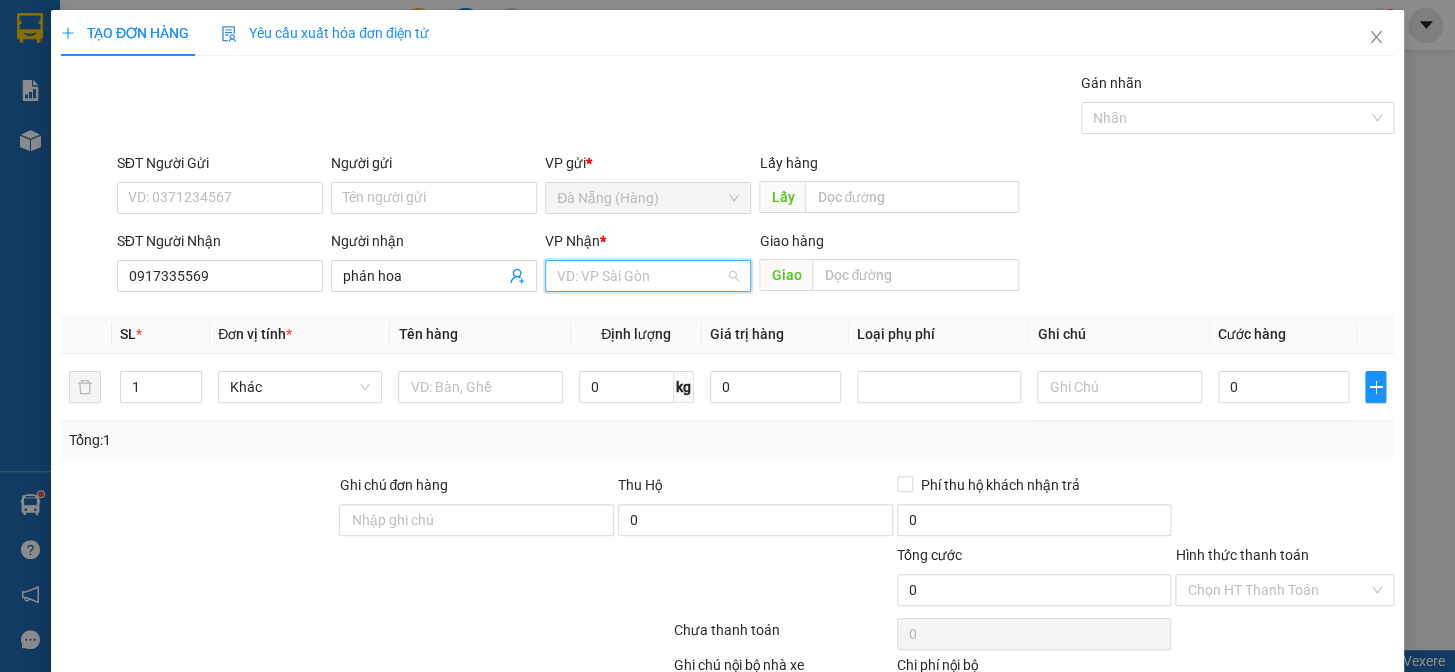 click at bounding box center [641, 276] 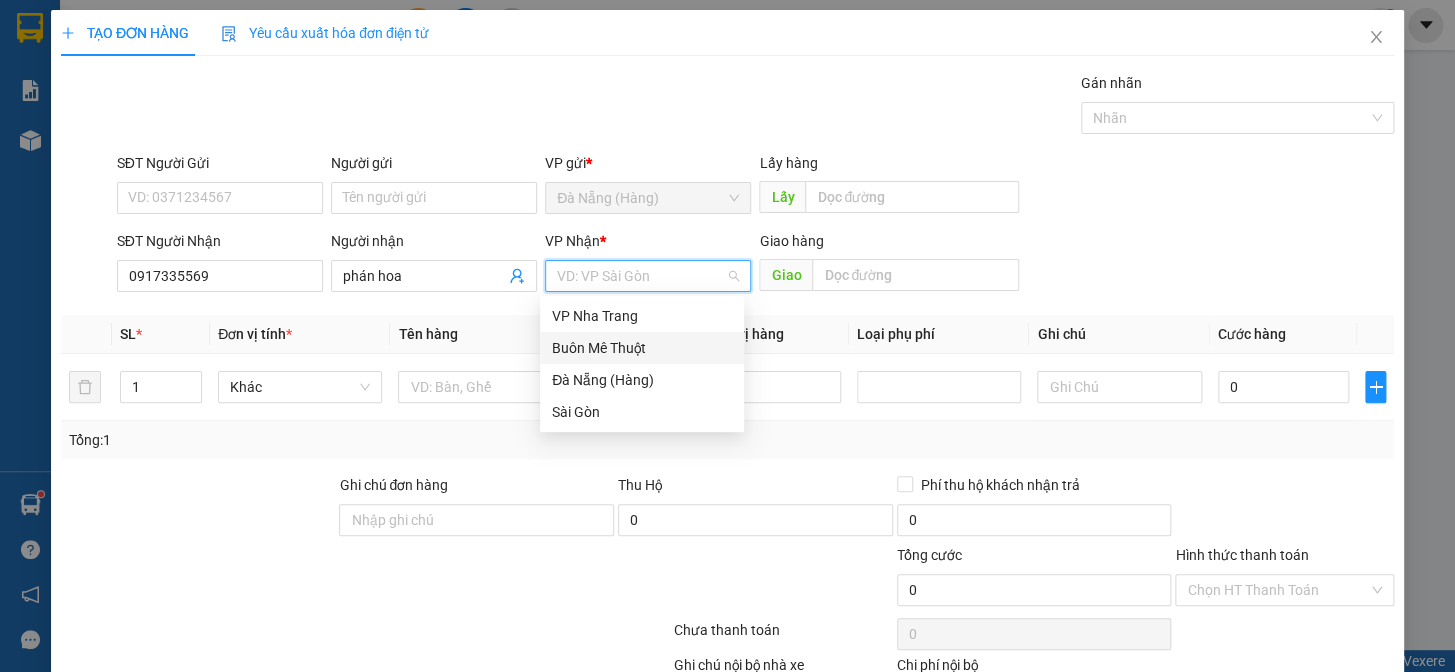 click on "Buôn Mê Thuột" at bounding box center (642, 348) 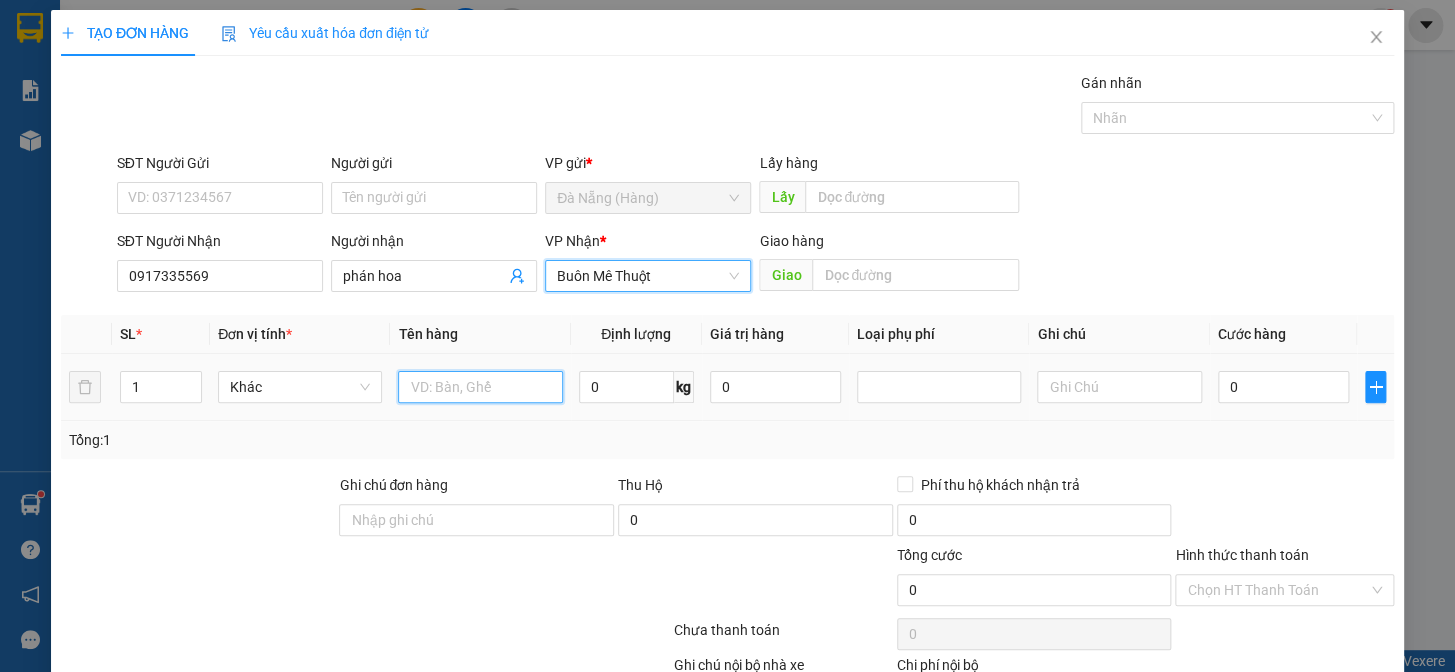 click at bounding box center [480, 387] 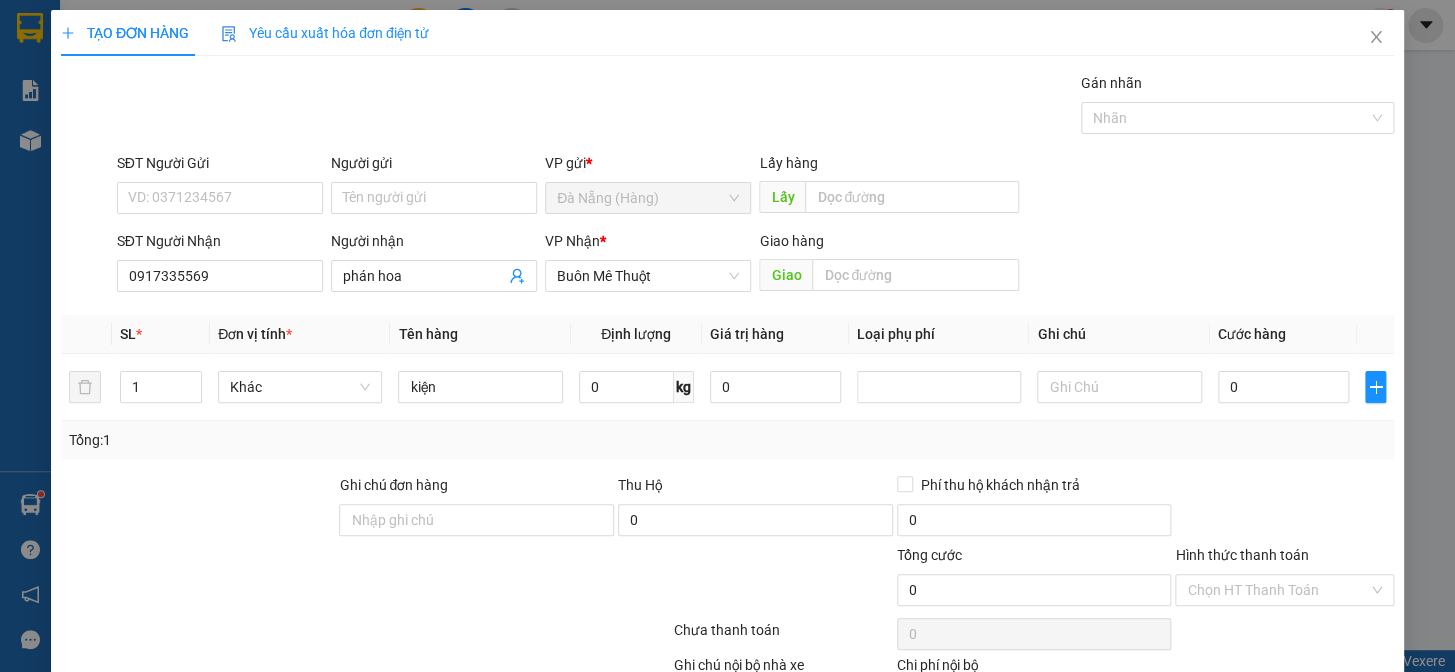 click on "Lưu và In" at bounding box center [1312, 747] 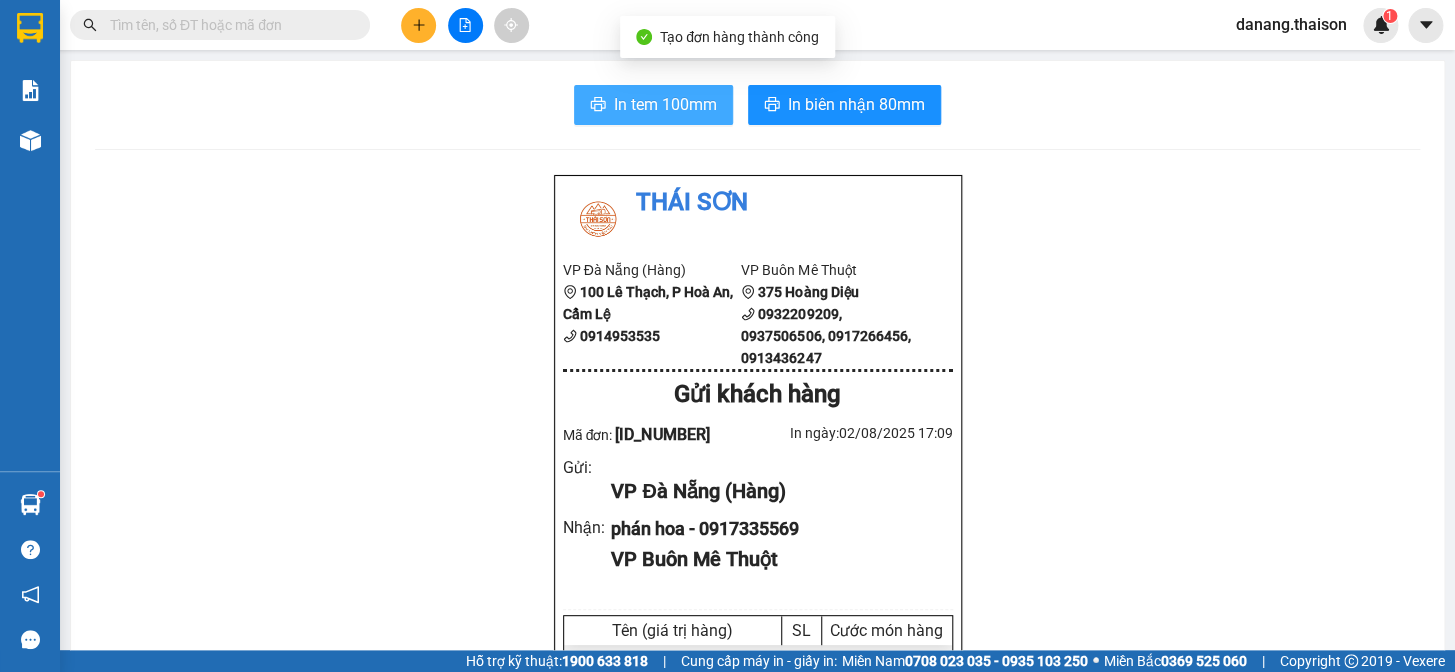 click on "In tem 100mm" at bounding box center [665, 104] 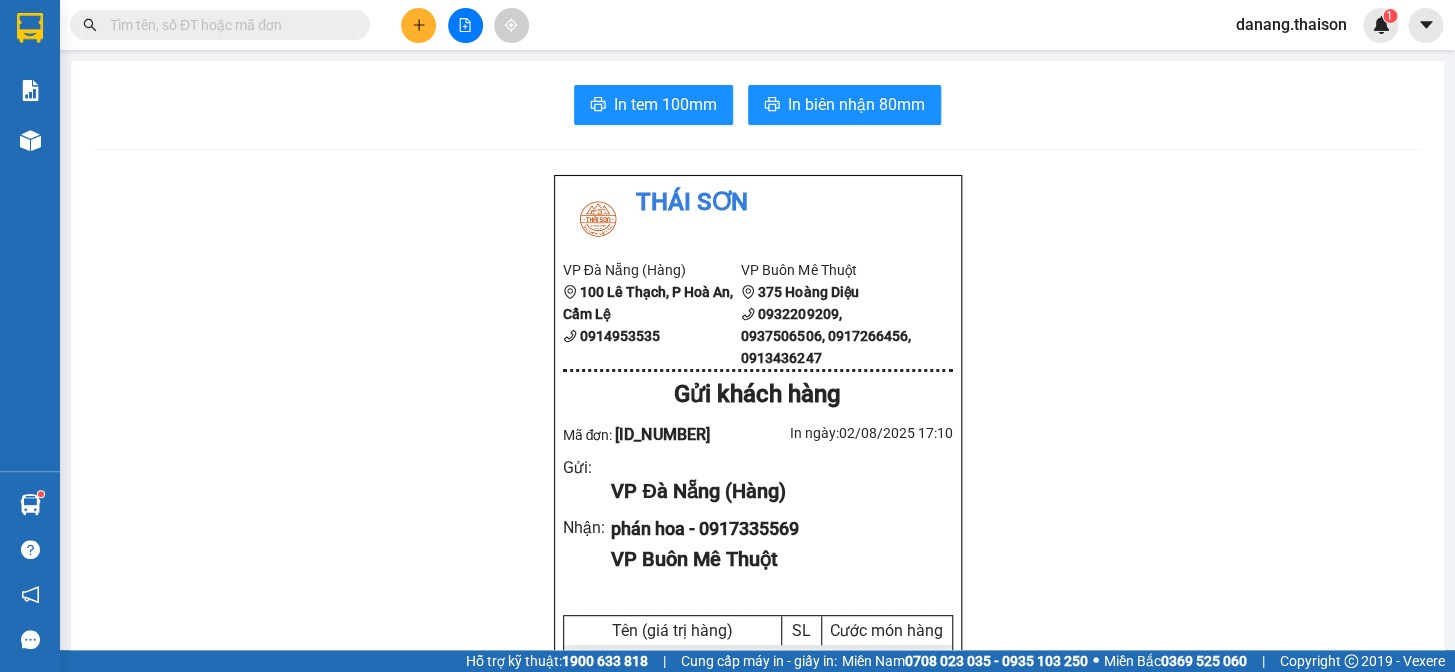click 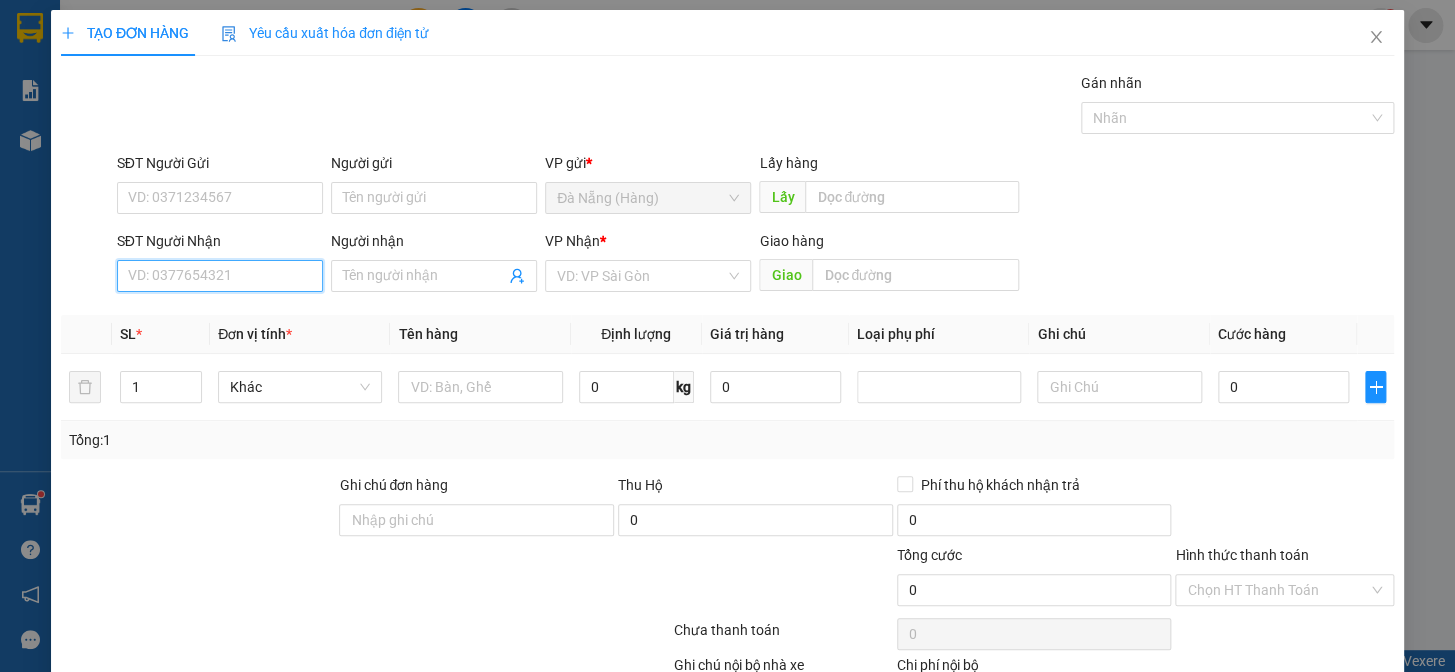 click on "SĐT Người Nhận" at bounding box center (220, 276) 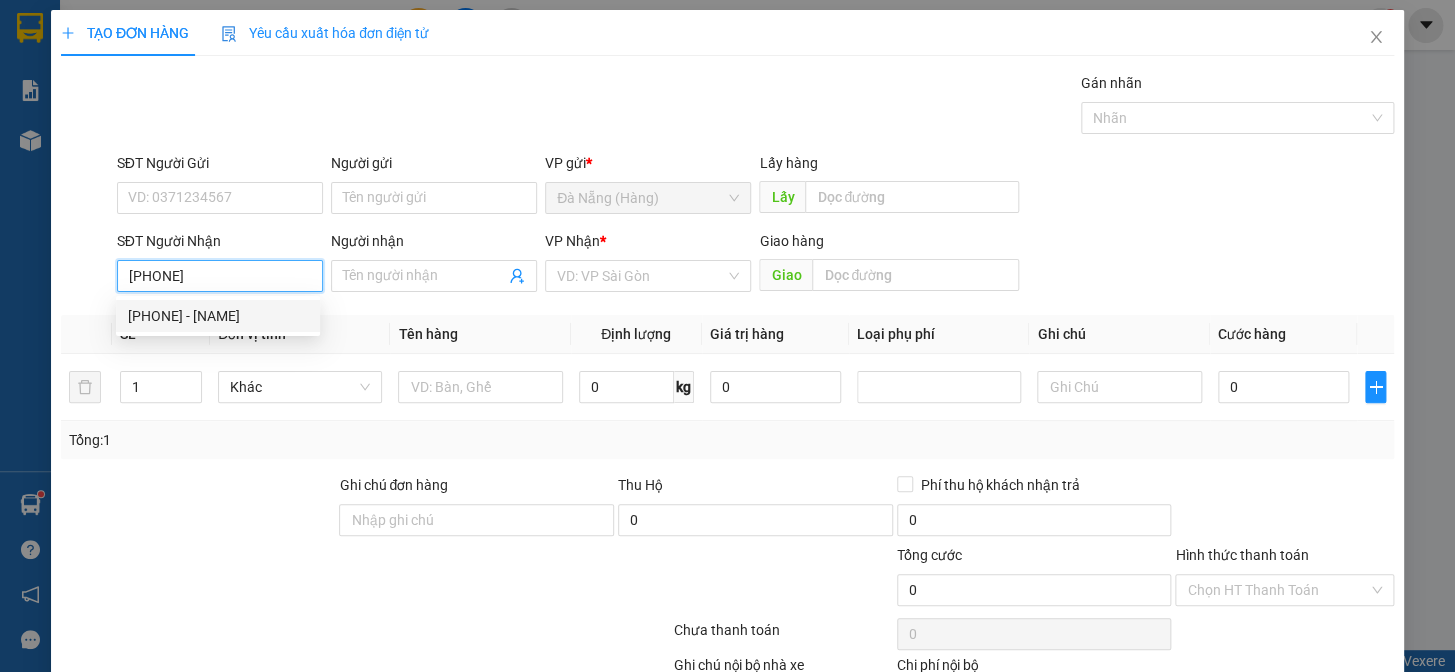 click on "[PHONE] - [NAME]" at bounding box center (218, 316) 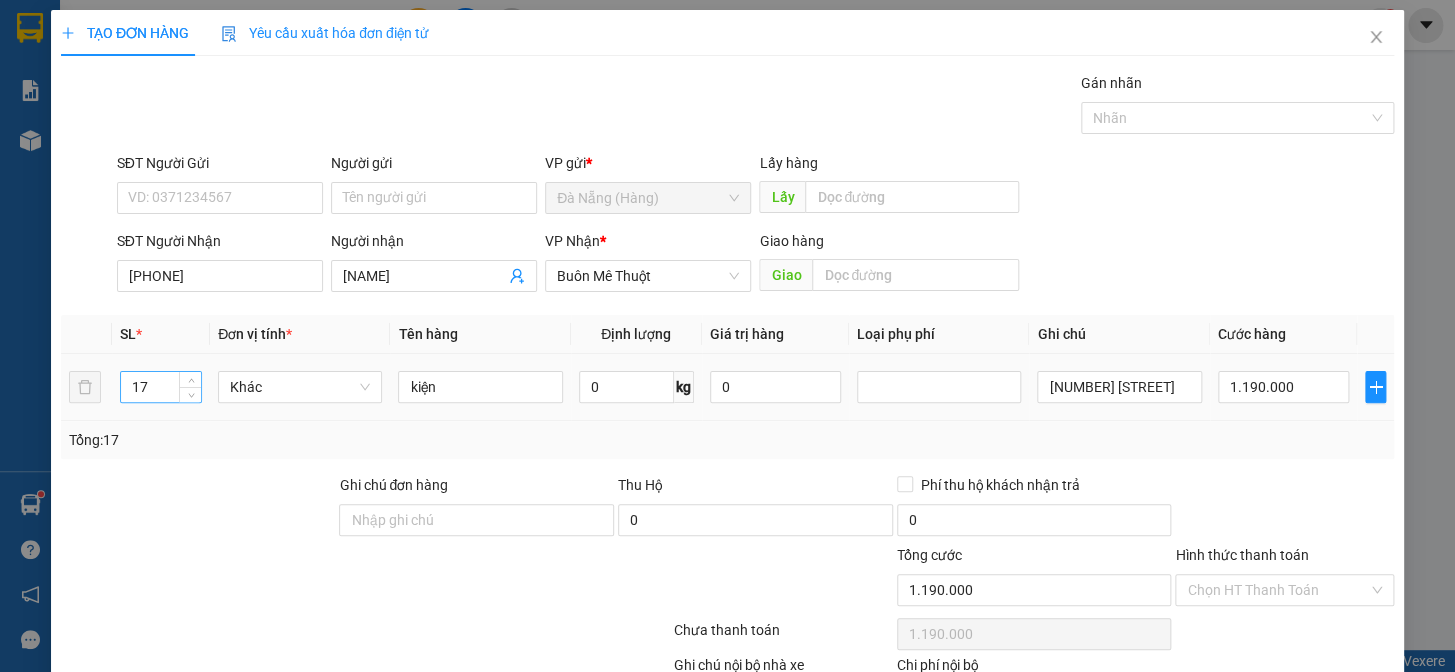 click on "17" at bounding box center [161, 387] 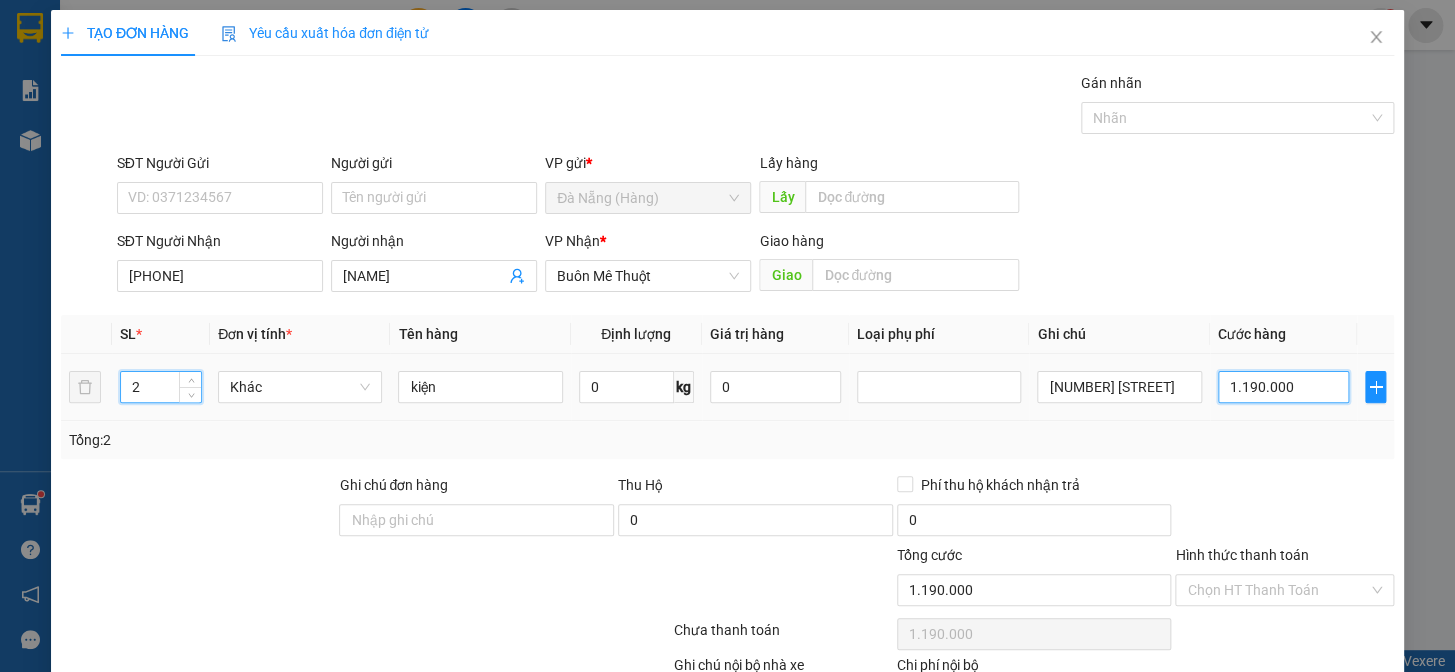 click on "1.190.000" at bounding box center (1283, 387) 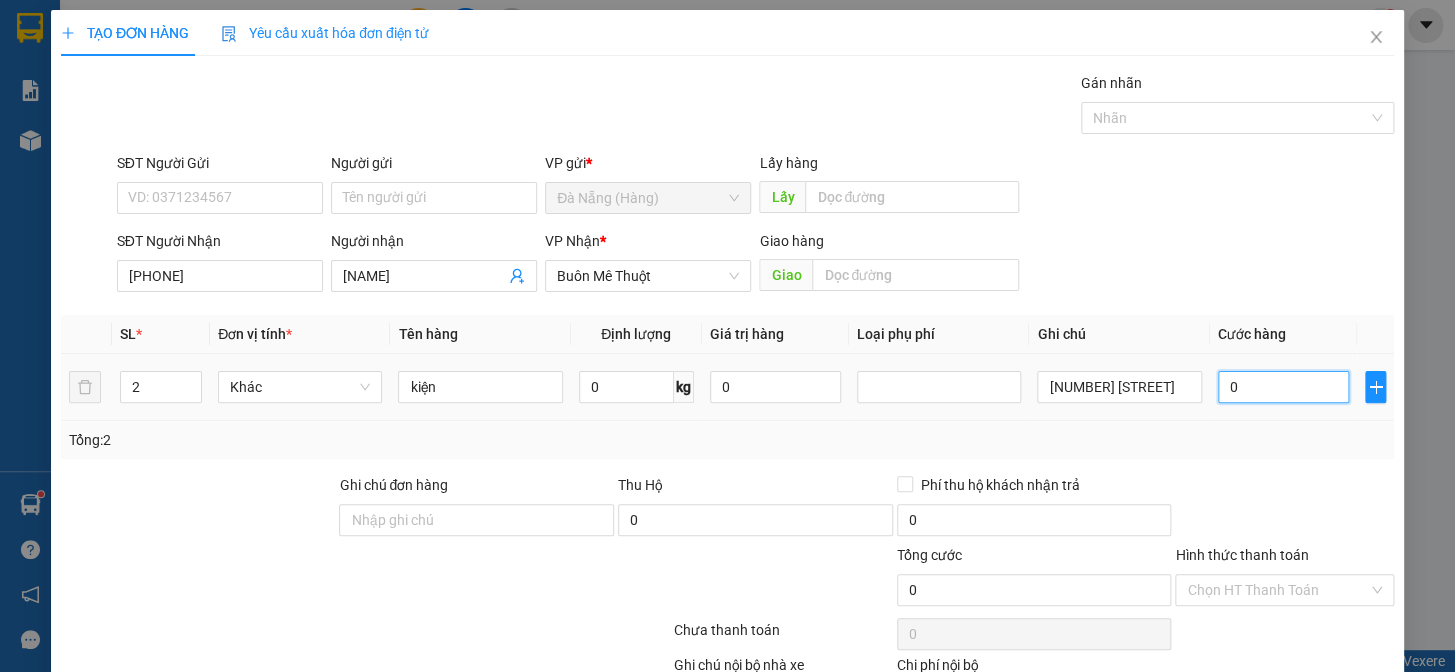 click on "0" at bounding box center [1283, 387] 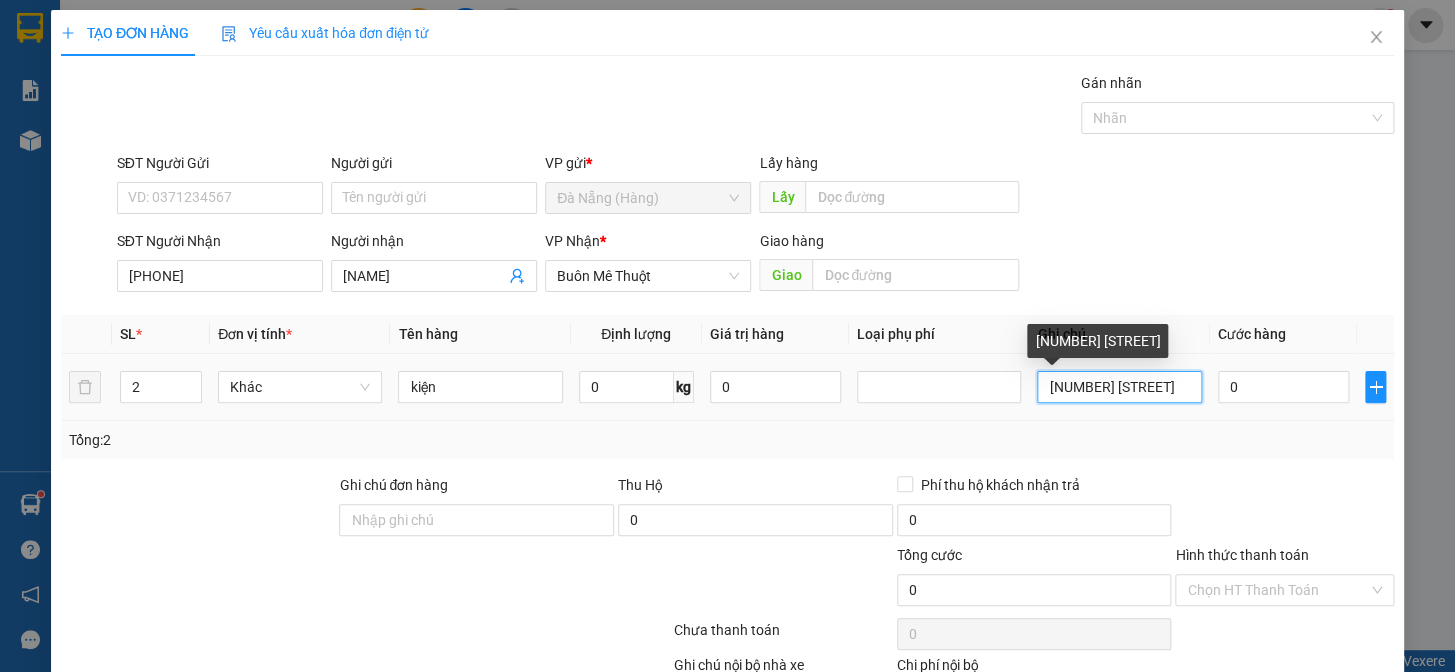 click on "[NUMBER] [STREET]" at bounding box center [1119, 387] 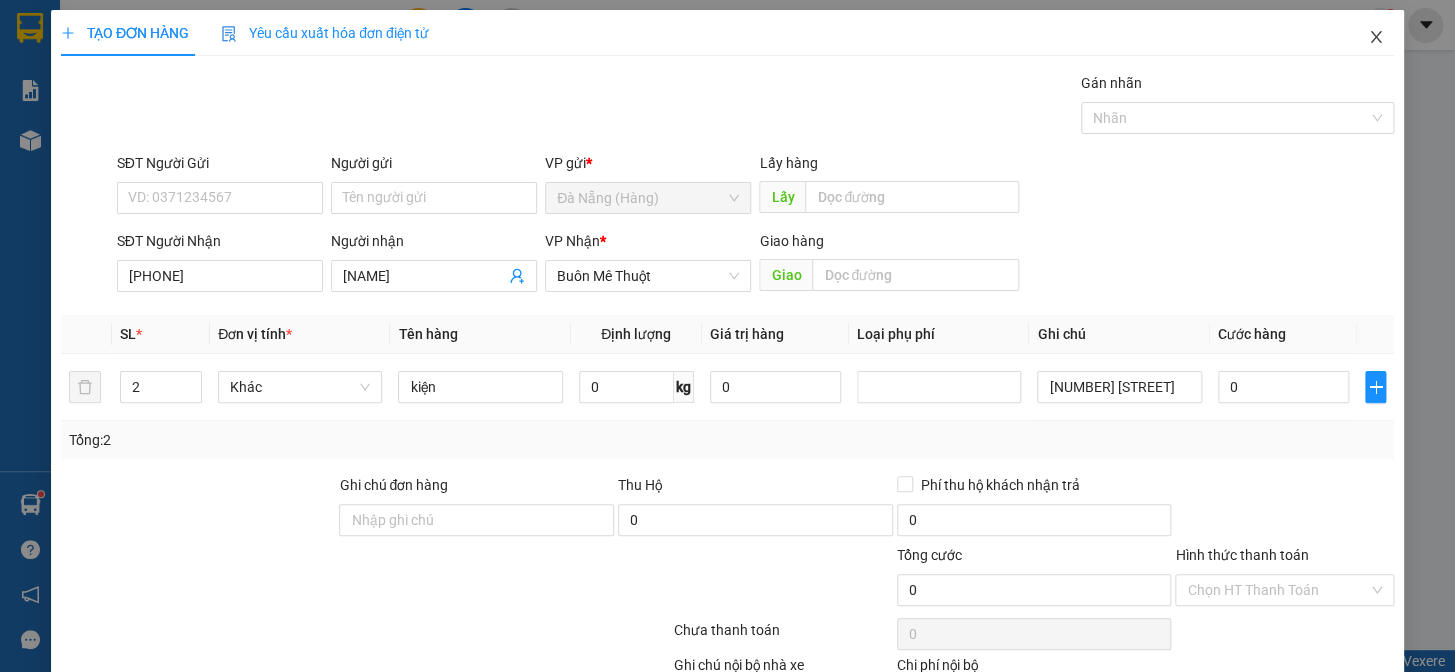 click 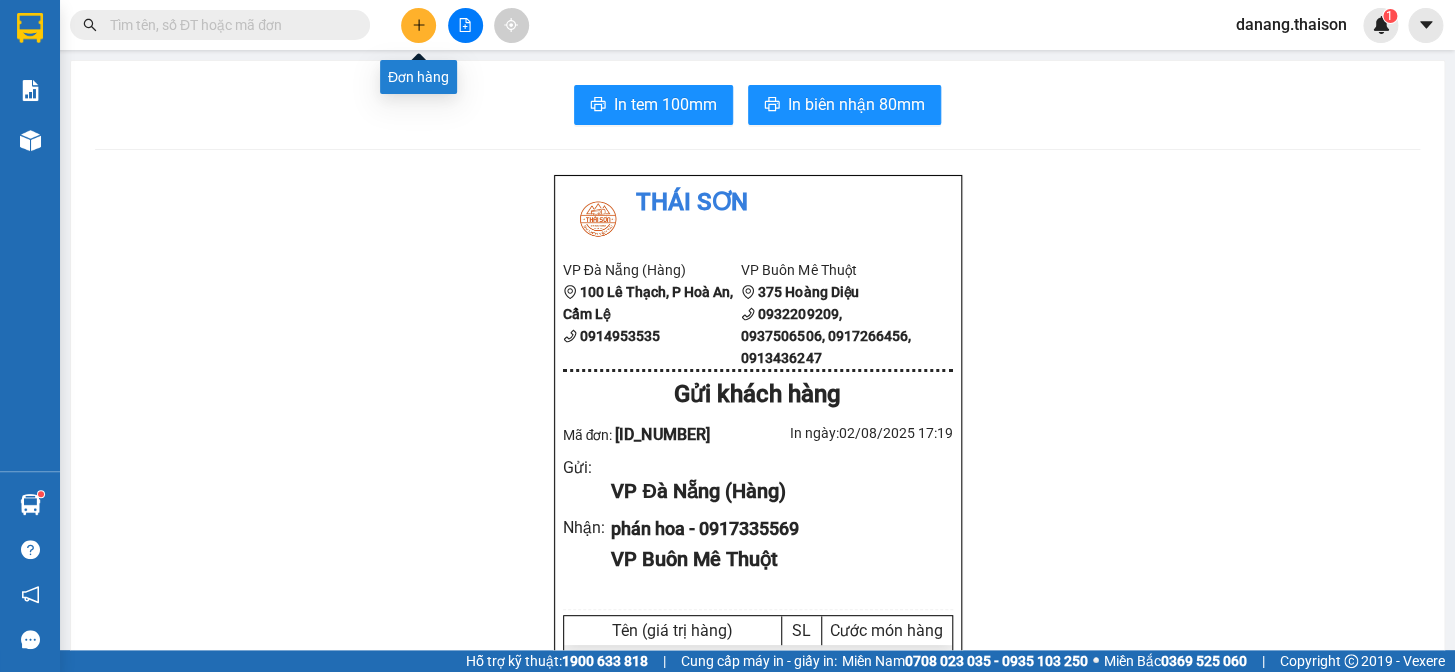 click 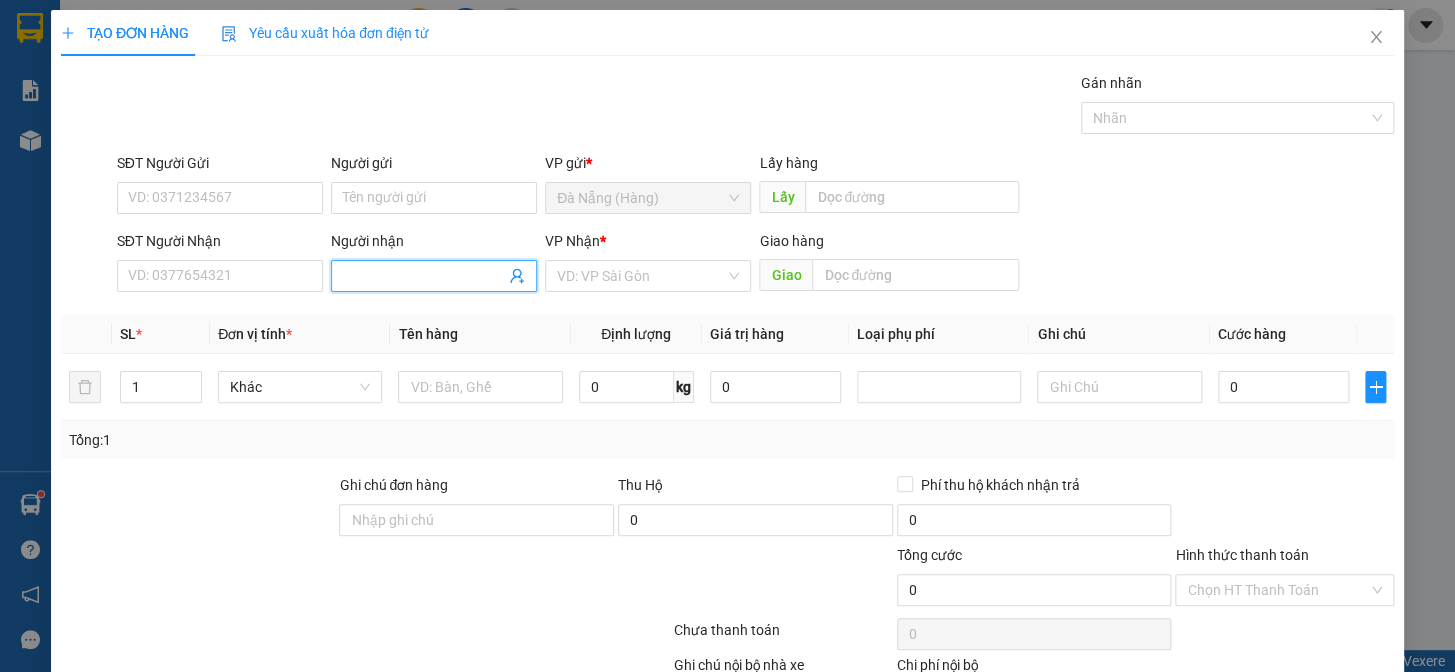 click at bounding box center (434, 276) 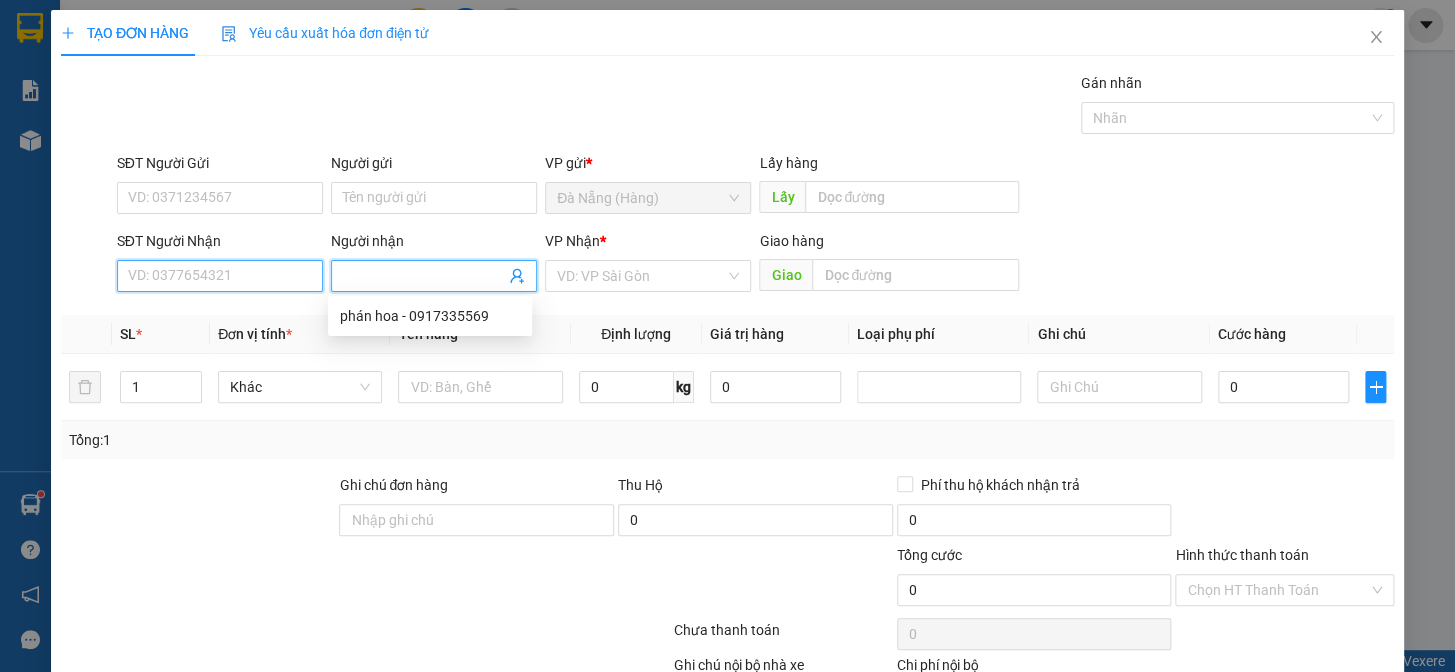click on "SĐT Người Nhận" at bounding box center (220, 276) 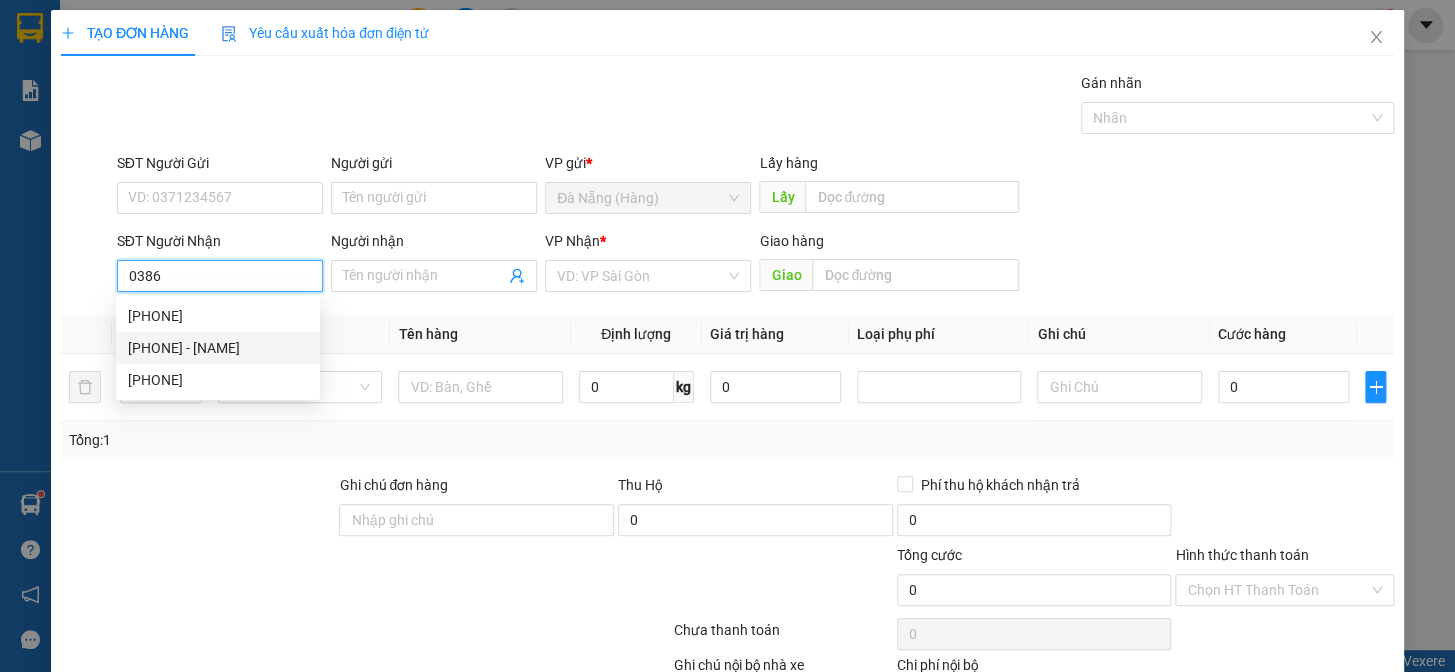 click on "[PHONE] - [NAME]" at bounding box center [218, 348] 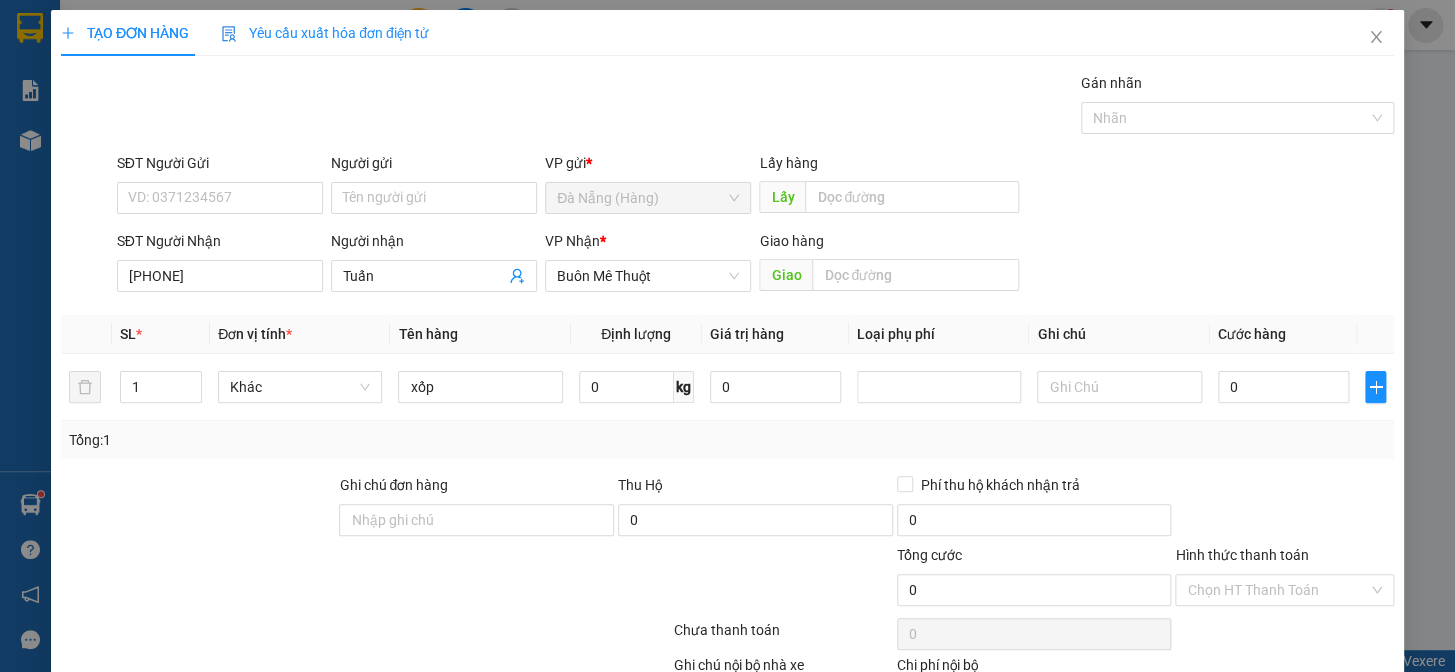 drag, startPoint x: 1279, startPoint y: 612, endPoint x: 1270, endPoint y: 606, distance: 10.816654 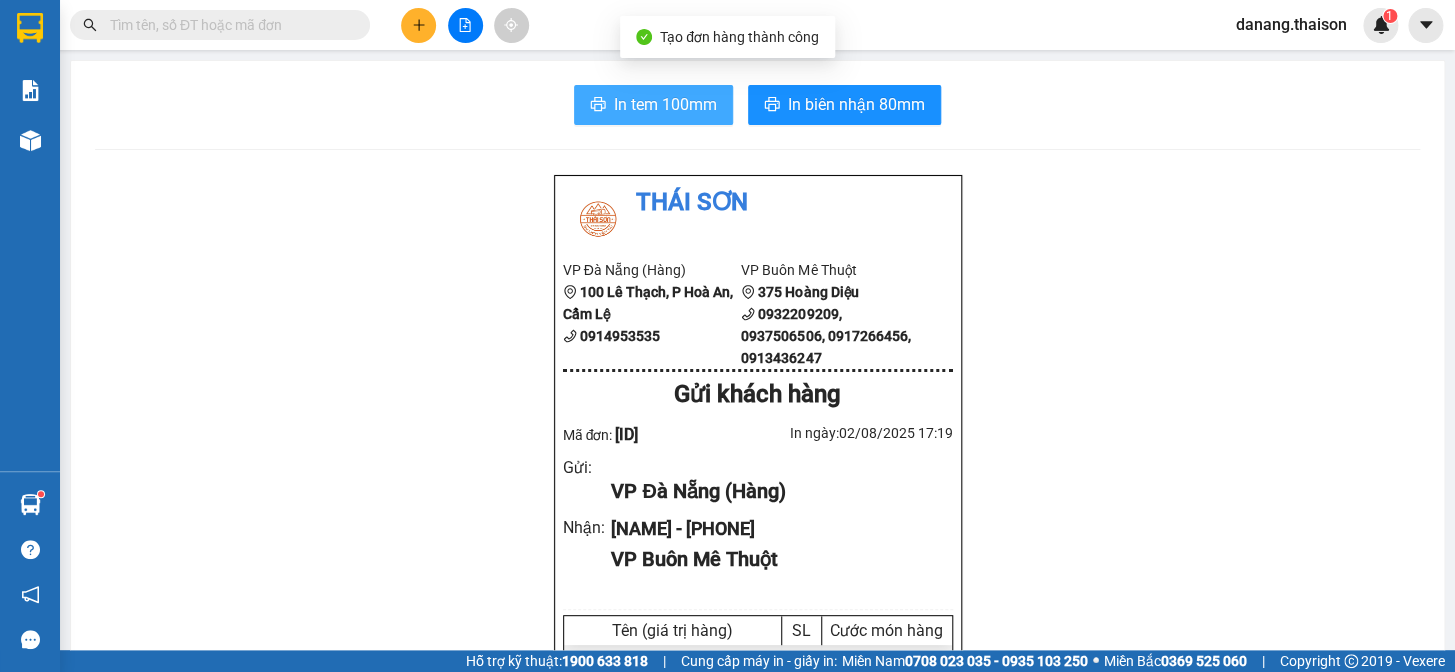 click on "In tem 100mm" at bounding box center [653, 105] 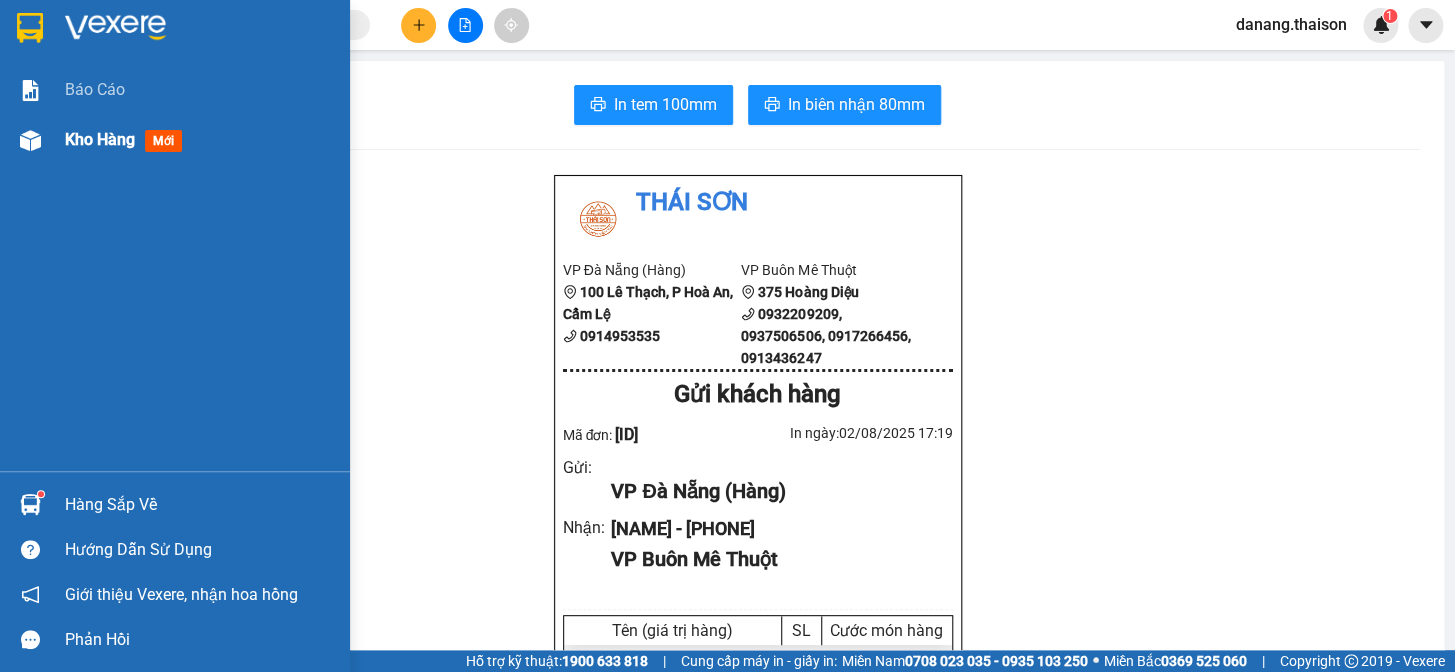 click on "Kho hàng" at bounding box center [100, 139] 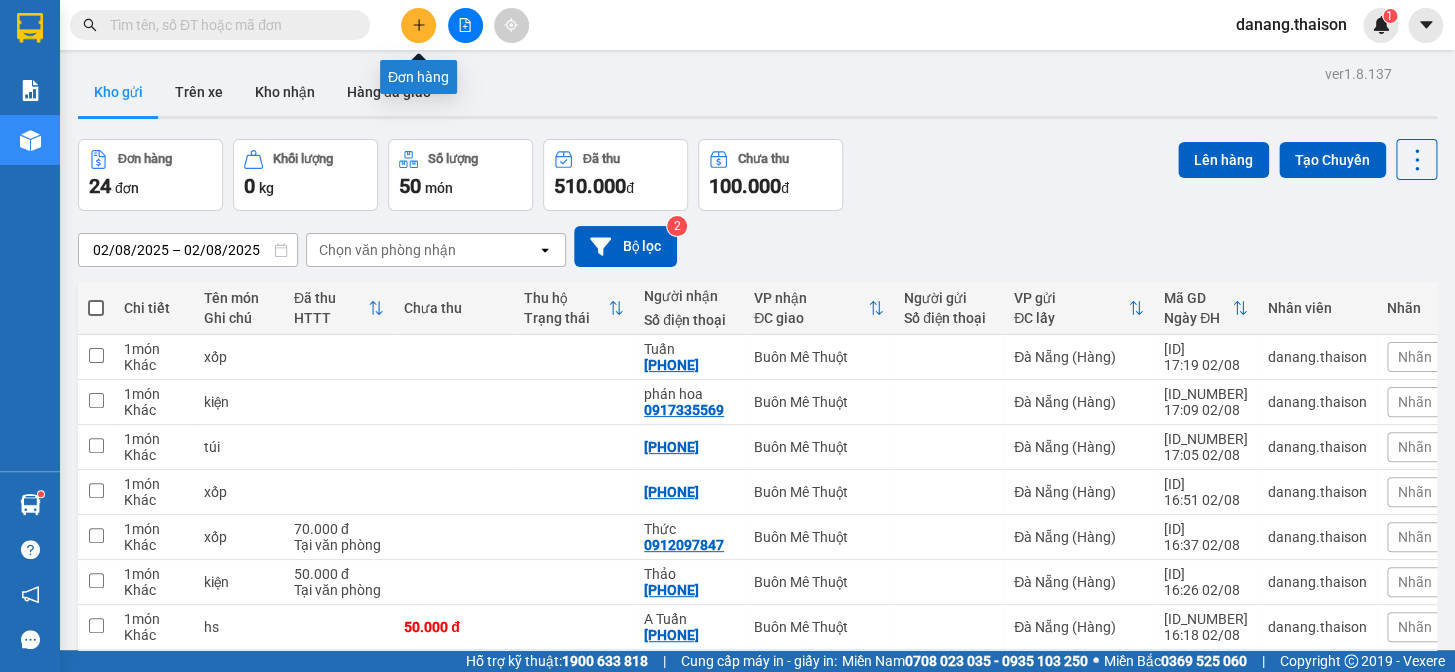 click 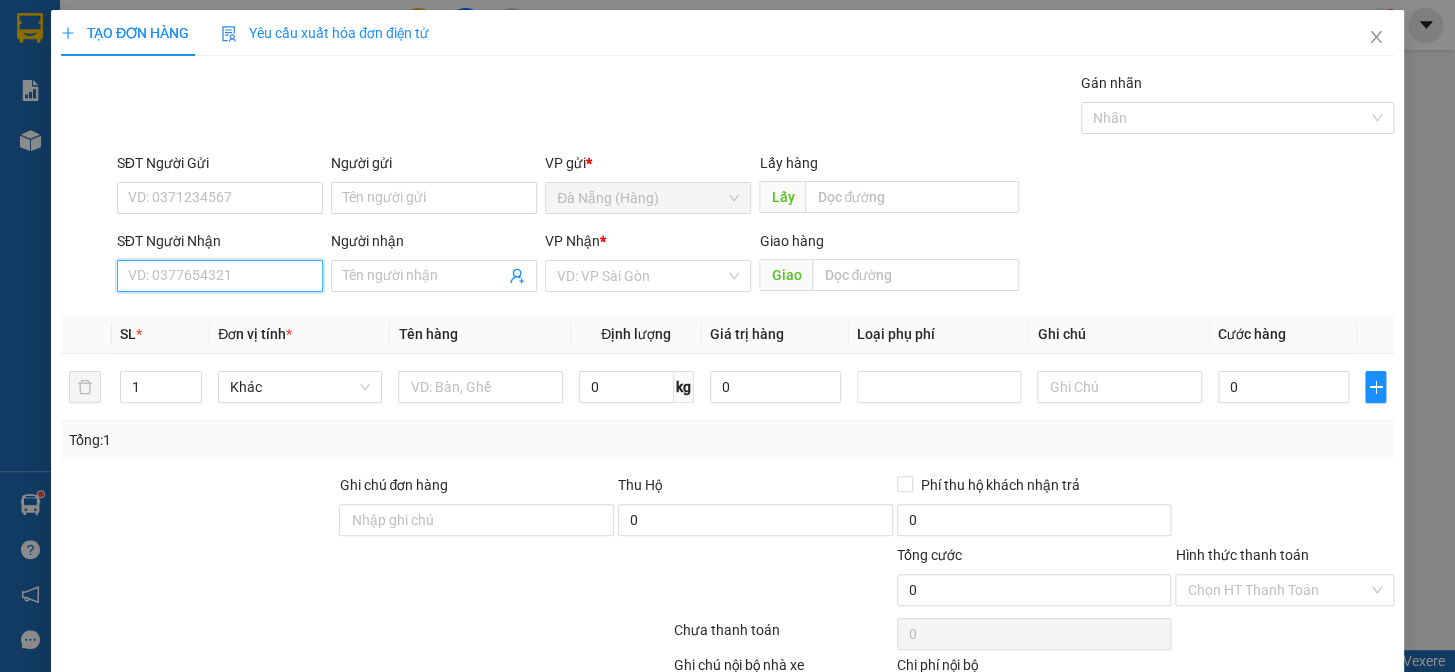 click on "SĐT Người Nhận" at bounding box center (220, 276) 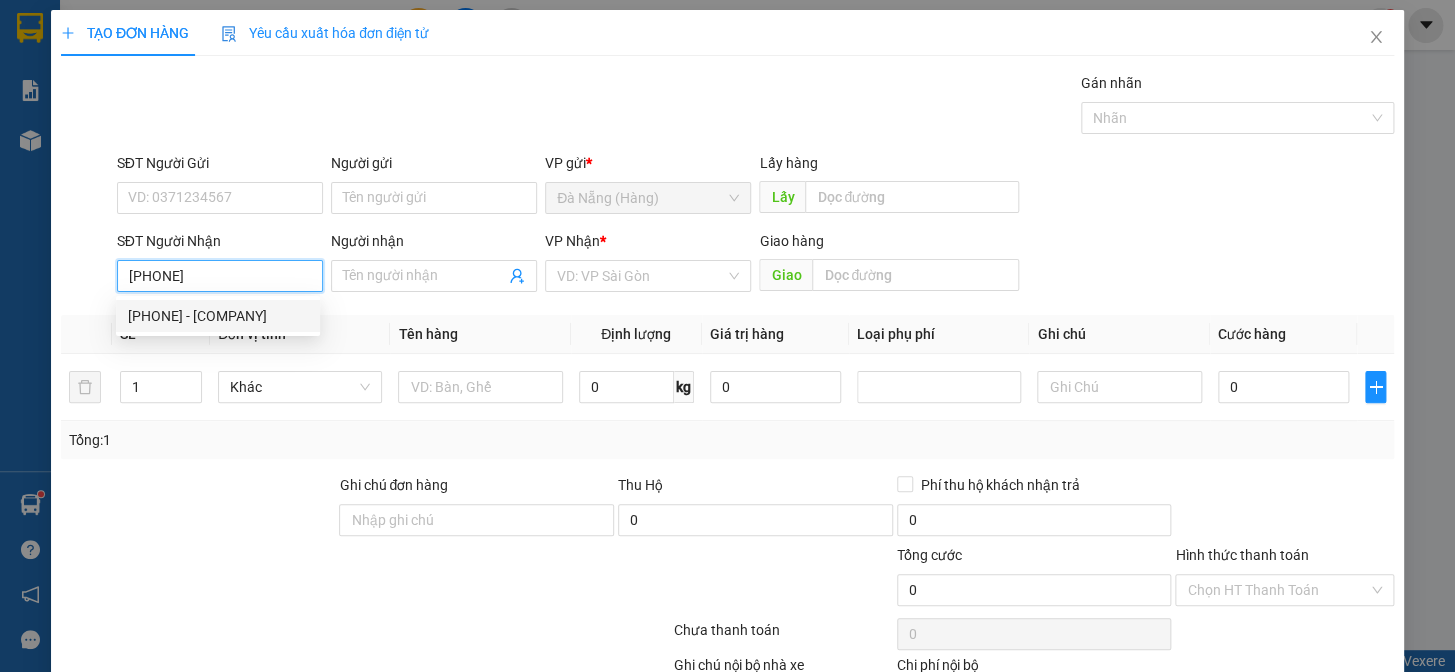 click on "[PHONE] - [COMPANY]" at bounding box center (218, 316) 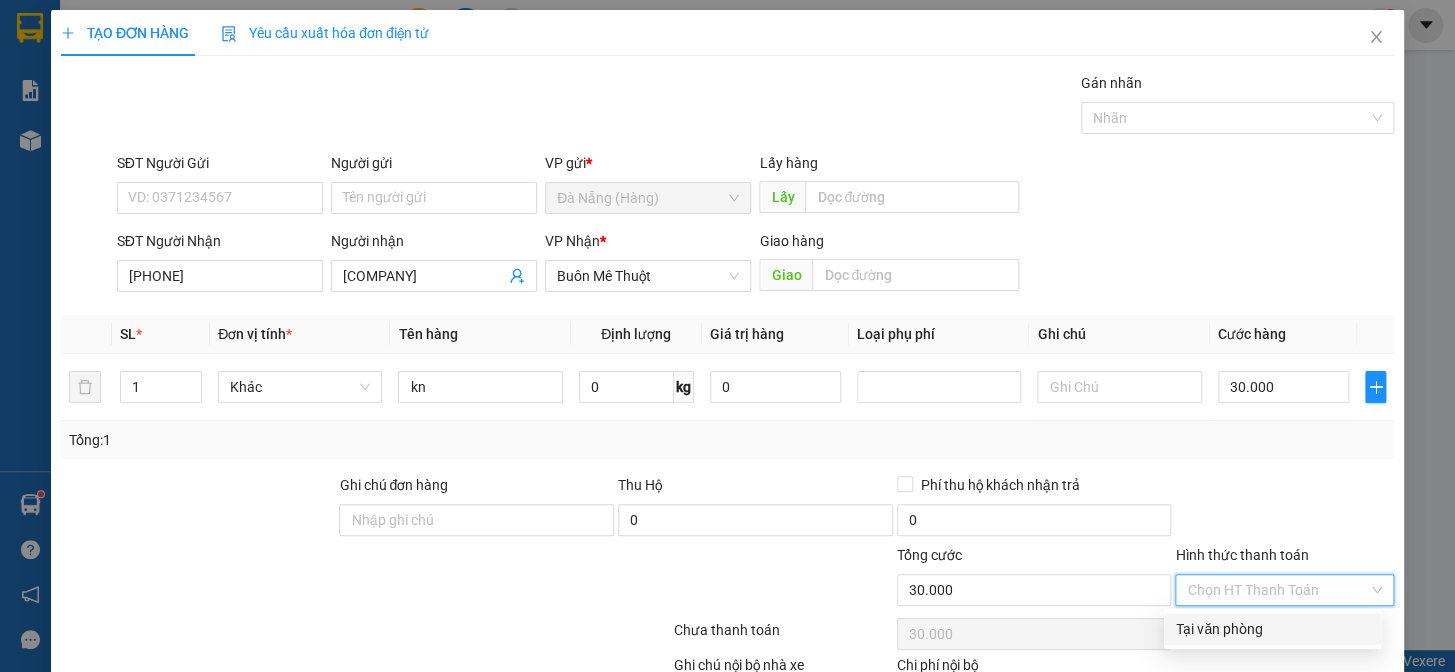 click on "Hình thức thanh toán" at bounding box center [1277, 590] 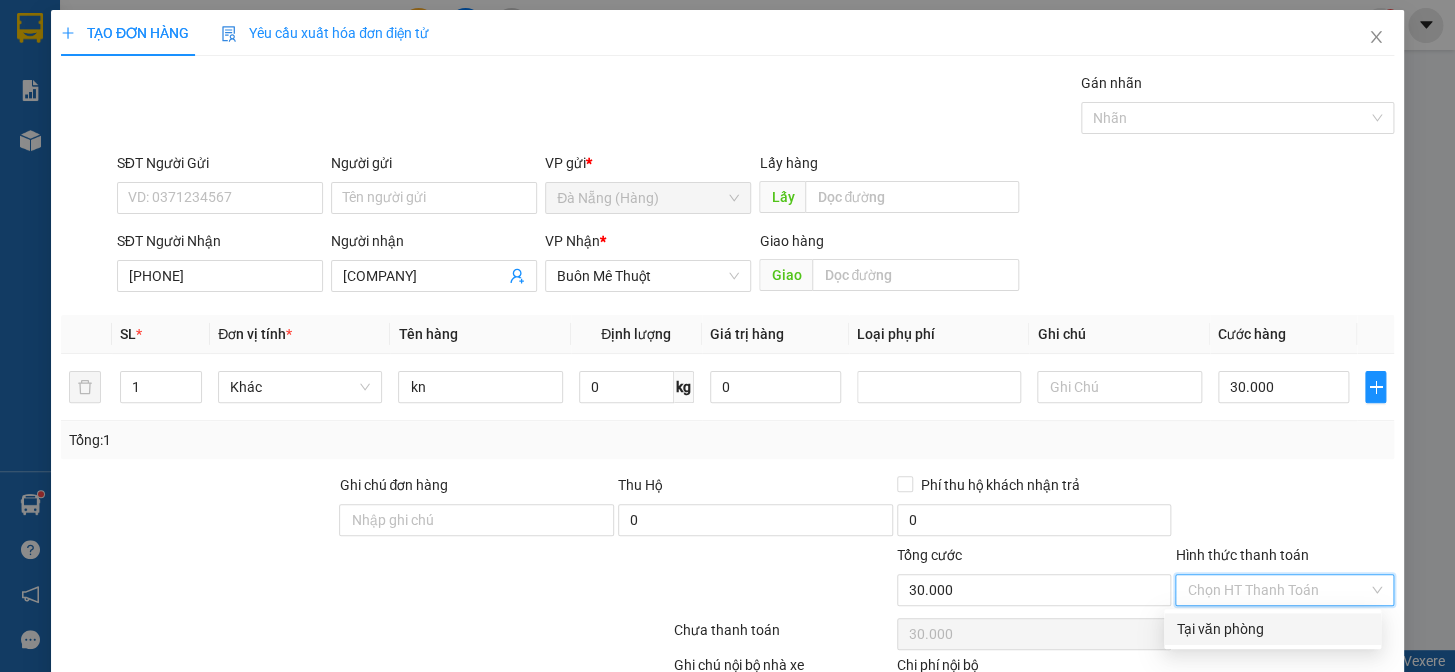 click on "Tại văn phòng" at bounding box center (1272, 629) 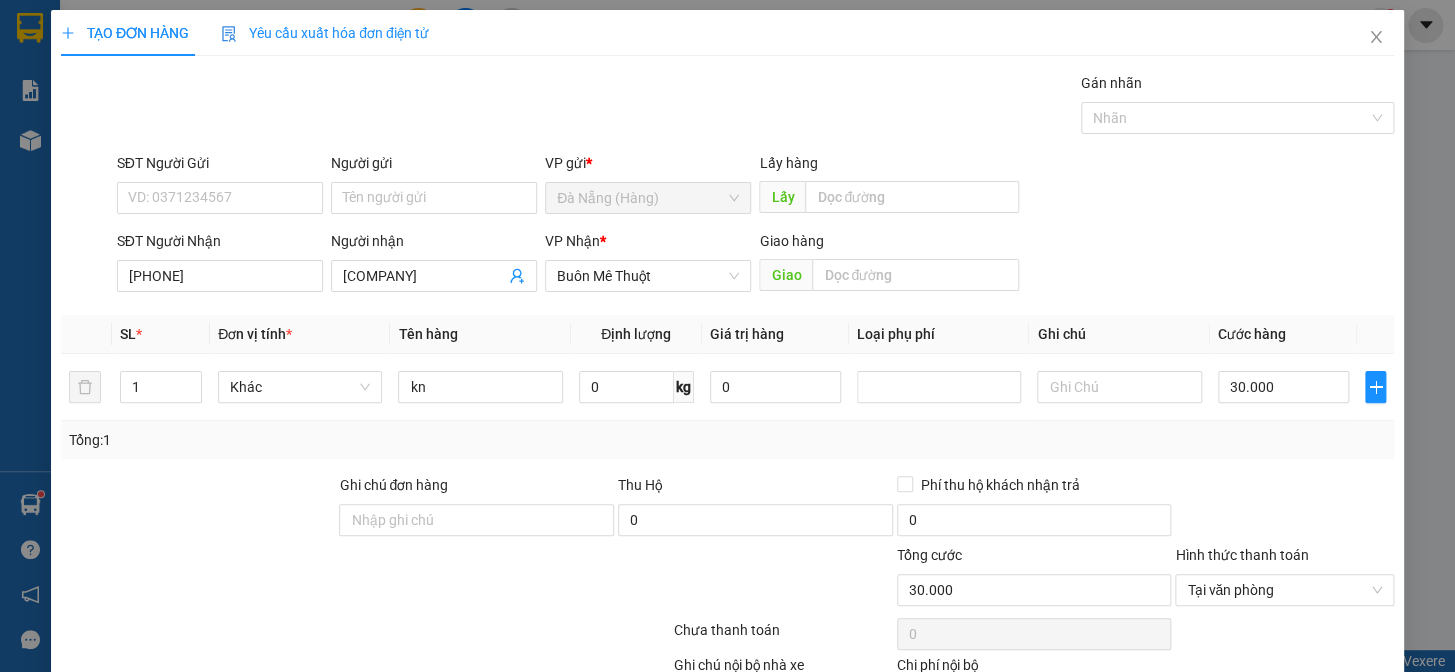 click at bounding box center (1279, 747) 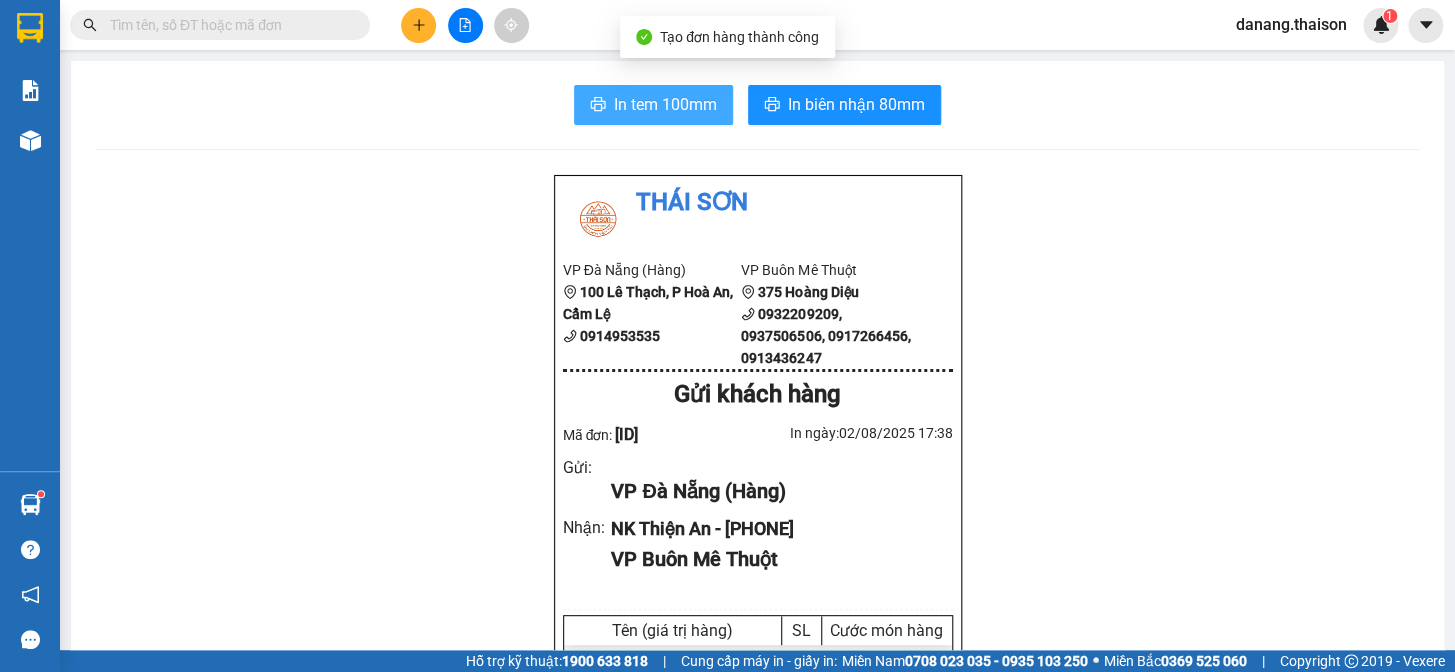 click on "In tem 100mm" at bounding box center [653, 105] 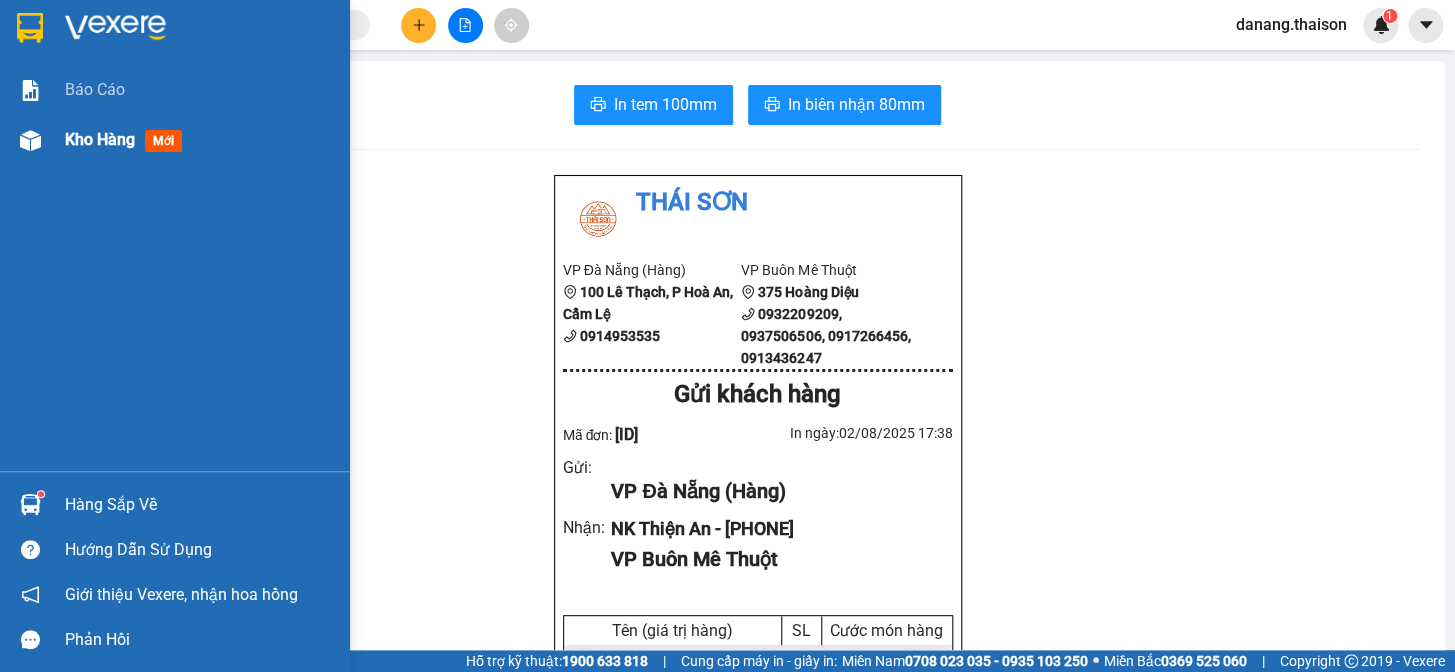 click on "Kho hàng" at bounding box center (100, 139) 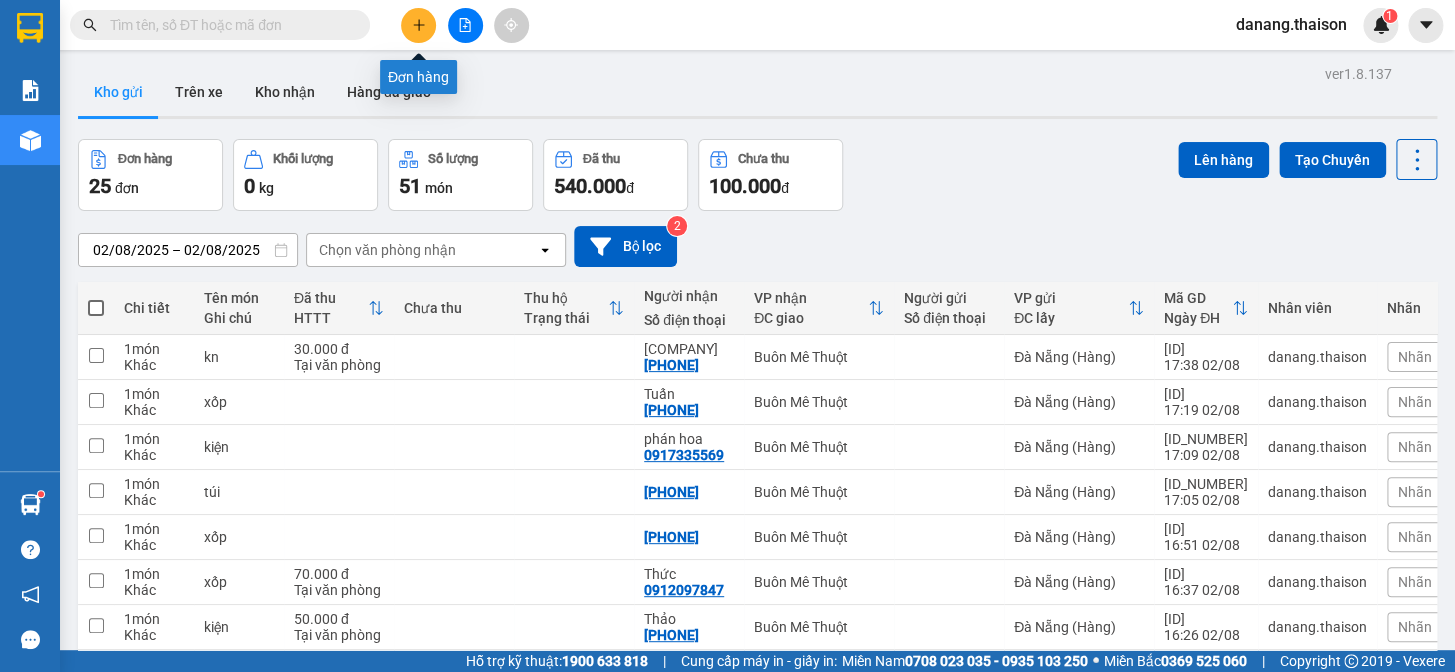 click at bounding box center [418, 25] 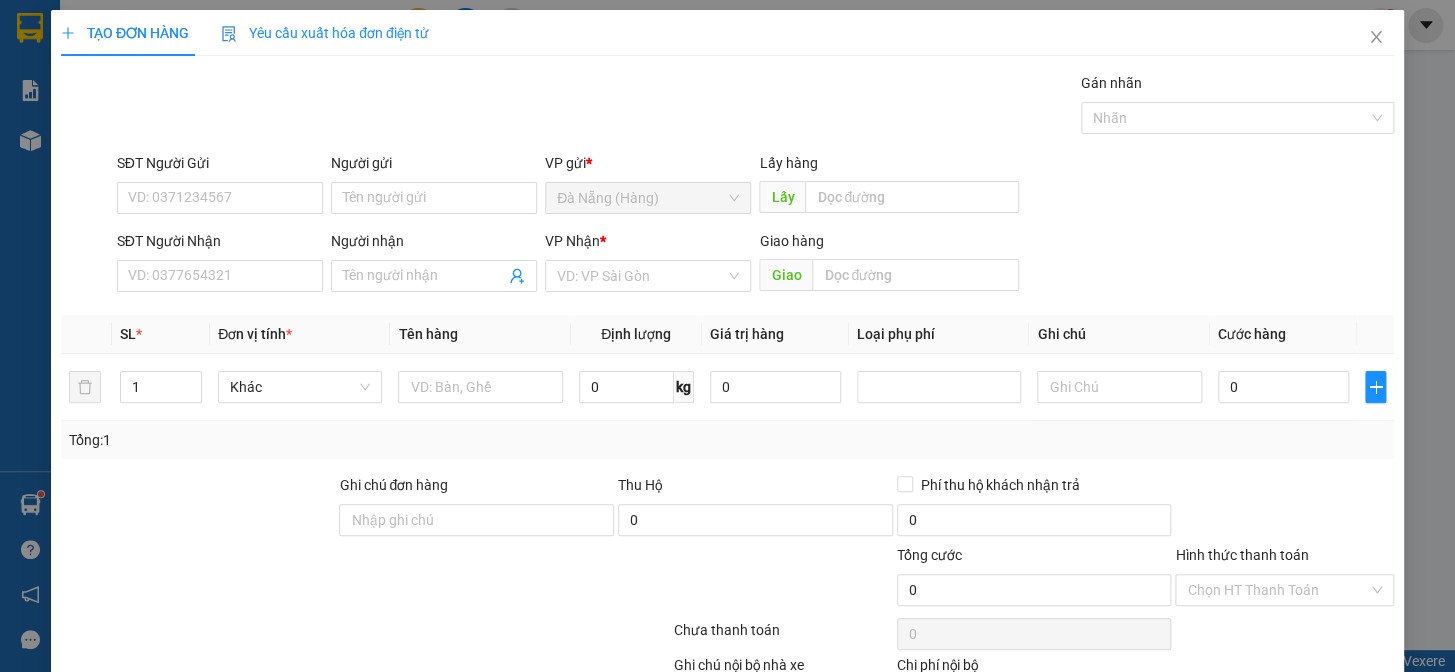 click on "Lưu và In" at bounding box center (1323, 747) 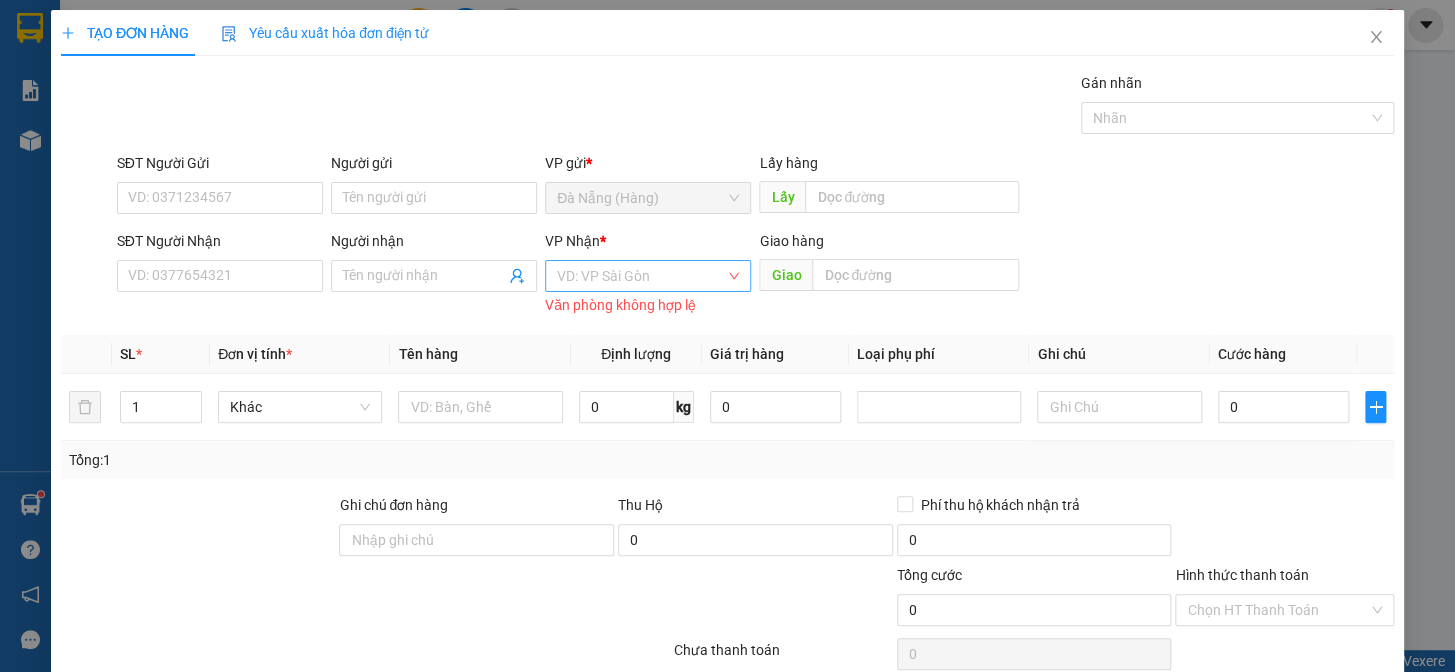click at bounding box center [641, 276] 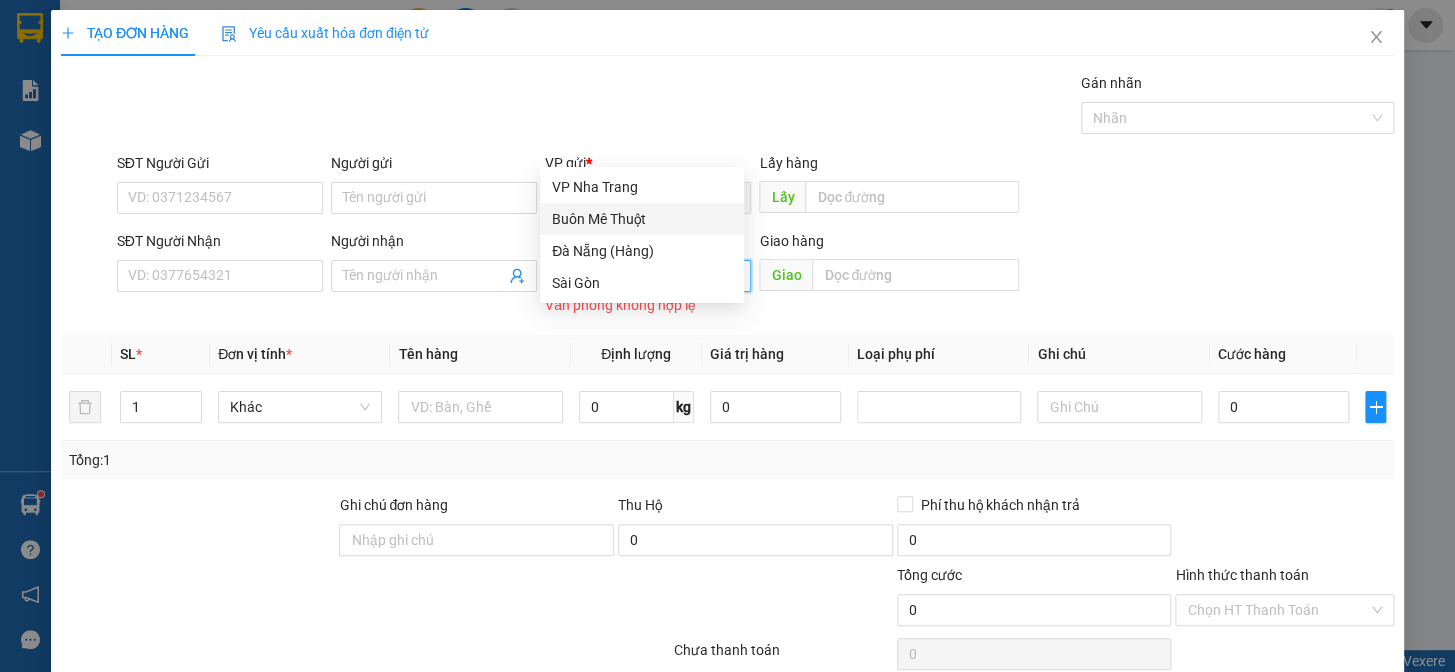 click on "Buôn Mê Thuột" at bounding box center (642, 219) 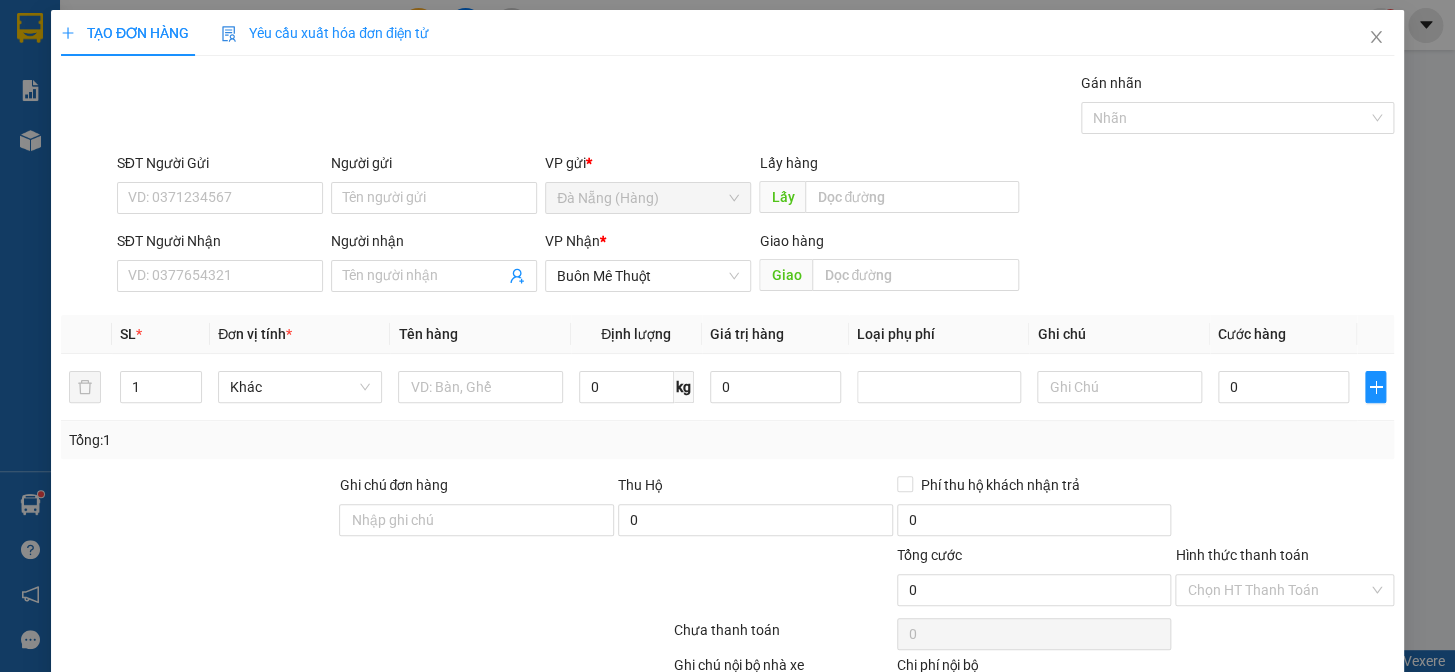 click 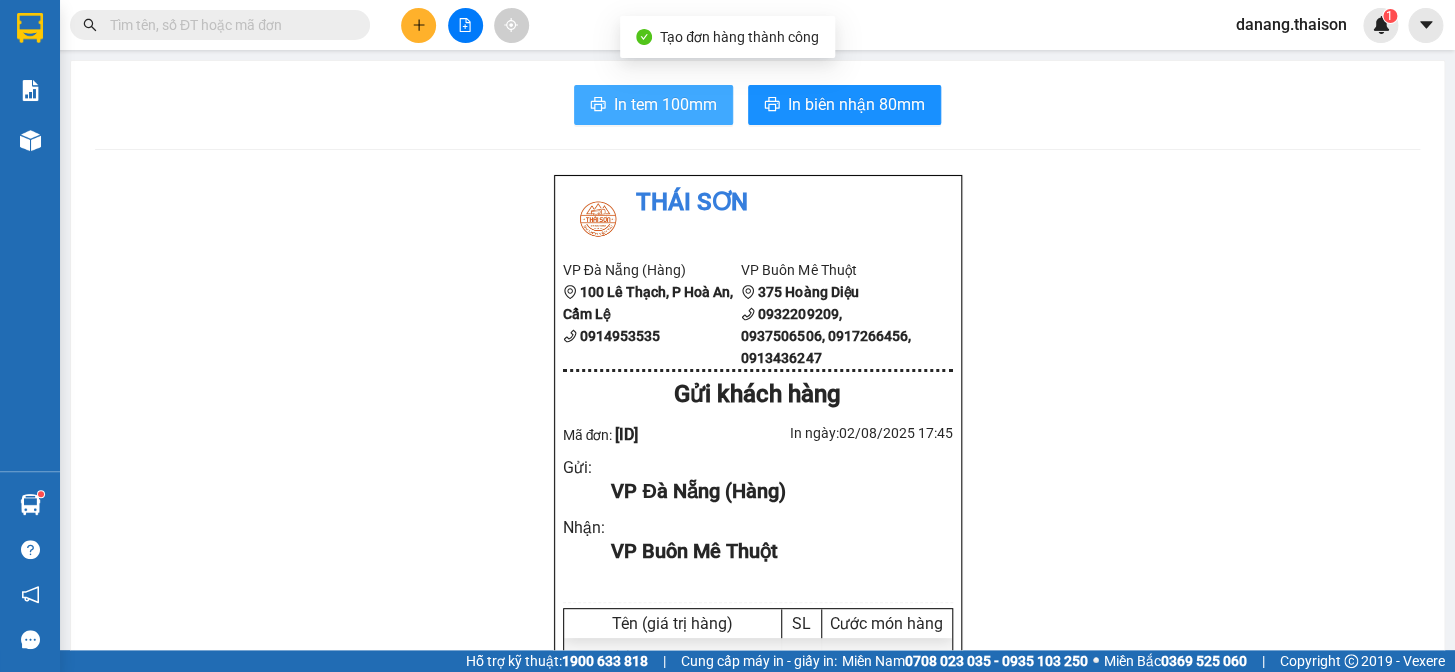 click on "In tem 100mm" at bounding box center [665, 104] 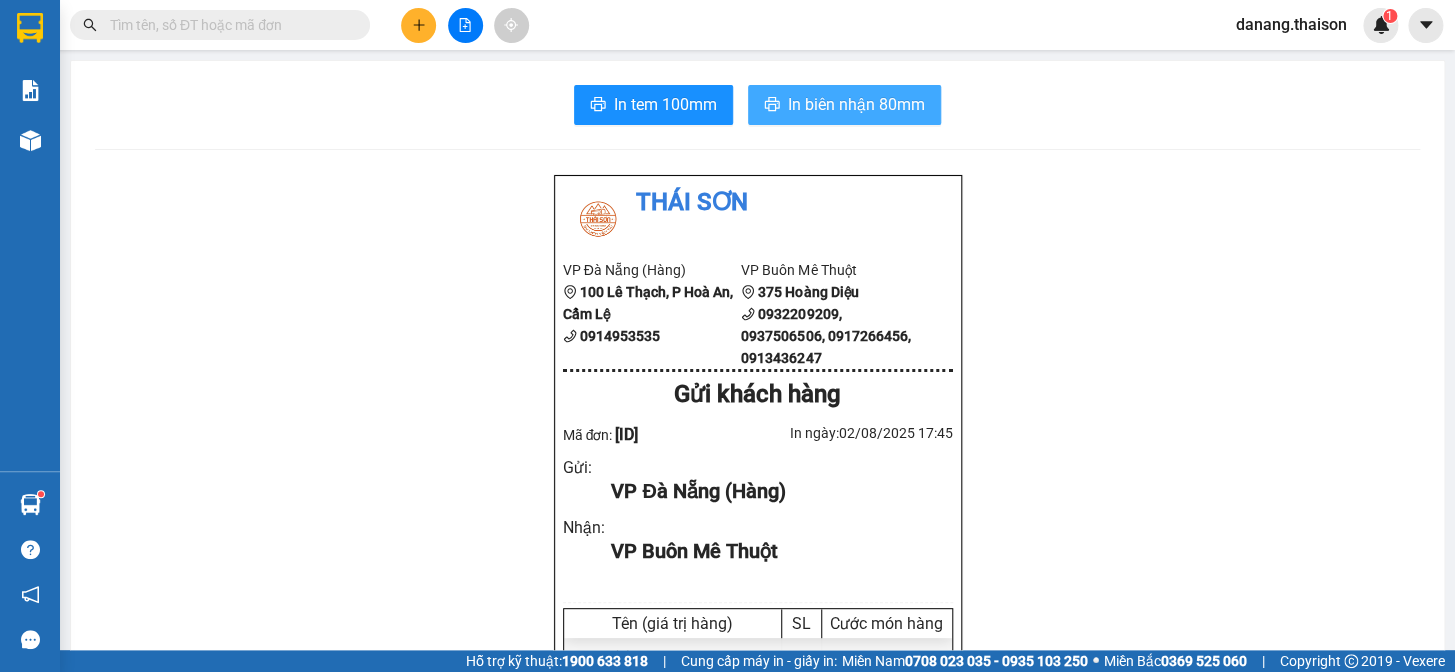 click on "In biên nhận 80mm" at bounding box center [856, 104] 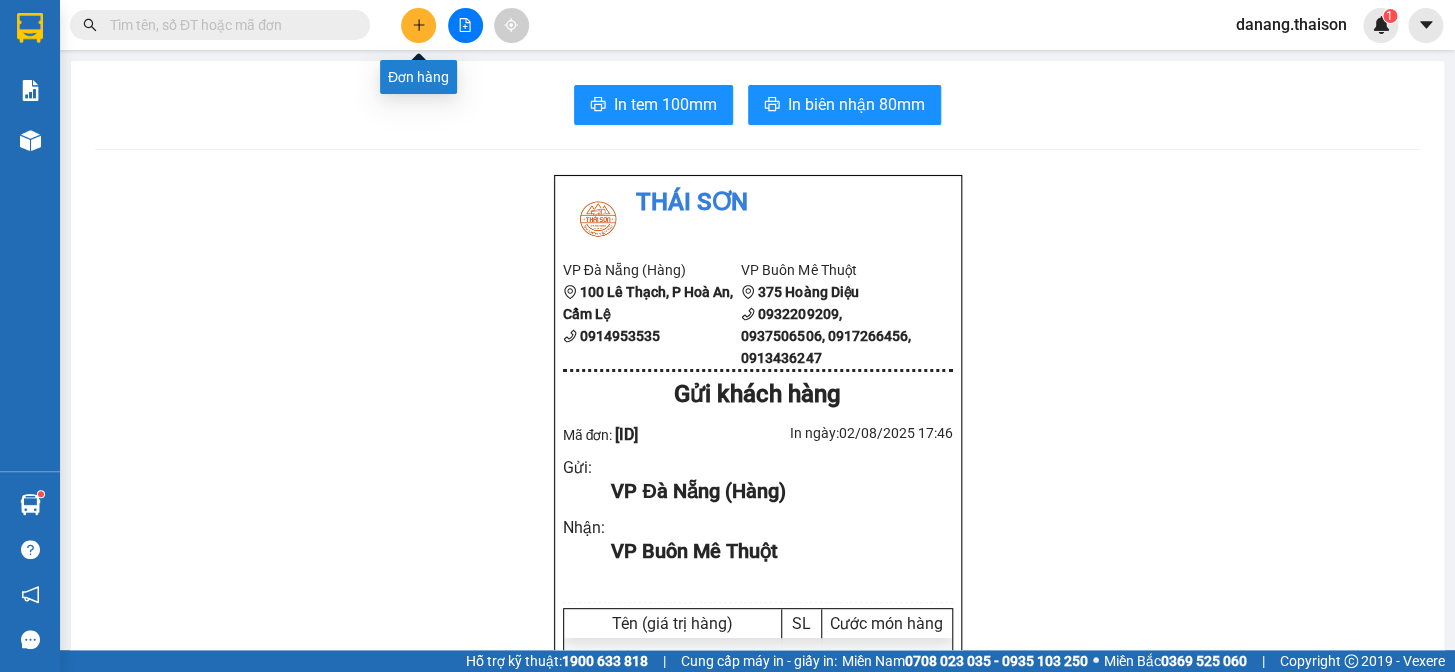 click 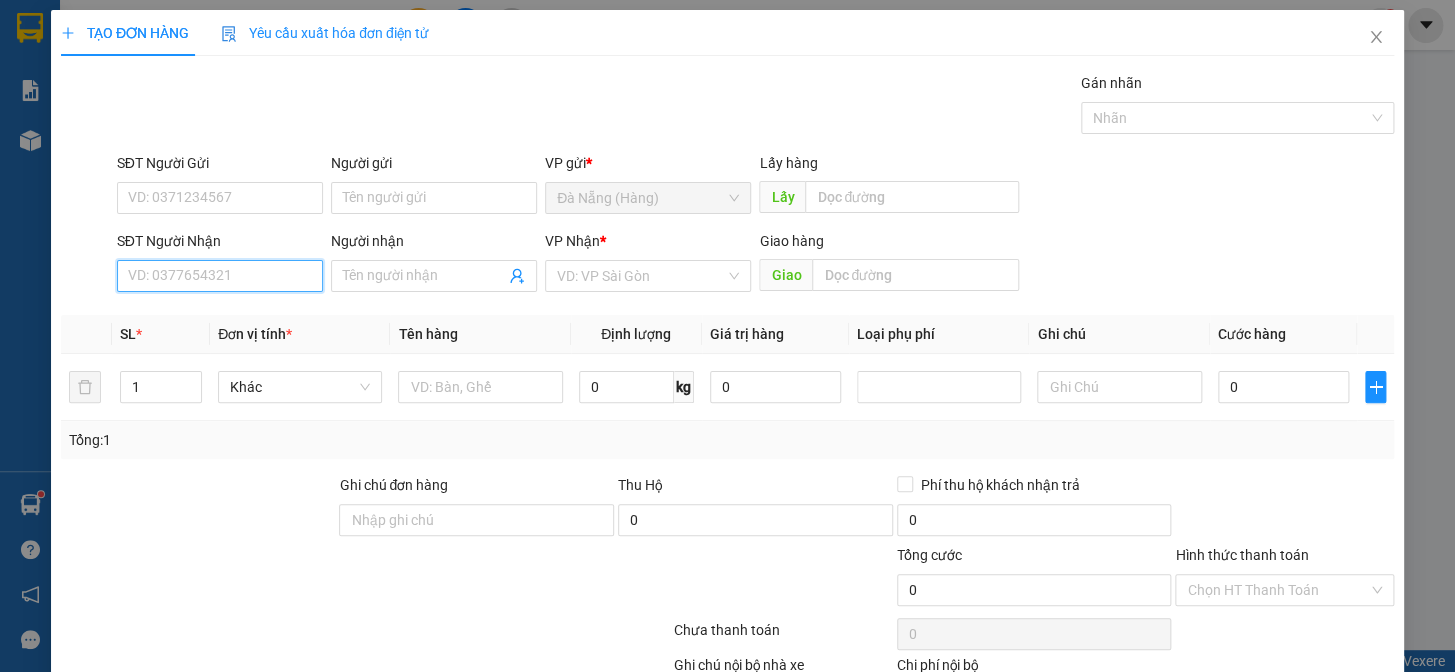 click on "SĐT Người Nhận" at bounding box center [220, 276] 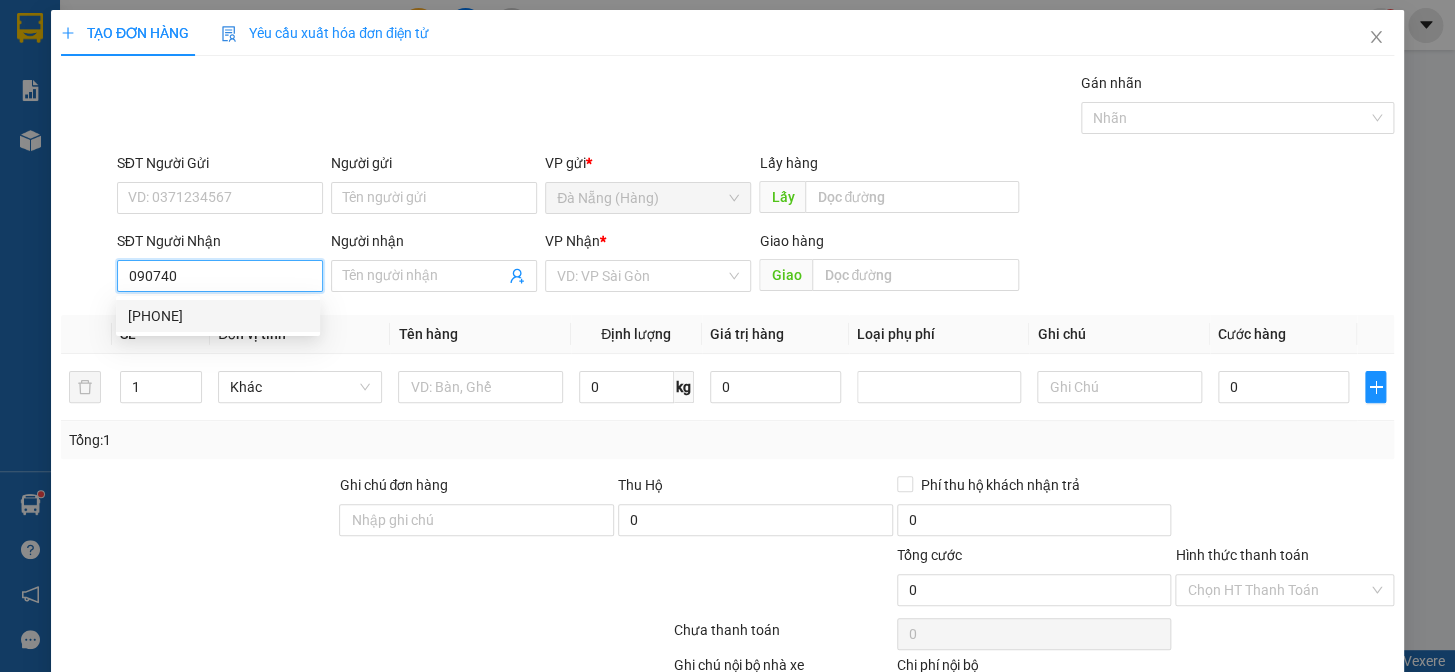 click on "[PHONE]" at bounding box center [218, 316] 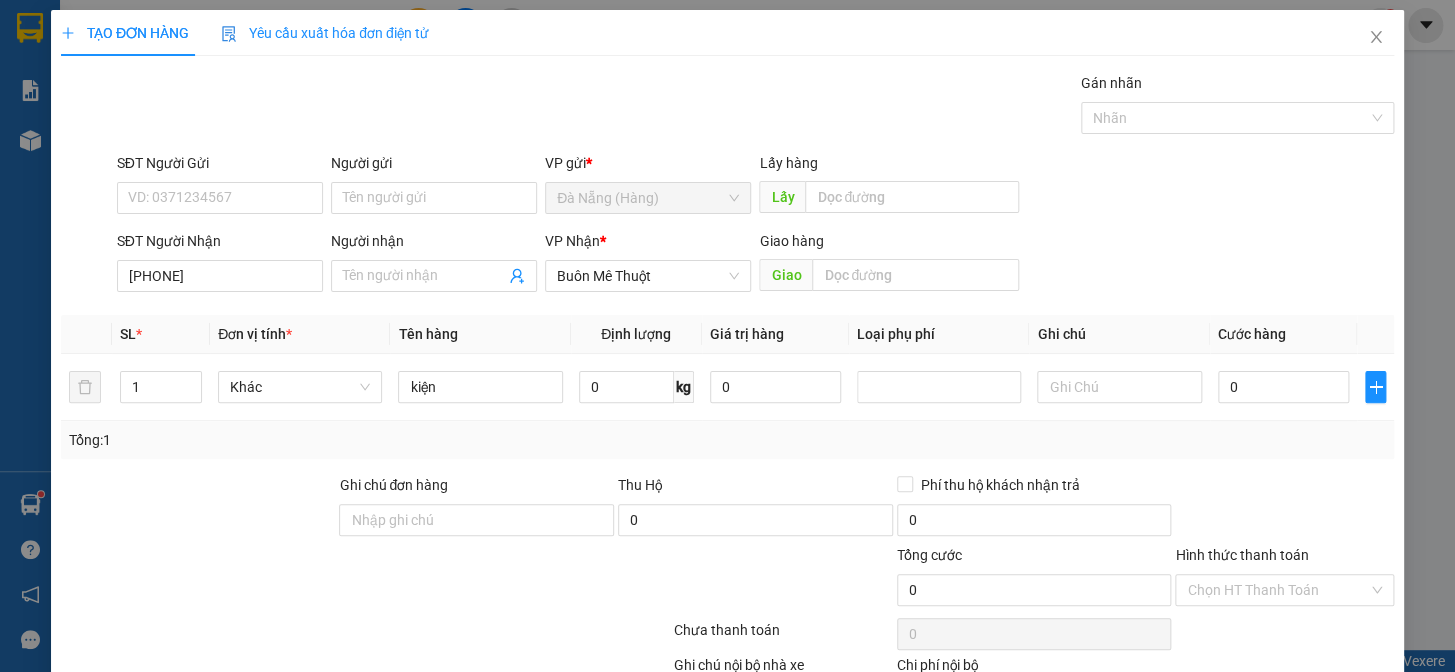 drag, startPoint x: 1303, startPoint y: 615, endPoint x: 1300, endPoint y: 575, distance: 40.112343 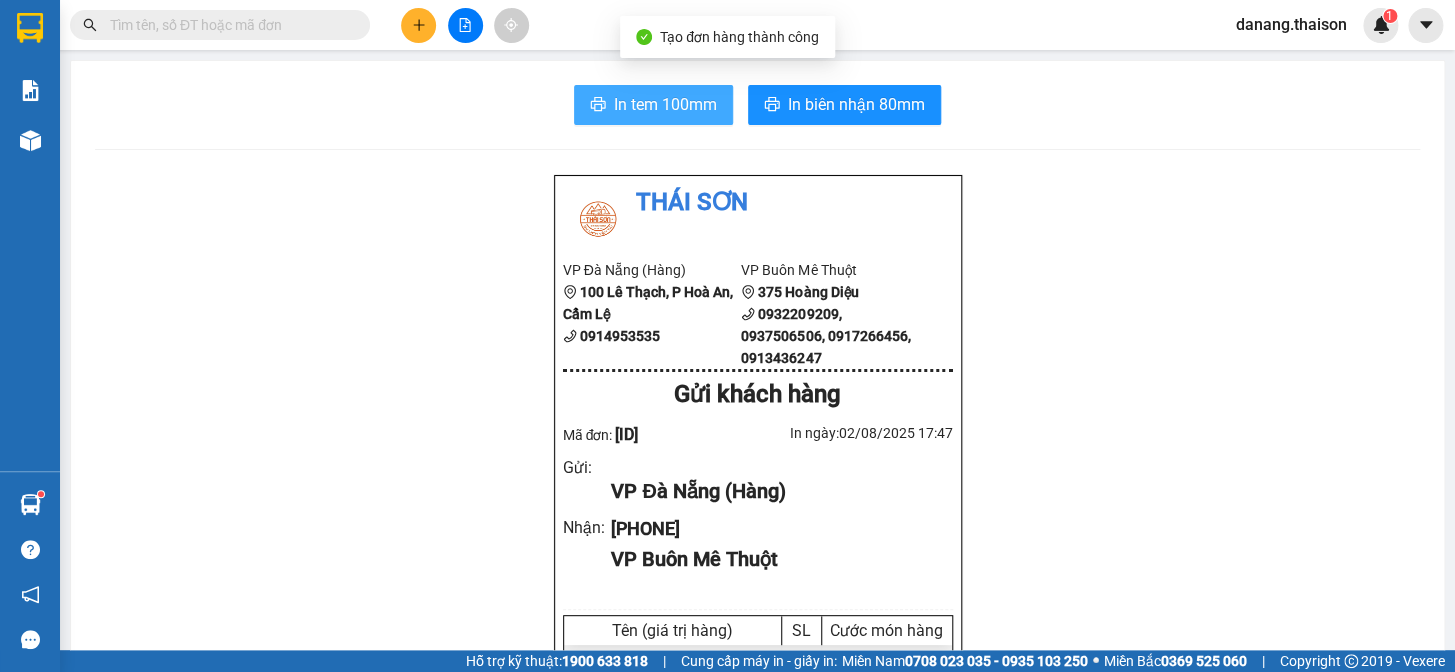click on "In tem 100mm" at bounding box center (665, 104) 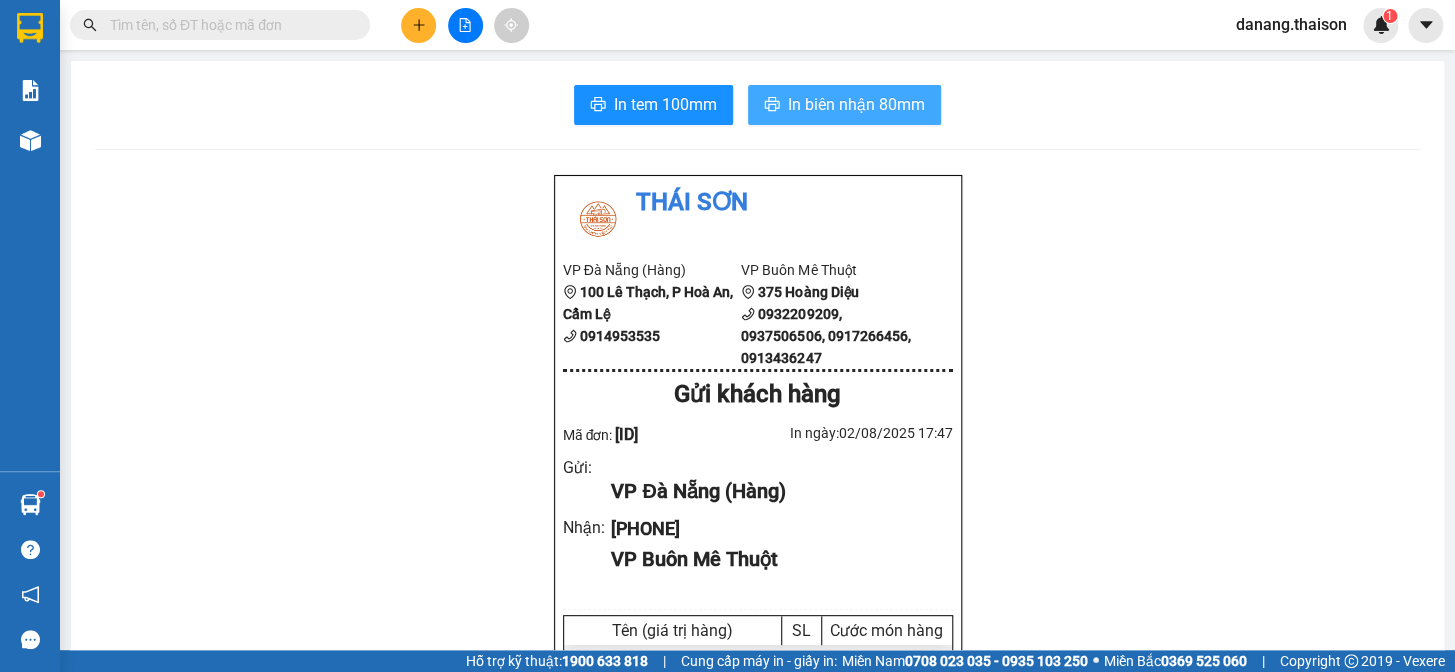 click on "In biên nhận 80mm" at bounding box center [856, 104] 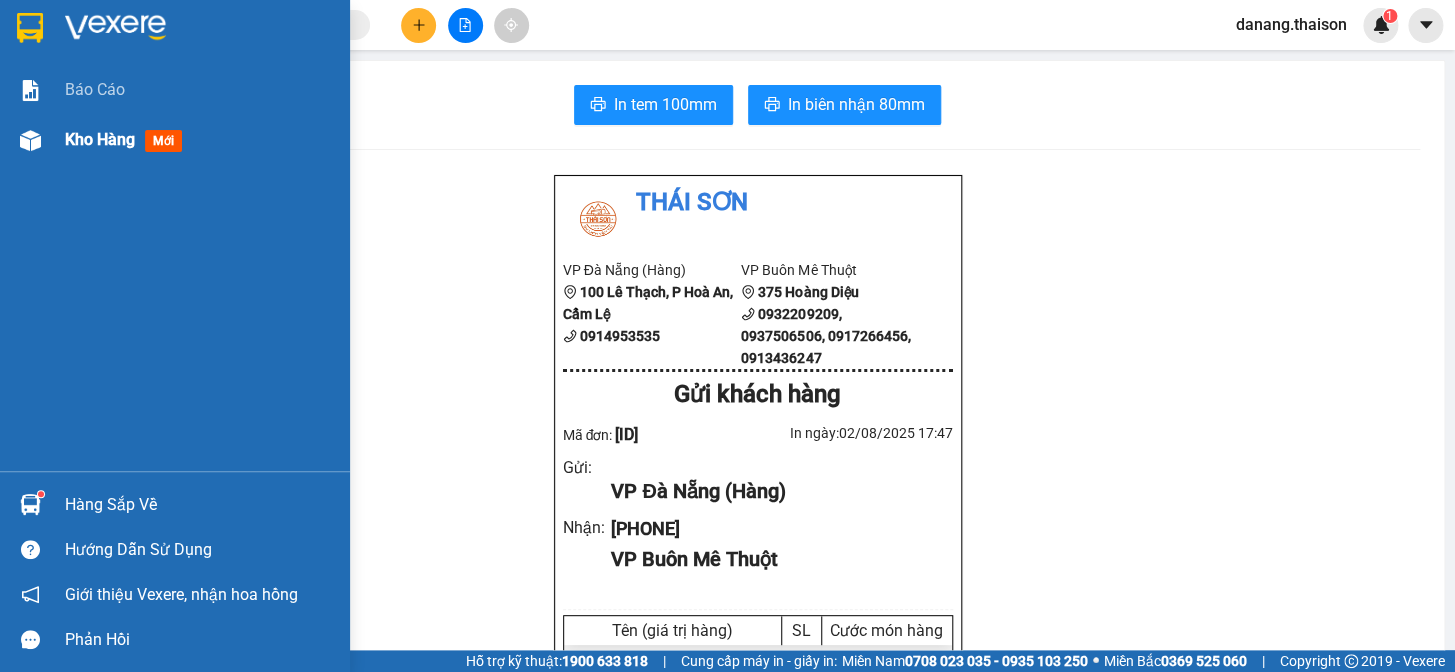 click on "Kho hàng" at bounding box center [100, 139] 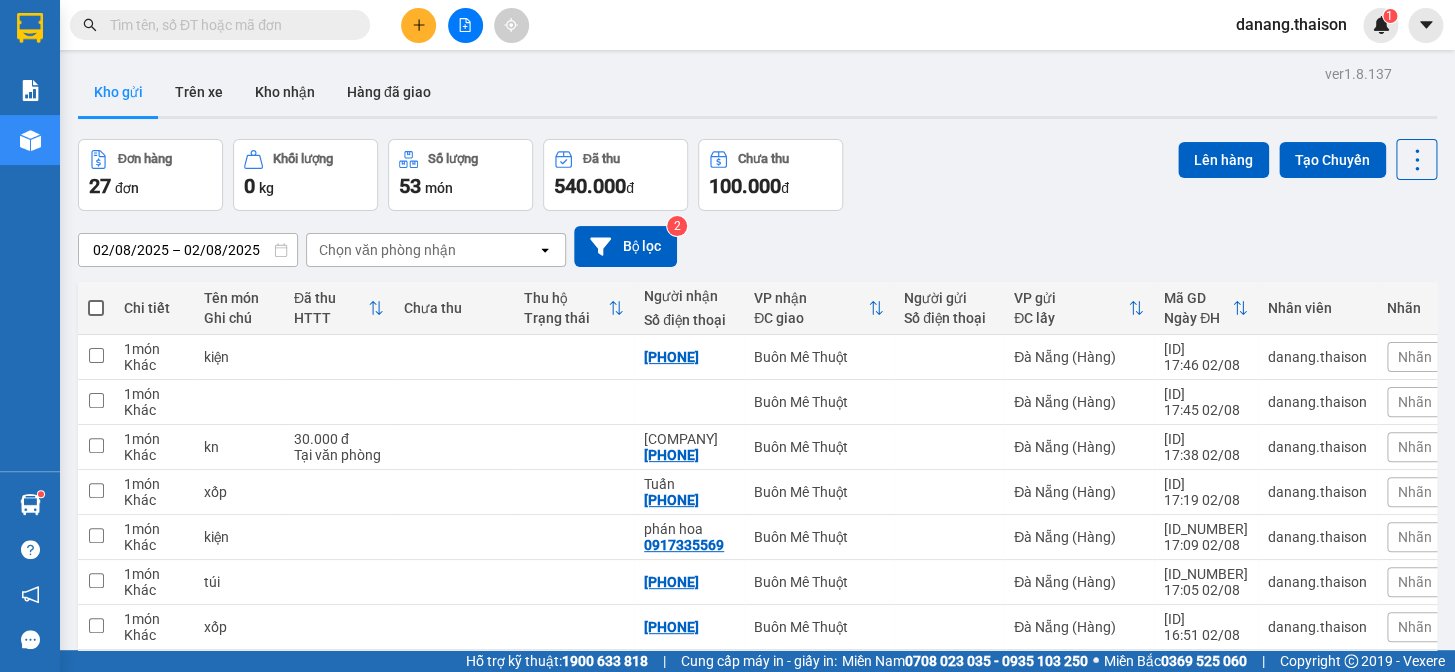 click at bounding box center [96, 308] 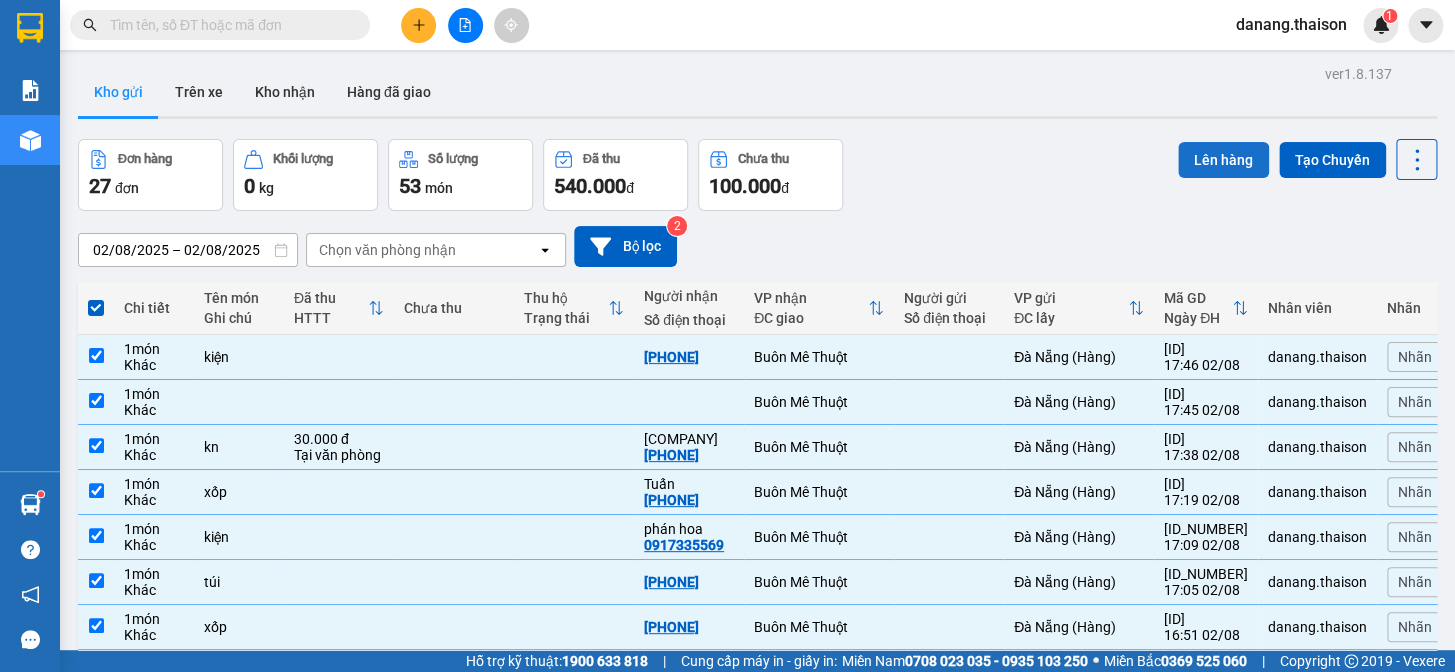 click on "Lên hàng" at bounding box center [1223, 160] 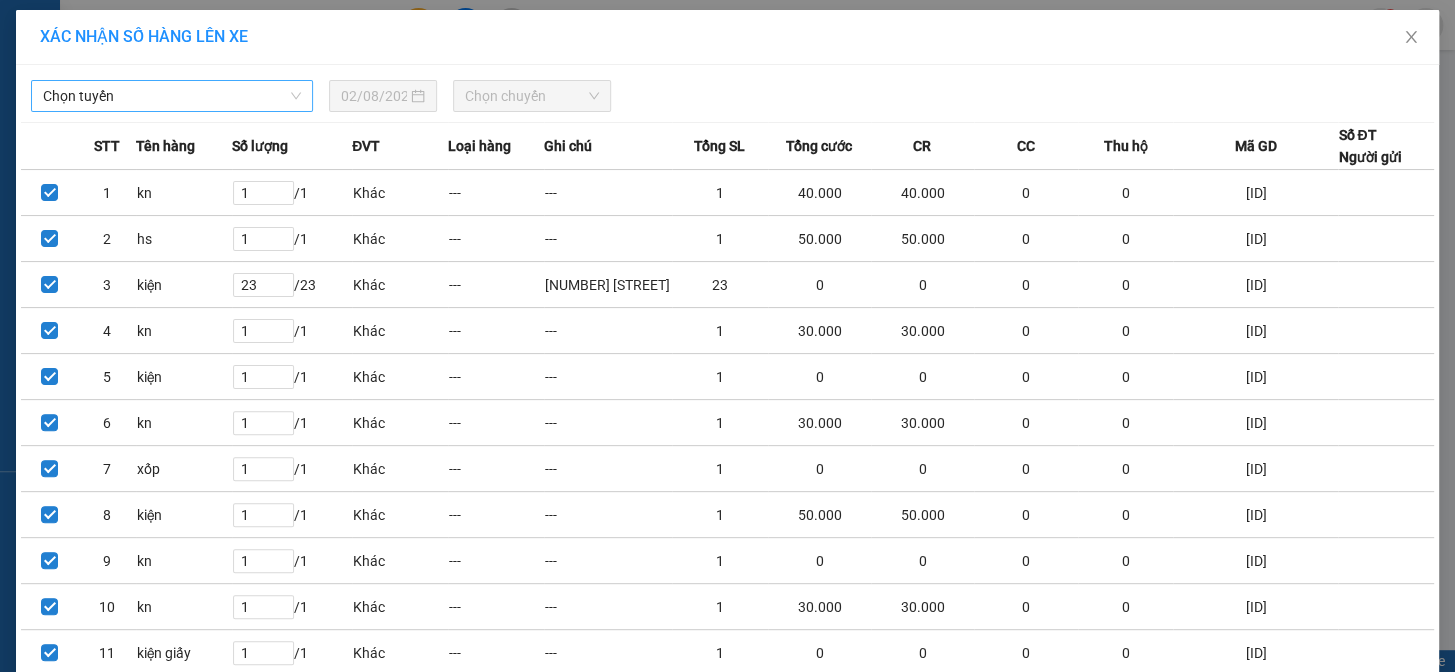 click on "Chọn tuyến" at bounding box center (172, 96) 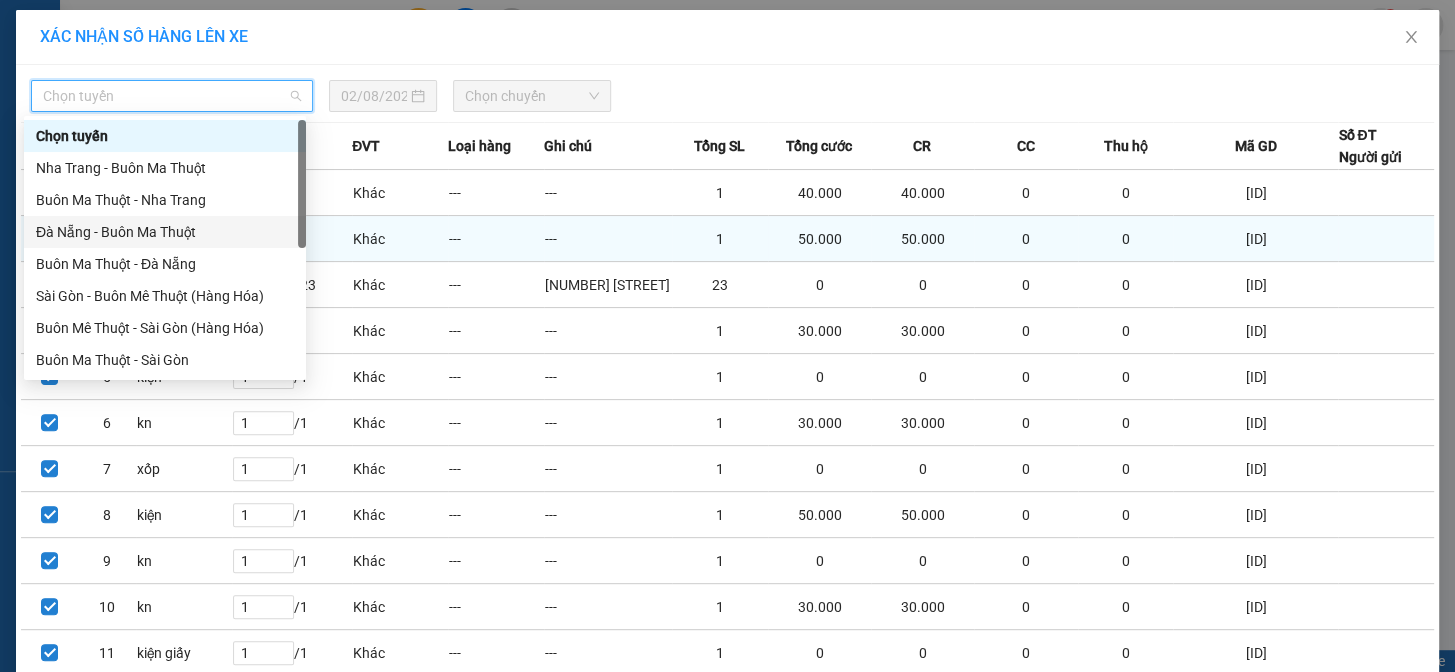 click on "Đà Nẵng - Buôn Ma Thuột" at bounding box center [165, 232] 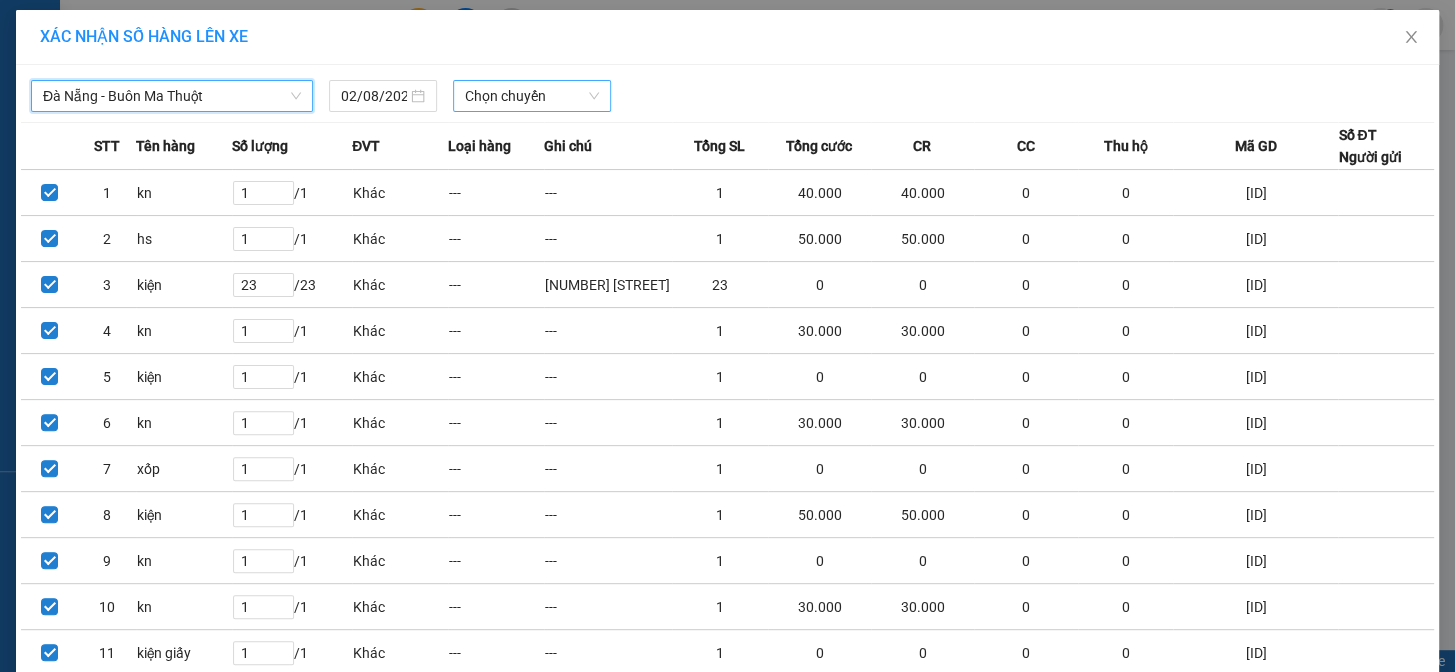 click on "Chọn chuyến" at bounding box center [532, 96] 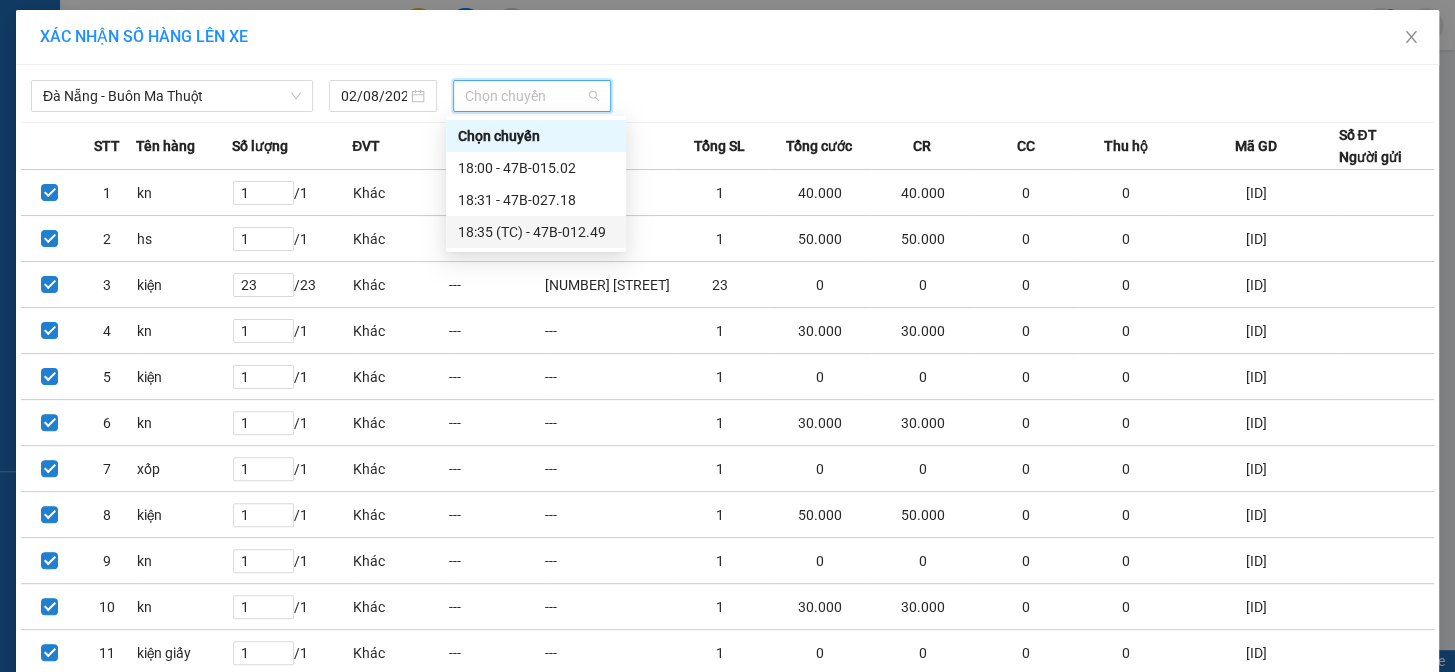 click on "[TIME]   (TC)   - [NUMBER]" at bounding box center (536, 232) 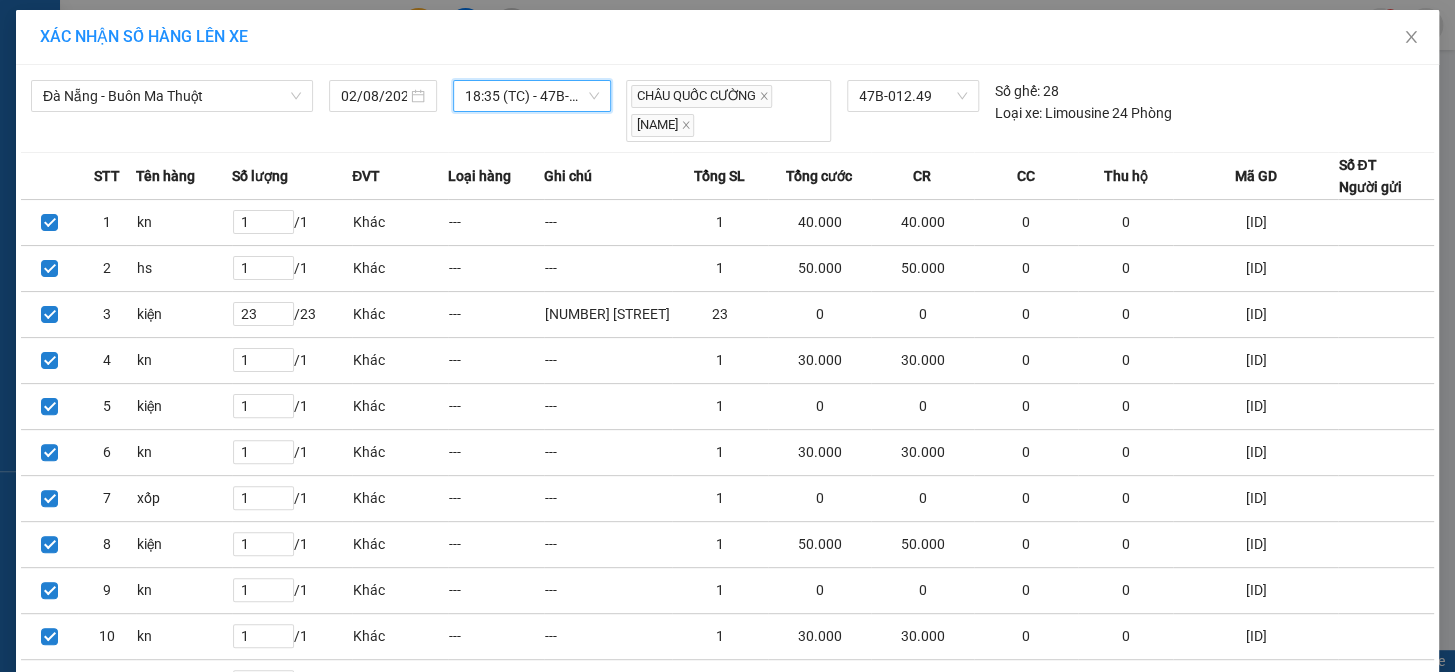 click on "Lên hàng" at bounding box center (801, 1523) 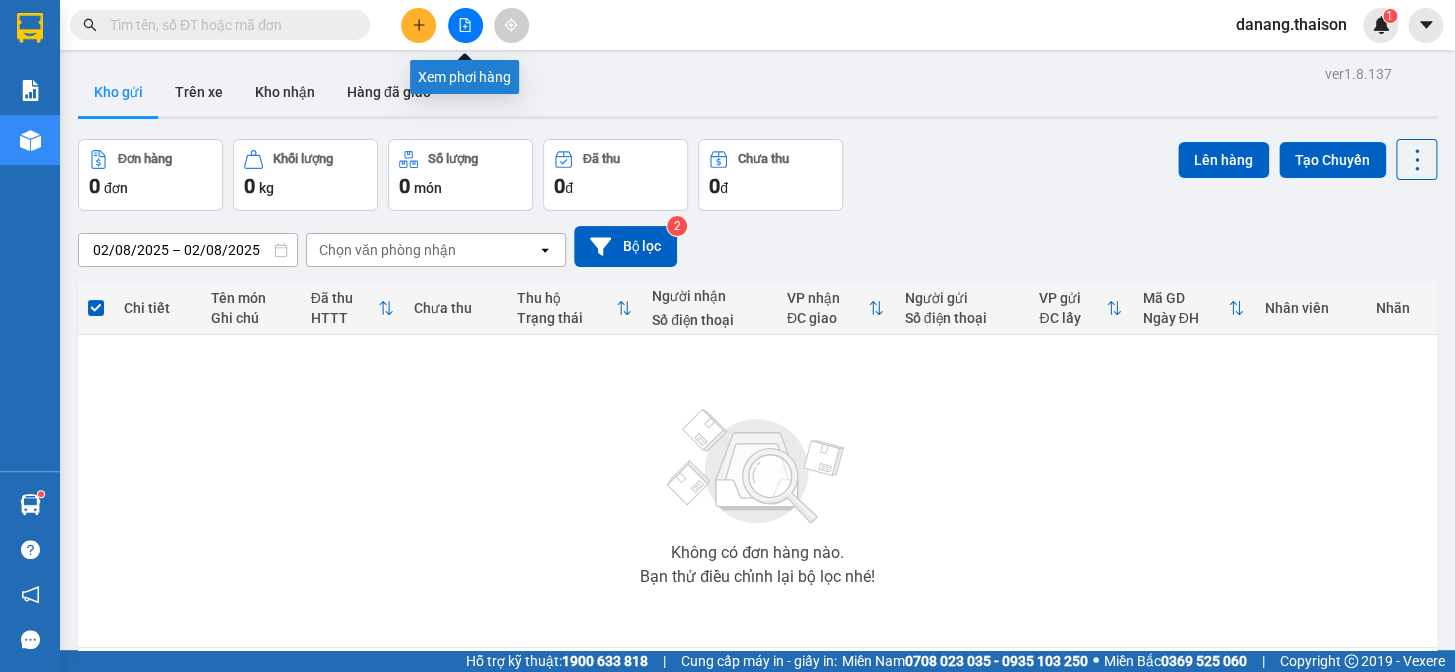 click 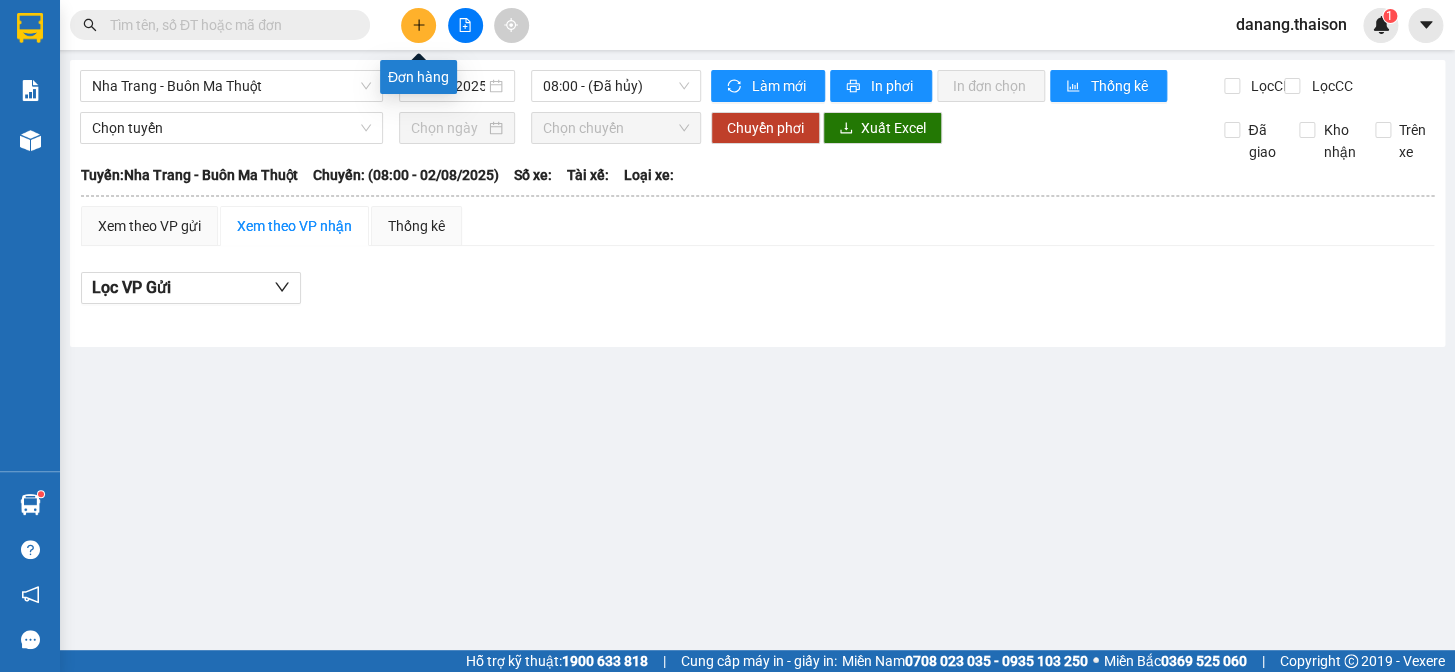 click 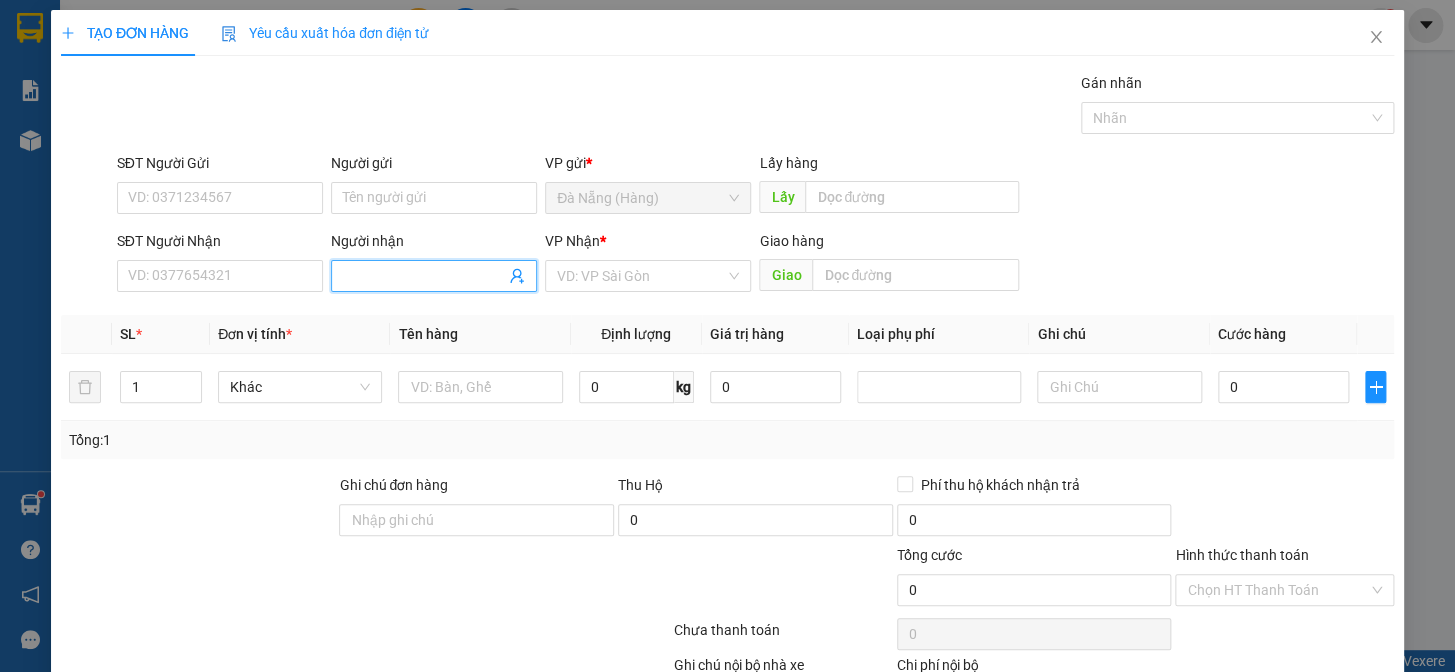 click on "Người nhận" at bounding box center (424, 276) 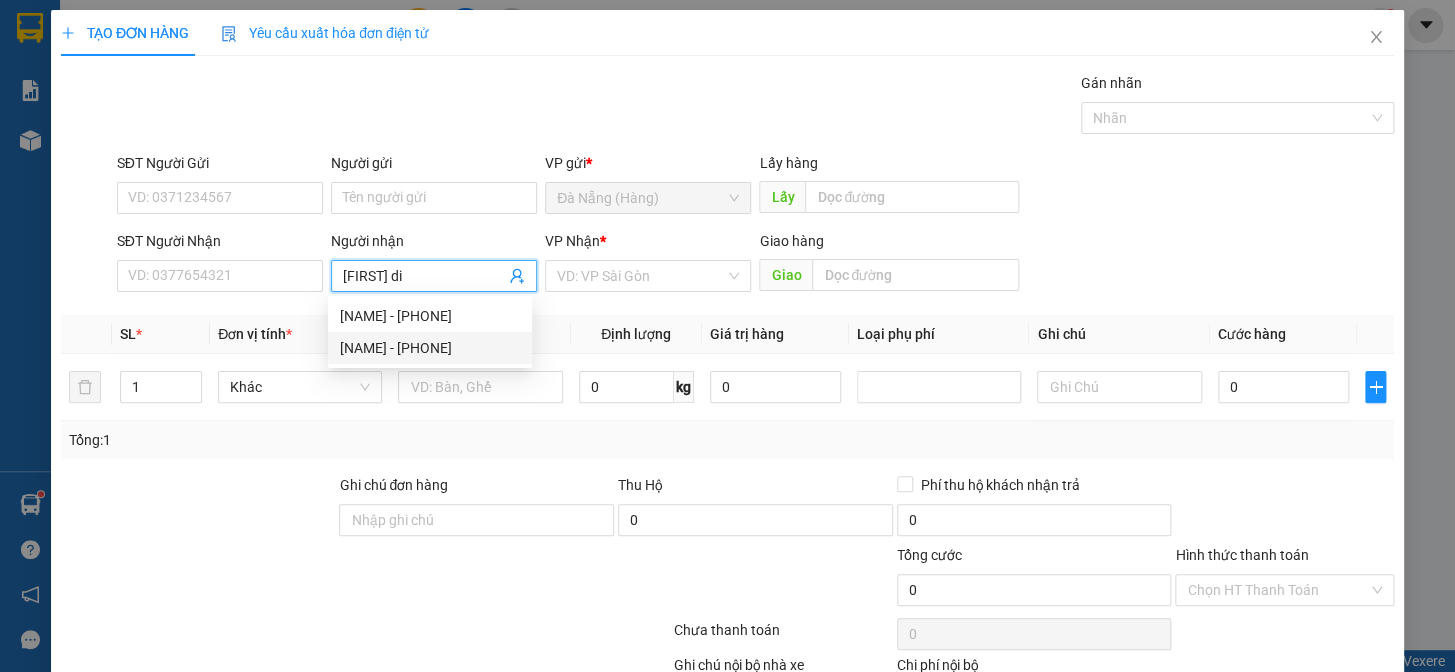 click on "[NAME] - [PHONE]" at bounding box center [430, 348] 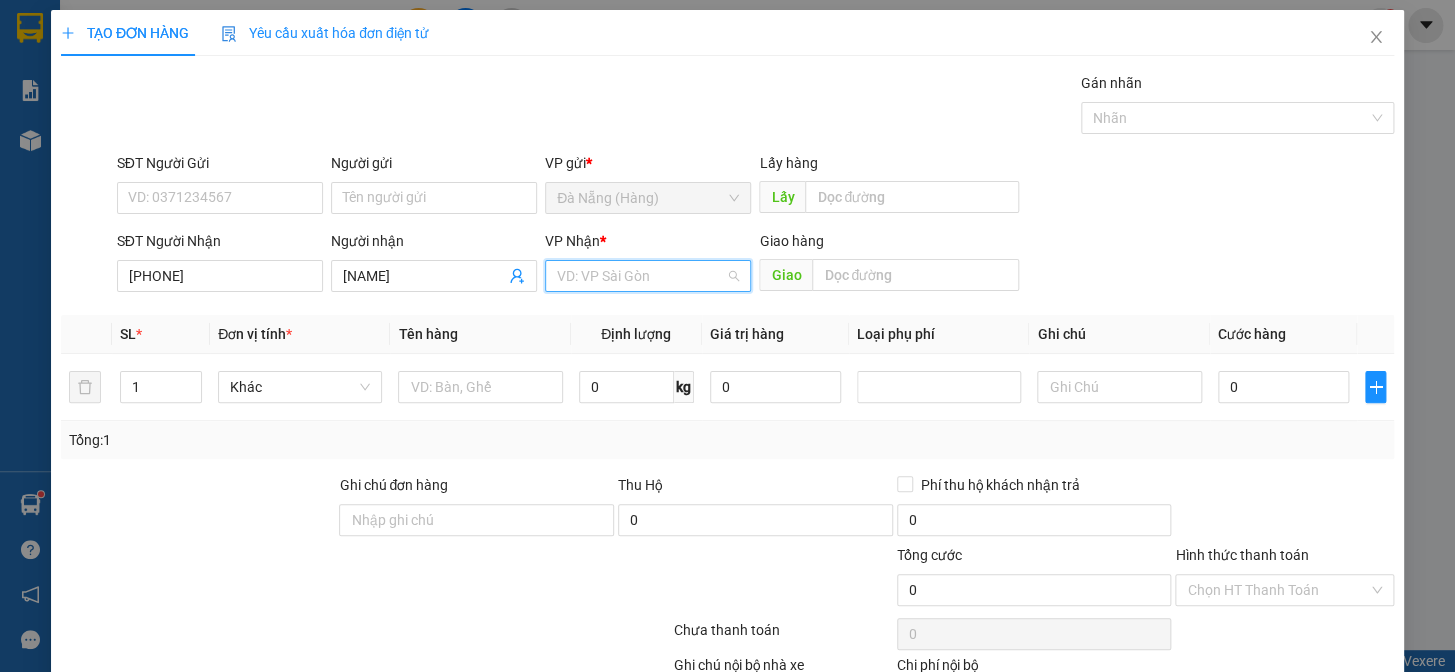 drag, startPoint x: 604, startPoint y: 273, endPoint x: 611, endPoint y: 334, distance: 61.400326 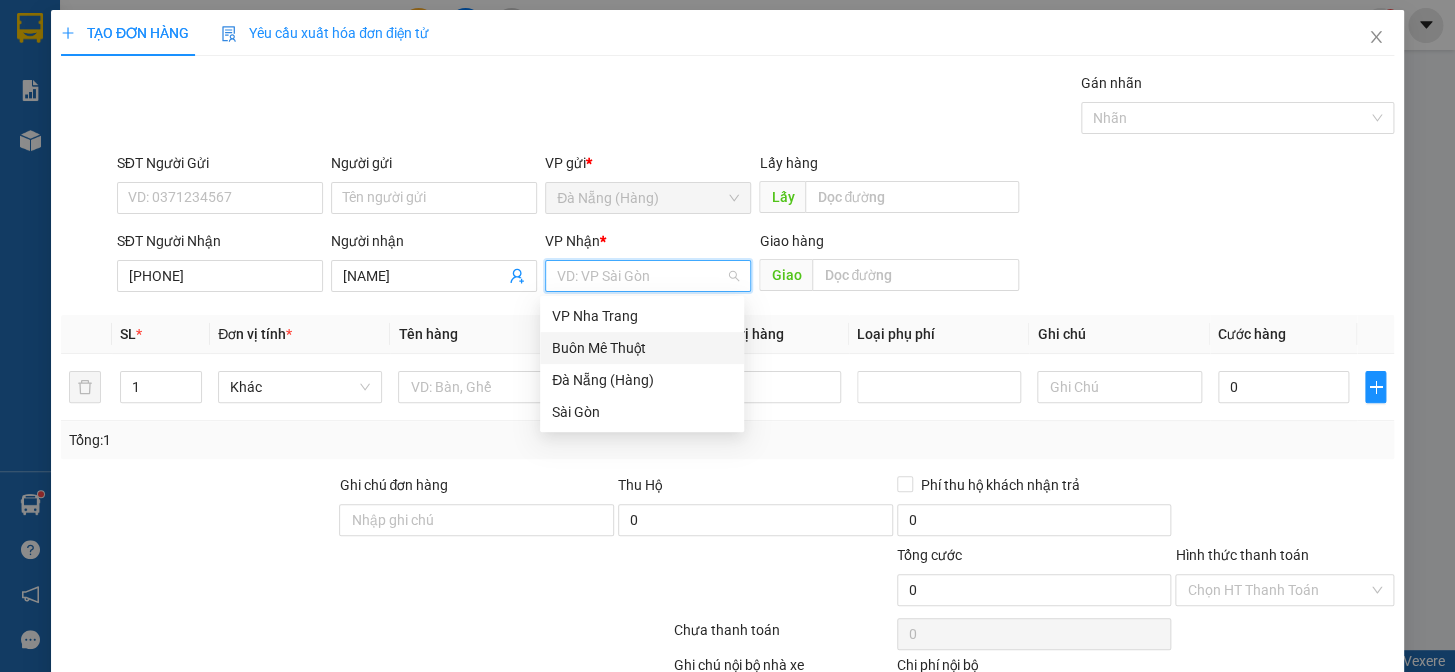 click on "Buôn Mê Thuột" at bounding box center (642, 348) 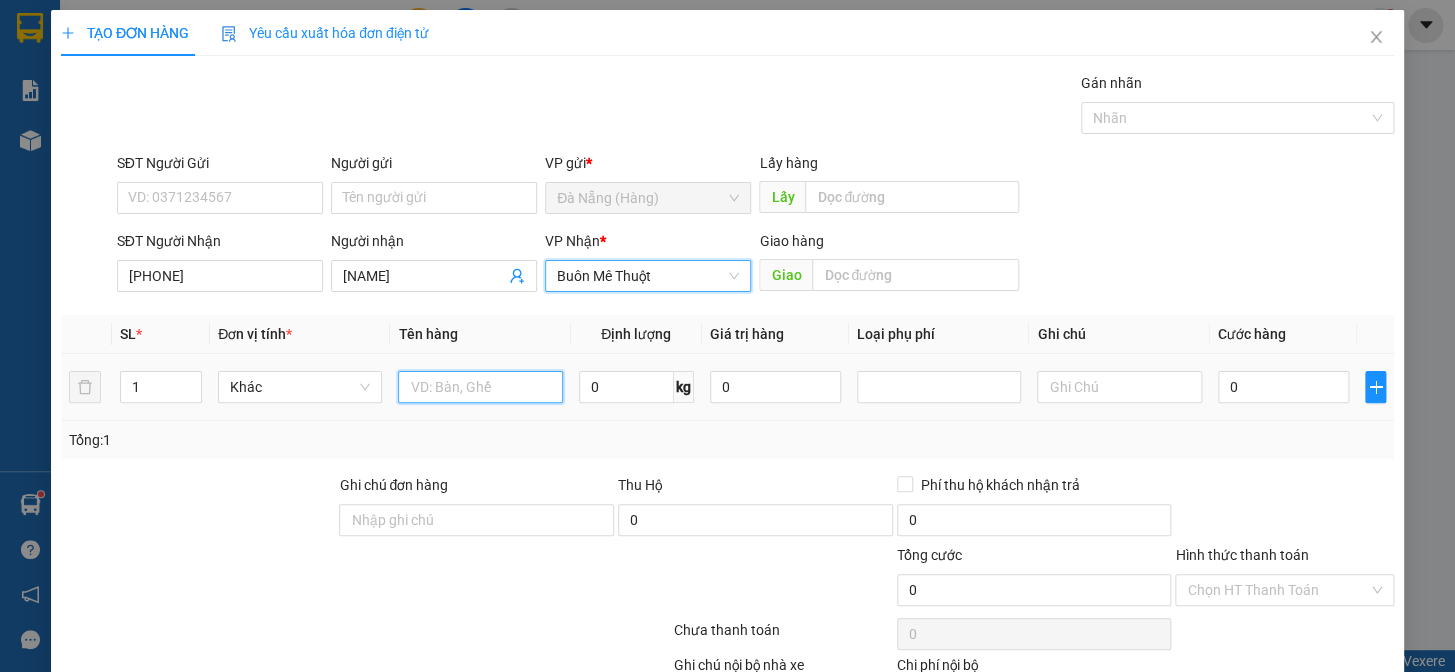 click at bounding box center [480, 387] 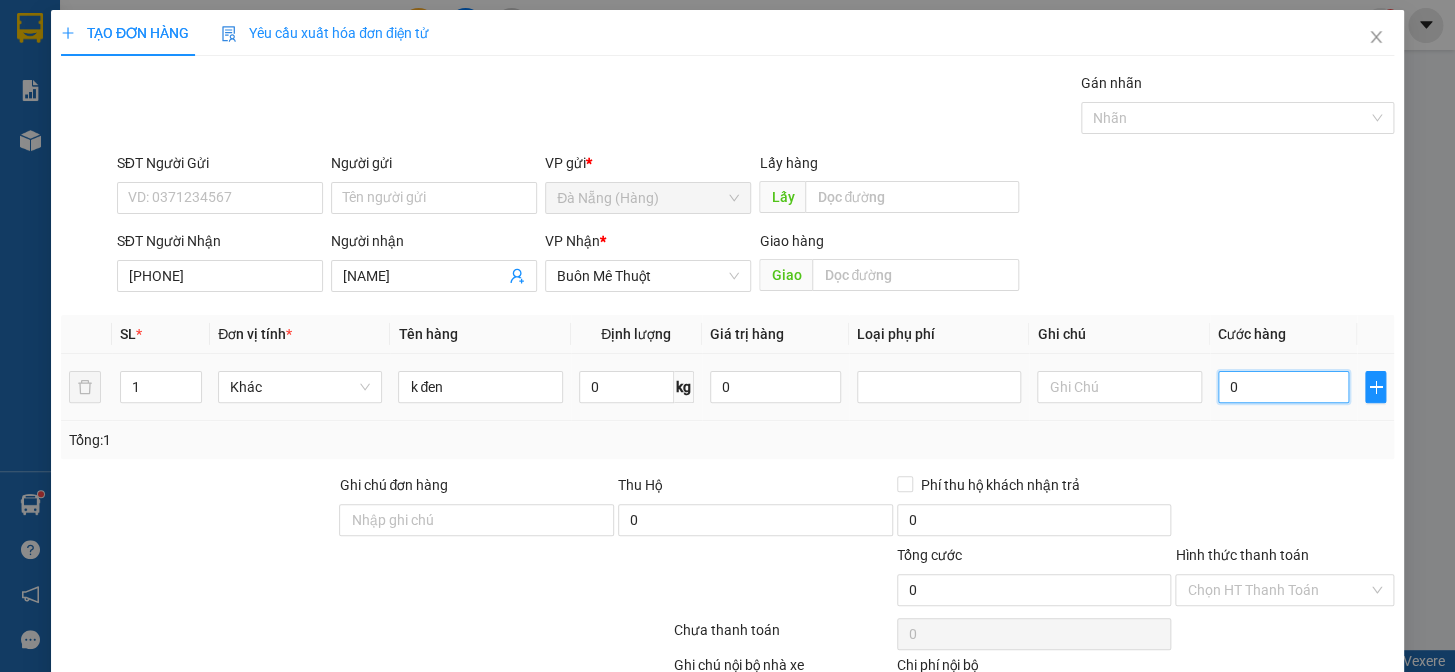 click on "0" at bounding box center [1283, 387] 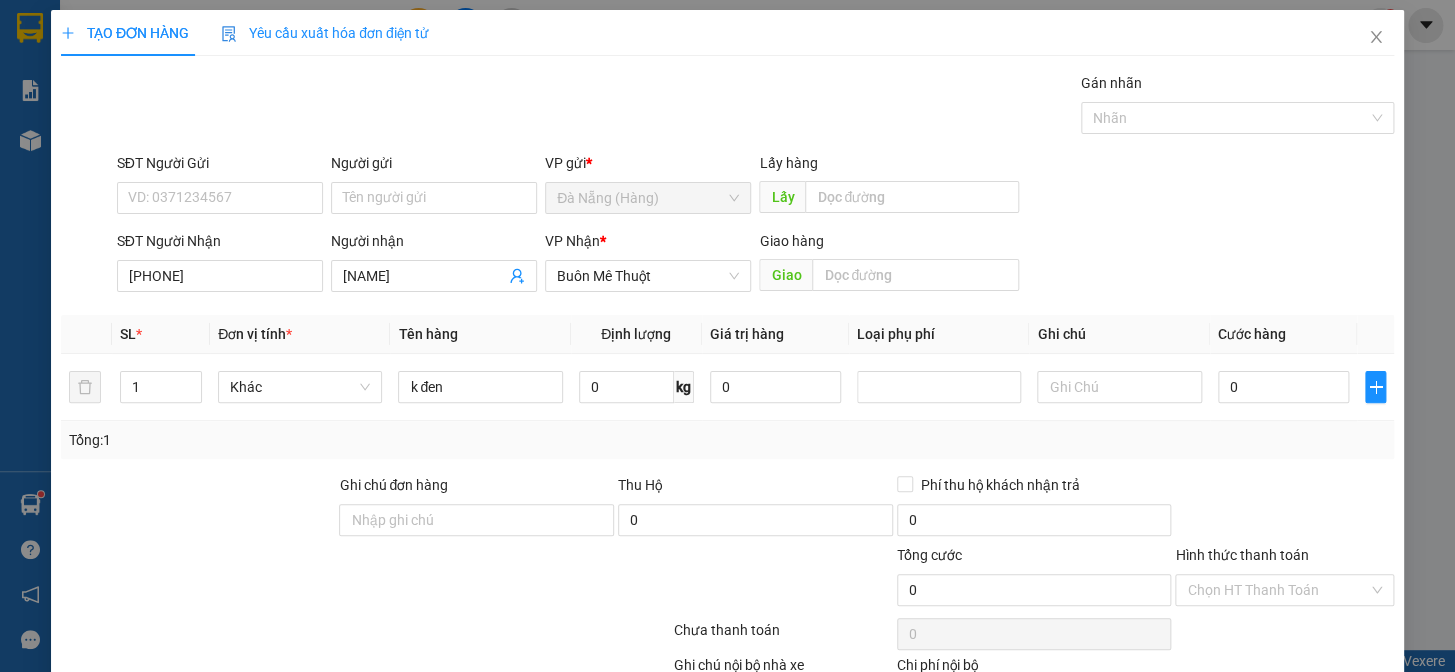 drag, startPoint x: 1105, startPoint y: 410, endPoint x: 749, endPoint y: 466, distance: 360.3776 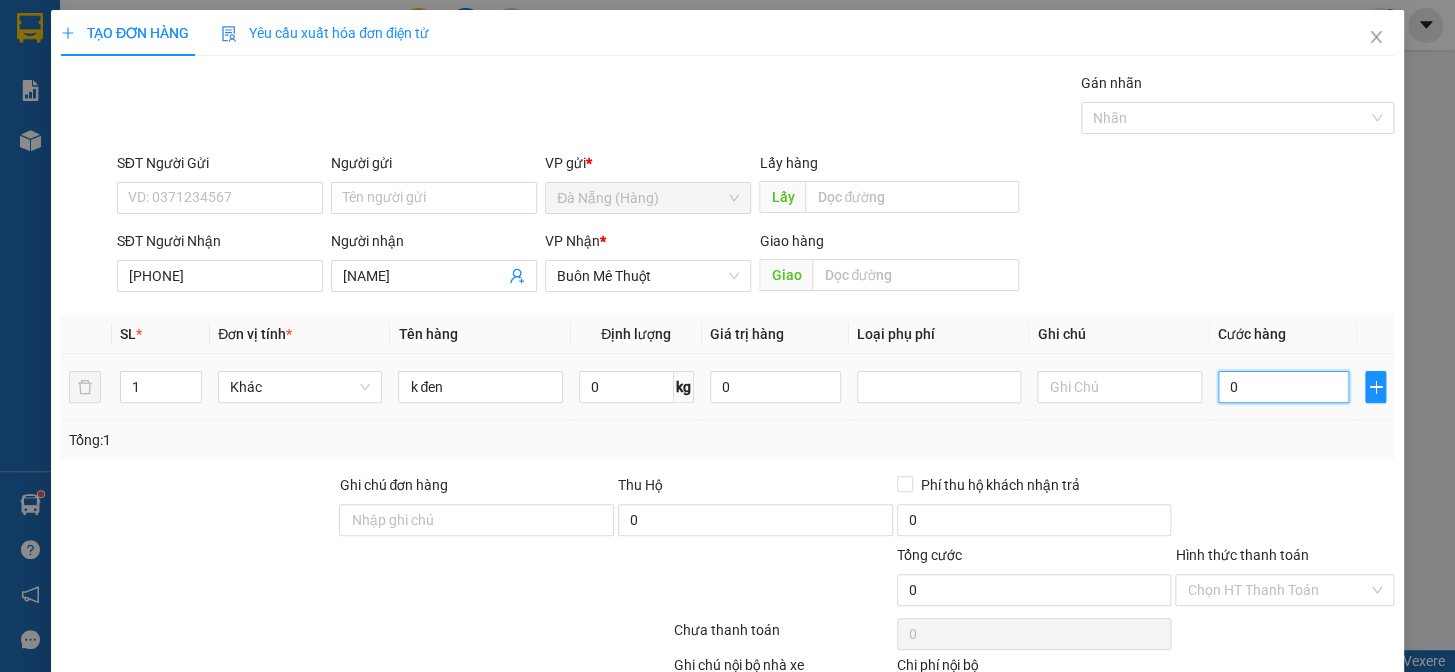 click on "0" at bounding box center (1283, 387) 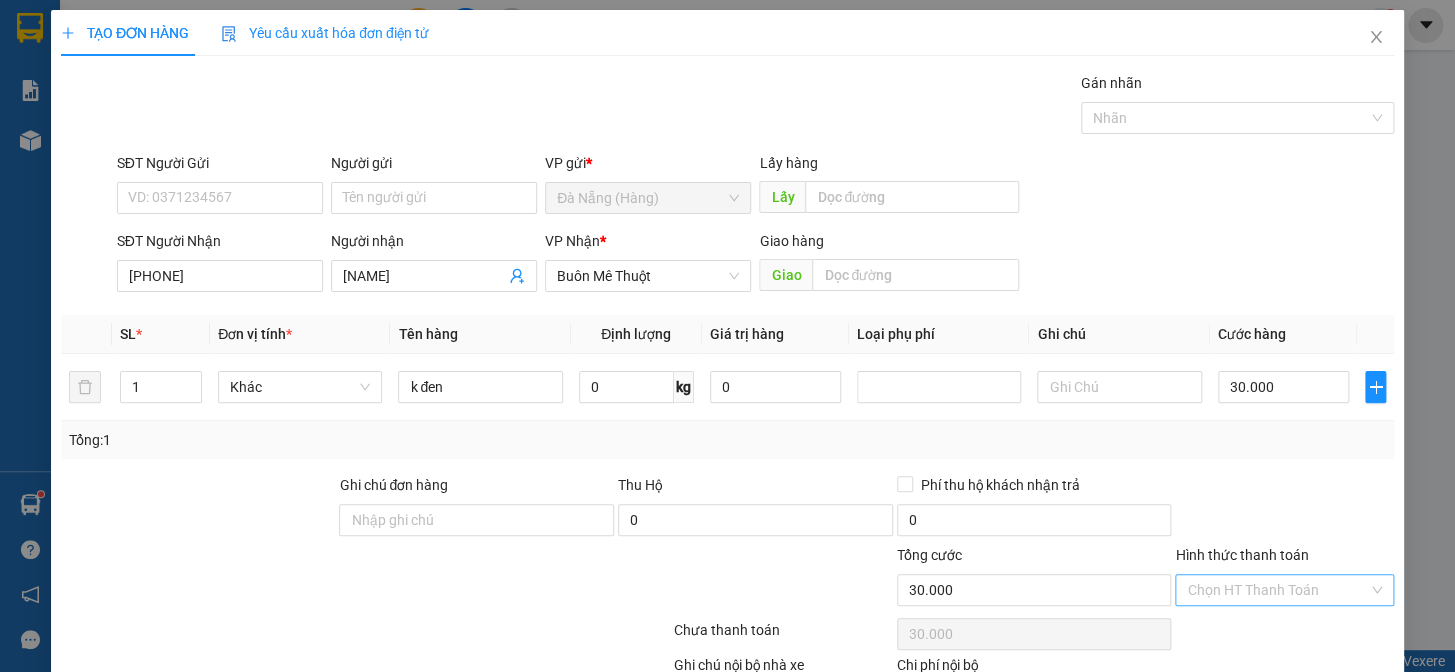 click on "Hình thức thanh toán" at bounding box center (1277, 590) 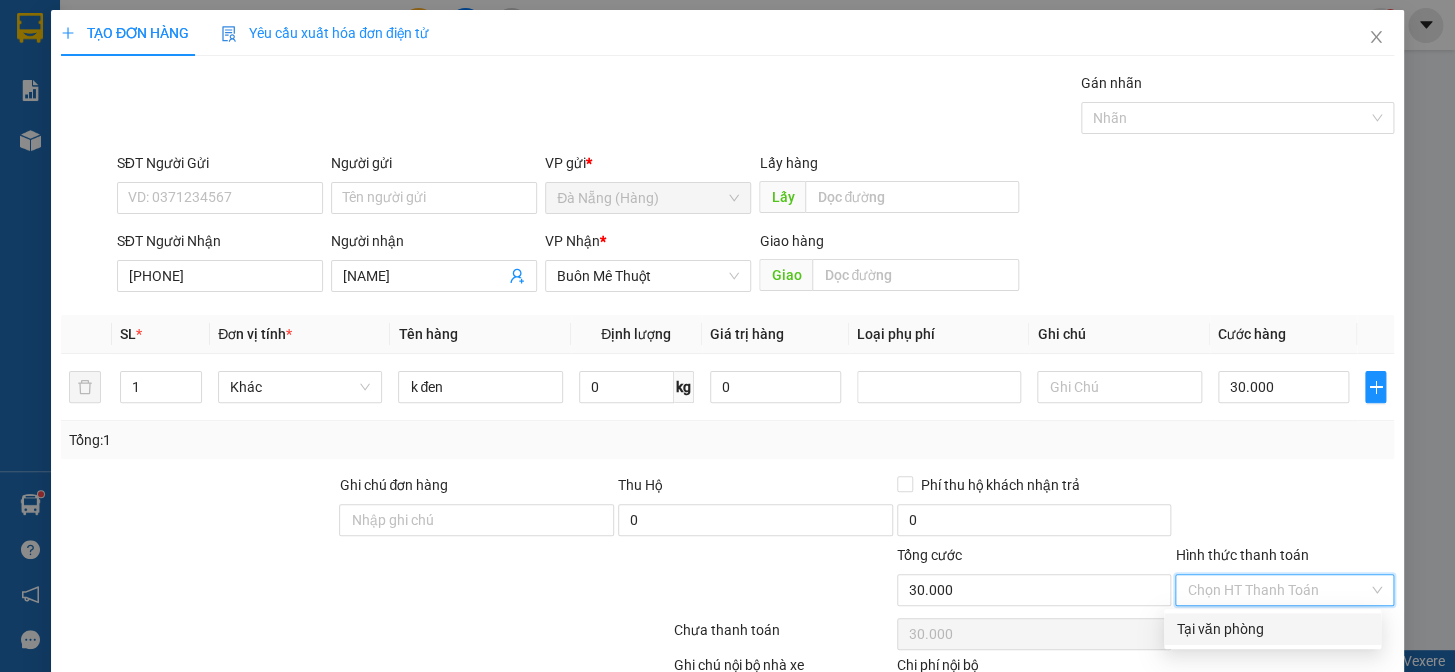 click on "Tại văn phòng" at bounding box center (1272, 629) 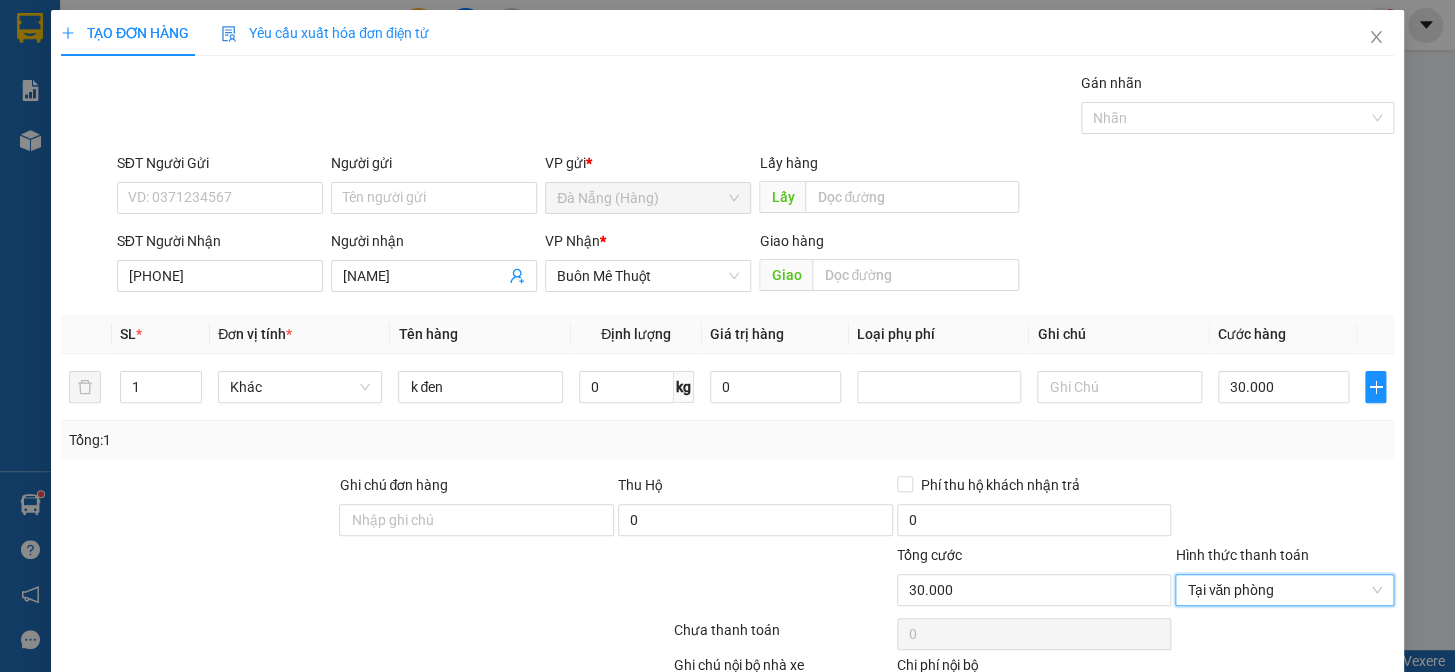click on "Lưu và In" at bounding box center (1323, 747) 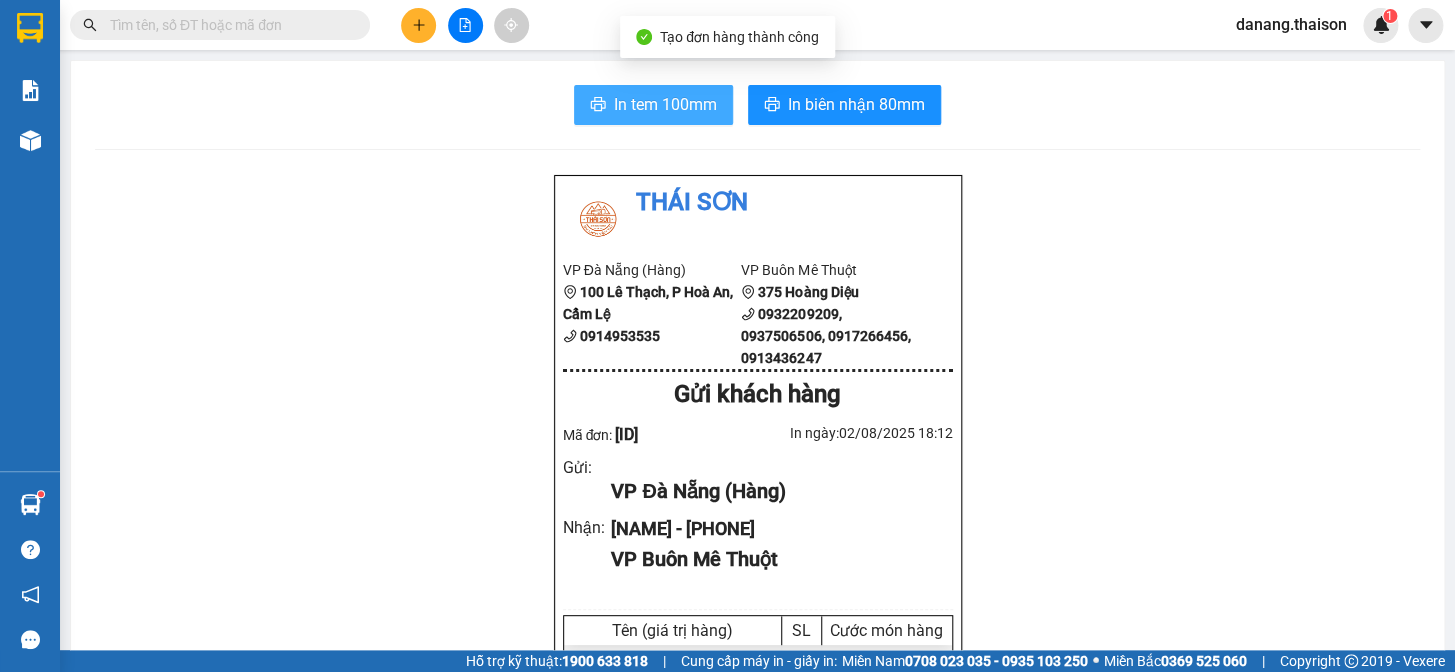click on "In tem 100mm" at bounding box center (665, 104) 